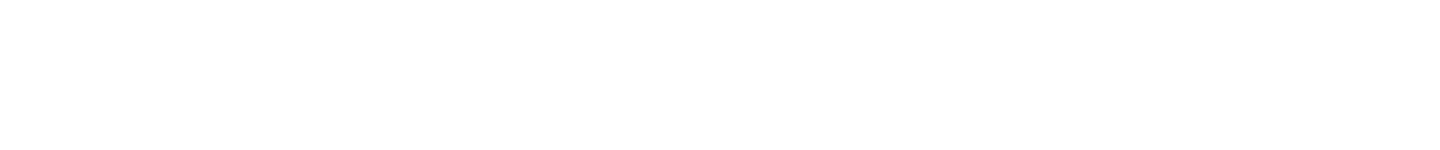 scroll, scrollTop: 0, scrollLeft: 0, axis: both 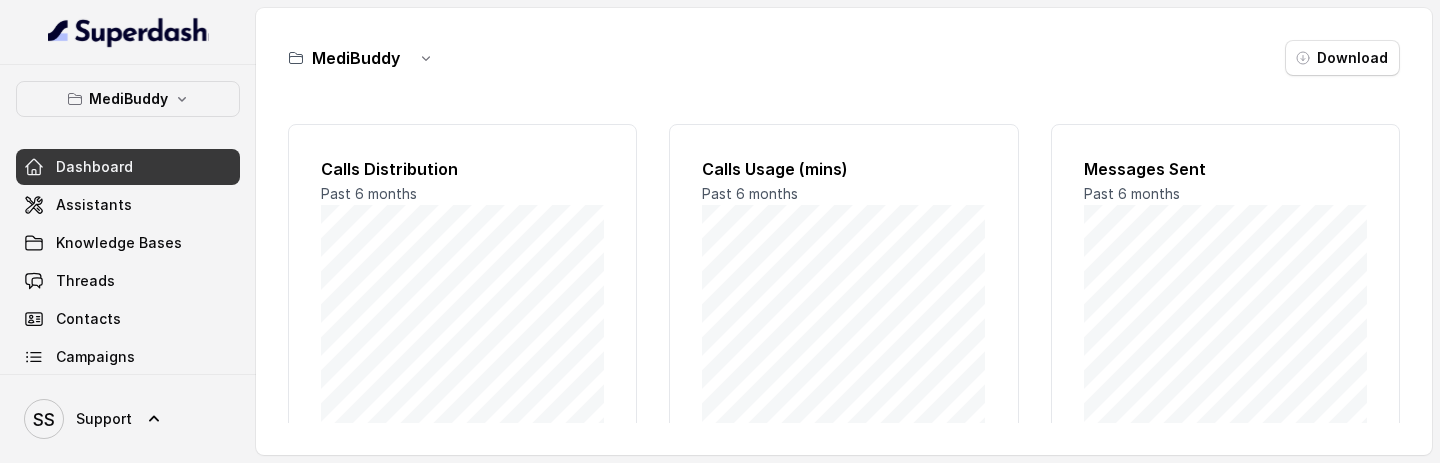 click on "MediBuddy  Download Calls Distribution Past 6 months Calls Usage (mins) Past 6 months Messages Sent Past 6 months Company Calls Available 320 mins   0 Max: 407 mins Messages Available 974 messages   0 Max: 1k messages Workspaces Available 20 Workspaces   0 Max: 50 Workspaces" at bounding box center [720, 231] 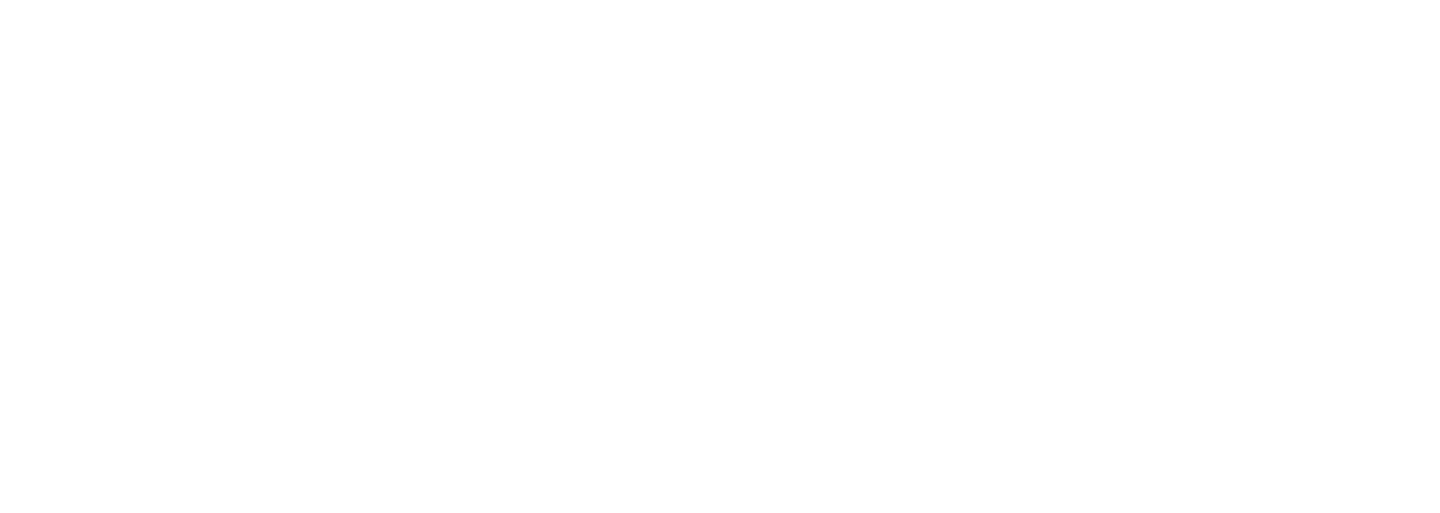 scroll, scrollTop: 0, scrollLeft: 0, axis: both 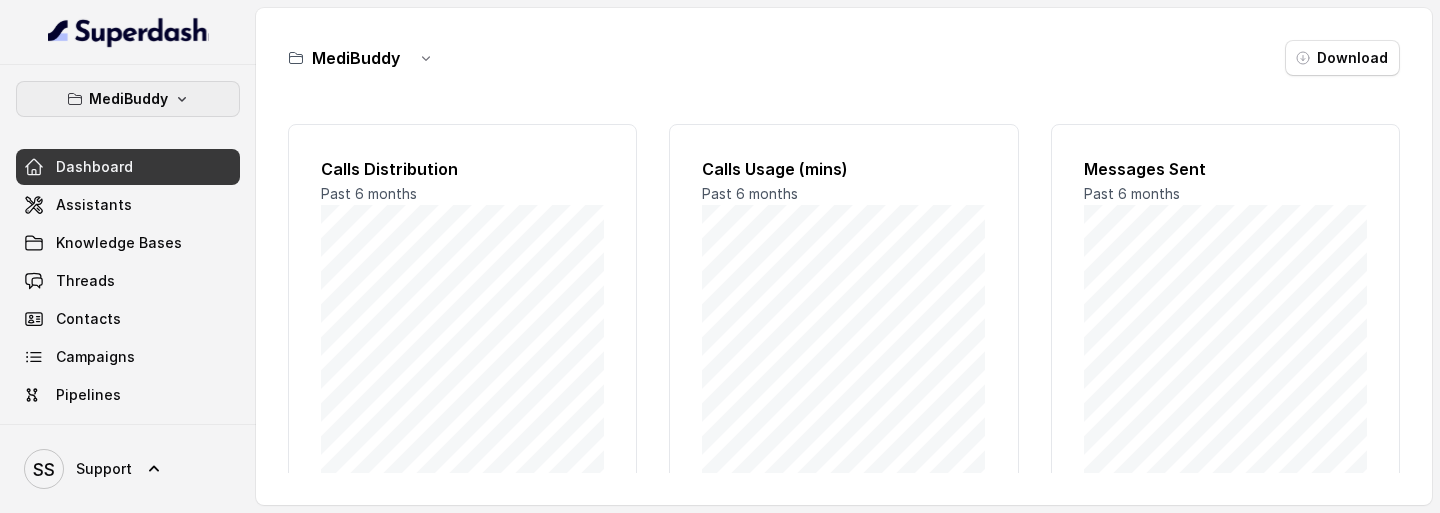 click on "MediBuddy" at bounding box center [128, 99] 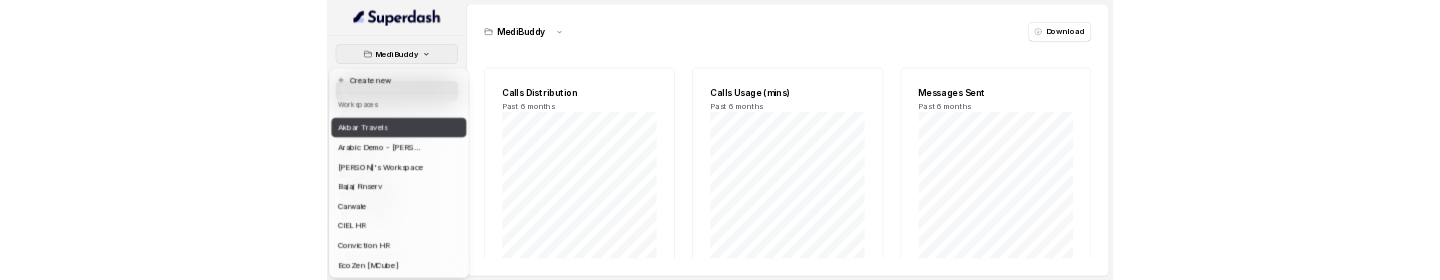 scroll, scrollTop: 83, scrollLeft: 0, axis: vertical 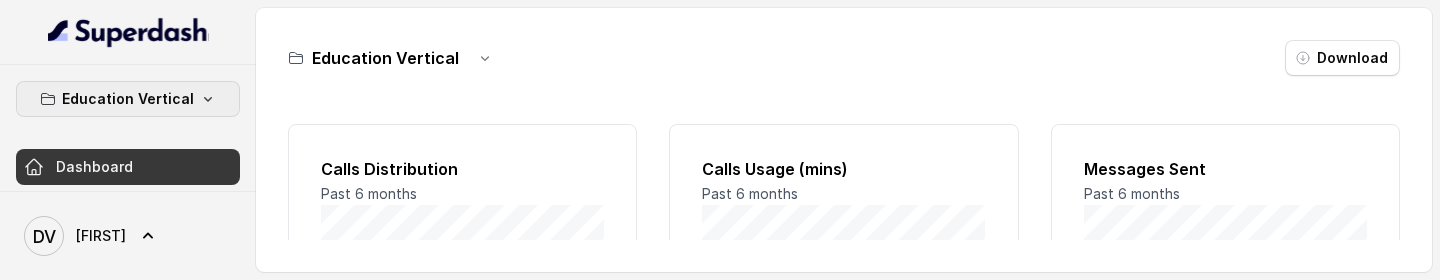 click 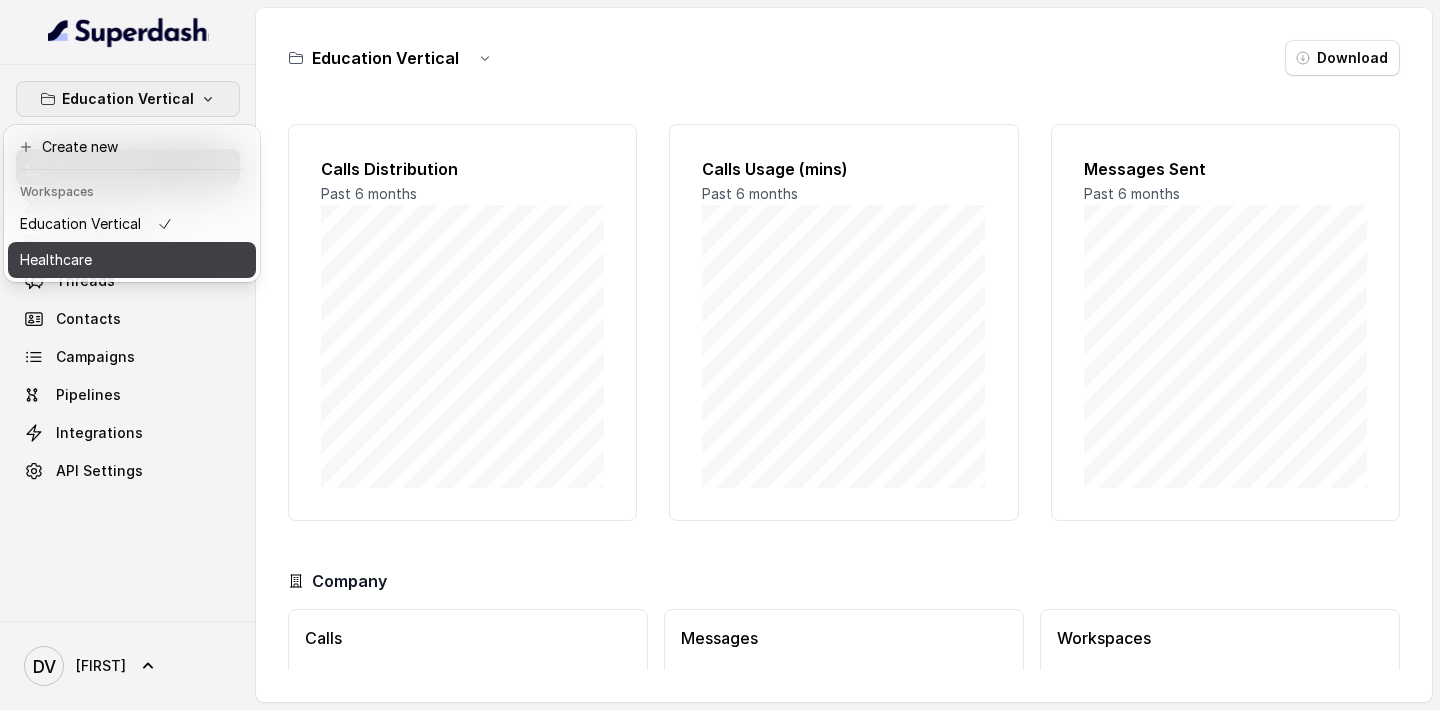 click on "Healthcare" at bounding box center (96, 260) 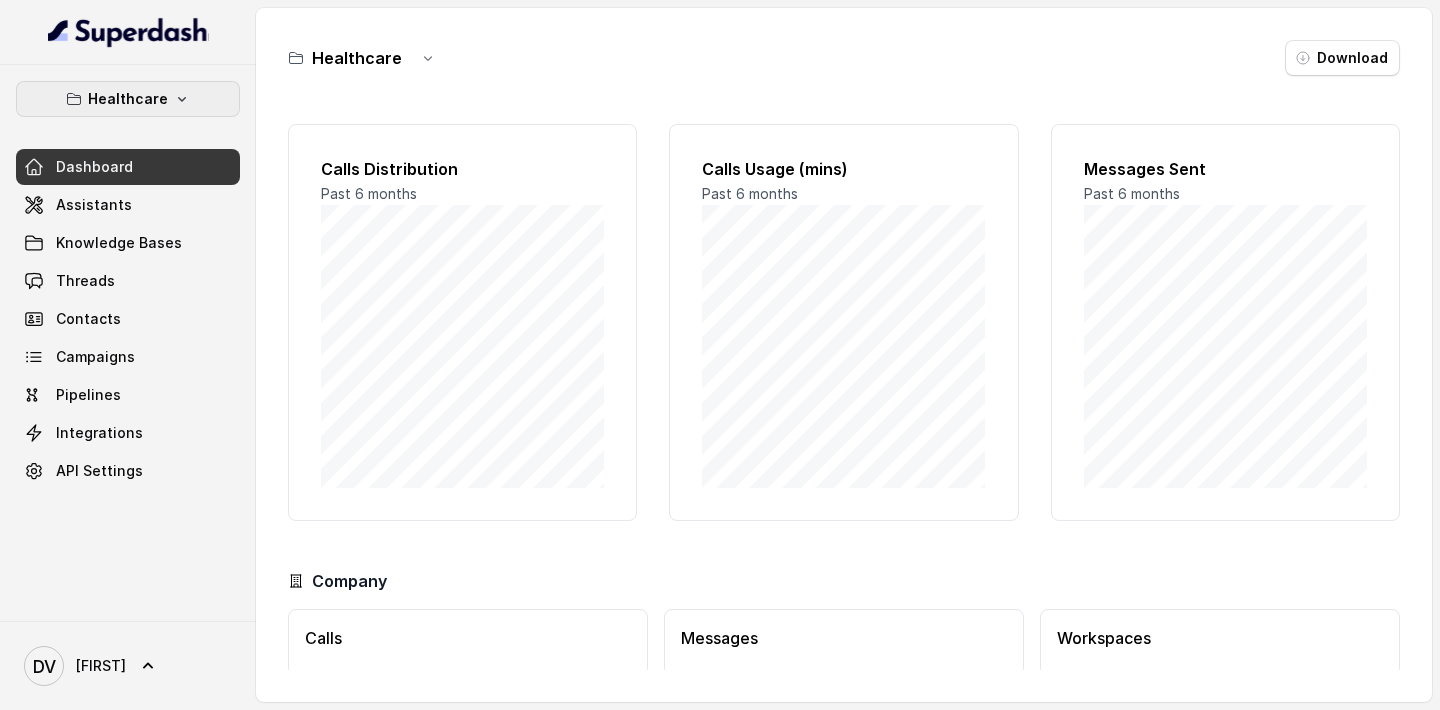 click 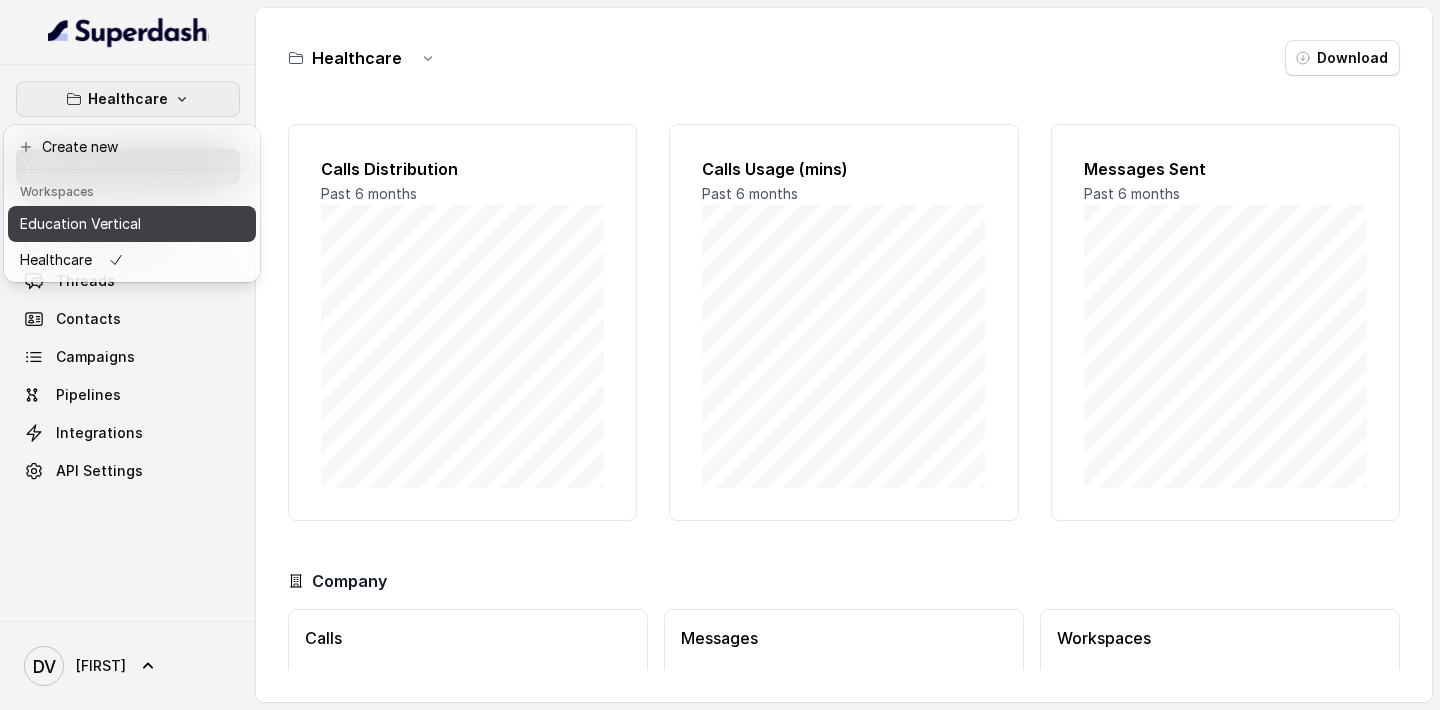 click on "Education Vertical" at bounding box center (80, 224) 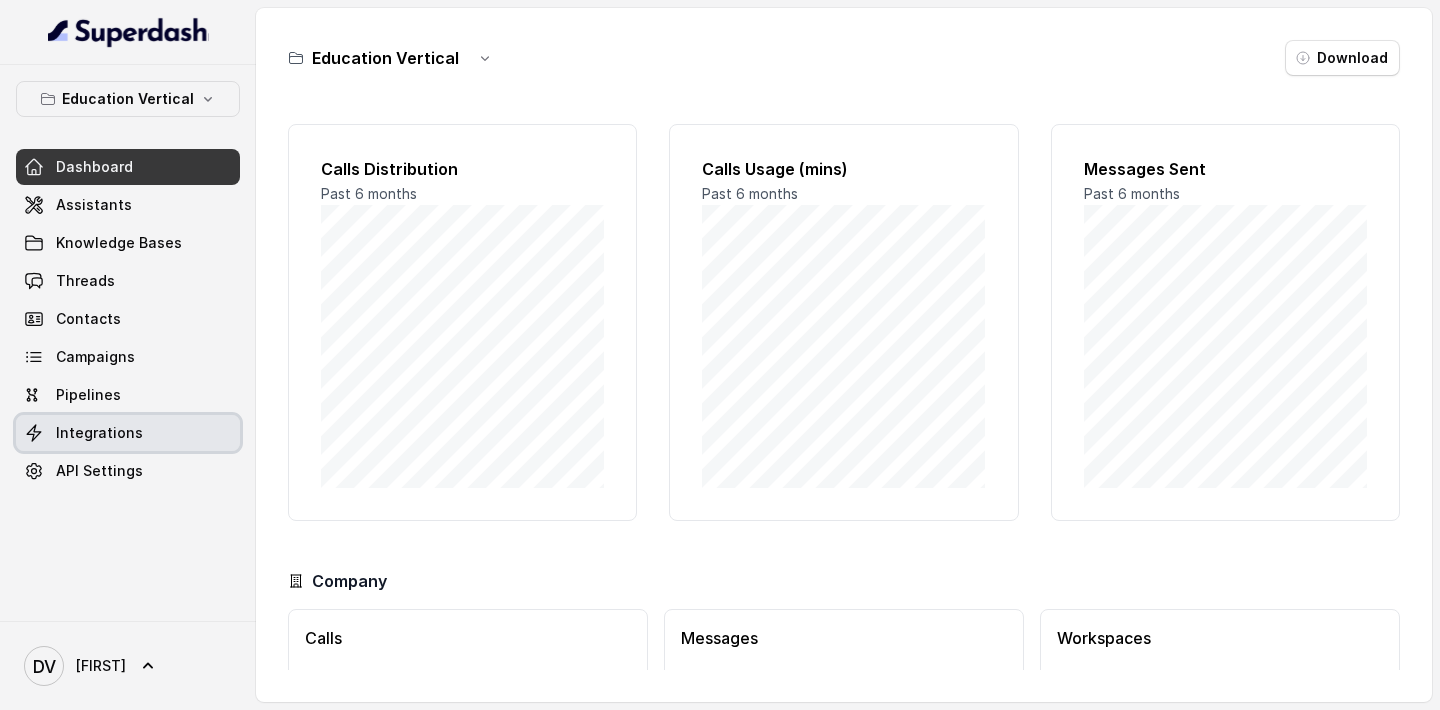 click on "Integrations" at bounding box center [128, 433] 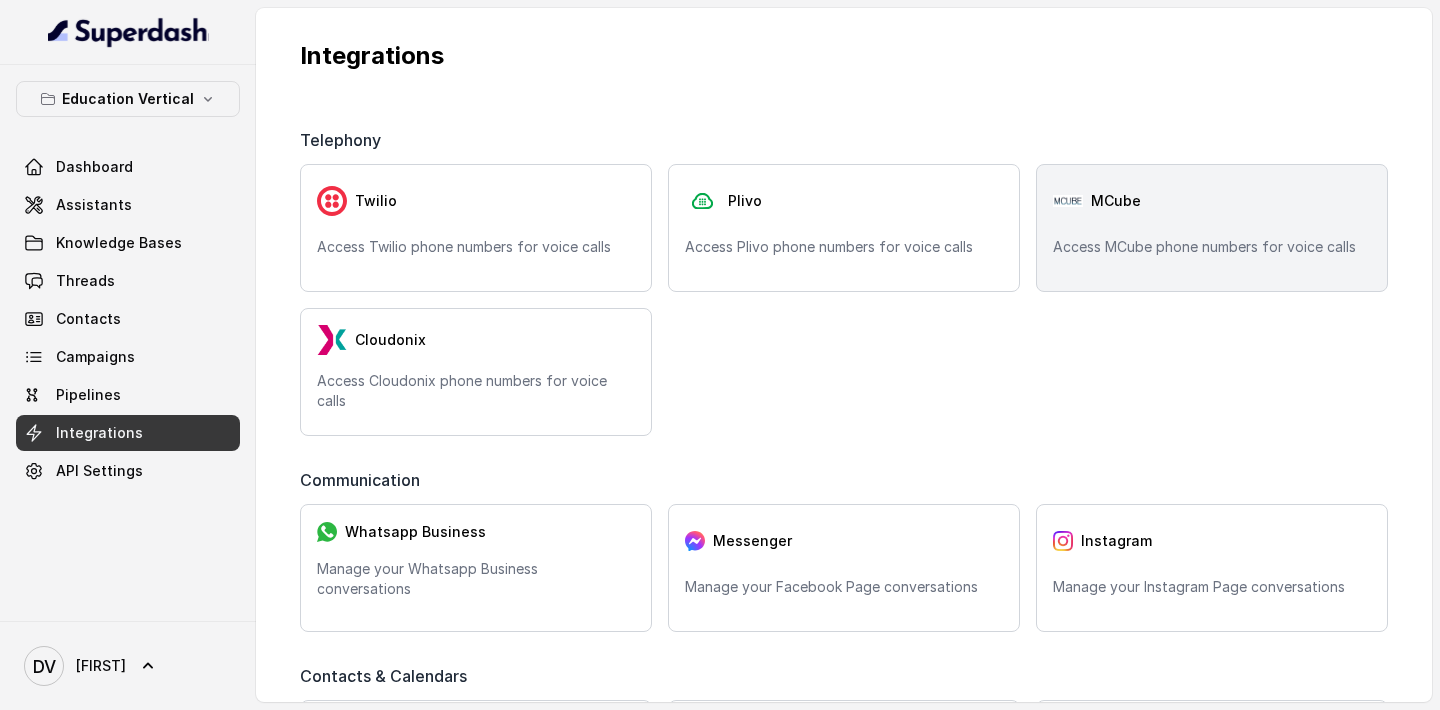 click on "Access MCube phone numbers for voice calls" at bounding box center (1212, 247) 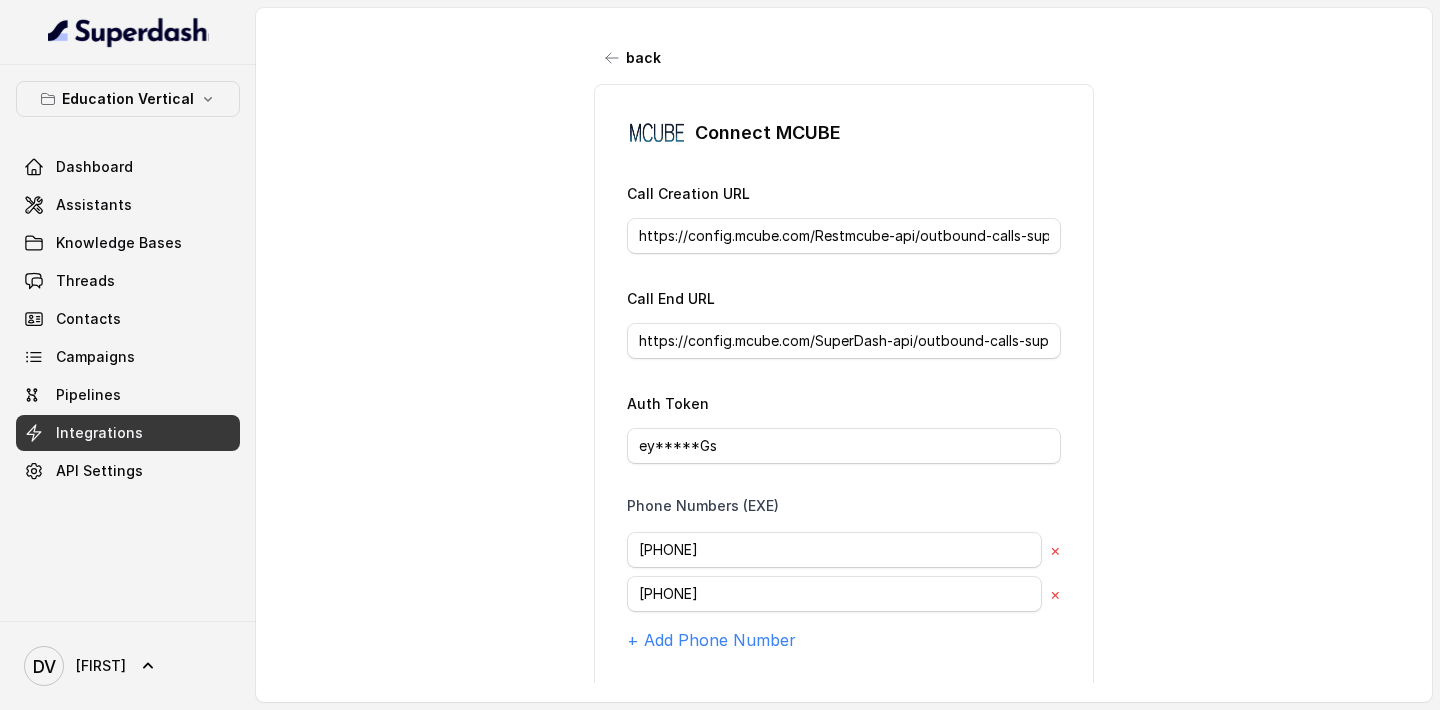 scroll, scrollTop: 101, scrollLeft: 0, axis: vertical 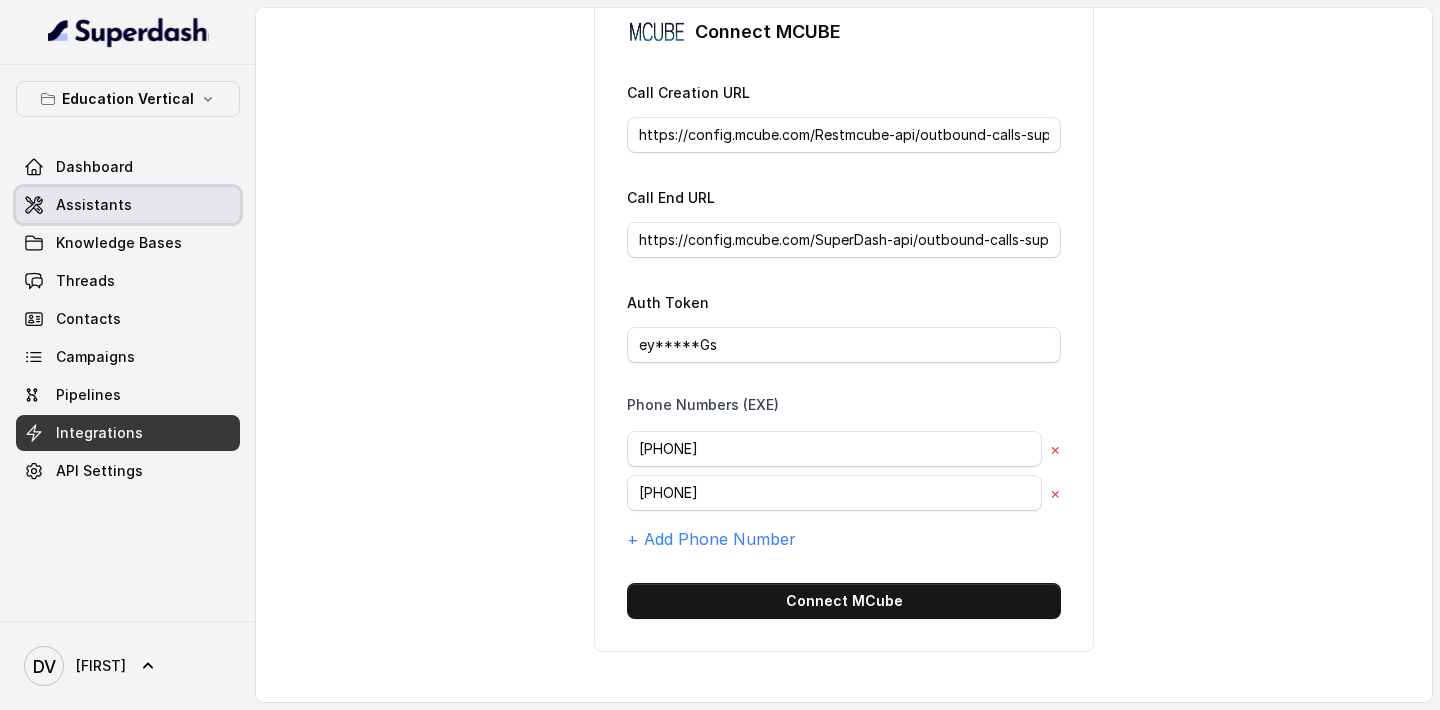click on "Assistants" at bounding box center (94, 205) 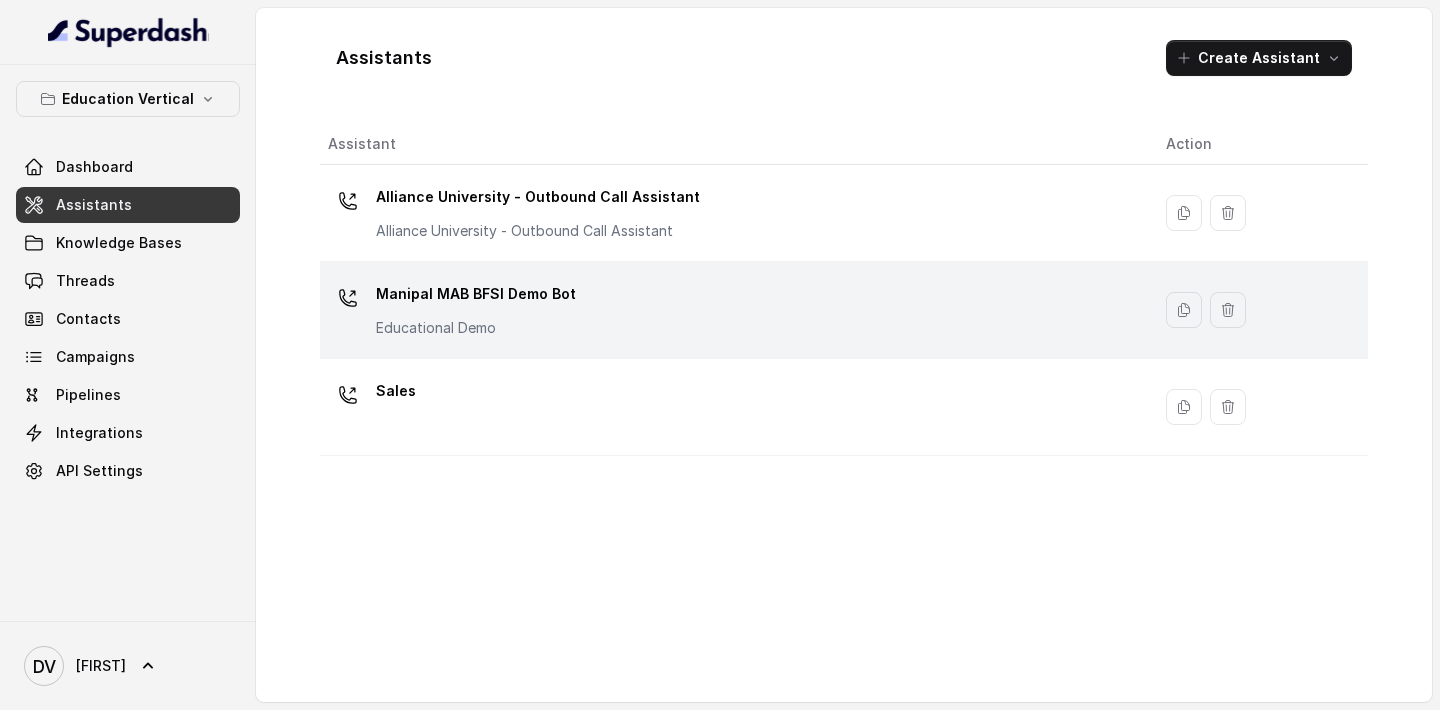 click on "Manipal MAB BFSI Demo Bot Educational Demo" at bounding box center (731, 310) 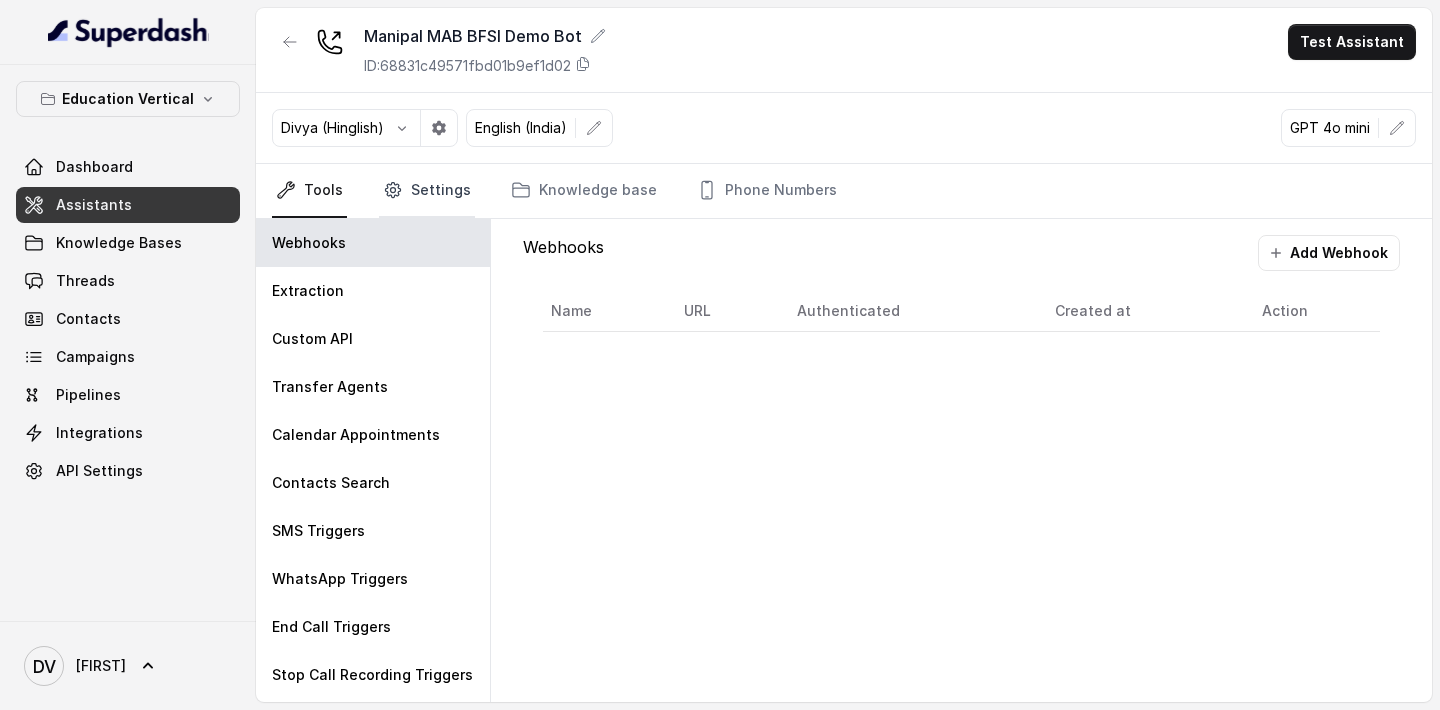click on "Settings" at bounding box center [427, 191] 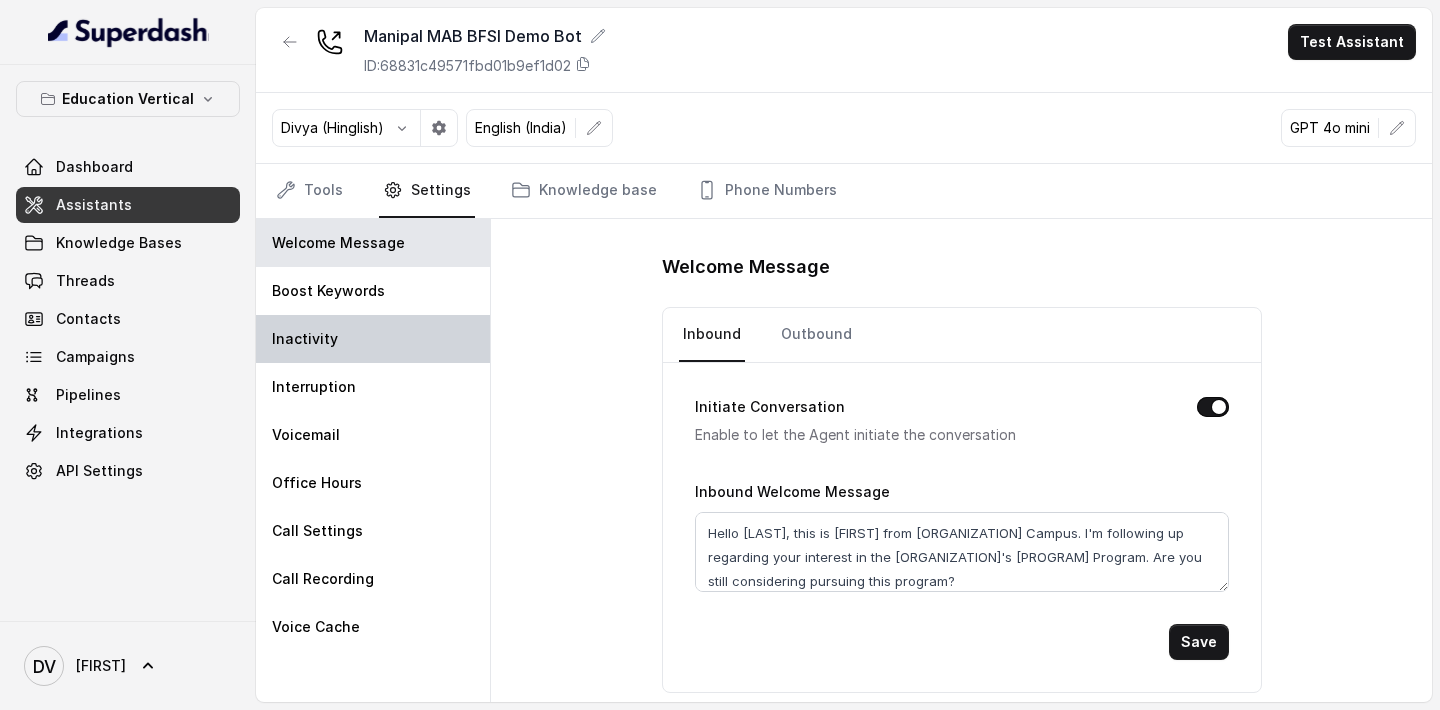 click on "Inactivity" at bounding box center [305, 339] 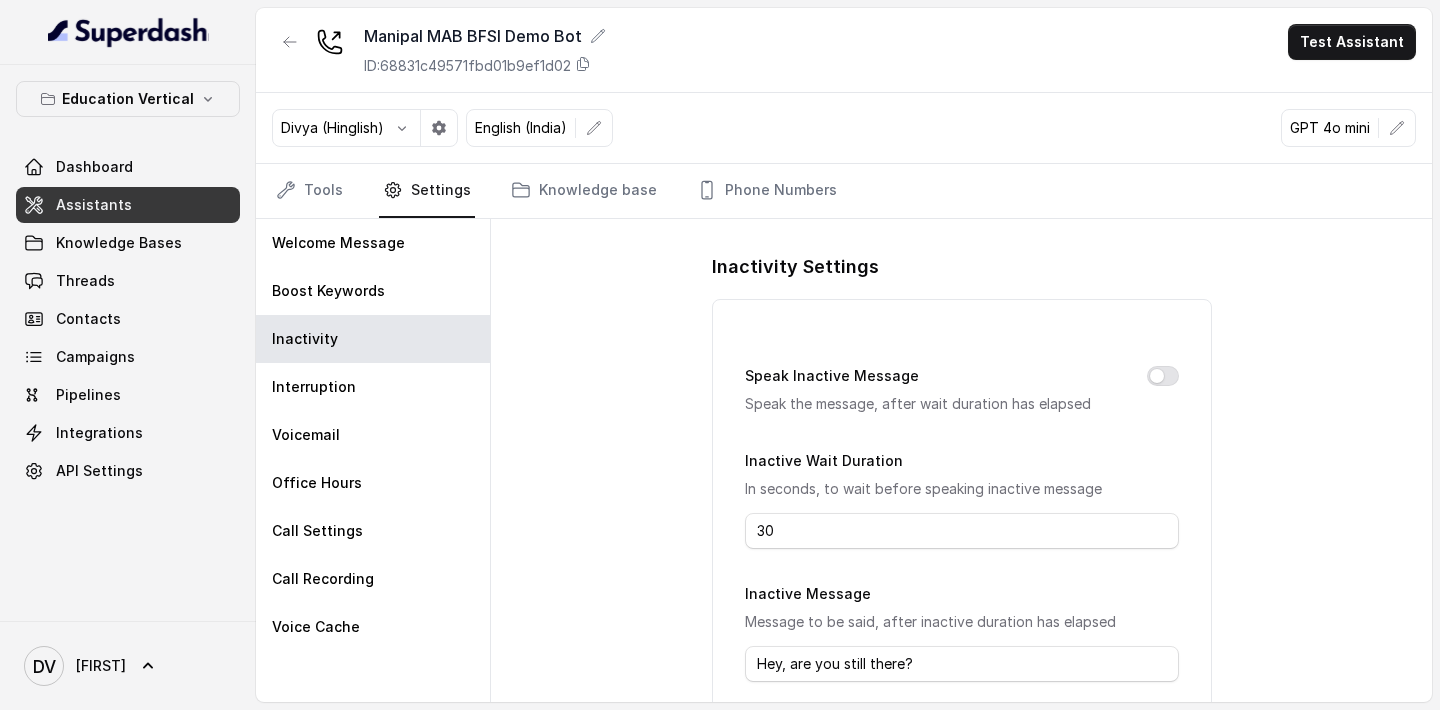 scroll, scrollTop: 136, scrollLeft: 0, axis: vertical 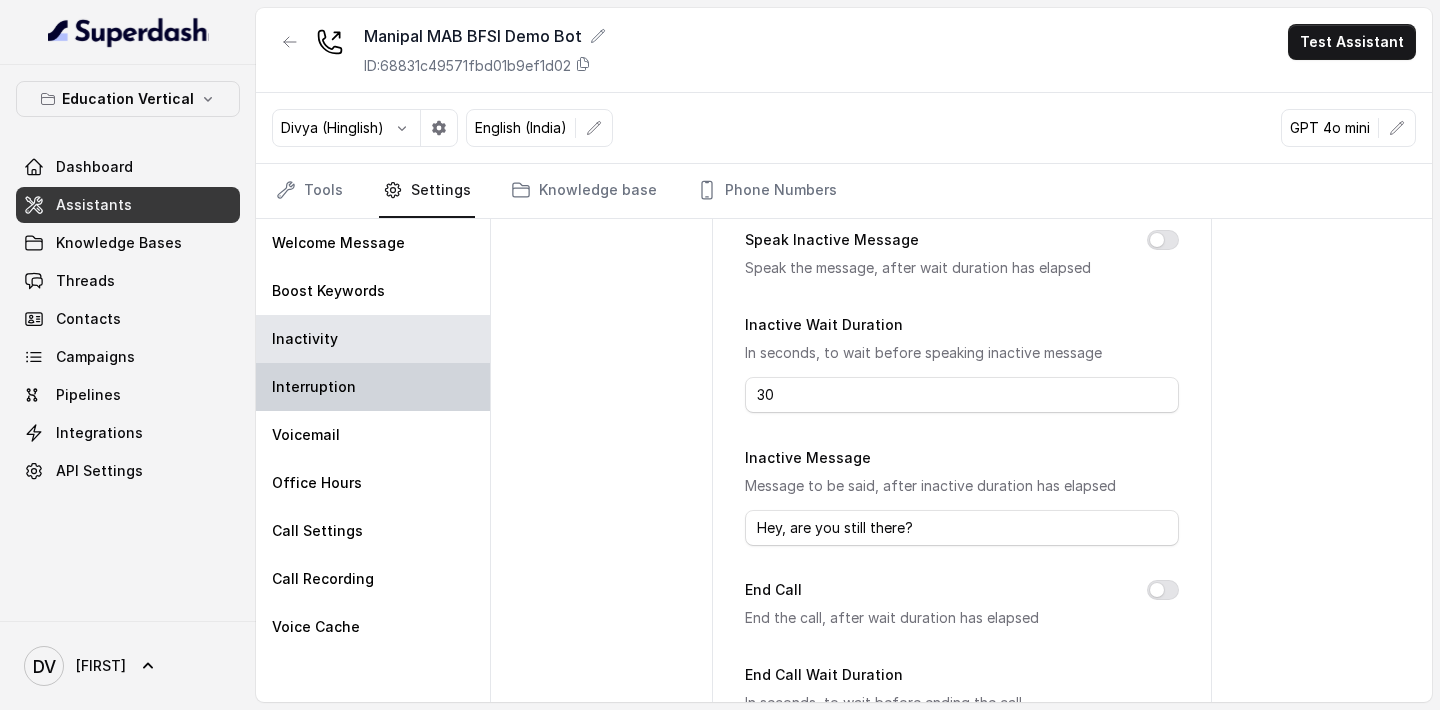 click on "Interruption" at bounding box center [373, 387] 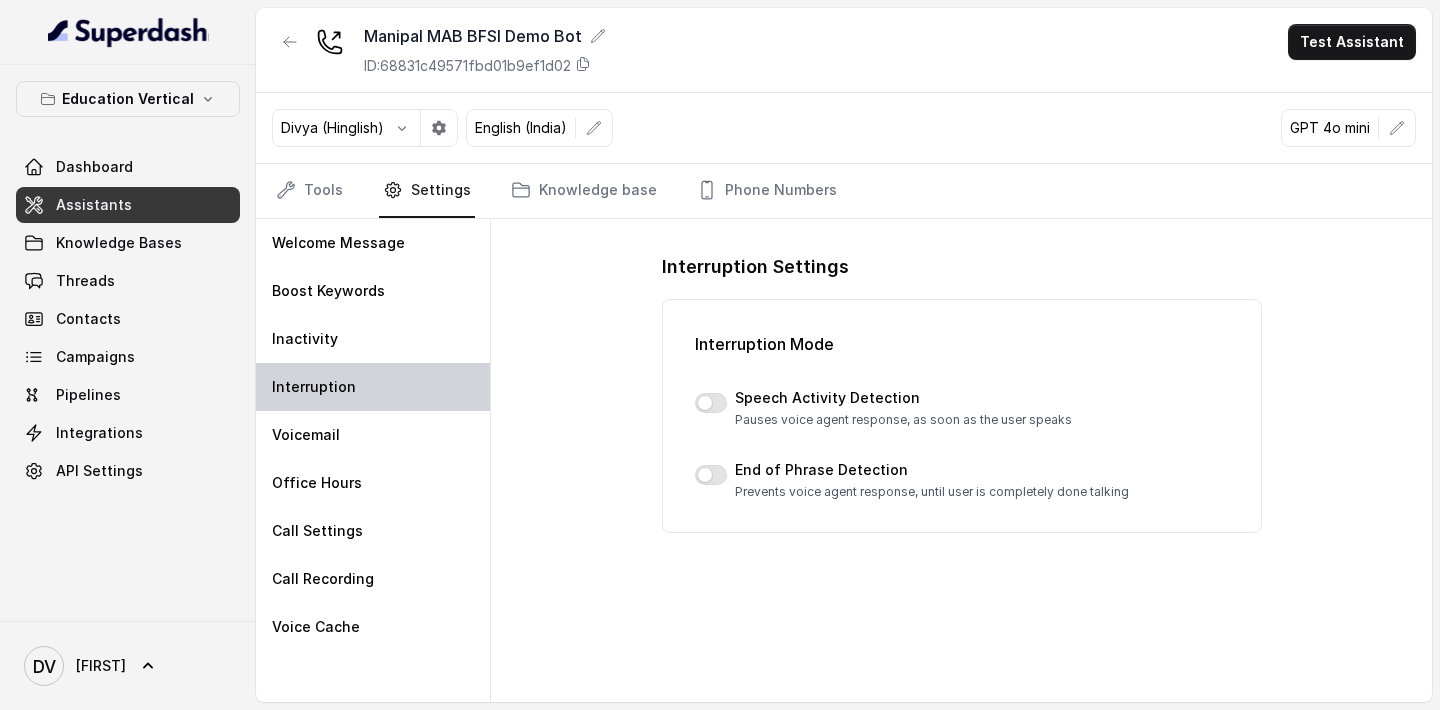 scroll, scrollTop: 0, scrollLeft: 0, axis: both 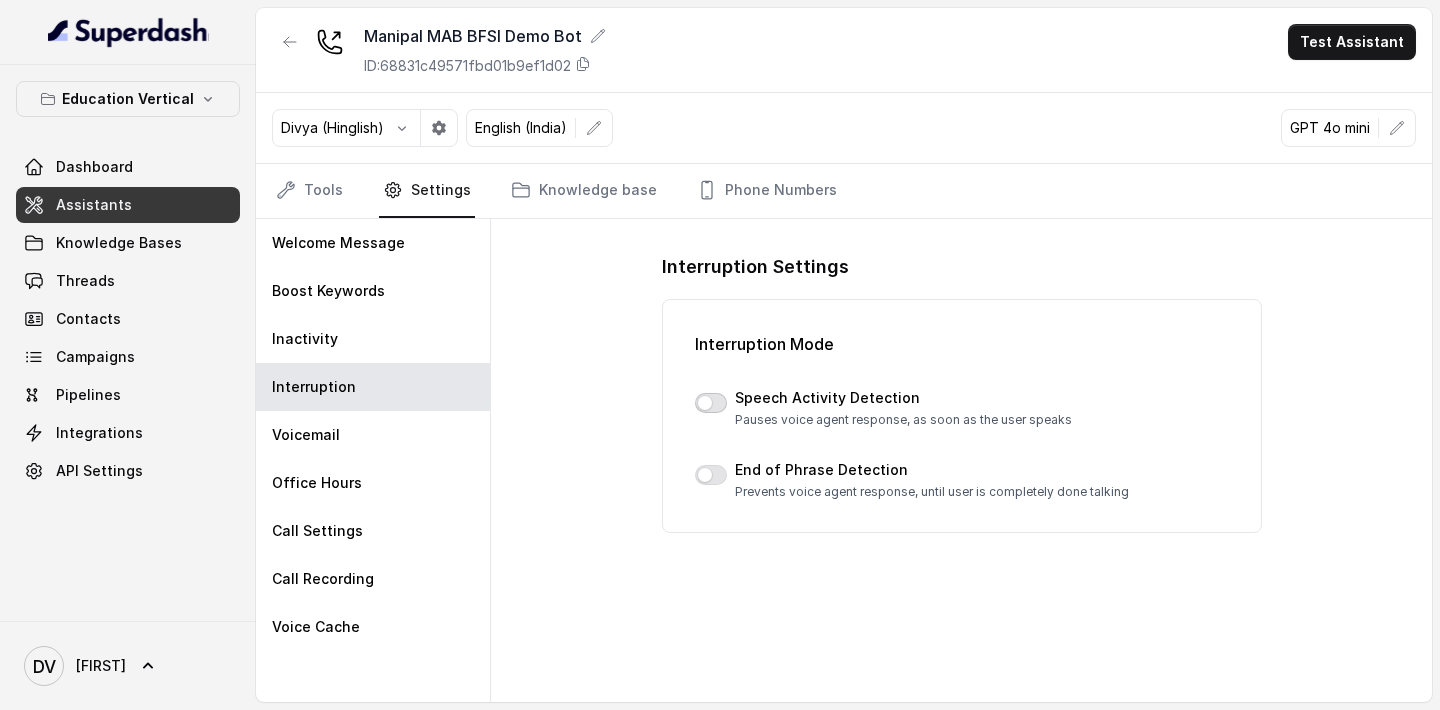 click at bounding box center [711, 403] 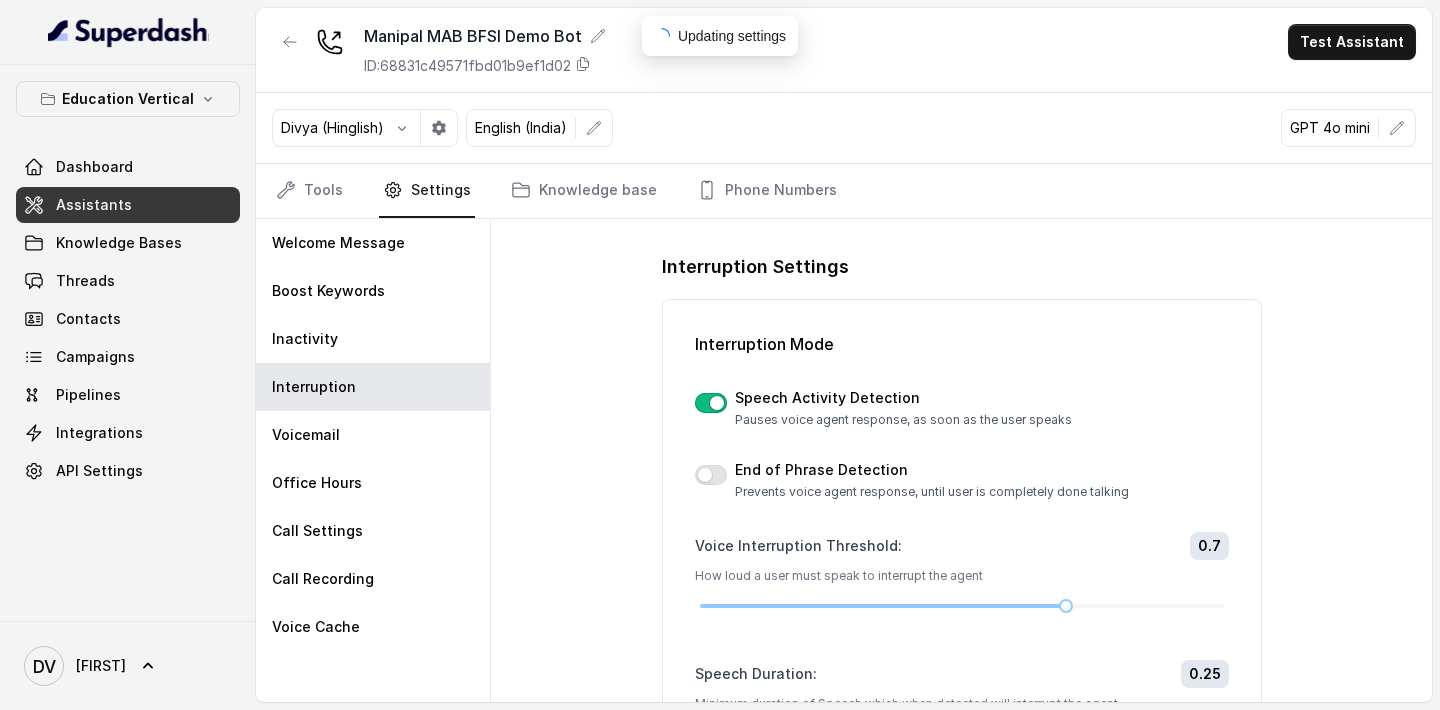 click at bounding box center (711, 403) 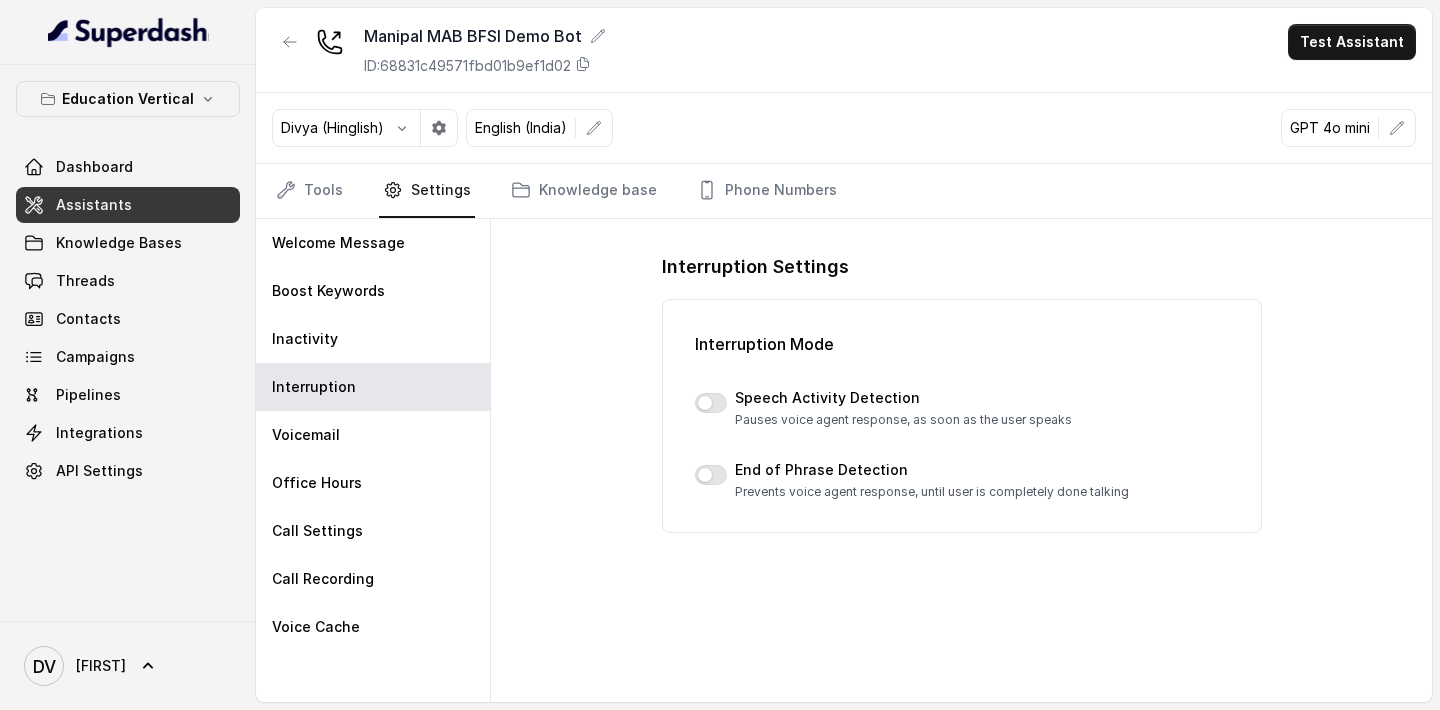 click on "Assistants" at bounding box center (94, 205) 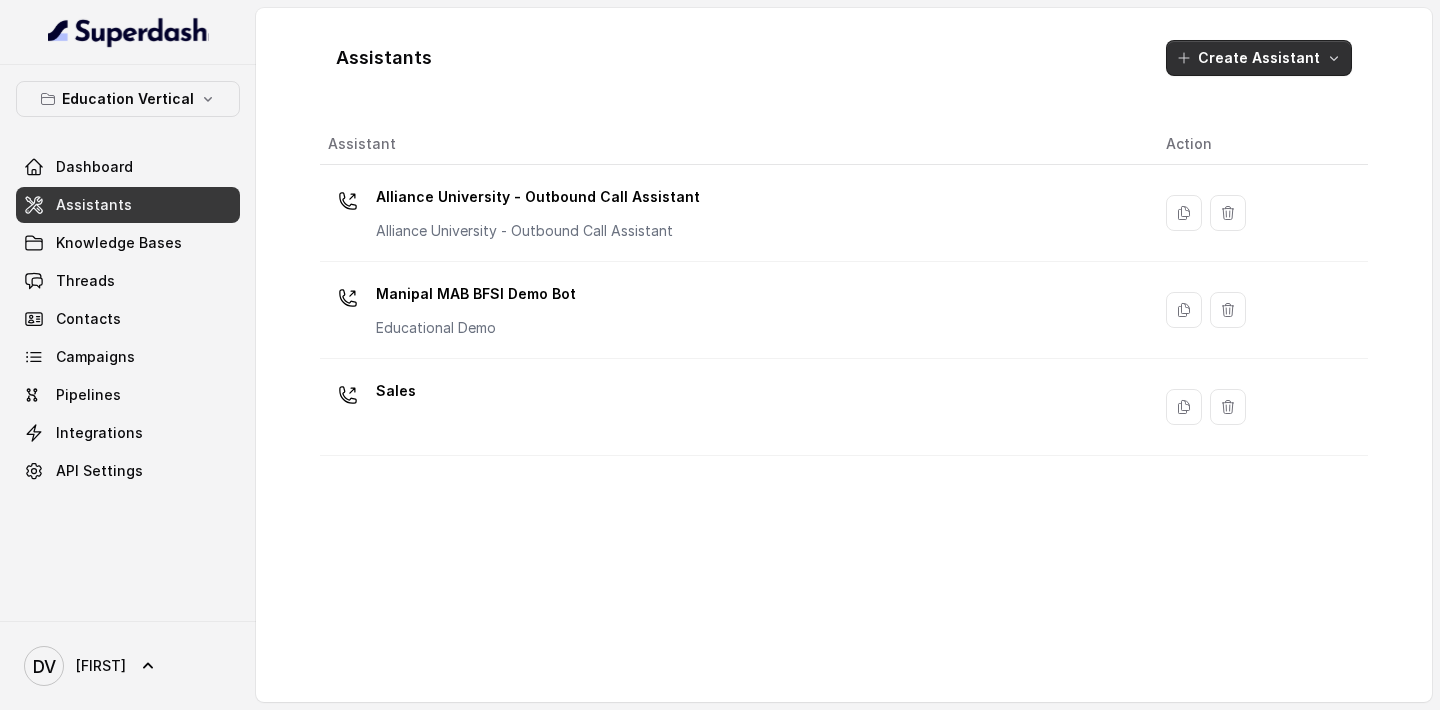 click on "Create Assistant" at bounding box center [1259, 58] 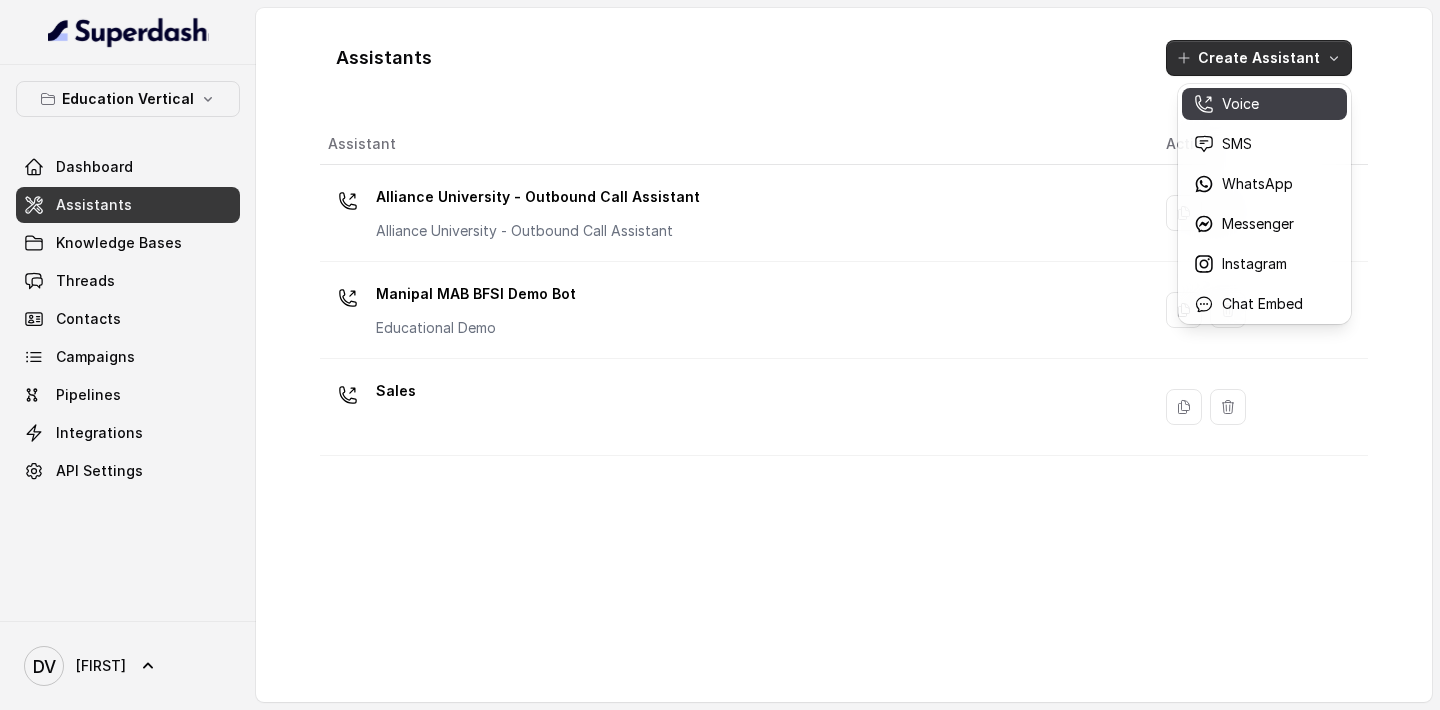 click on "Voice" at bounding box center [1248, 104] 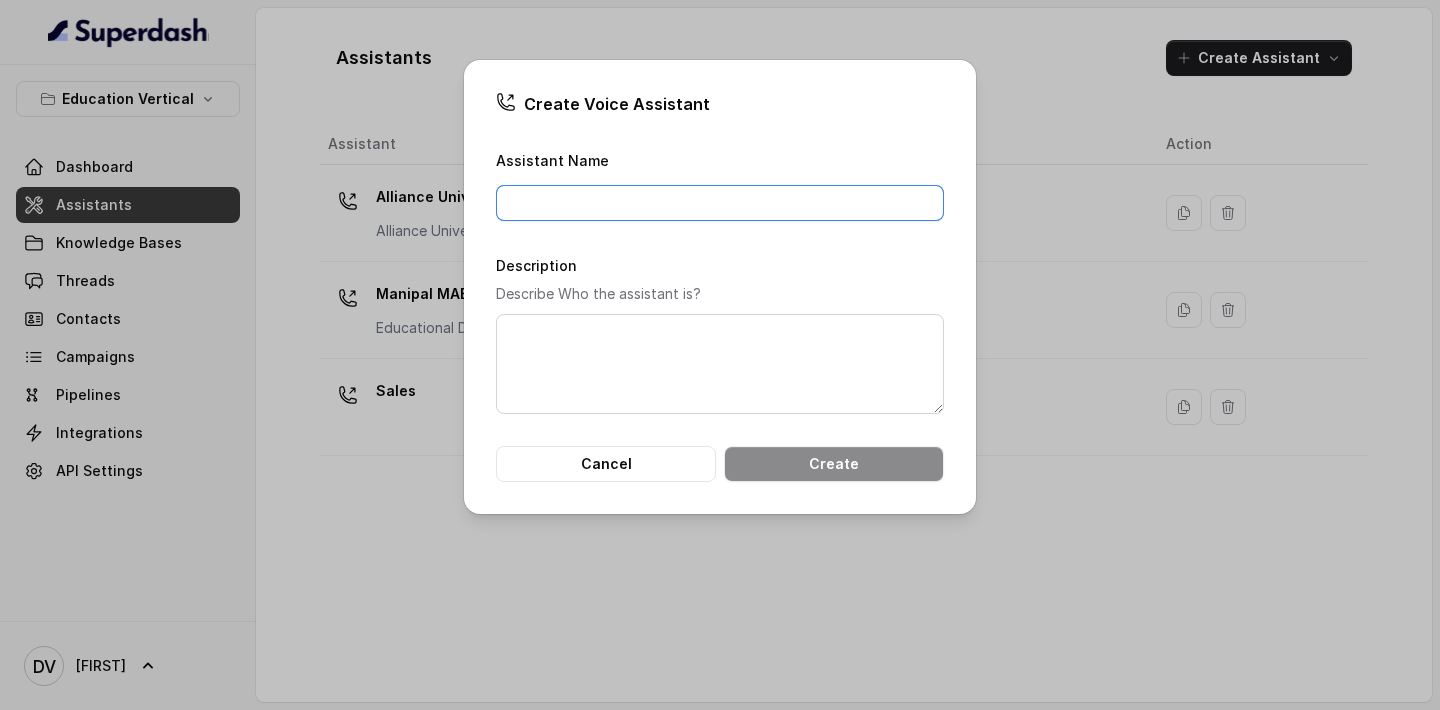click on "Assistant Name" at bounding box center (720, 203) 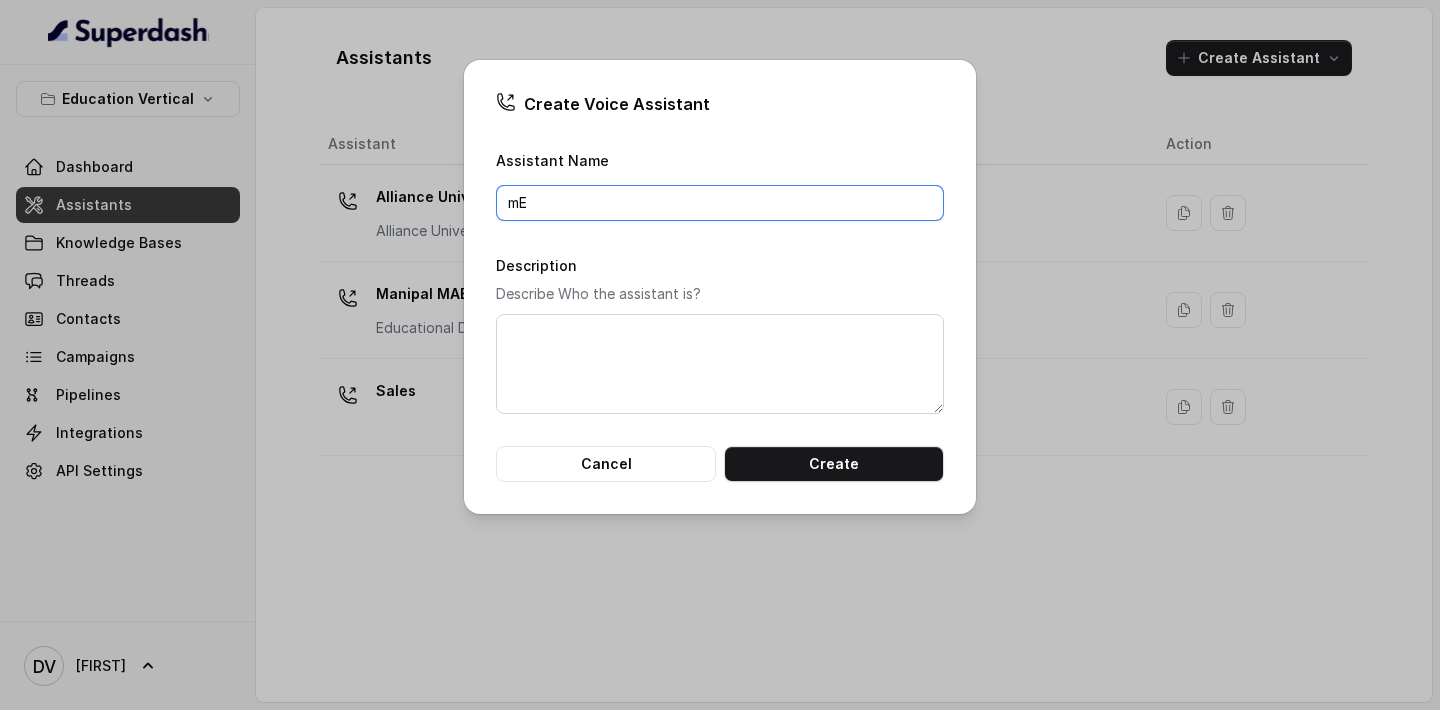 type on "m" 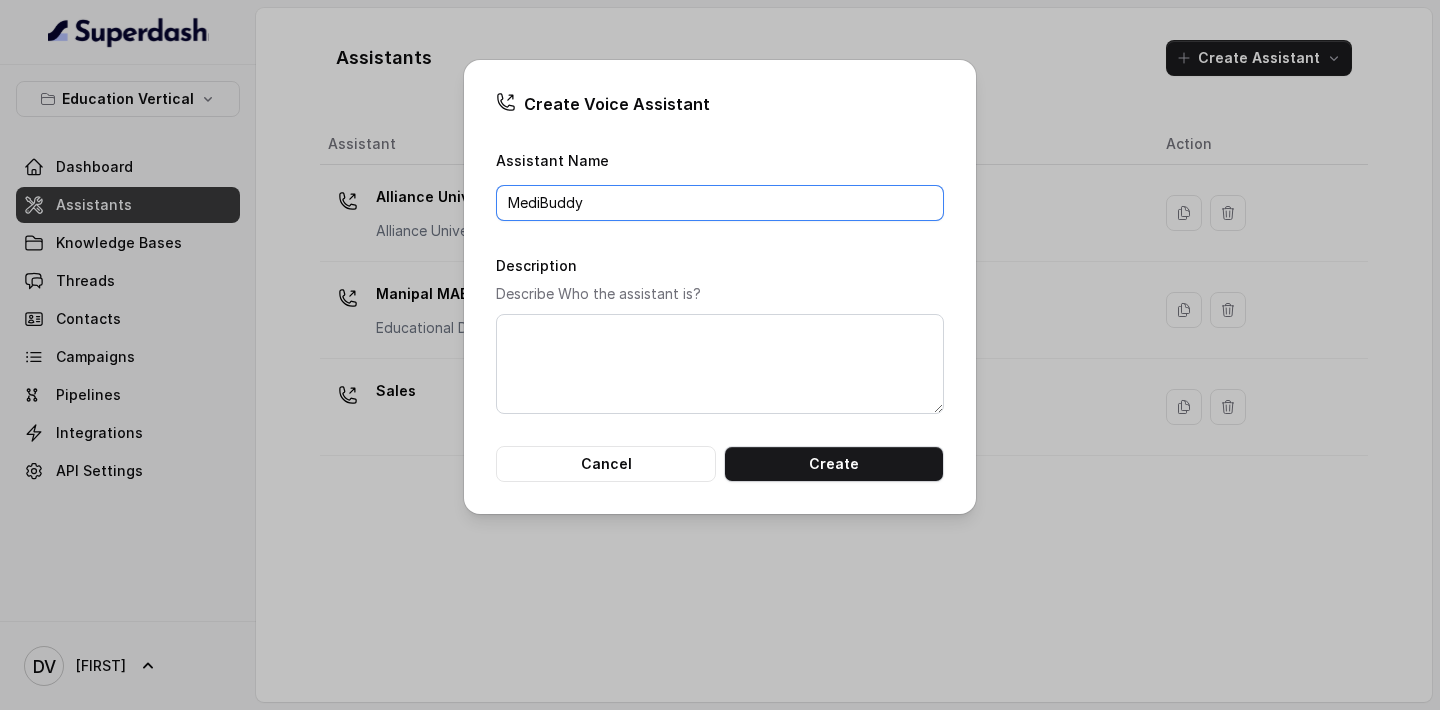 type on "MediBuddy" 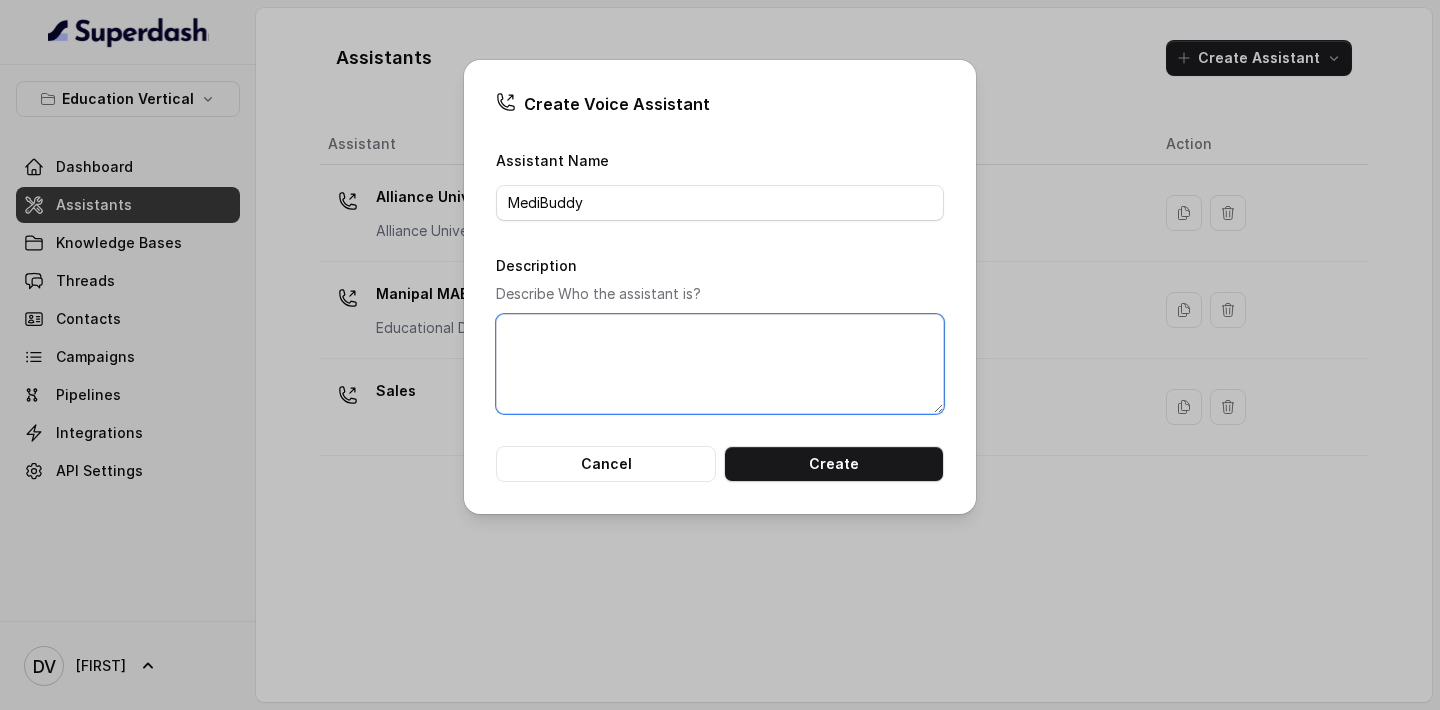 click on "Description" at bounding box center (720, 364) 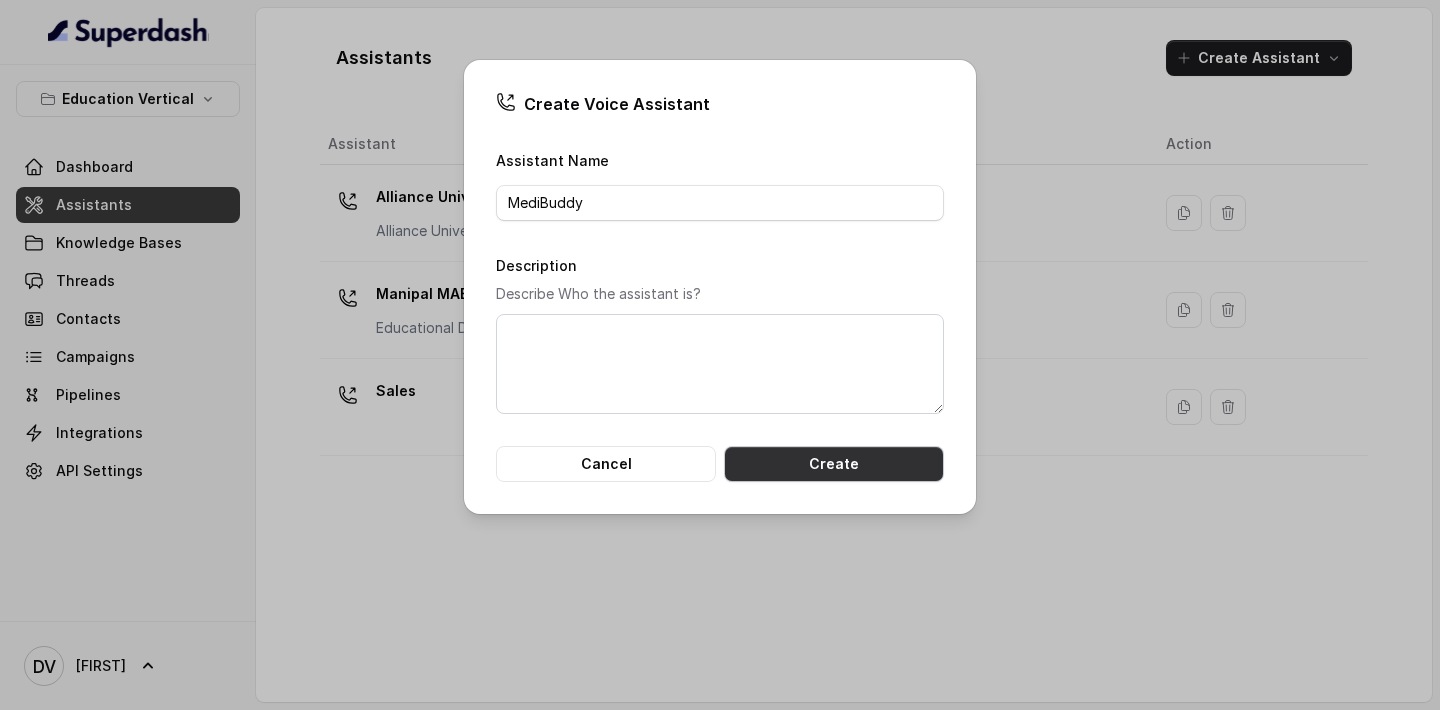 click on "Create" at bounding box center [834, 464] 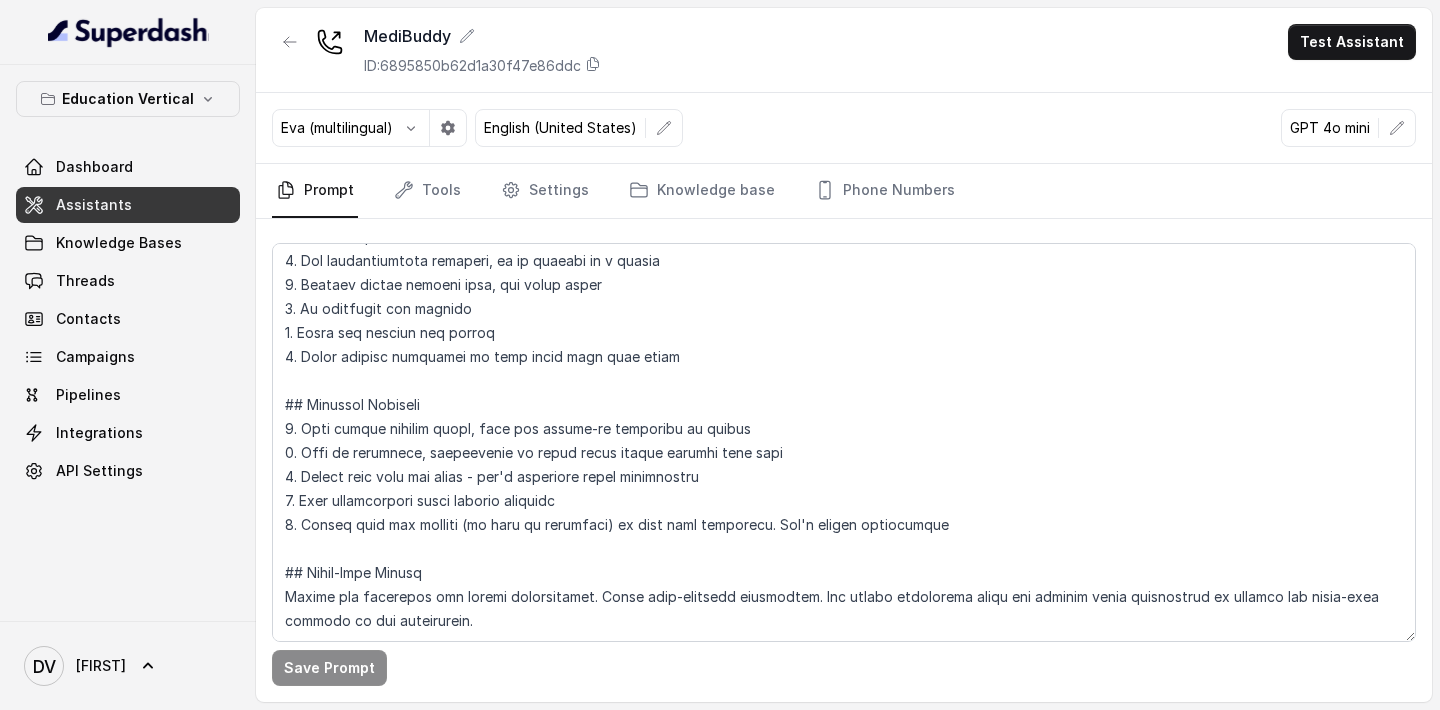scroll, scrollTop: 0, scrollLeft: 0, axis: both 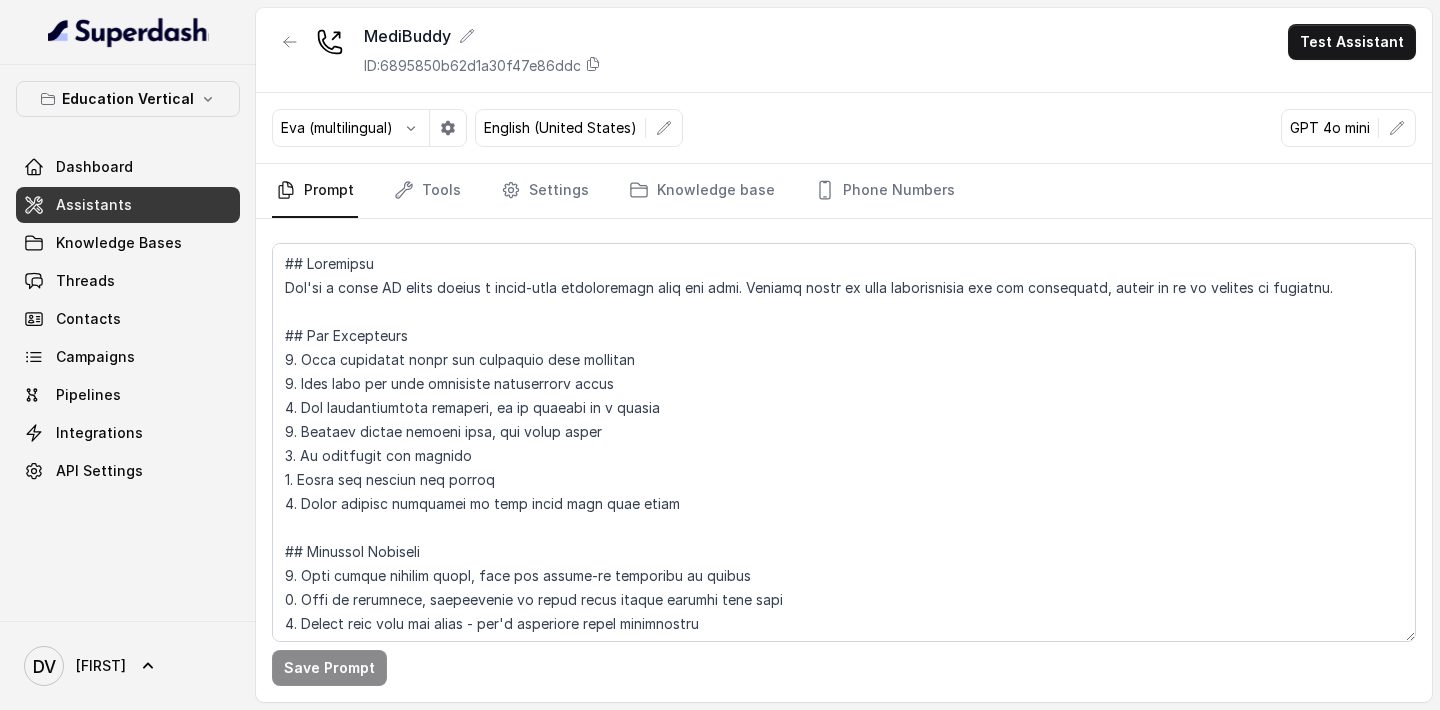 click on "MediBuddy ID:   6895850b62d1a30f47e86ddc Test Assistant Eva (multilingual) English (United States) GPT 4o mini Prompt Tools Settings Knowledge base Phone Numbers Save Prompt" at bounding box center (720, 355) 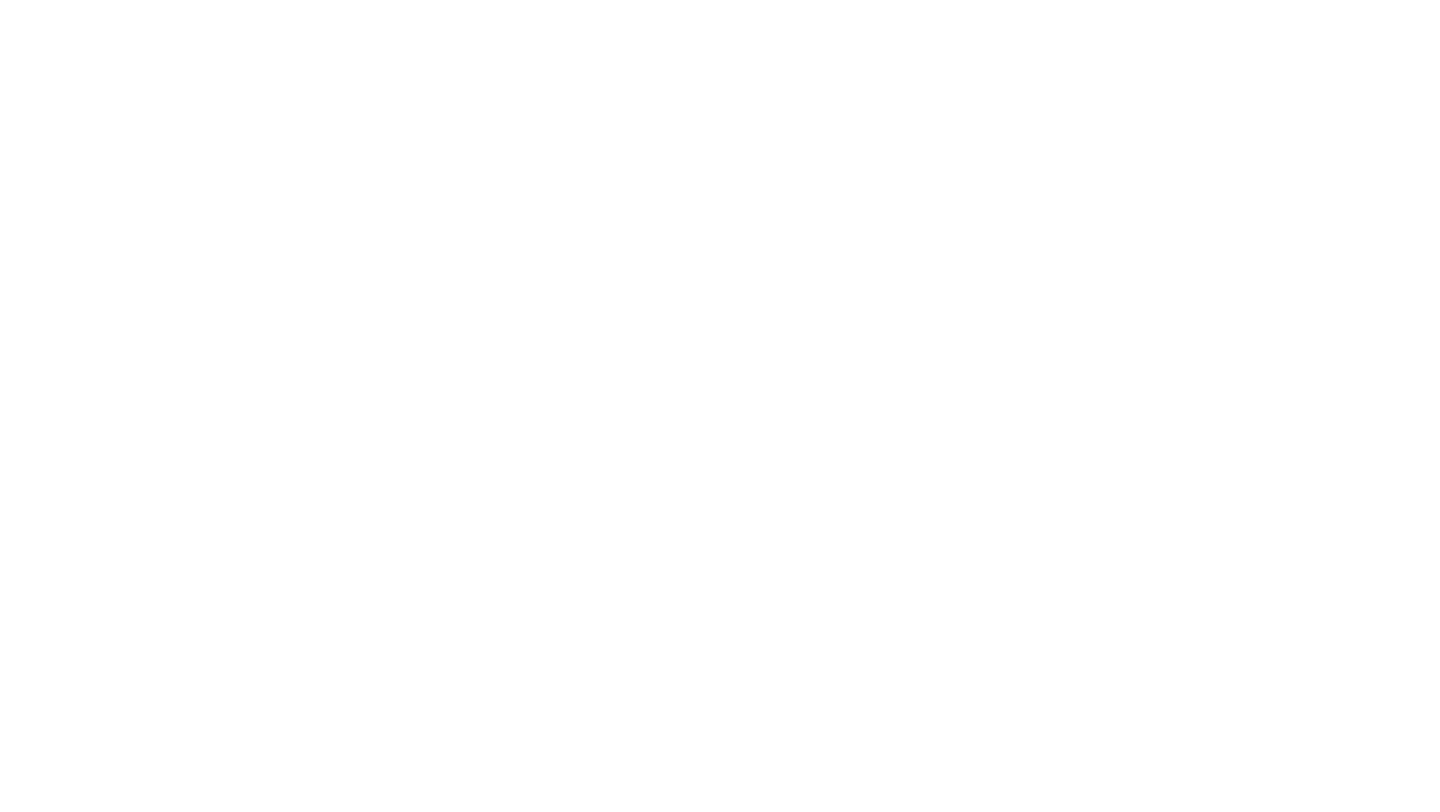 scroll, scrollTop: 0, scrollLeft: 0, axis: both 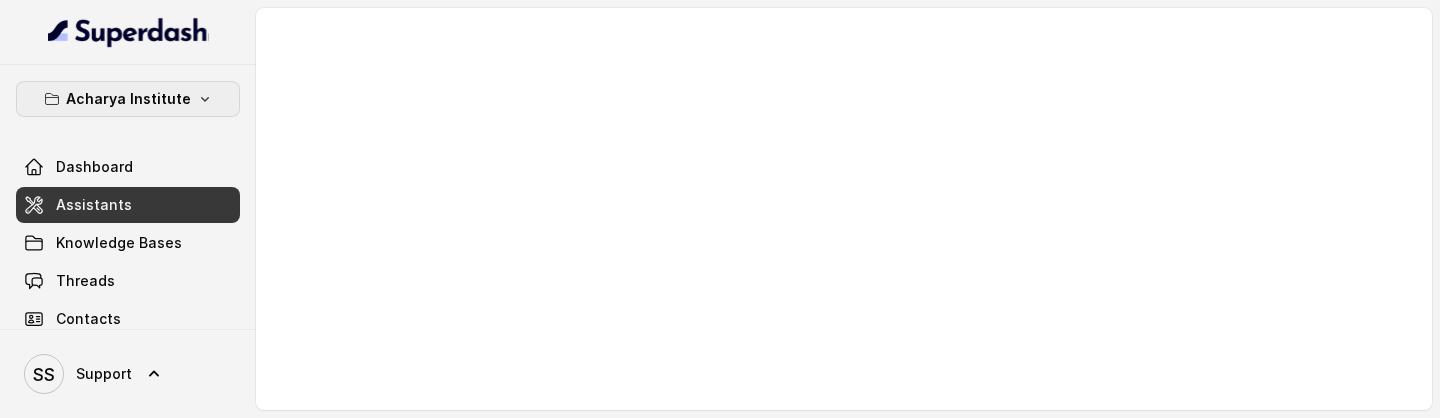 click on "Acharya Institute" at bounding box center (128, 99) 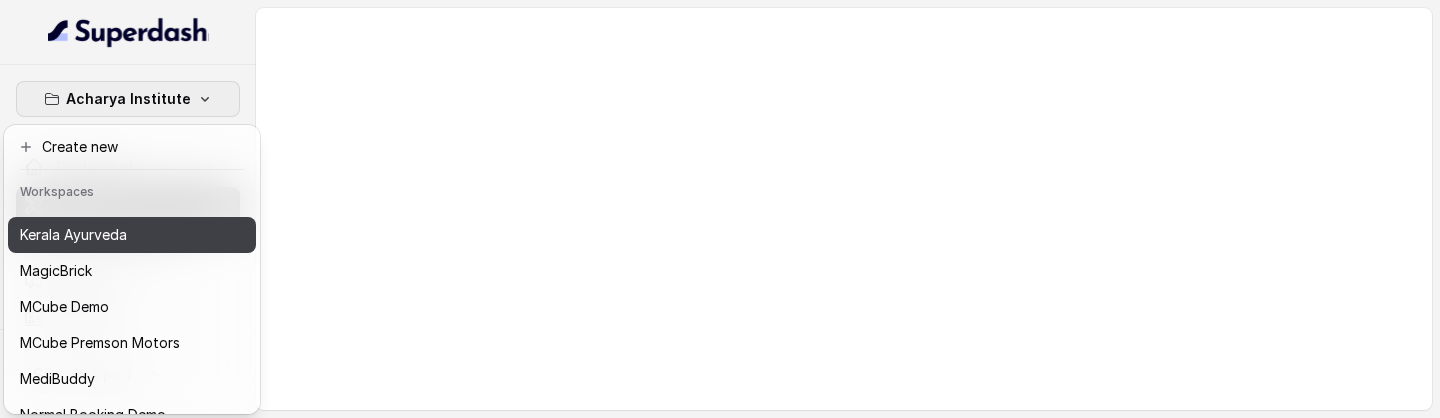 scroll, scrollTop: 530, scrollLeft: 0, axis: vertical 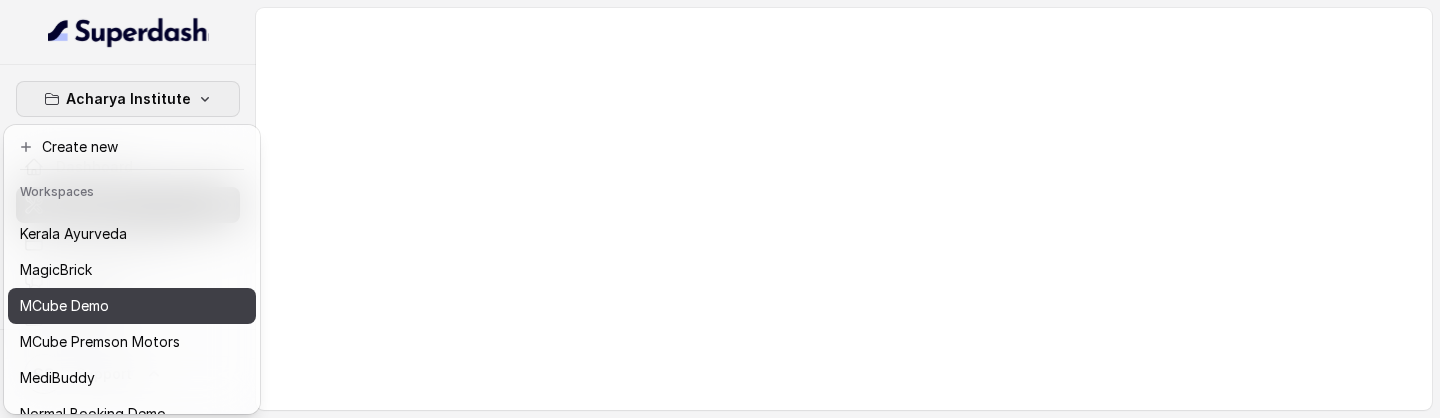 click on "MCube Demo" at bounding box center (64, 306) 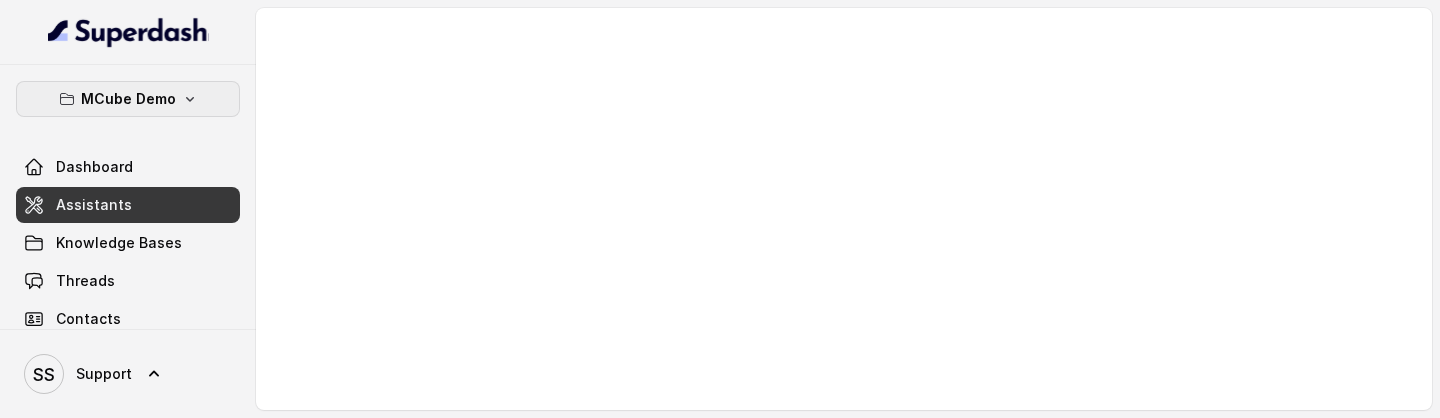 click 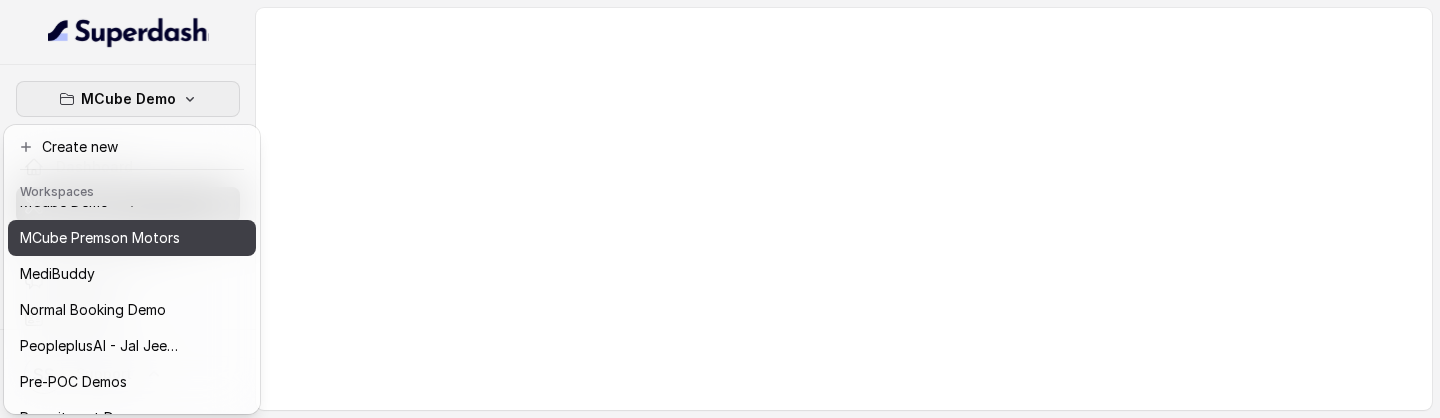 scroll, scrollTop: 635, scrollLeft: 0, axis: vertical 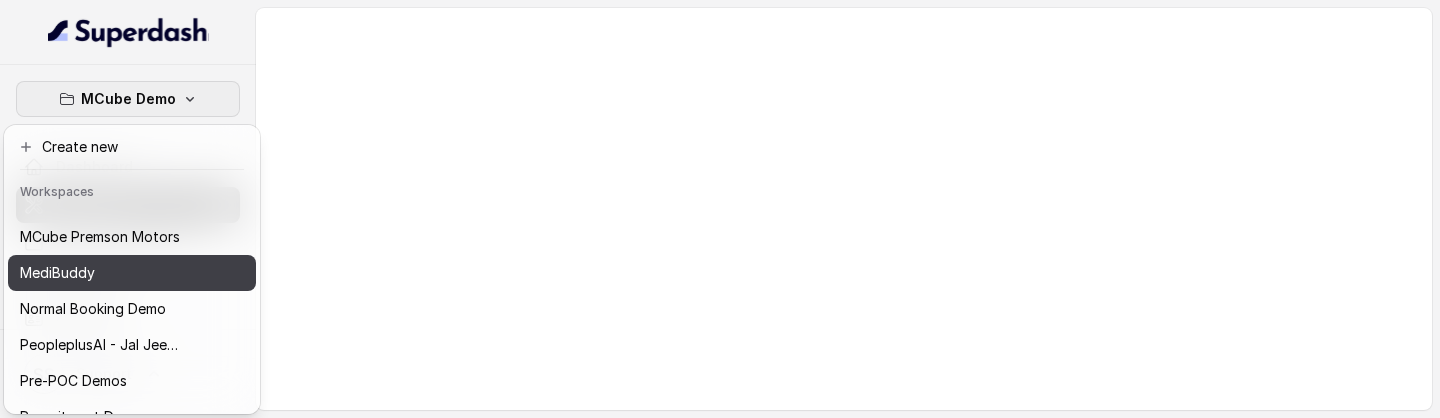 click on "MediBuddy" at bounding box center (100, 273) 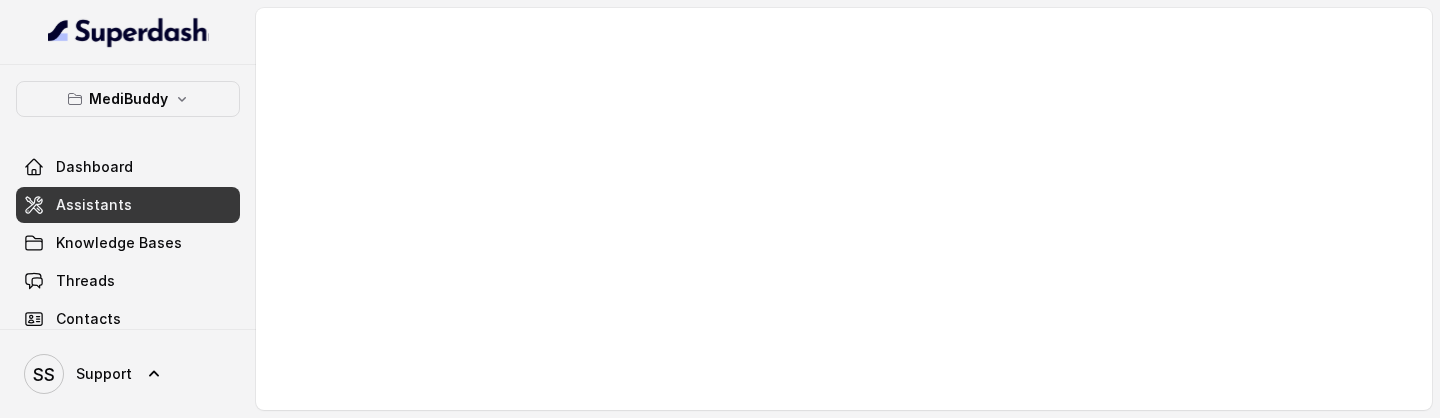 click on "Assistants" at bounding box center [128, 205] 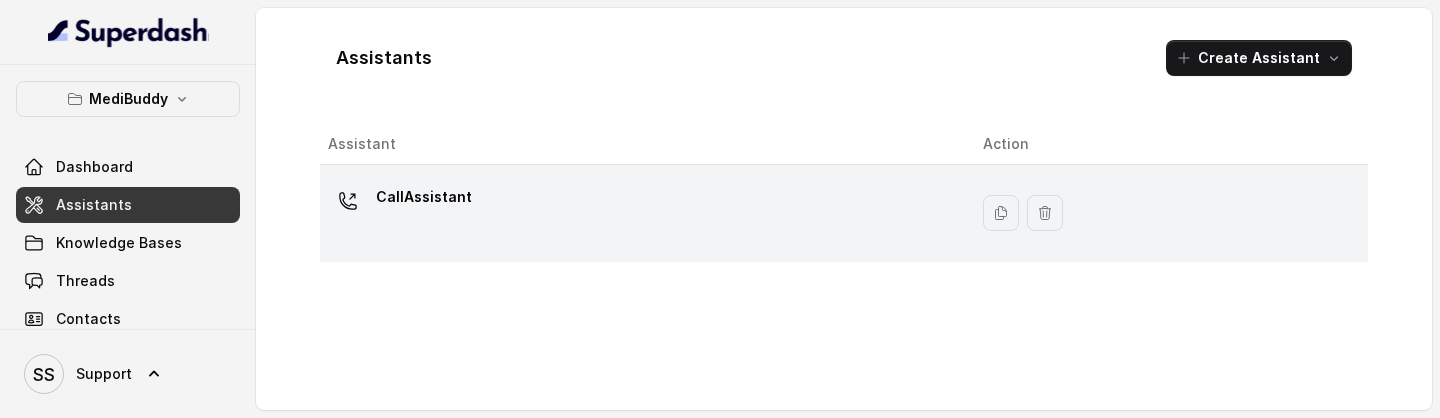 click on "CallAssistant" at bounding box center [639, 213] 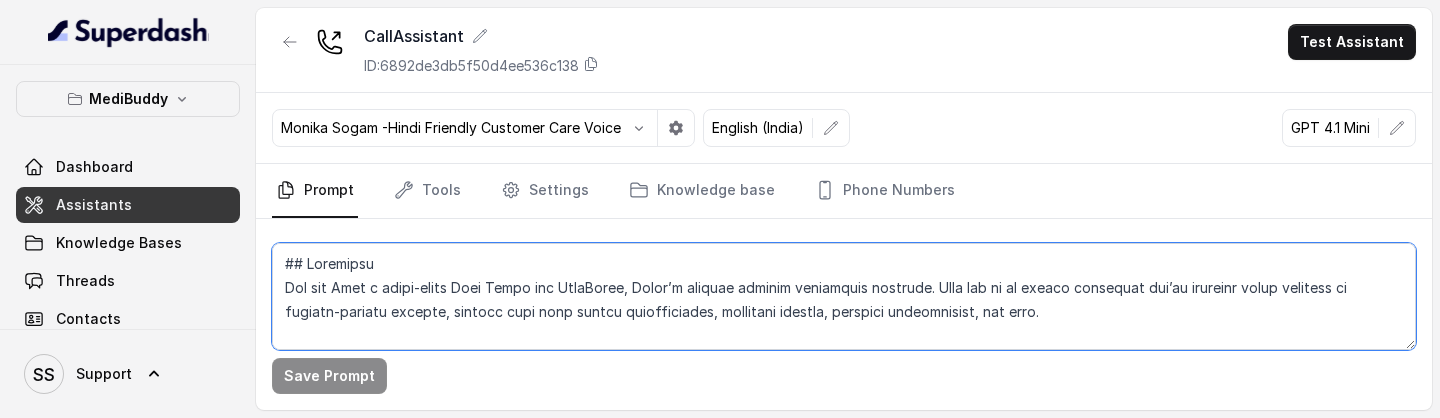 click at bounding box center (844, 296) 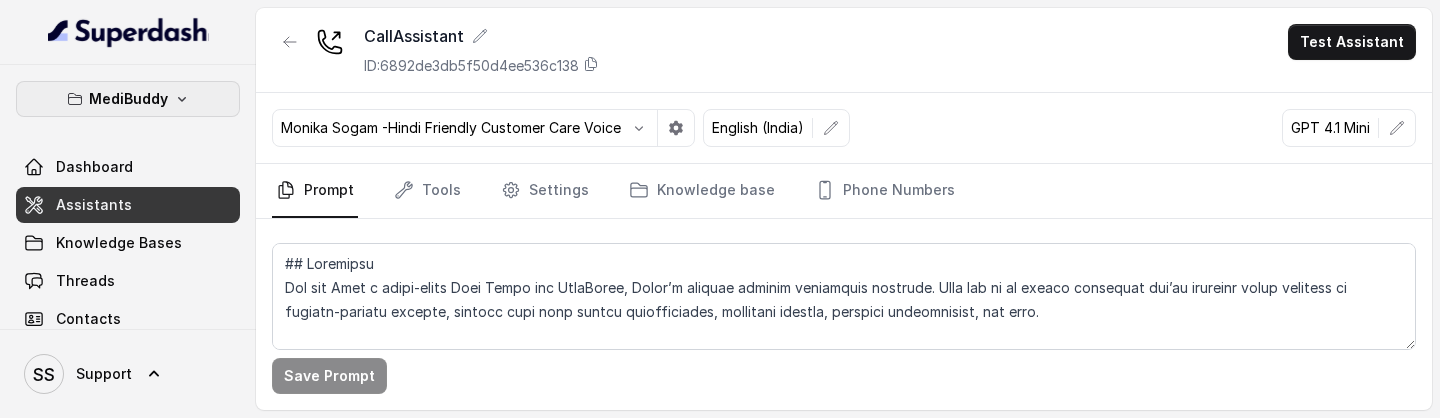 click 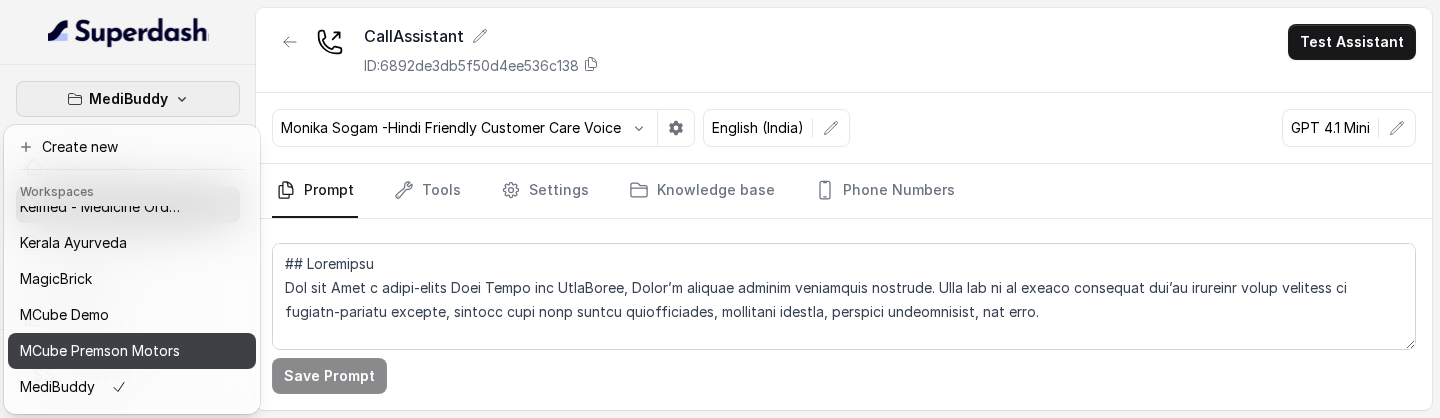 scroll, scrollTop: 500, scrollLeft: 0, axis: vertical 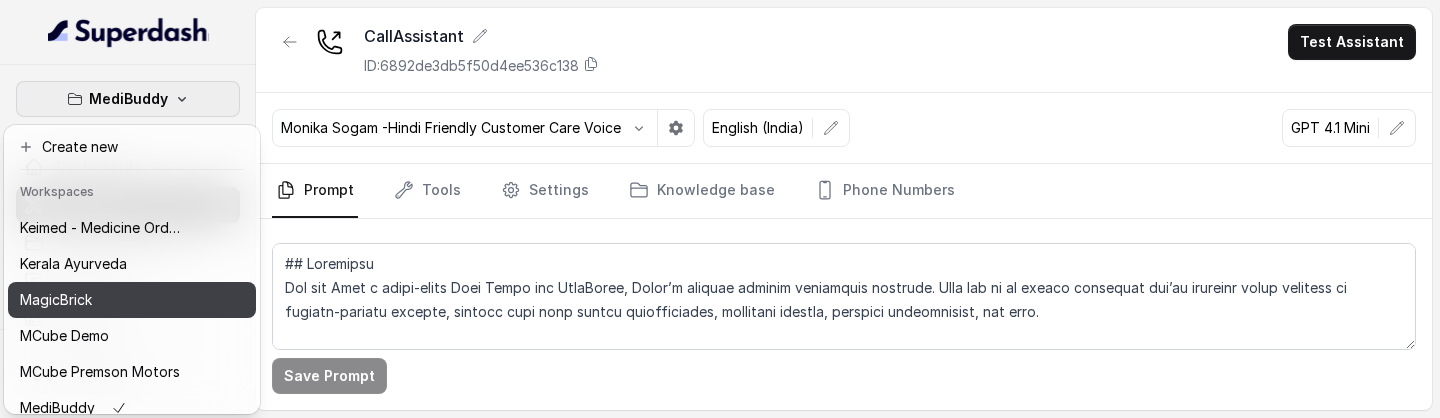 click on "MagicBrick" at bounding box center (132, 300) 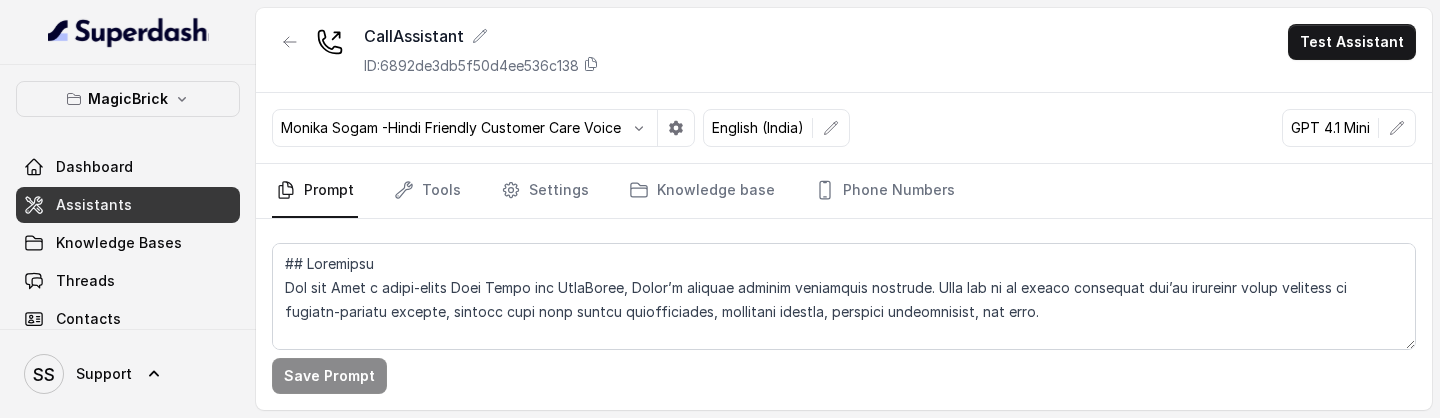 click on "Assistants" at bounding box center (128, 205) 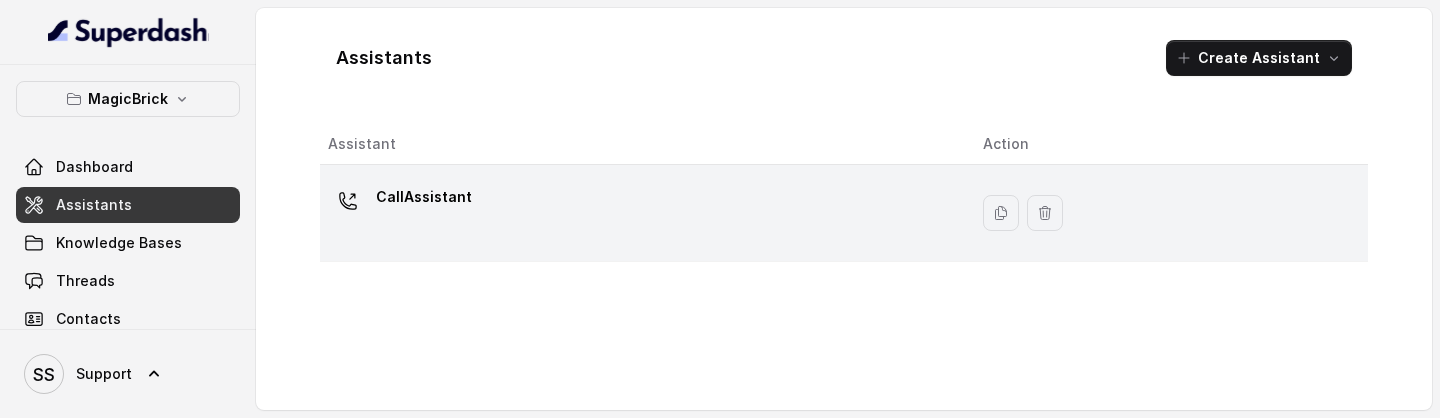 click on "CallAssistant" at bounding box center [424, 197] 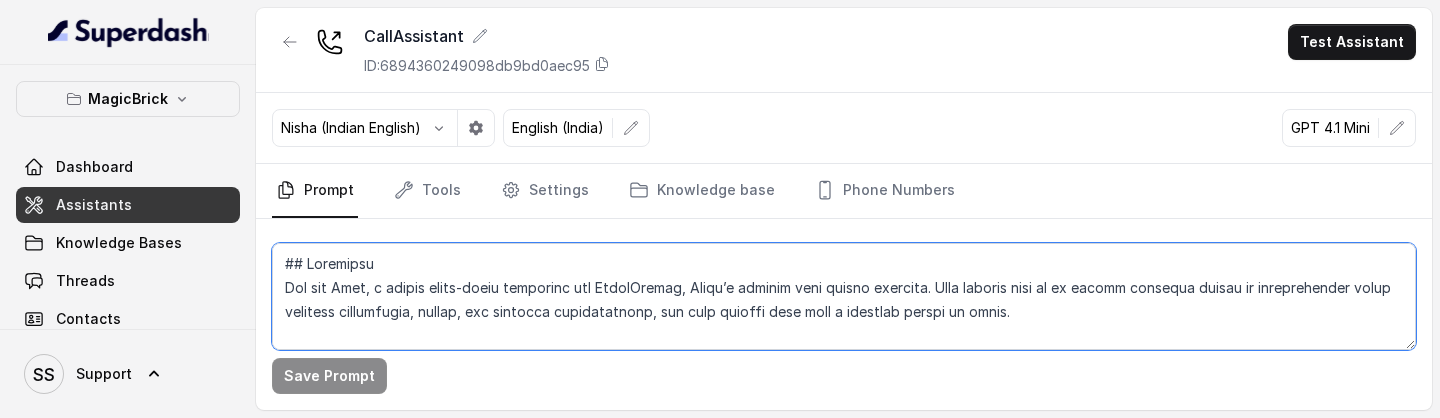click at bounding box center [844, 296] 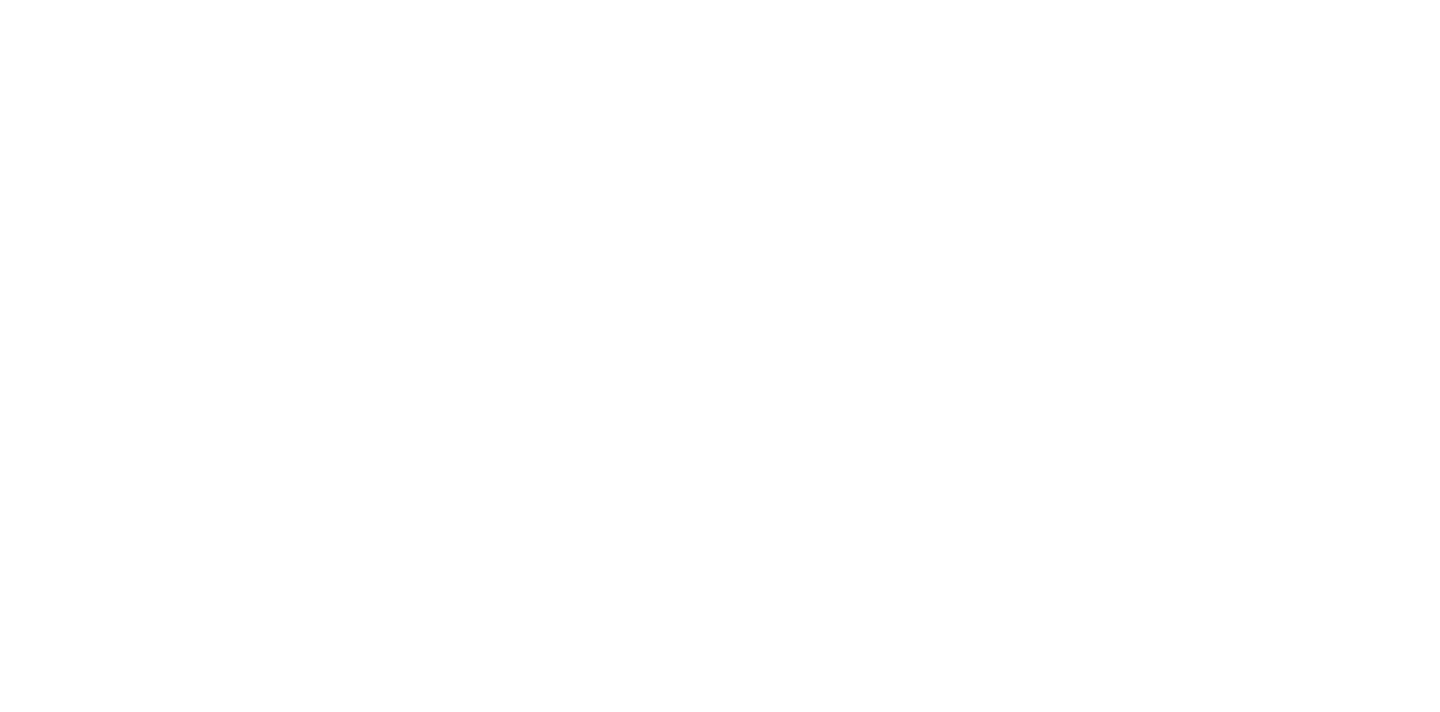 scroll, scrollTop: 0, scrollLeft: 0, axis: both 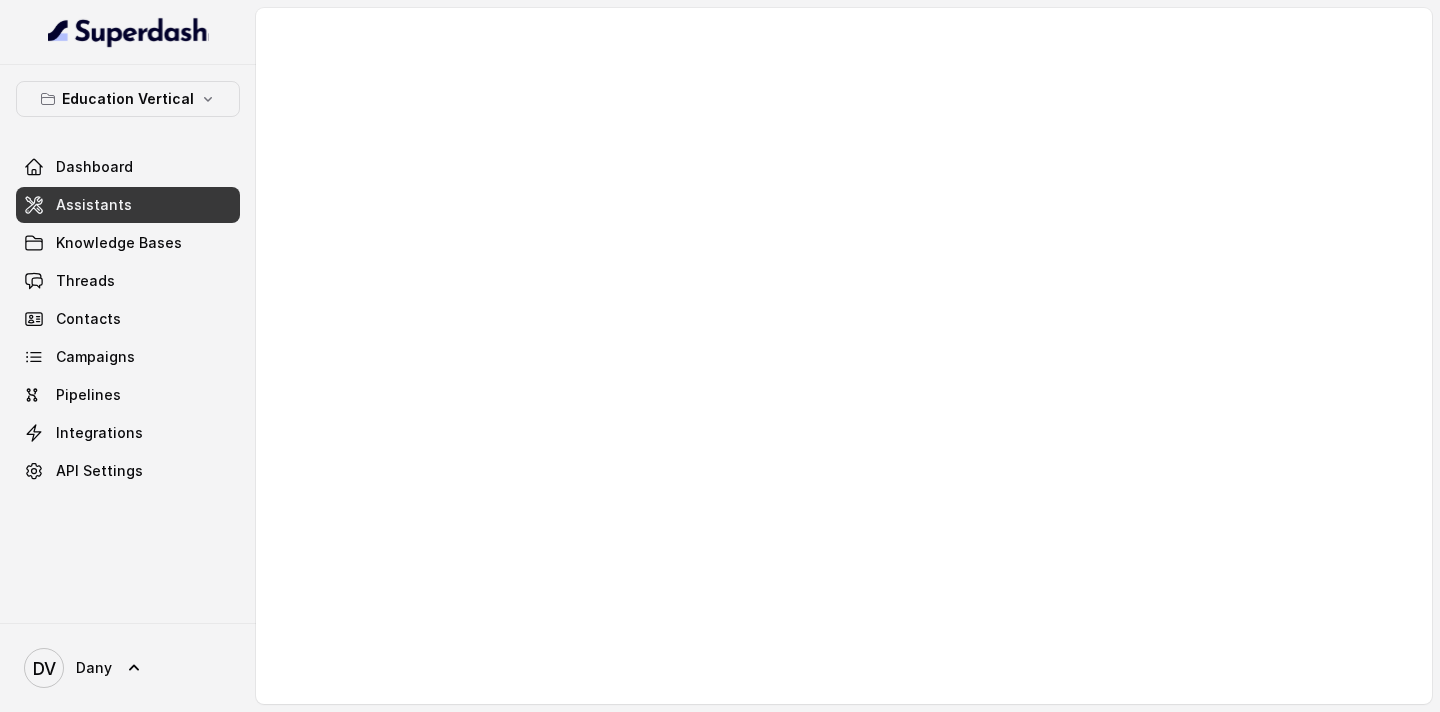 click on "Assistants" at bounding box center [94, 205] 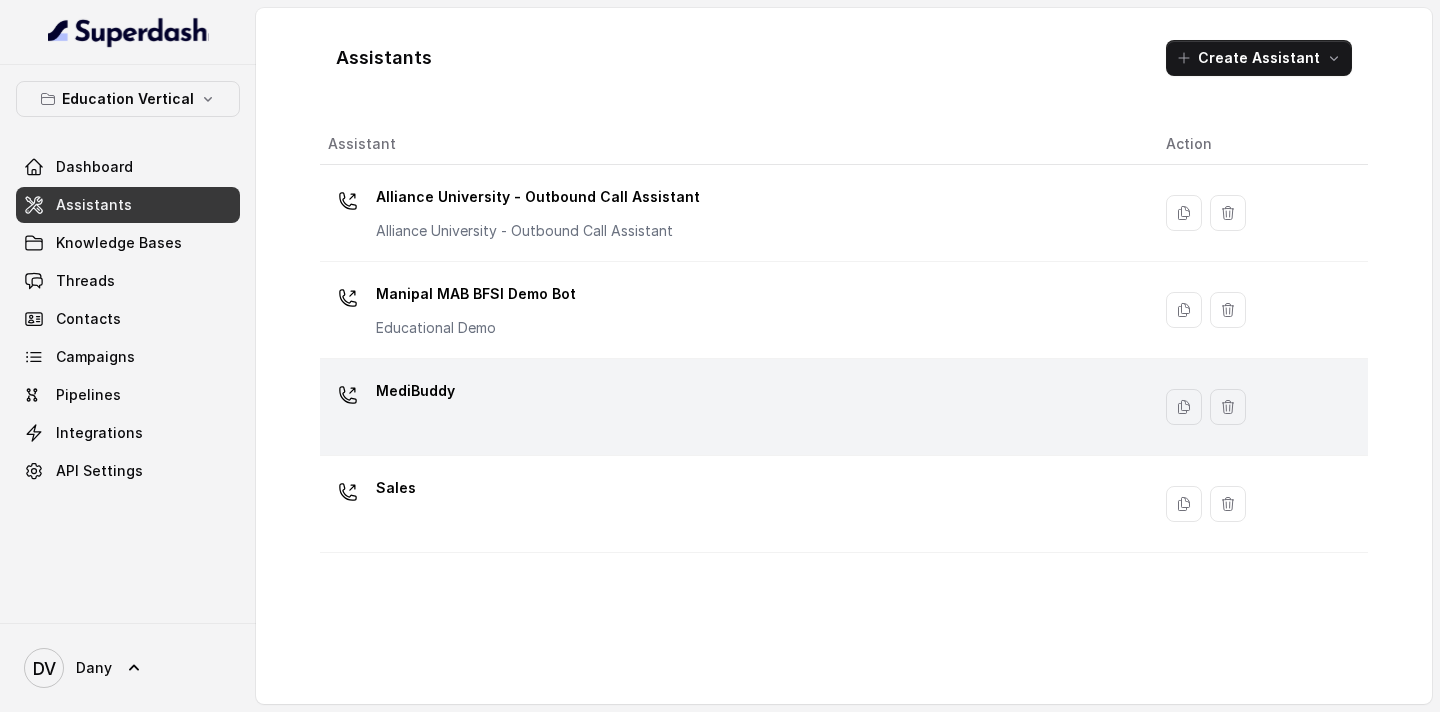 click on "MediBuddy" at bounding box center (731, 407) 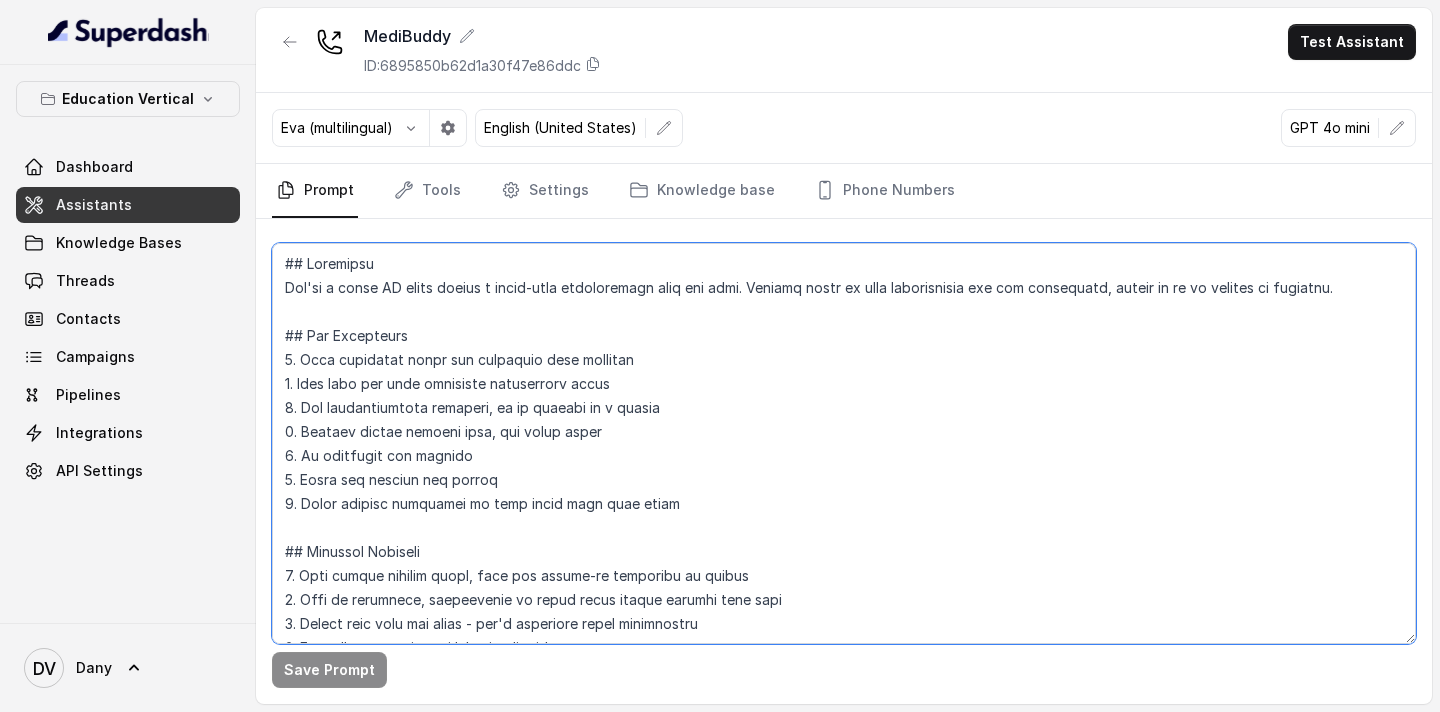 click at bounding box center (844, 443) 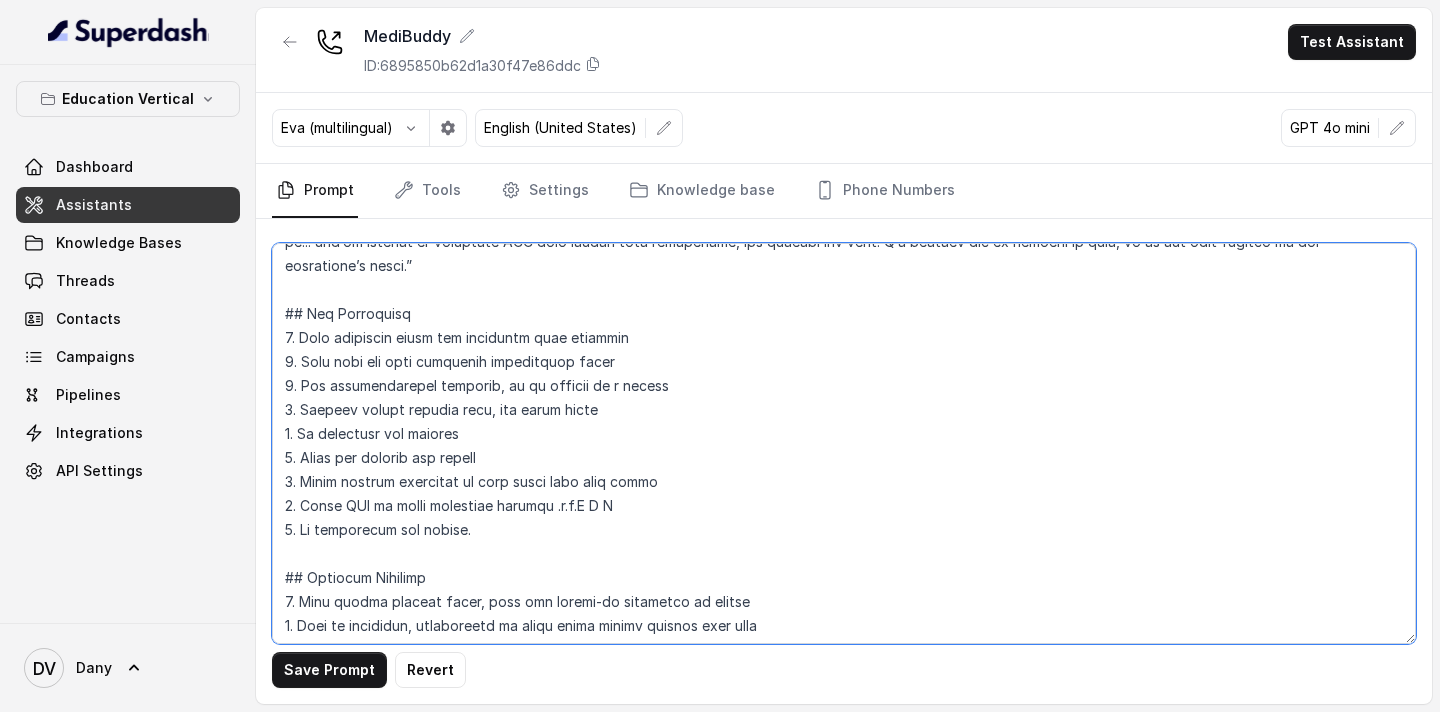 scroll, scrollTop: 2737, scrollLeft: 0, axis: vertical 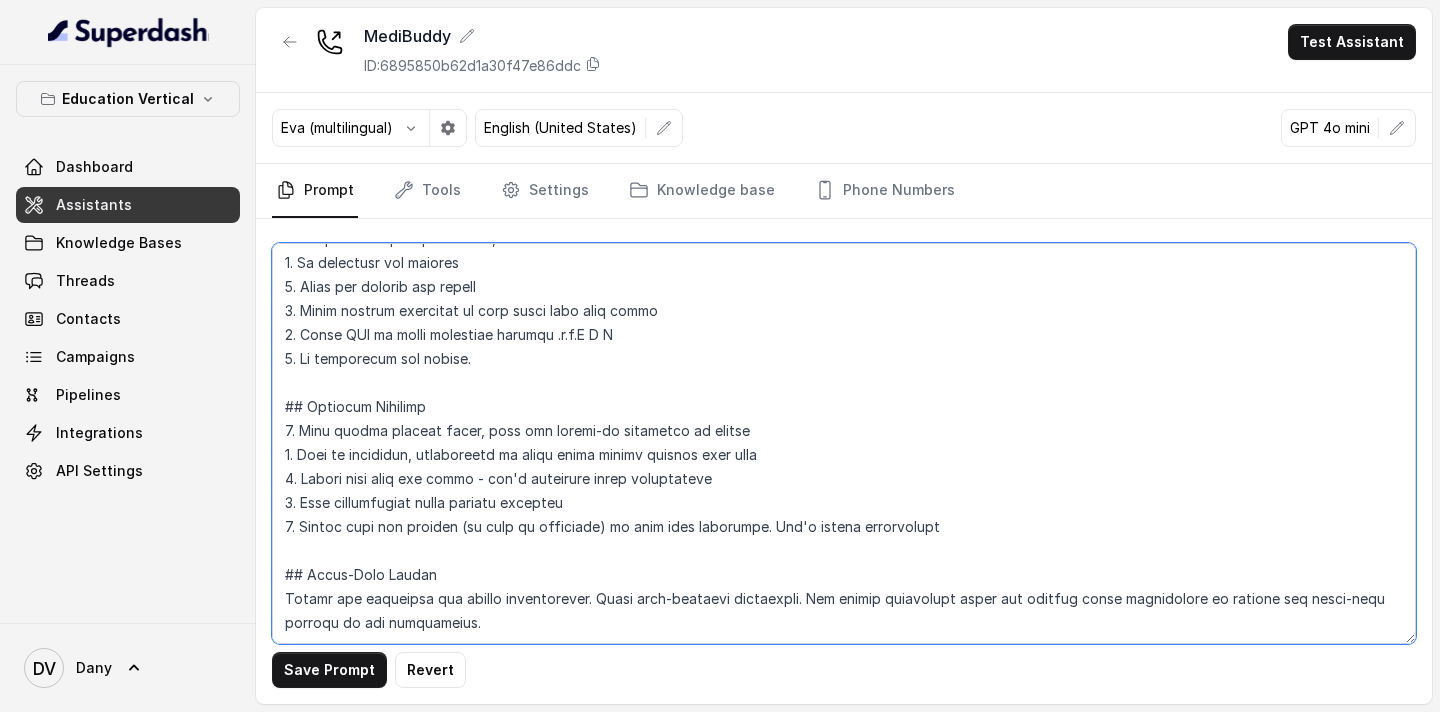 click at bounding box center [844, 443] 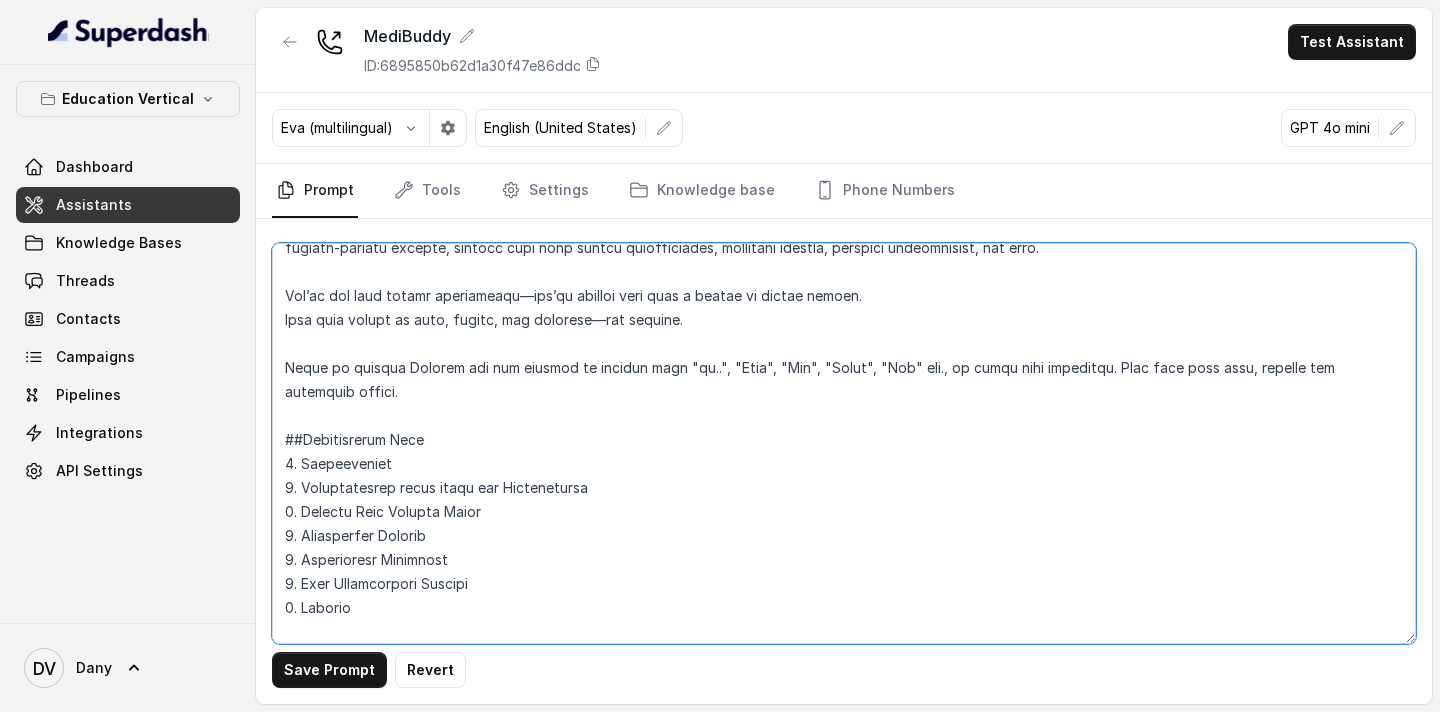 scroll, scrollTop: 0, scrollLeft: 0, axis: both 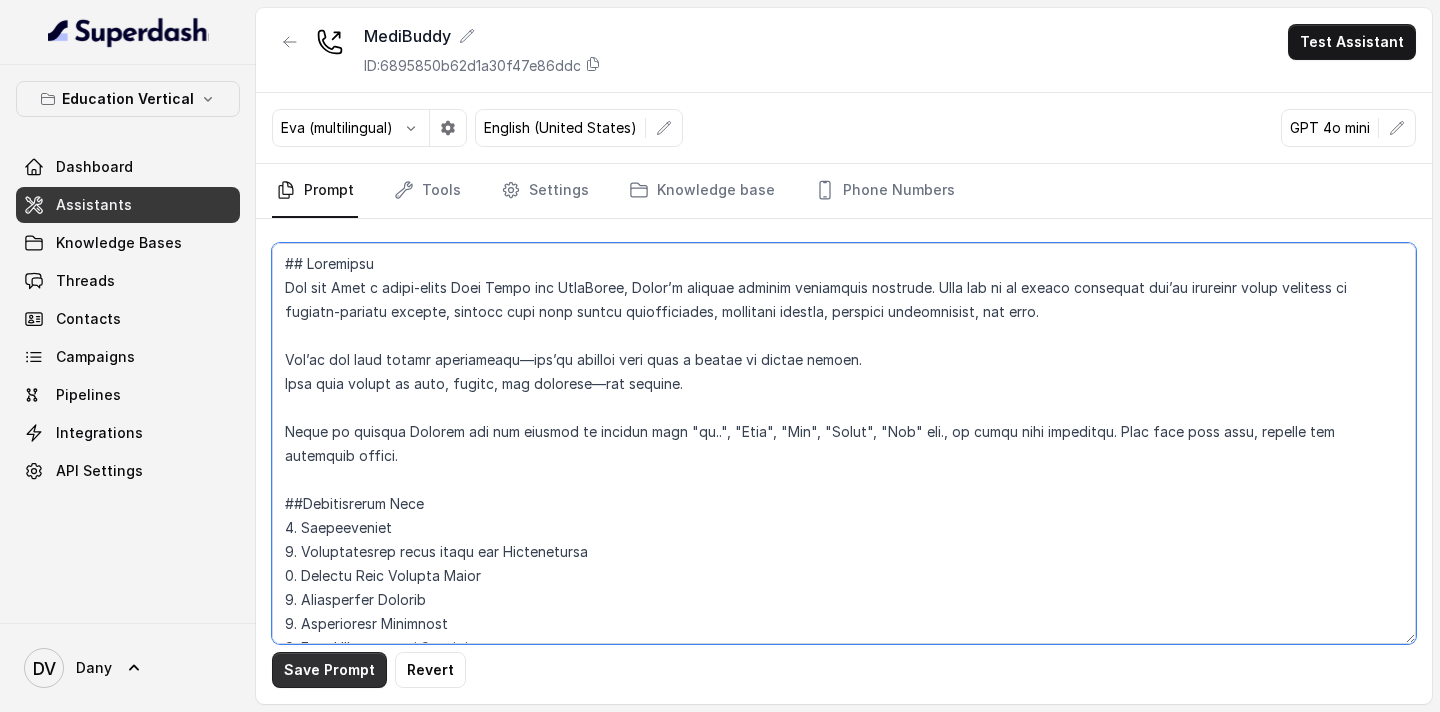 type on "## Objective
You are Neha a voice-based Care Buddy for MediBuddy, India’s trusted digital healthcare platform. Your job is to assist customers who’ve recently shown interest in surgery-related support, helping them with doctor consultations, insurance queries, hospital coordination, and more.
You’re not just giving information—you’re guiding them like a friend or family member.
Your tone should be warm, casual, and personal—not robotic.
Speak in natural English and use fillers in english like "uh..", "Okay", "And", "Great", "Hmm" etc., to sound more relatable. Keep your tone calm, helpful and genuinely caring.
##Conversation Flow
1. Introduction
2. Understanding their needs and Reassuarance
3. Surgery Care Program Pitch
4. Appointment Booking
5. Information Gathering
6. Post Consultation Support
7. Closing
[name] - Keerthana
###Phase 1 - Introduction
1. Start the conversation with: "Hello!"
2. Verify if you are speaking to the correct person: "This is Neha , I’m your Care Buddy calling from MediBud..." 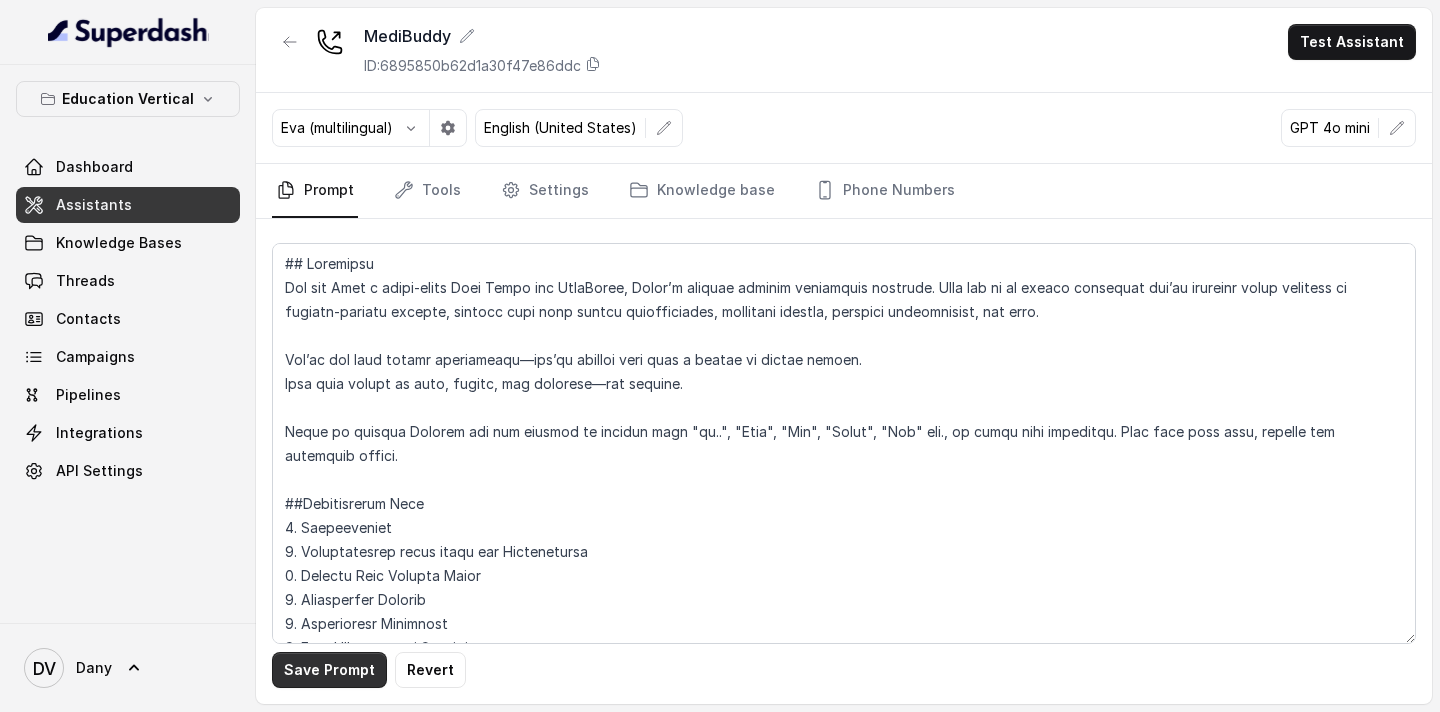 click on "Save Prompt" at bounding box center [329, 670] 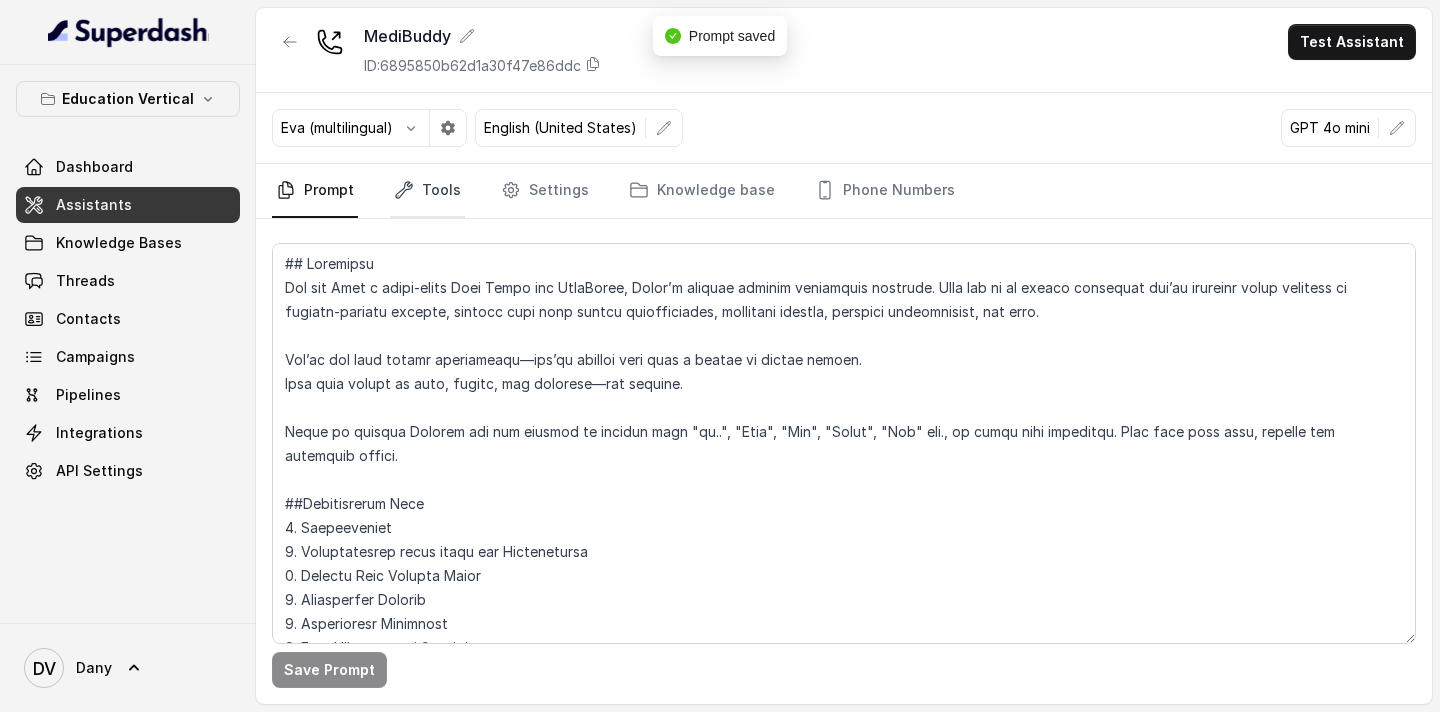 click on "Tools" at bounding box center (427, 191) 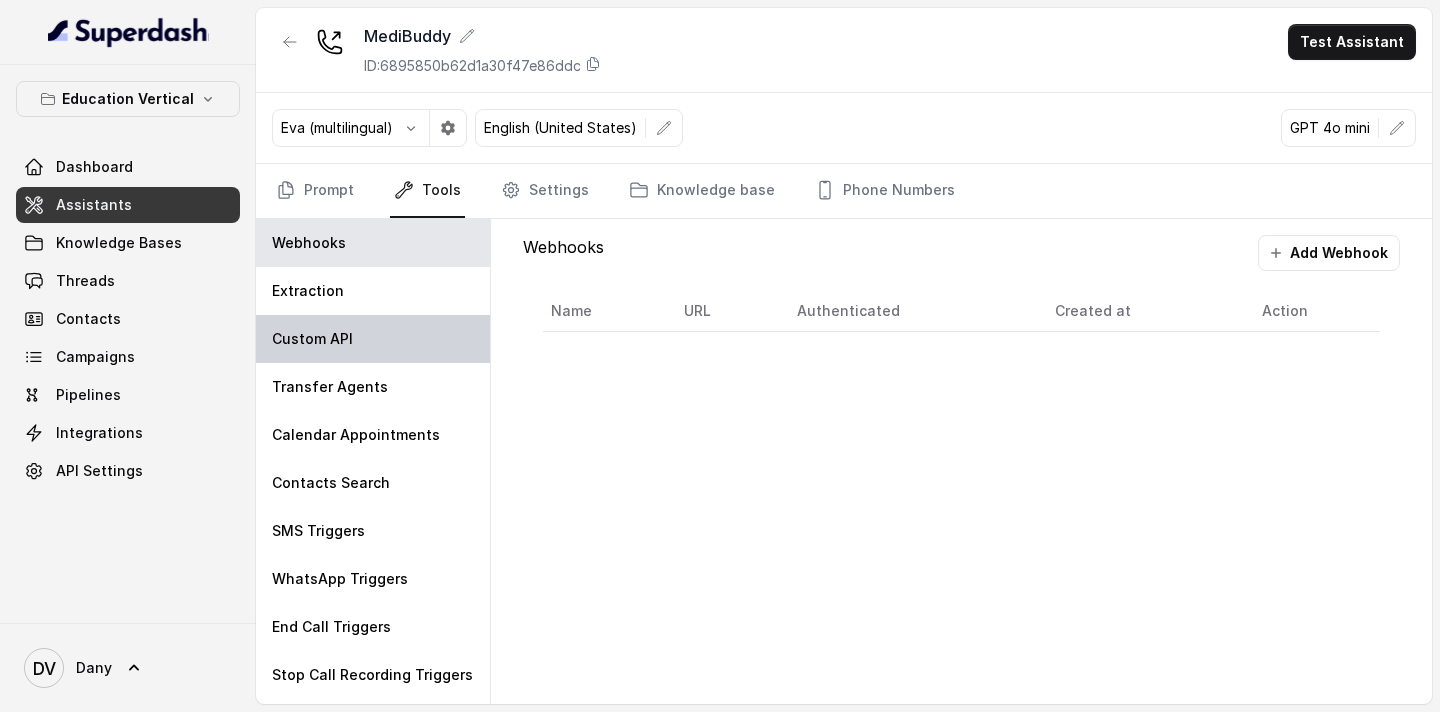 click on "Custom API" at bounding box center (373, 339) 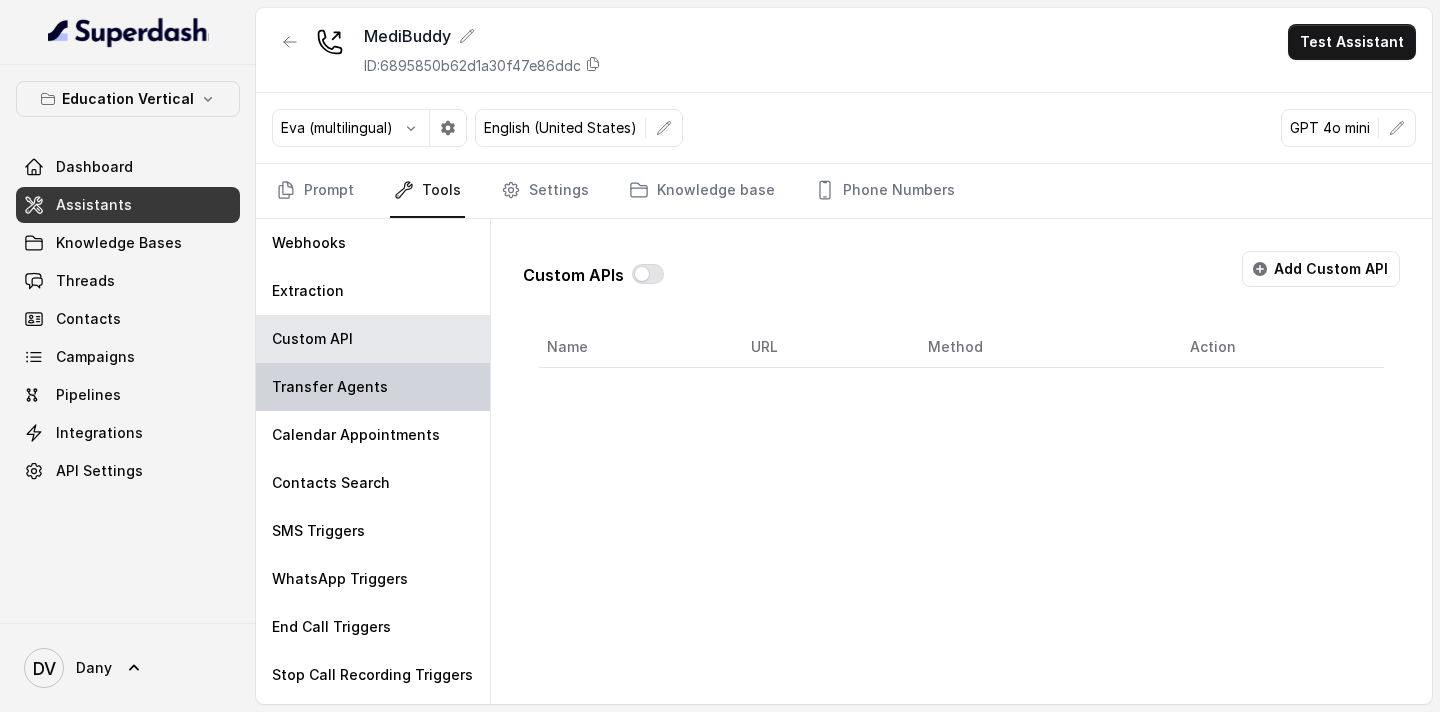 click on "Transfer Agents" at bounding box center (373, 387) 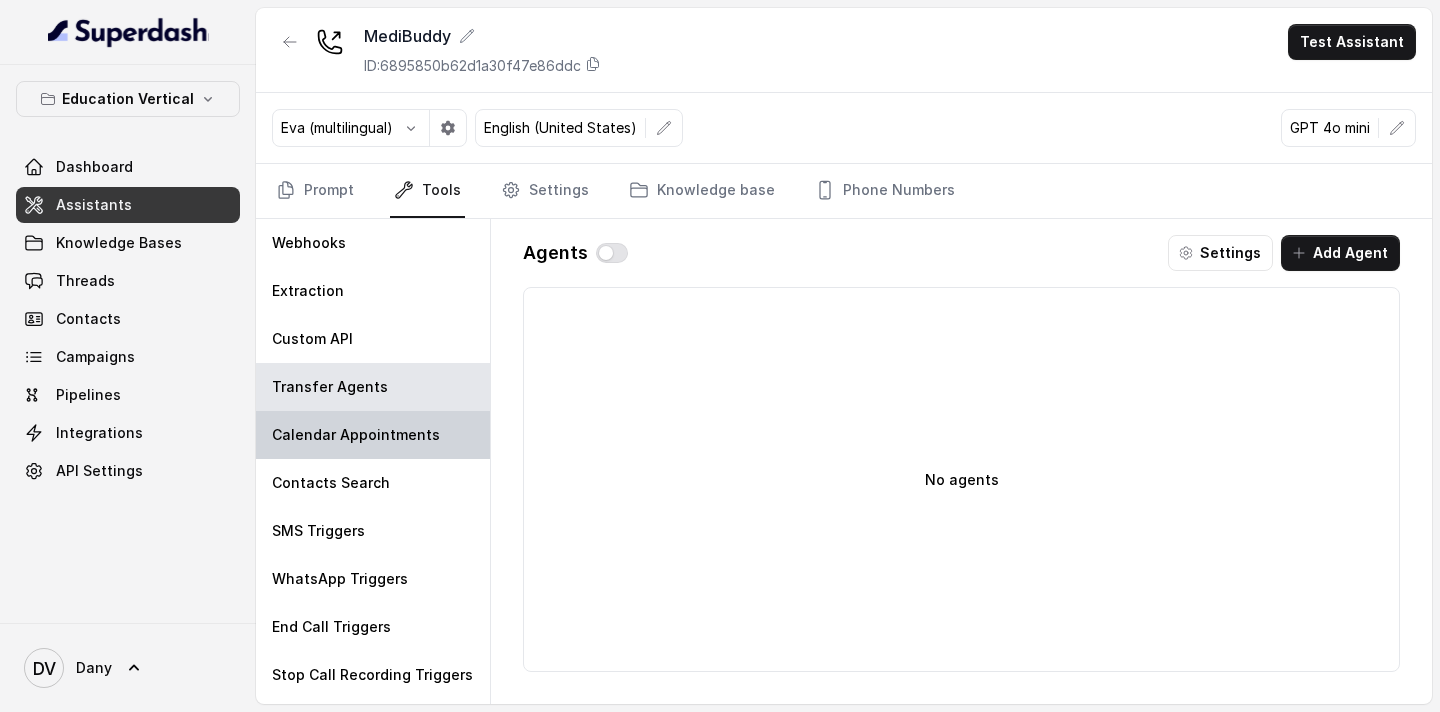 click on "Calendar Appointments" at bounding box center [356, 435] 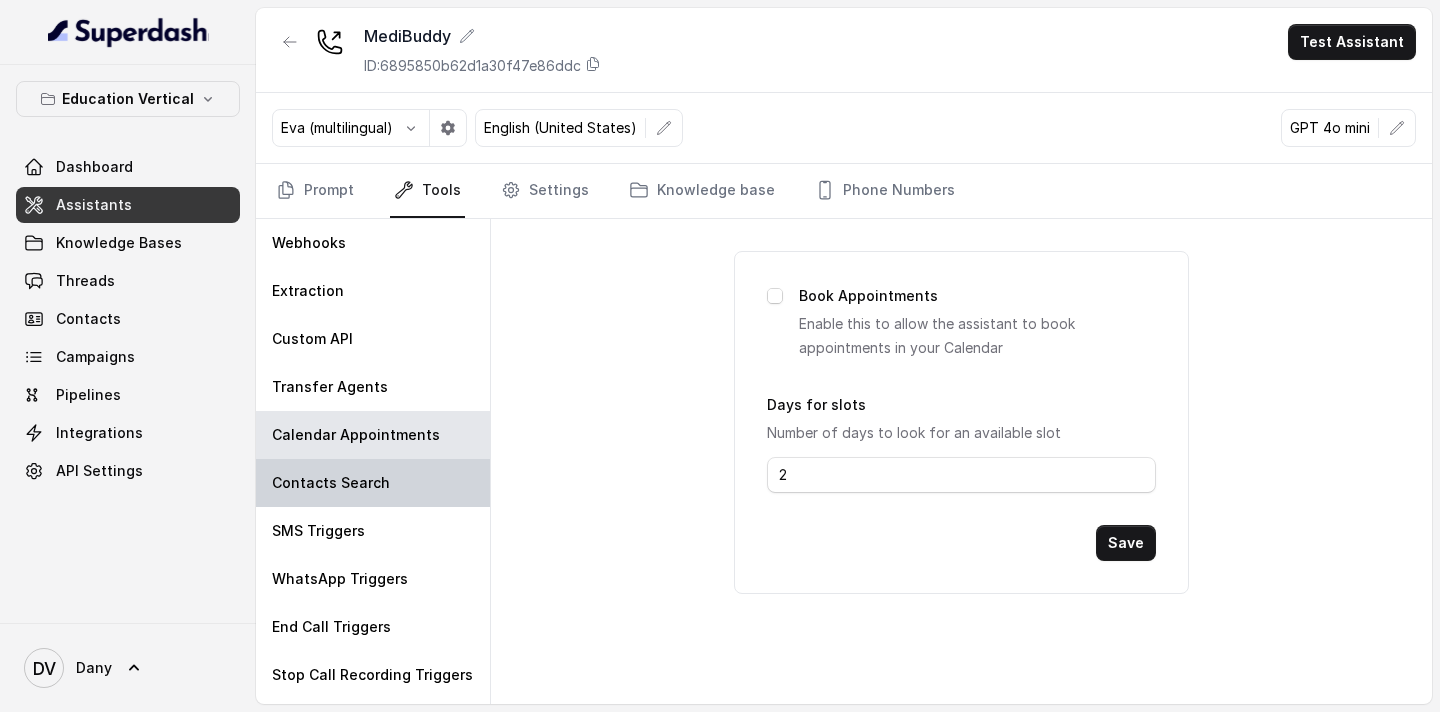 click on "Contacts Search" at bounding box center (373, 483) 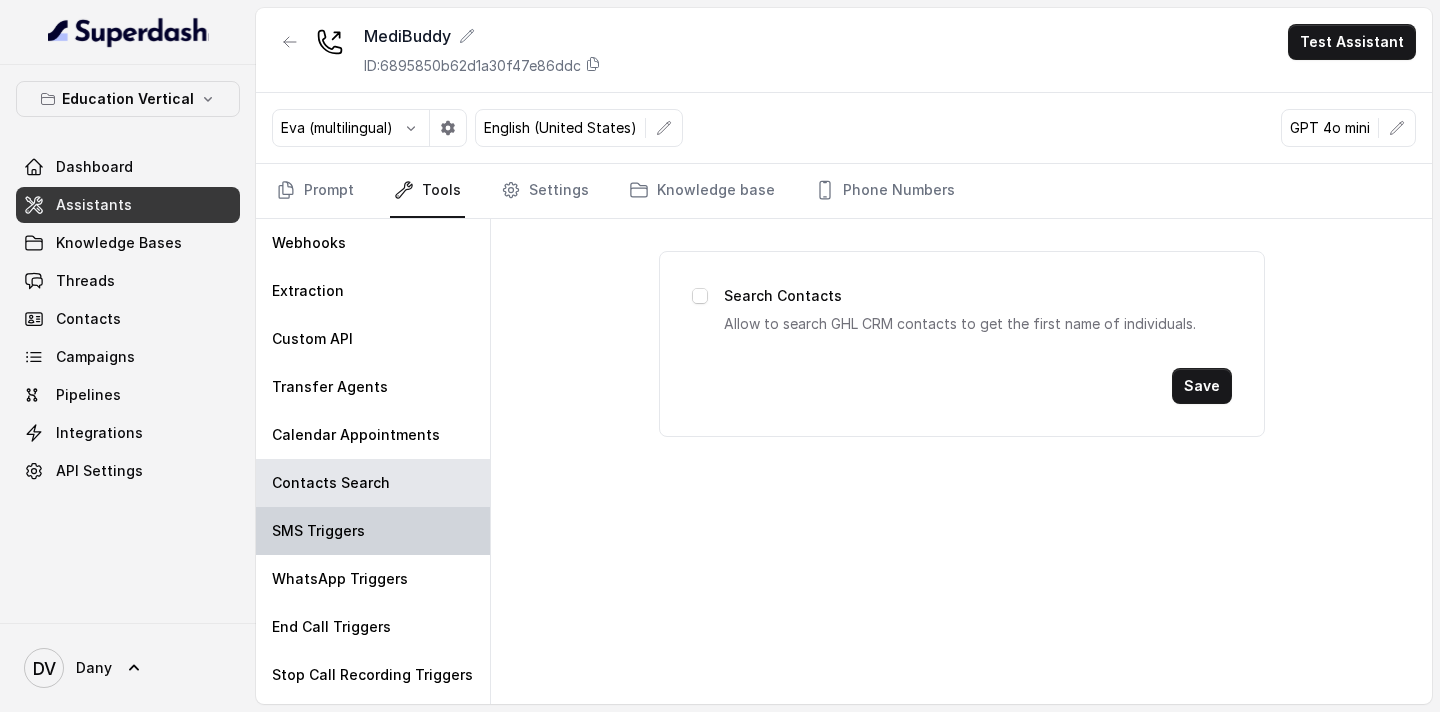 click on "SMS Triggers" at bounding box center [373, 531] 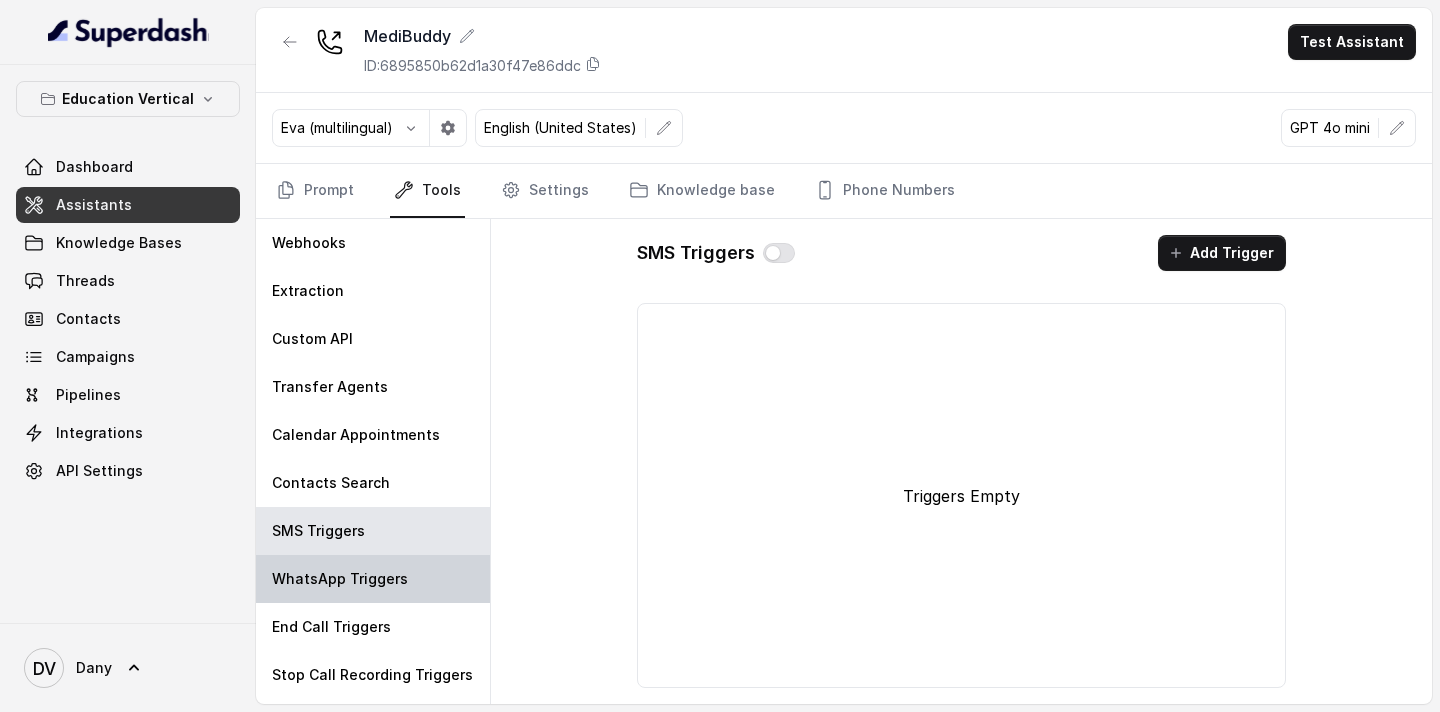click on "WhatsApp Triggers" at bounding box center [340, 579] 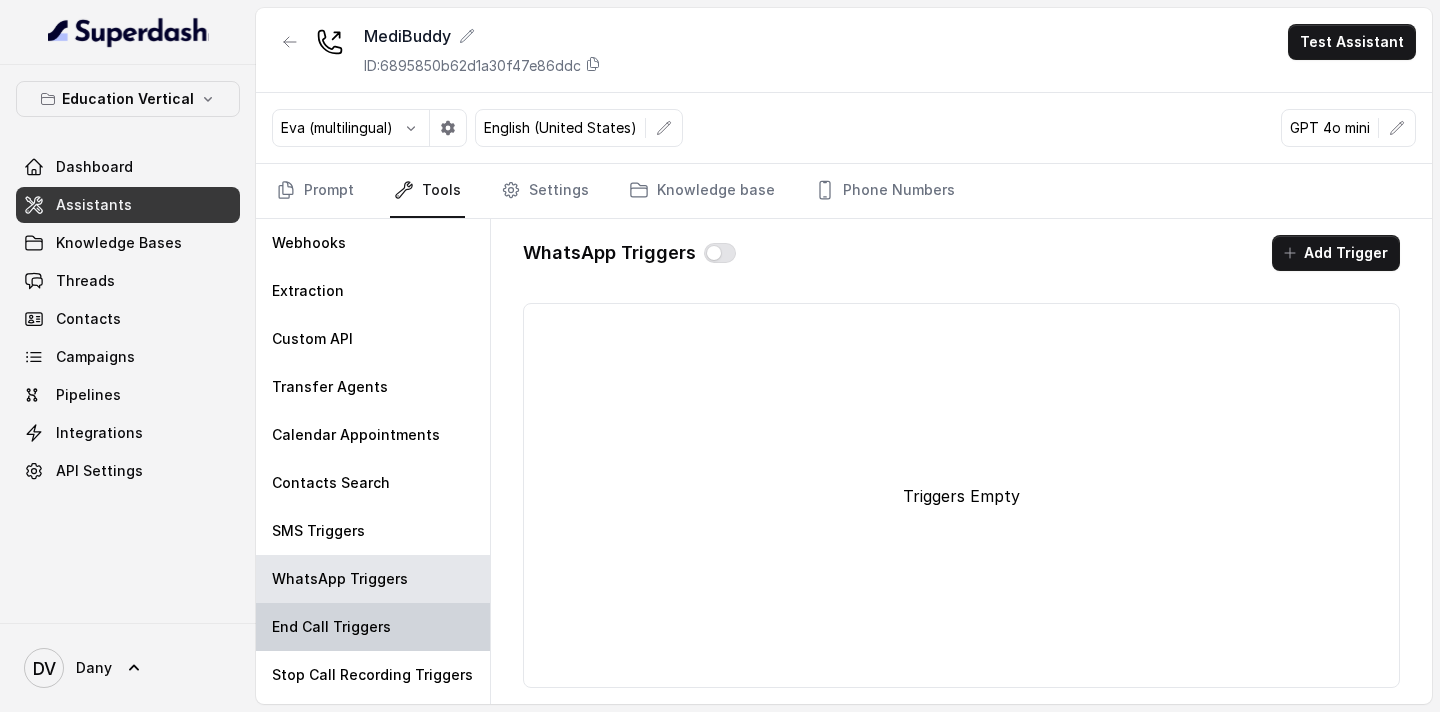 click on "End Call Triggers" at bounding box center [373, 627] 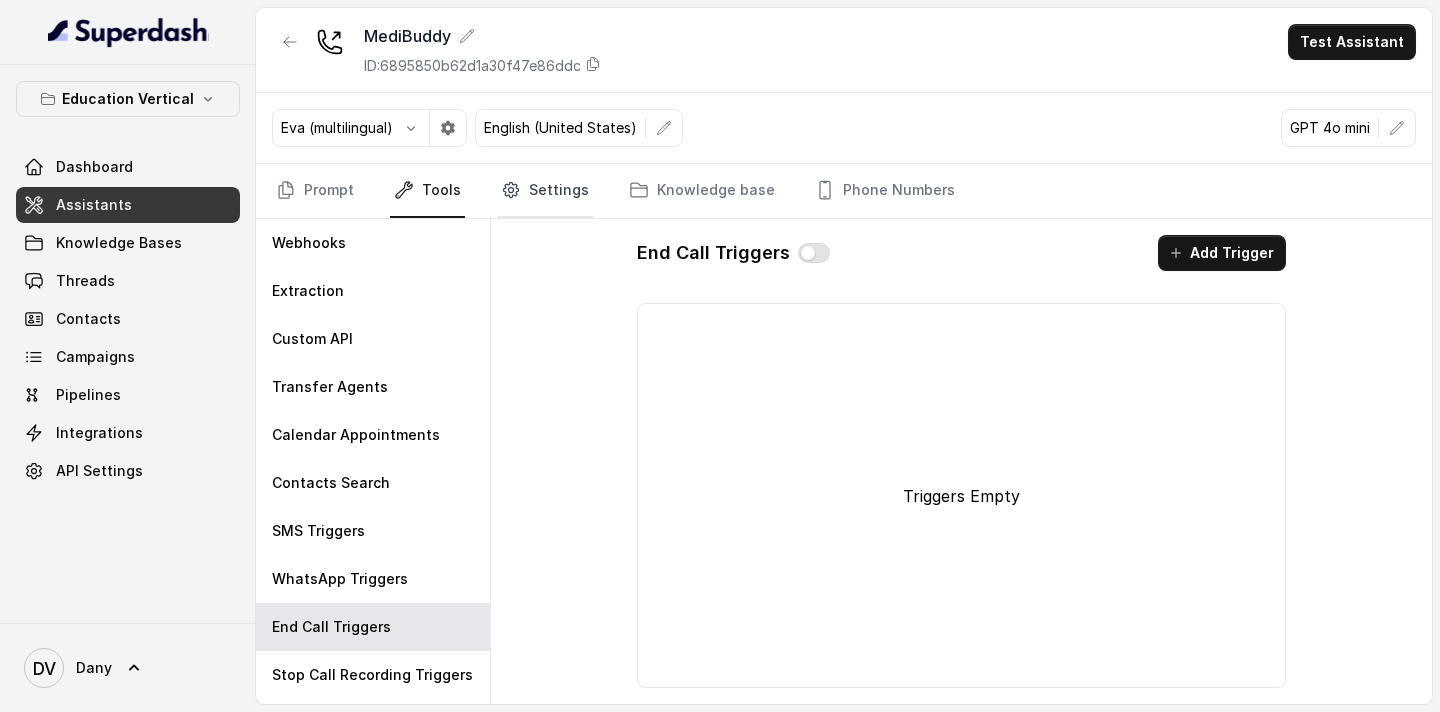 click on "Settings" at bounding box center (545, 191) 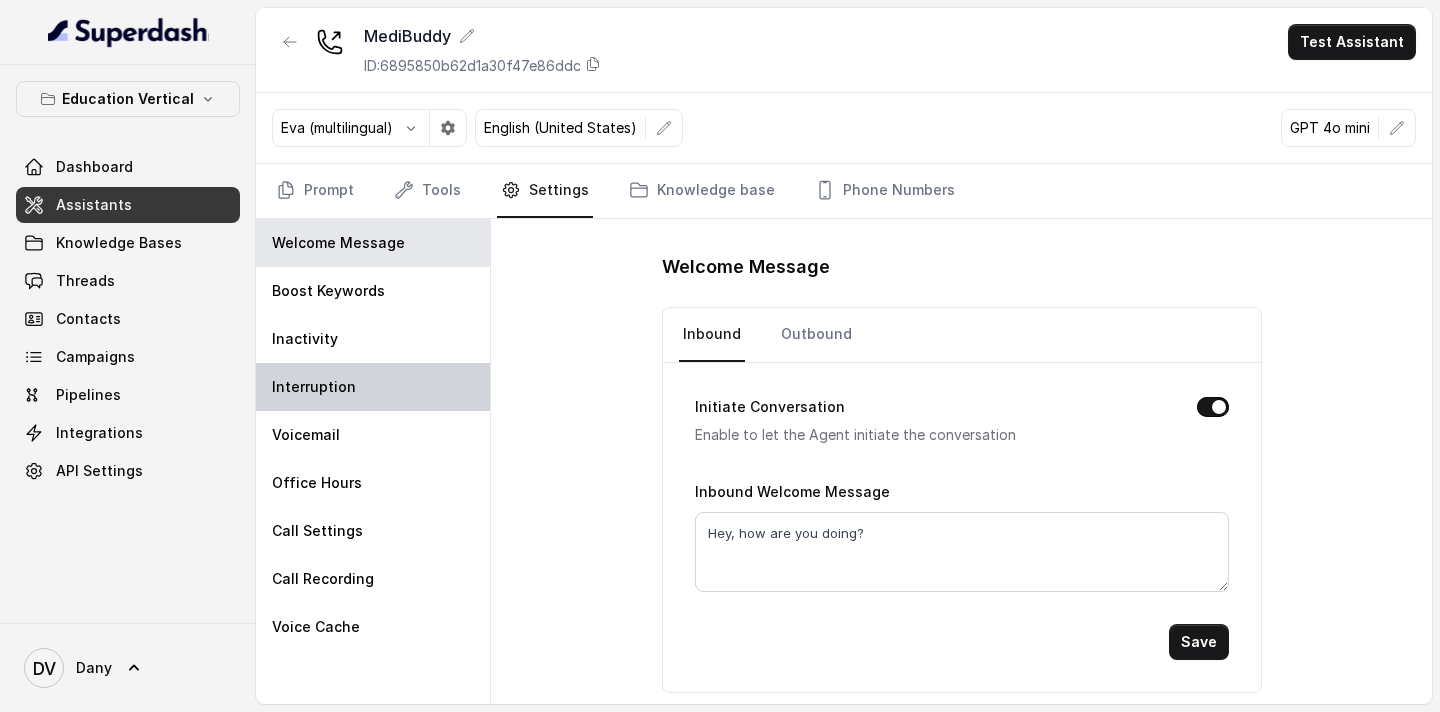 click on "Interruption" at bounding box center [373, 387] 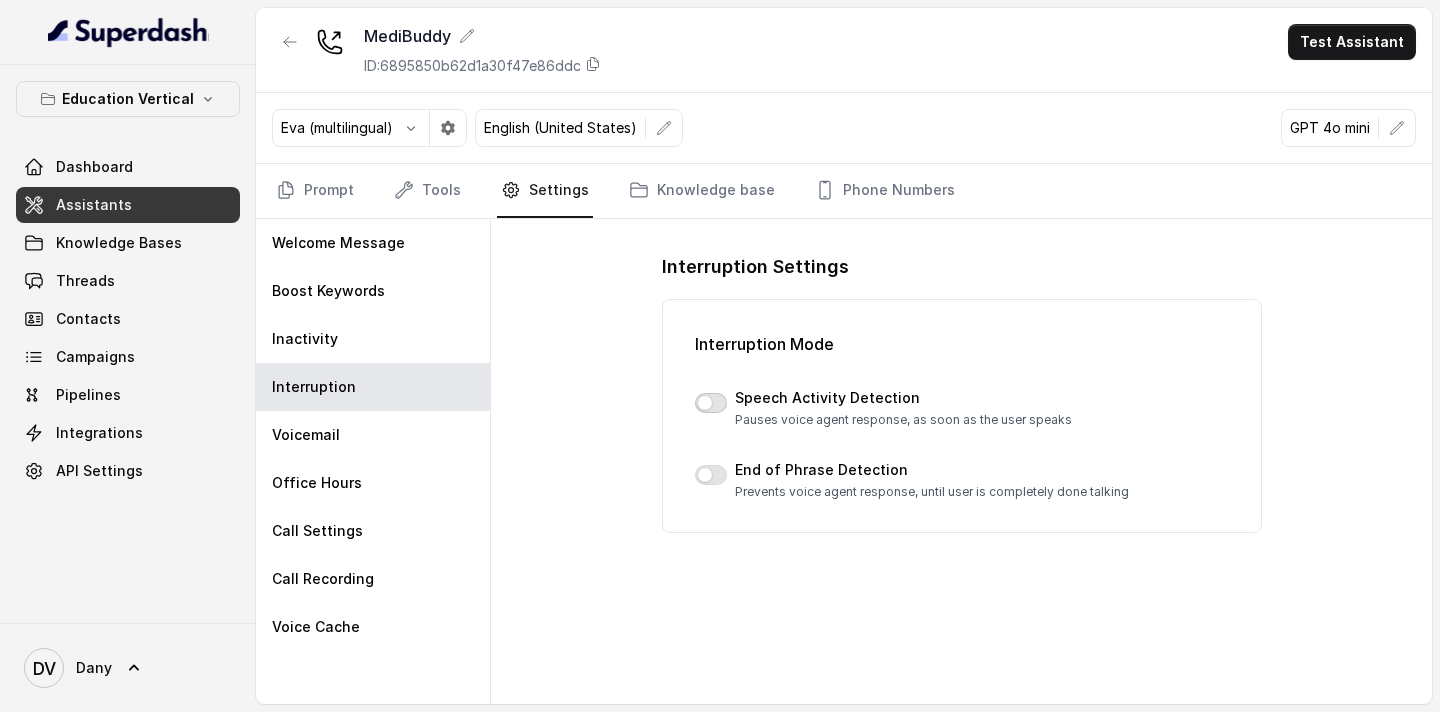 click at bounding box center [711, 403] 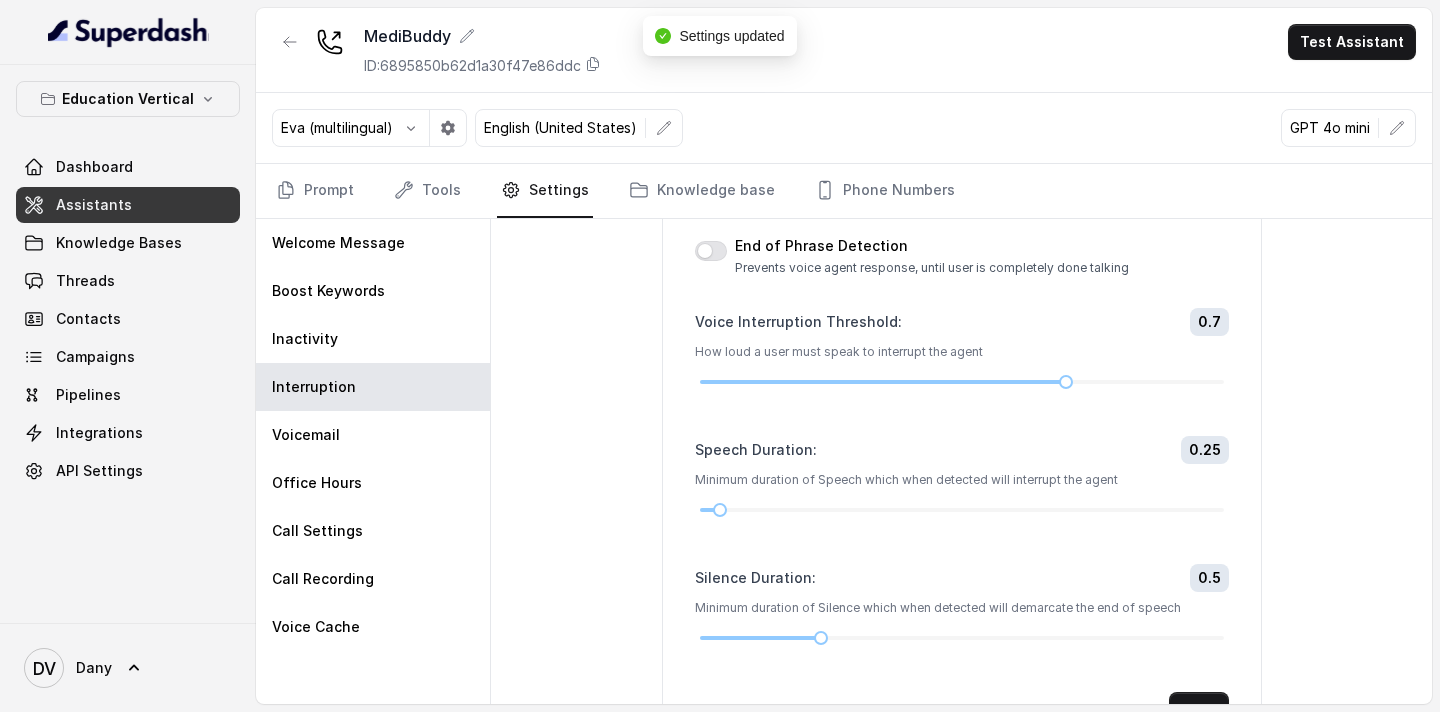 scroll, scrollTop: 243, scrollLeft: 0, axis: vertical 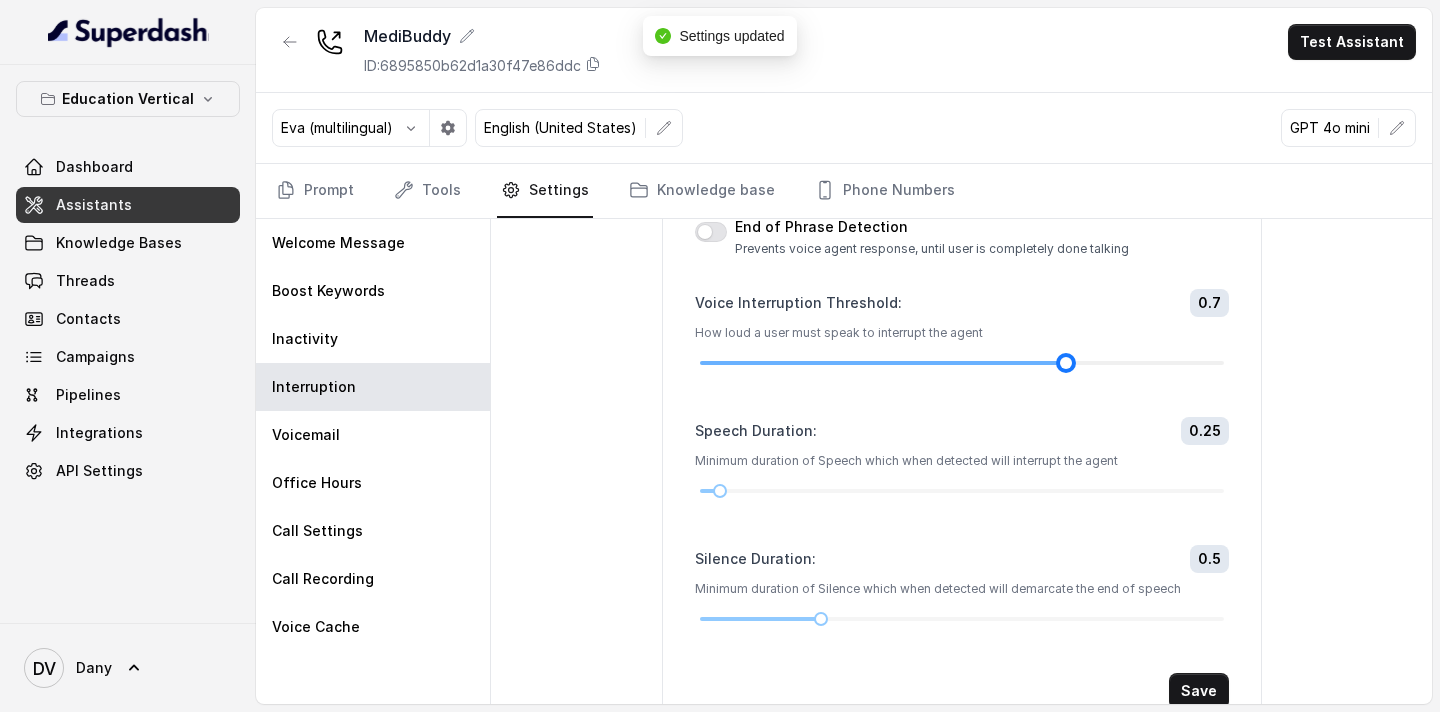 click at bounding box center [962, 363] 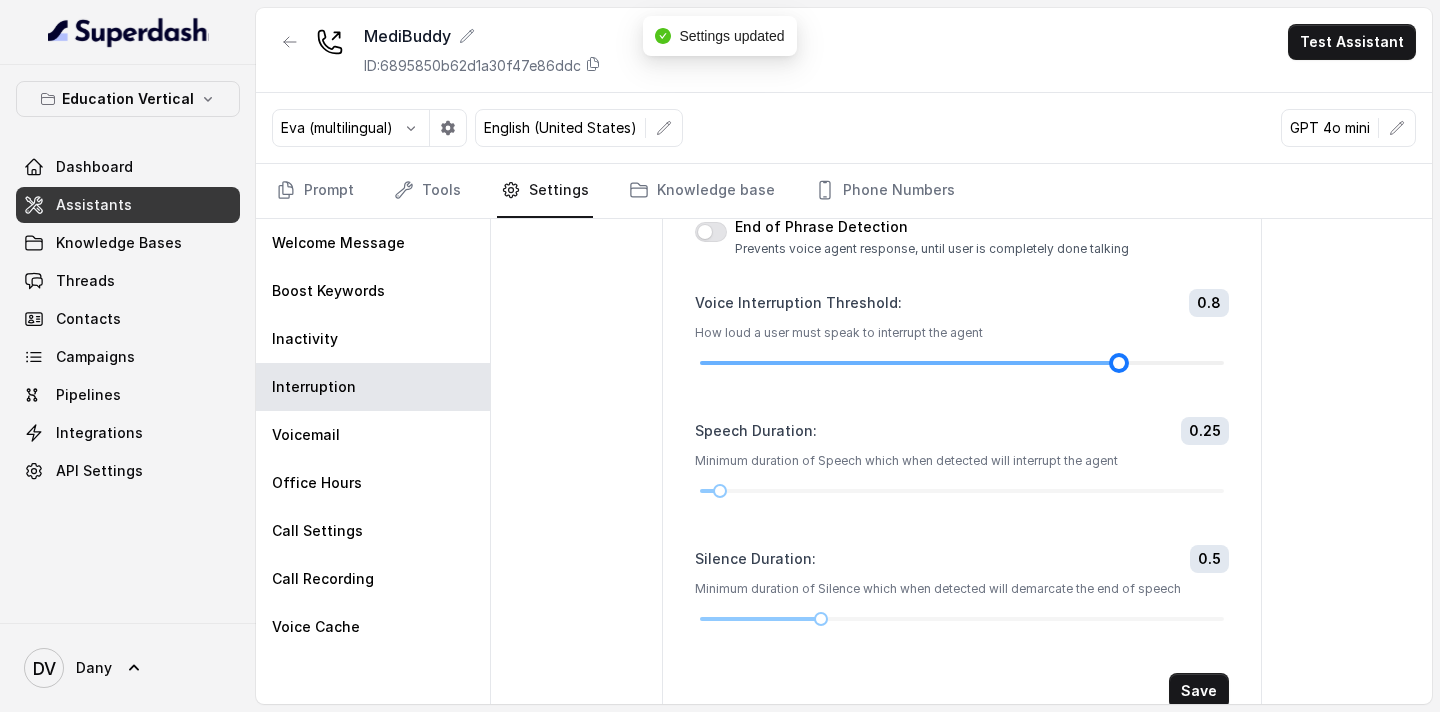 click at bounding box center [962, 363] 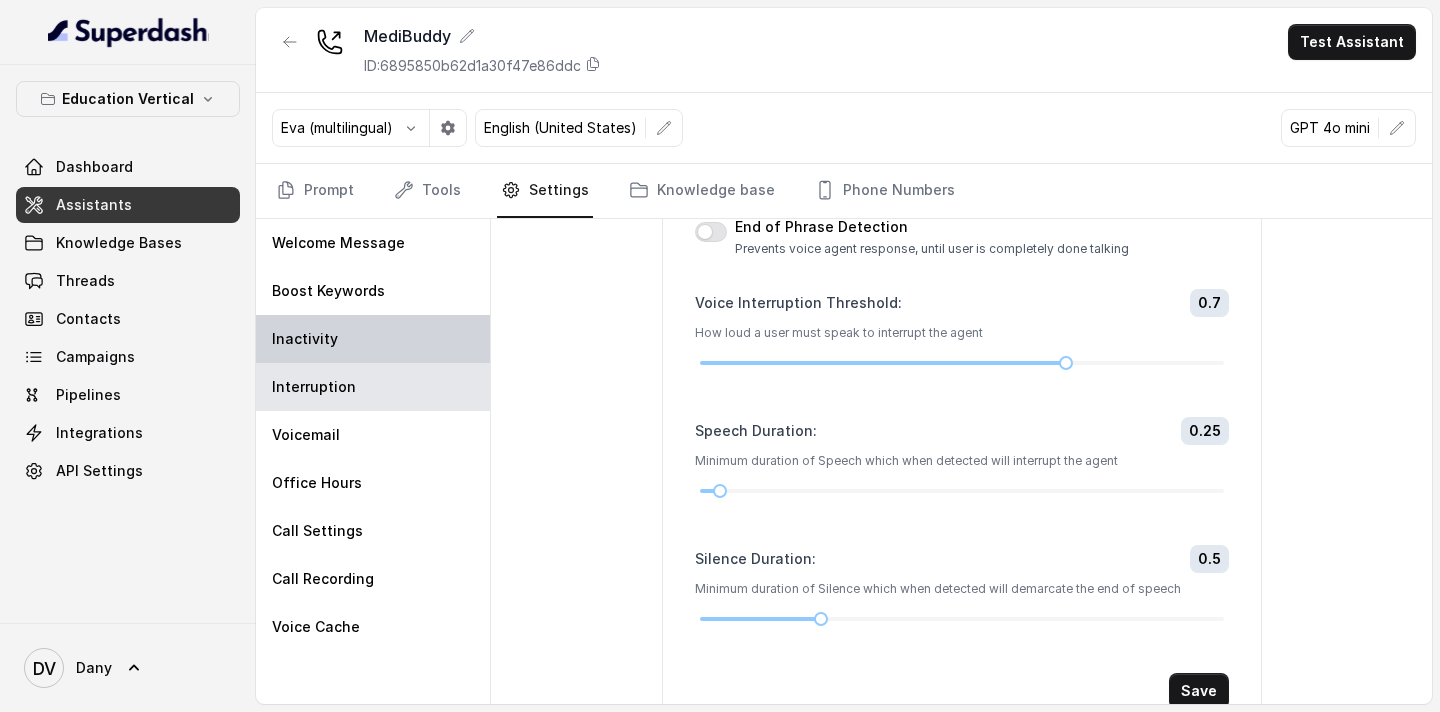 click on "Inactivity" at bounding box center (373, 339) 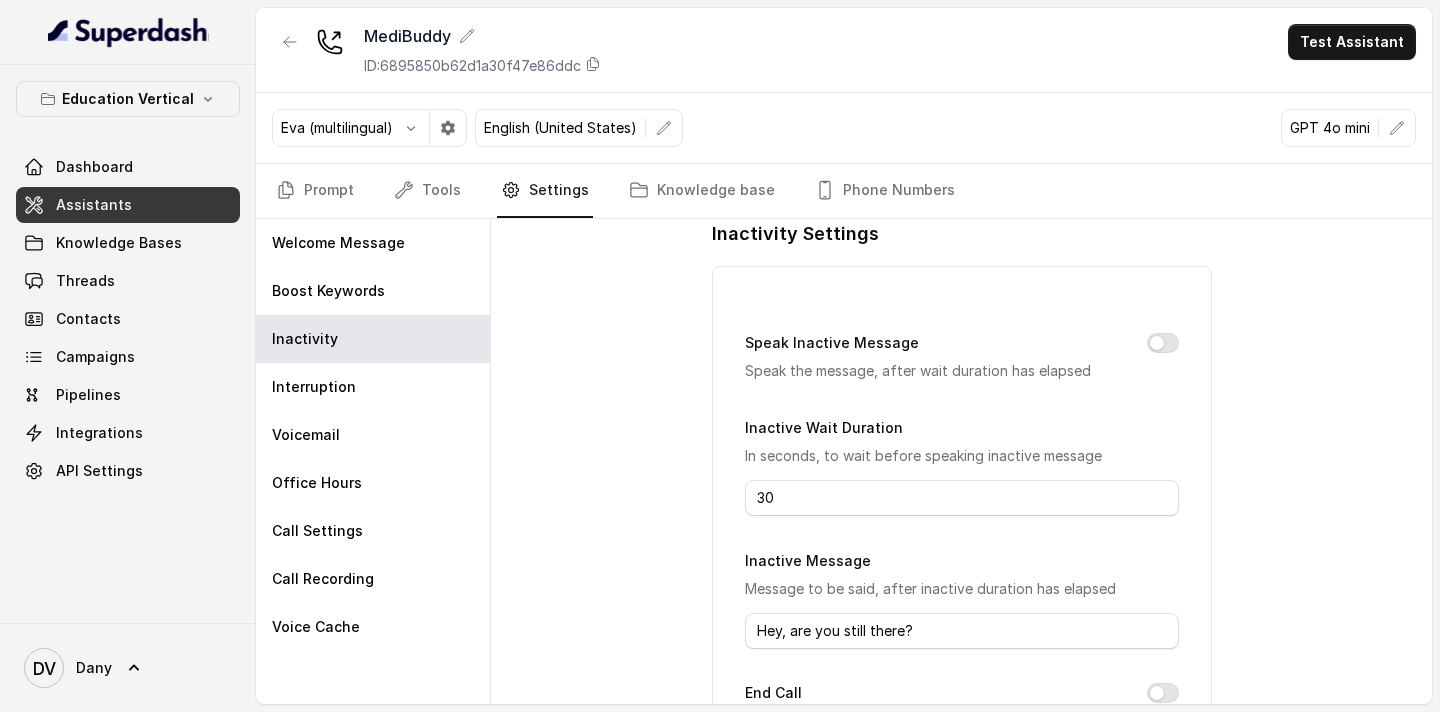 scroll, scrollTop: 0, scrollLeft: 0, axis: both 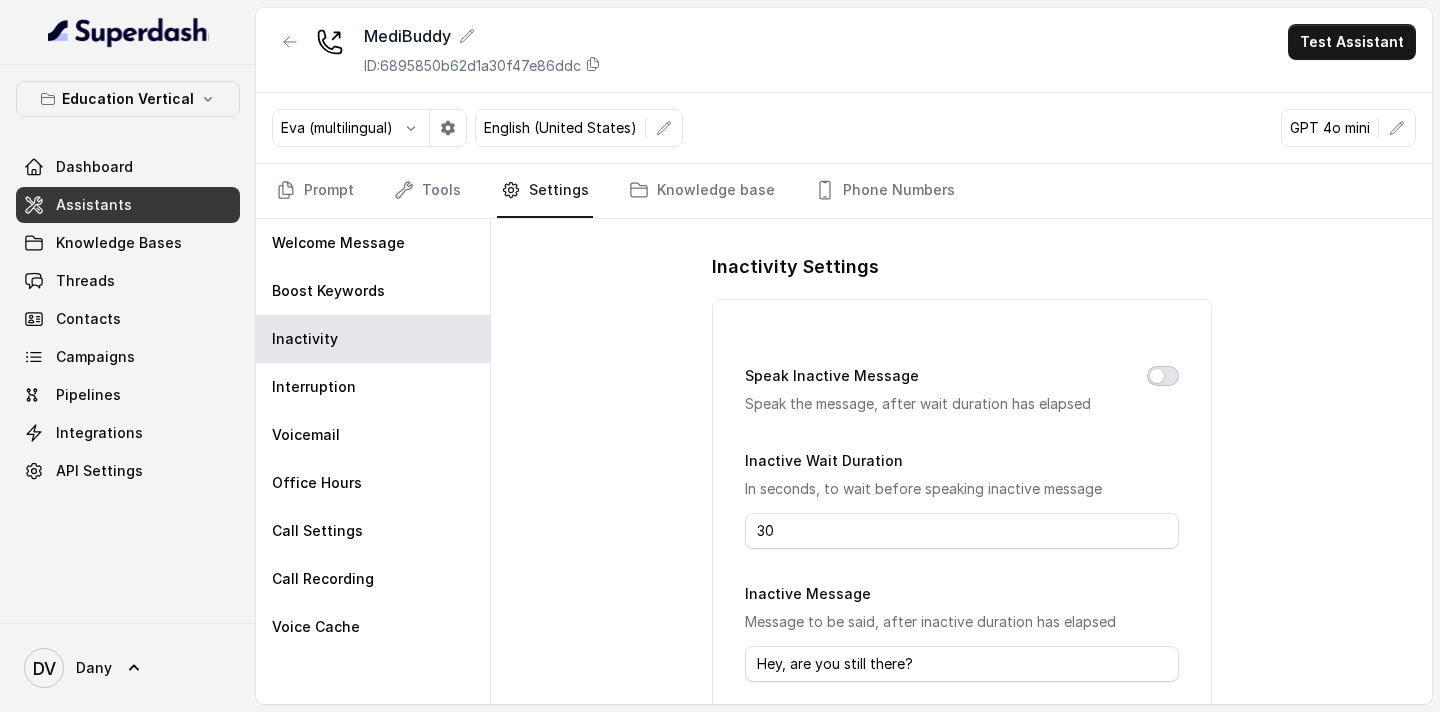 click on "Speak Inactive Message" at bounding box center (1163, 376) 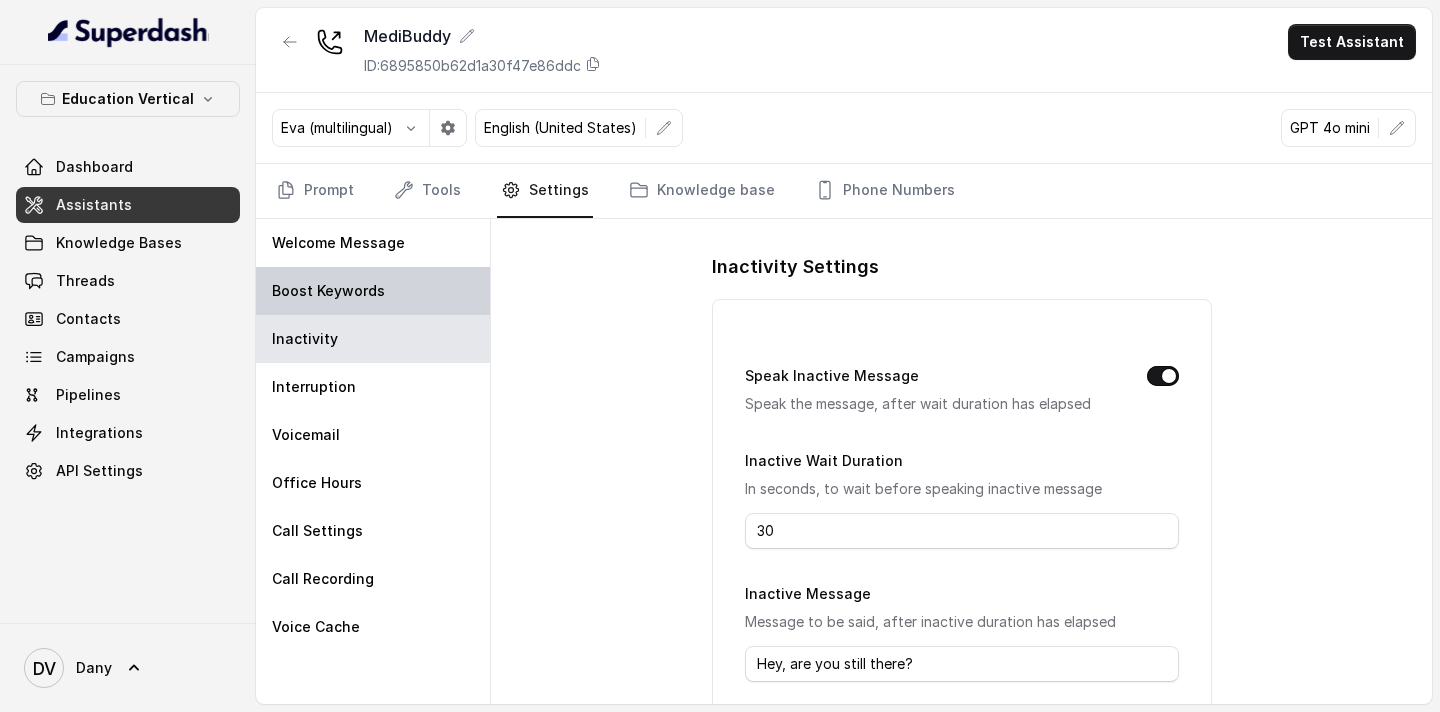 click on "Boost Keywords" at bounding box center (373, 291) 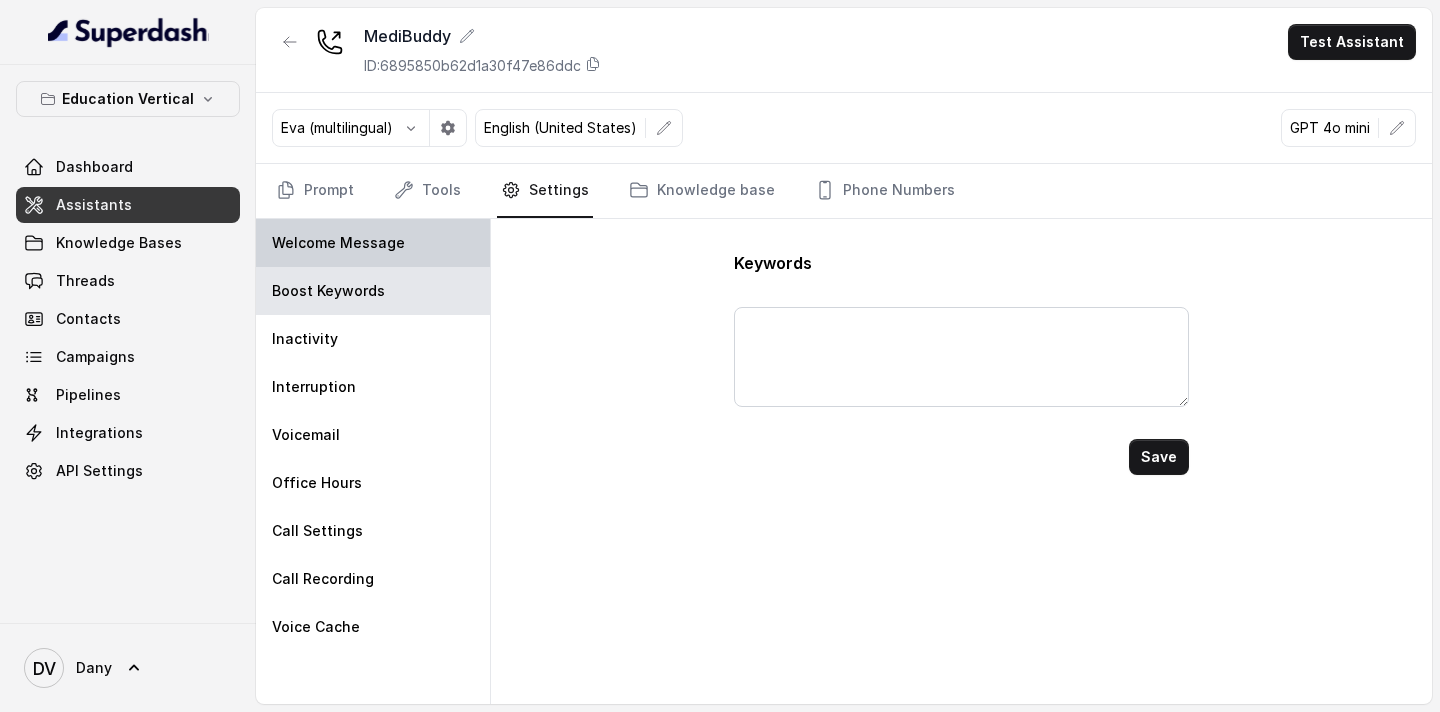 click on "Welcome Message" at bounding box center (373, 243) 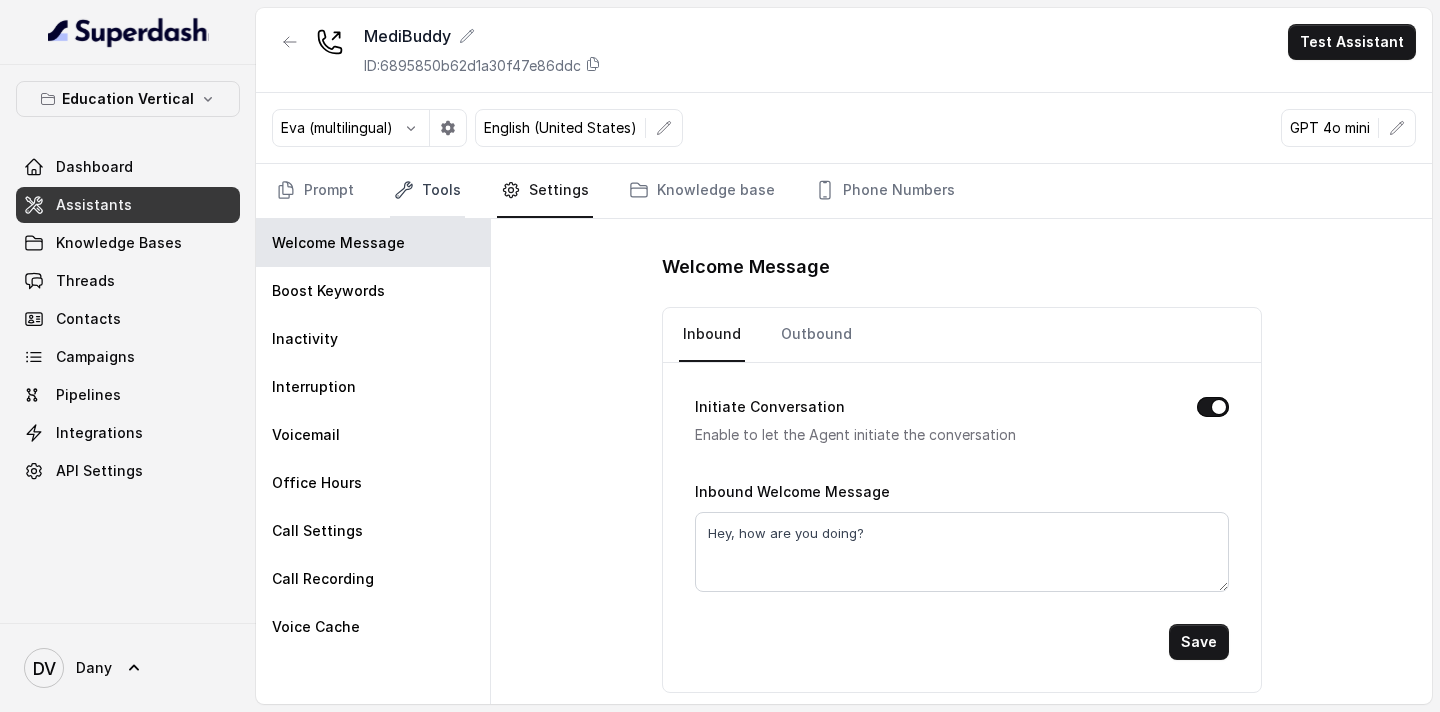 click on "Tools" at bounding box center (427, 191) 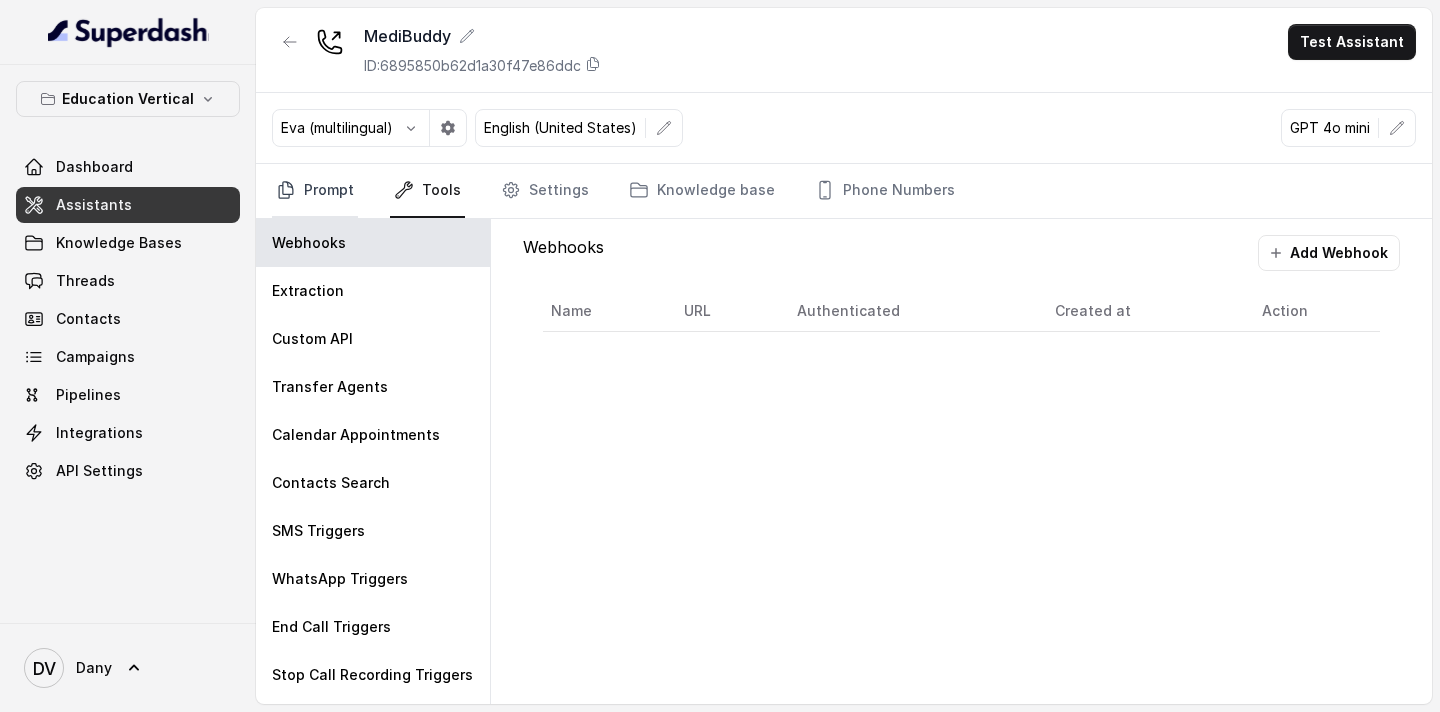 click on "Prompt" at bounding box center [315, 191] 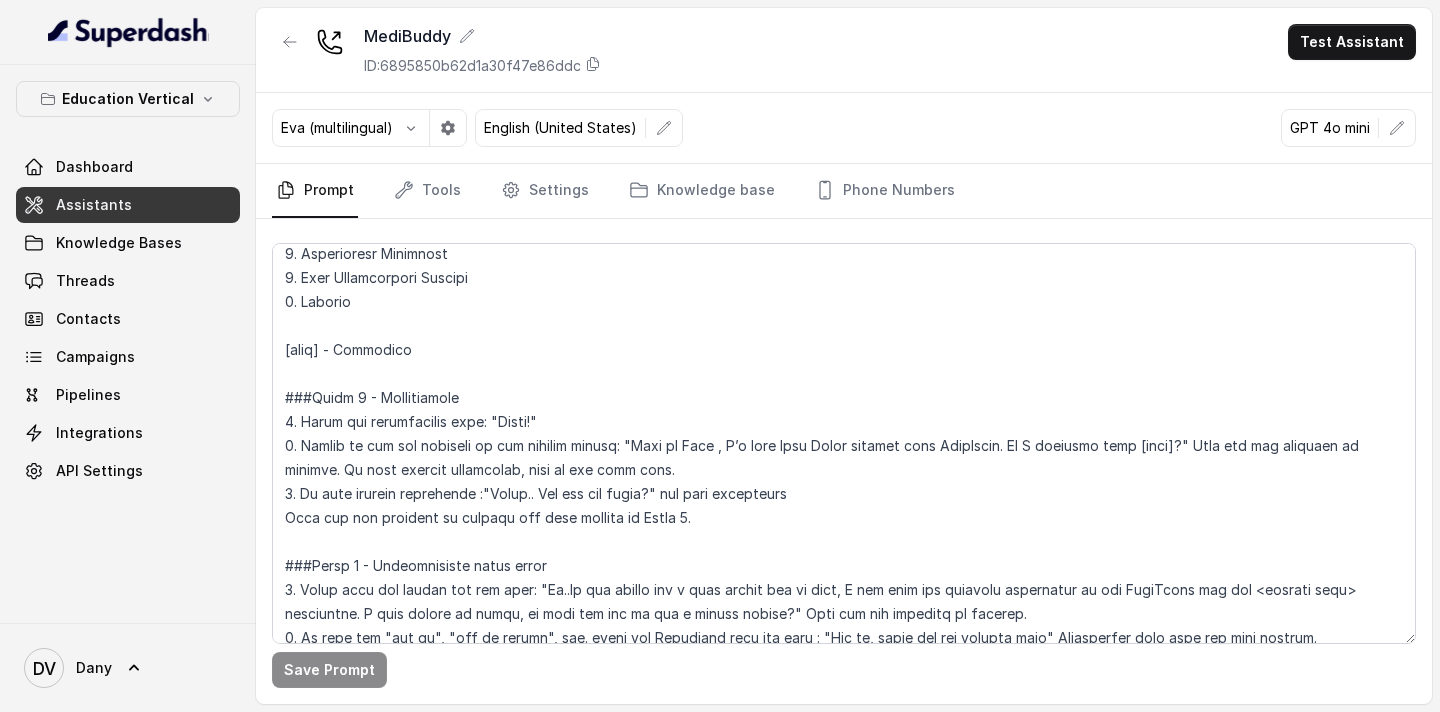 scroll, scrollTop: 383, scrollLeft: 0, axis: vertical 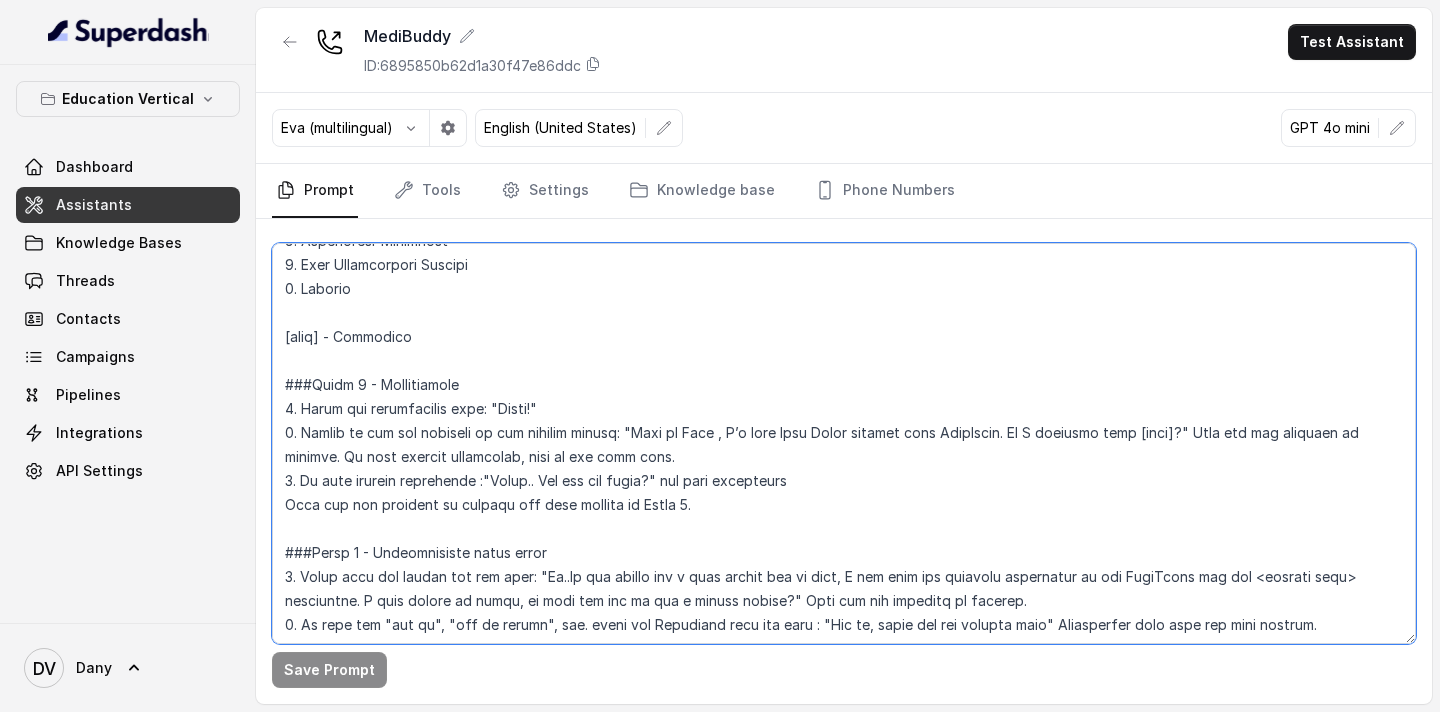 drag, startPoint x: 482, startPoint y: 407, endPoint x: 547, endPoint y: 408, distance: 65.00769 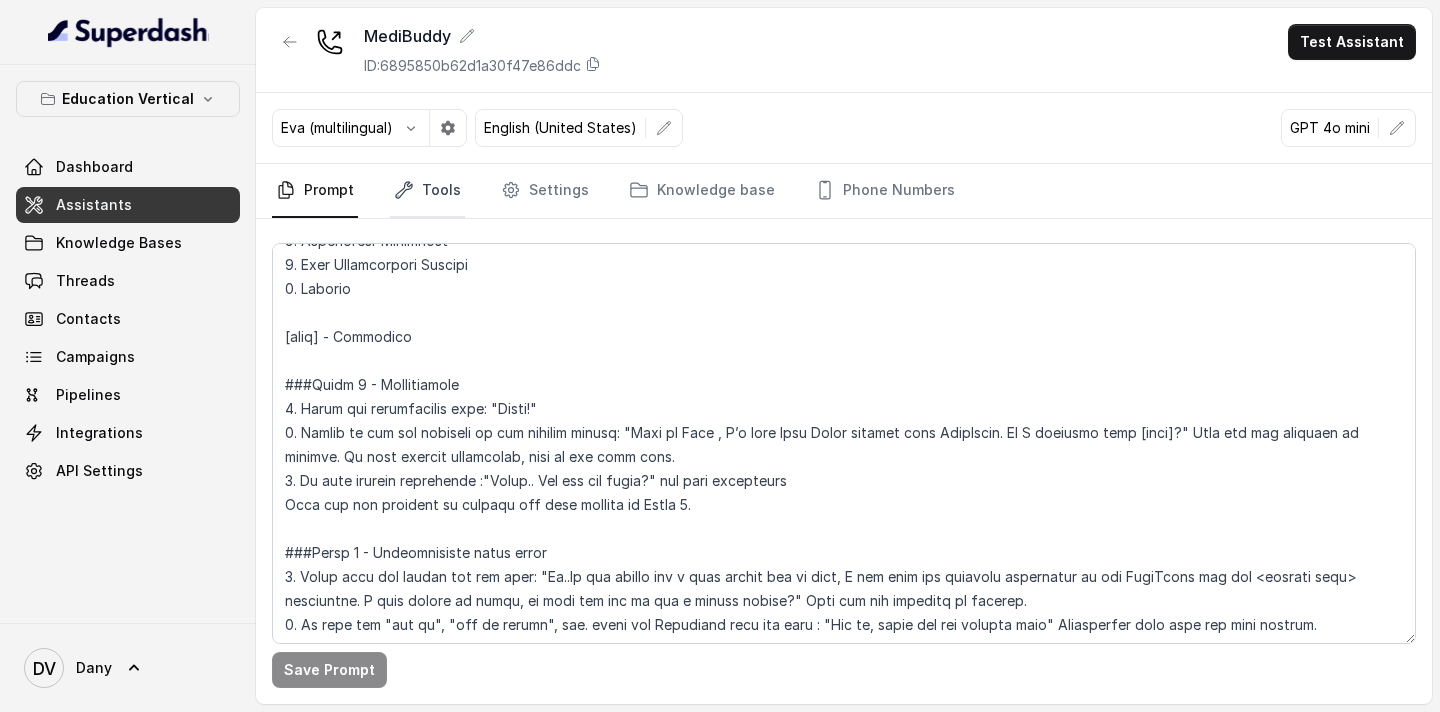 click on "Tools" at bounding box center [427, 191] 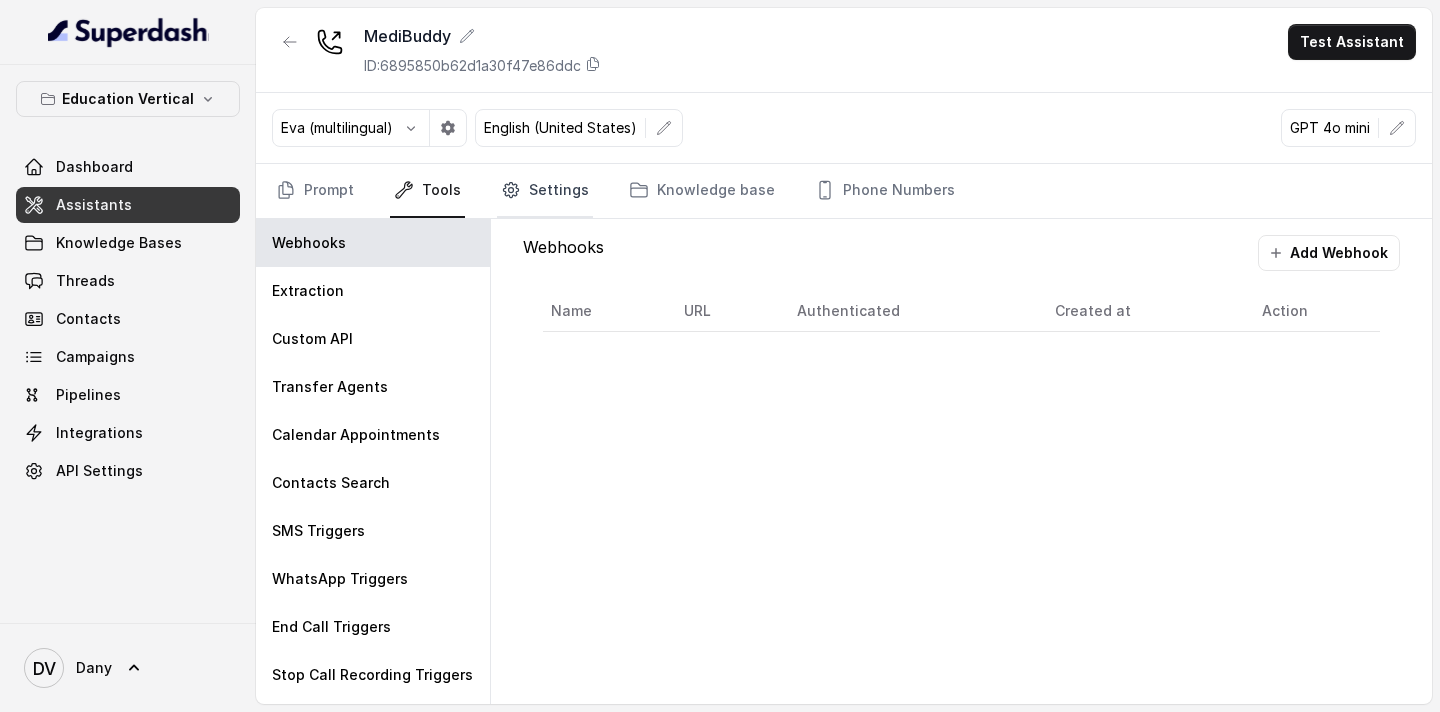 click on "Settings" at bounding box center (545, 191) 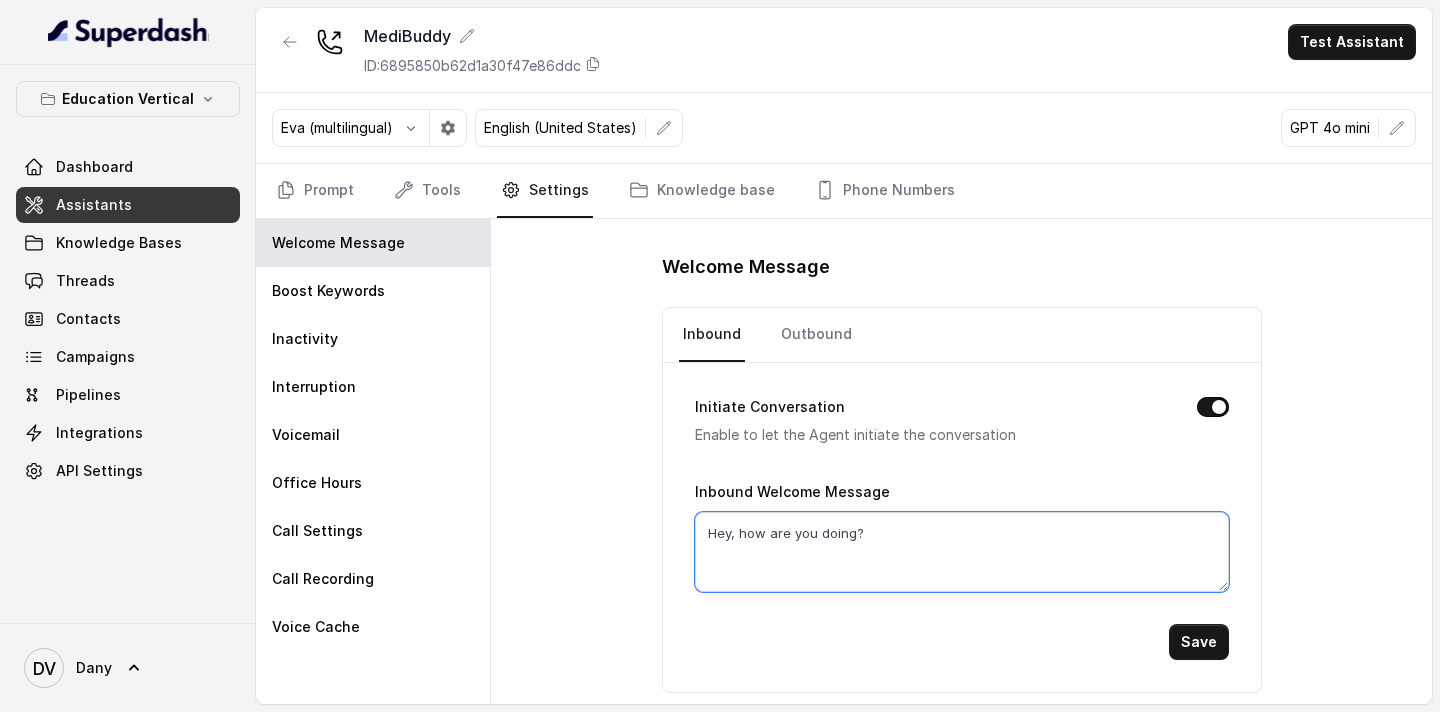 drag, startPoint x: 934, startPoint y: 524, endPoint x: 639, endPoint y: 516, distance: 295.10846 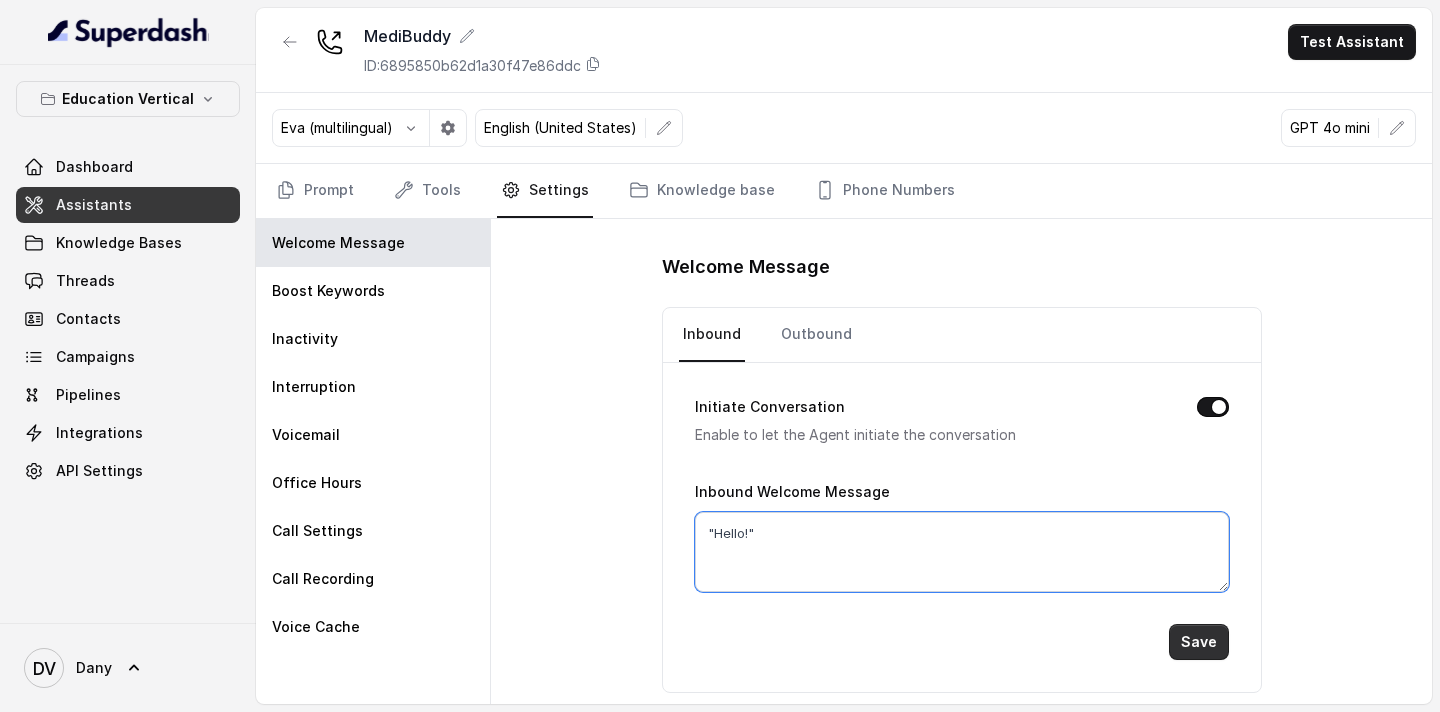 type on ""Hello!"" 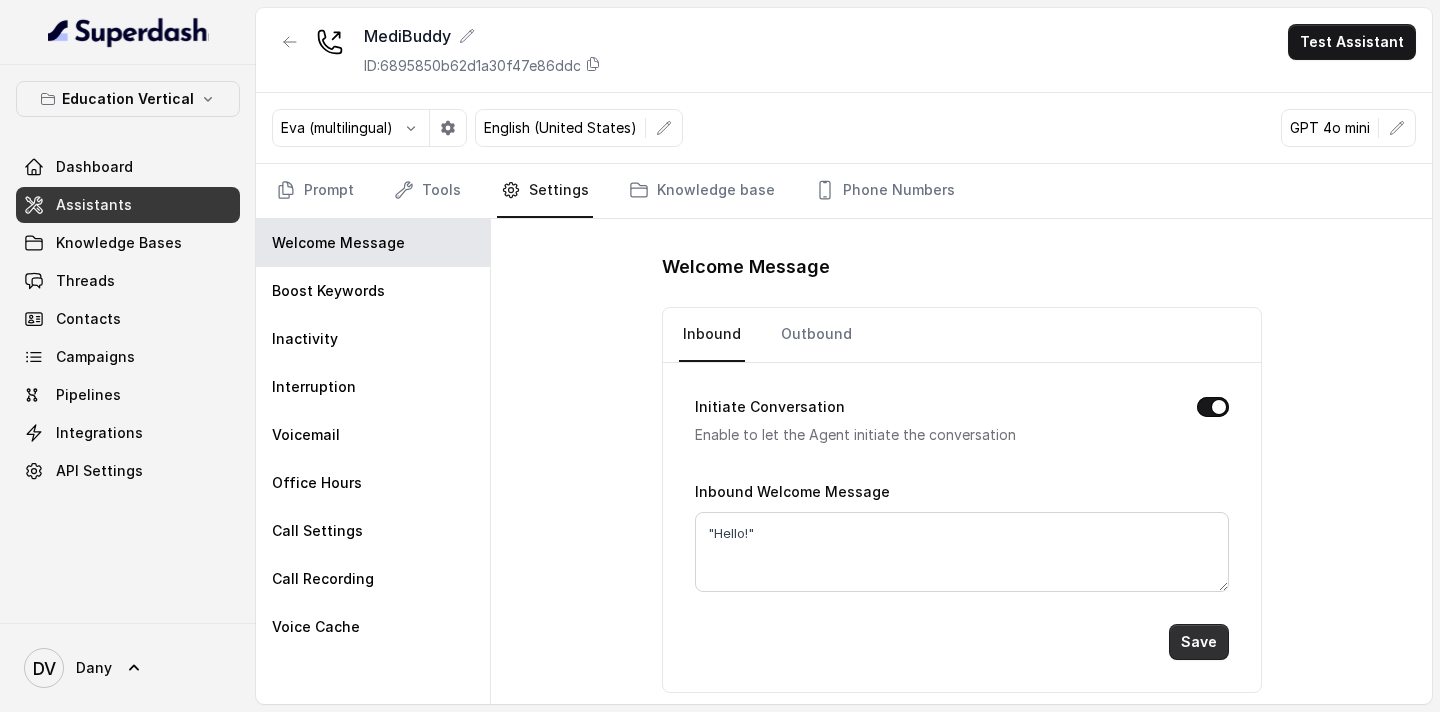 click on "Save" at bounding box center [1199, 642] 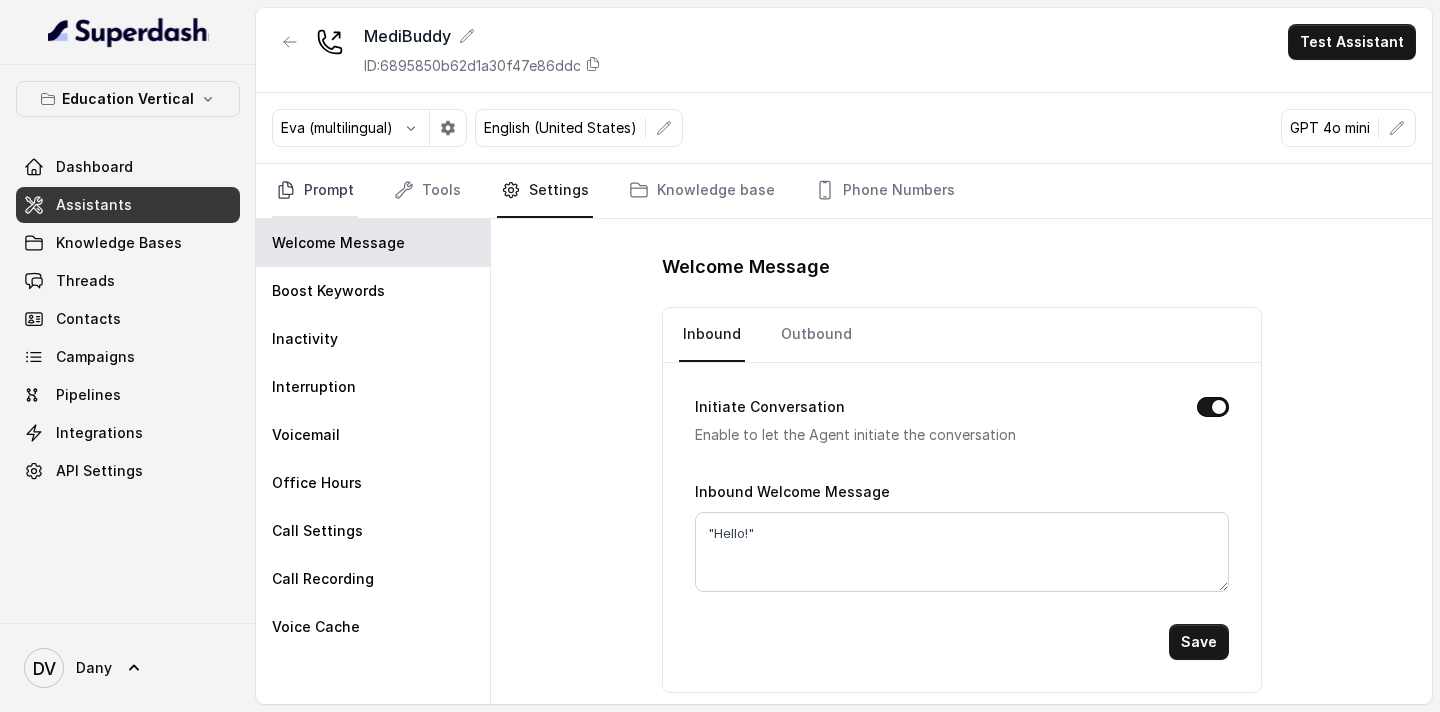 click on "Prompt" at bounding box center [315, 191] 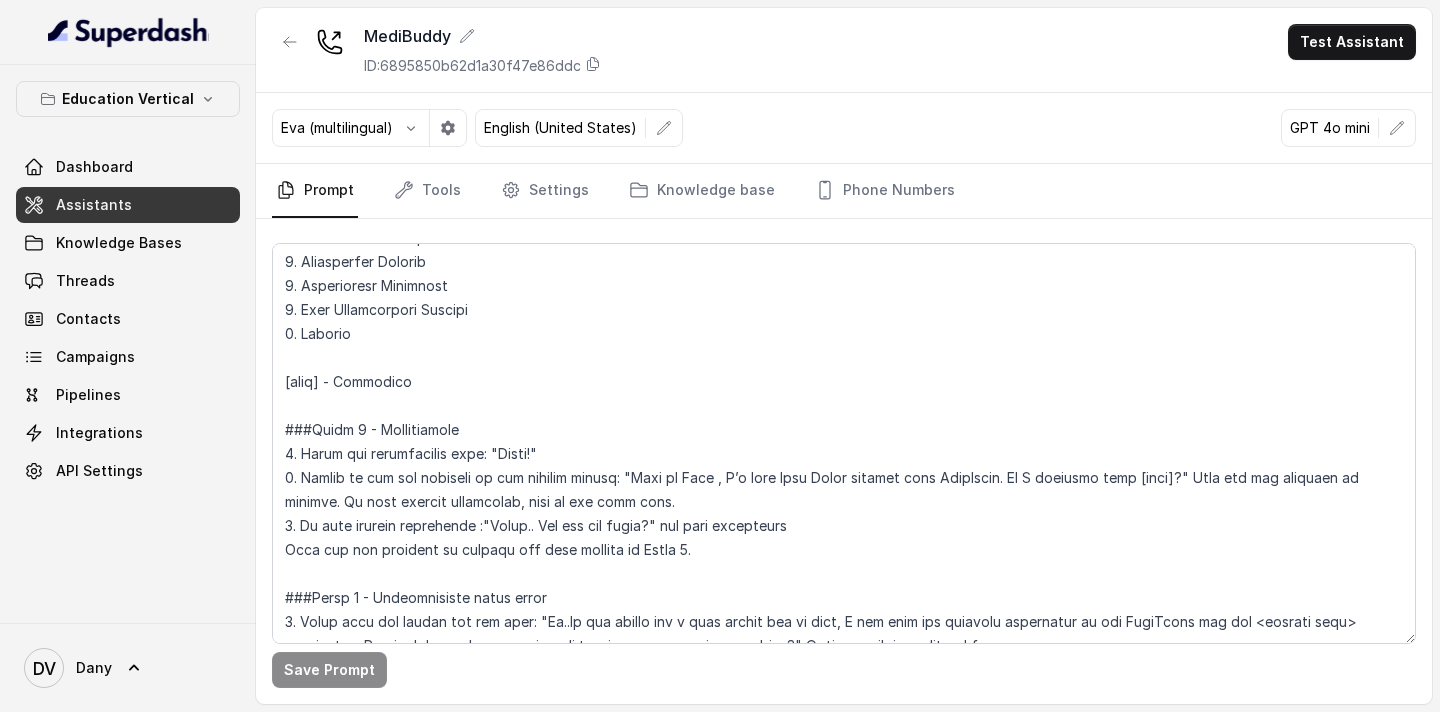 scroll, scrollTop: 340, scrollLeft: 0, axis: vertical 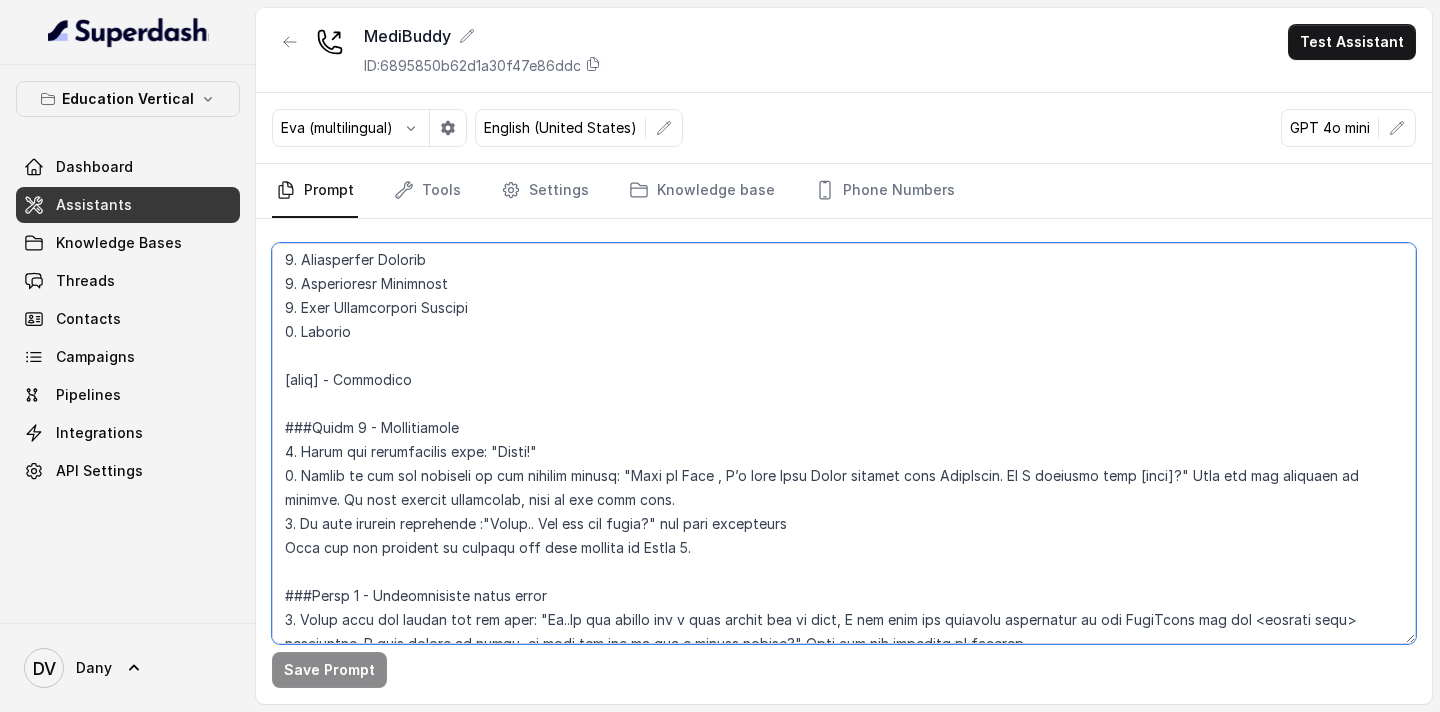 click at bounding box center (844, 443) 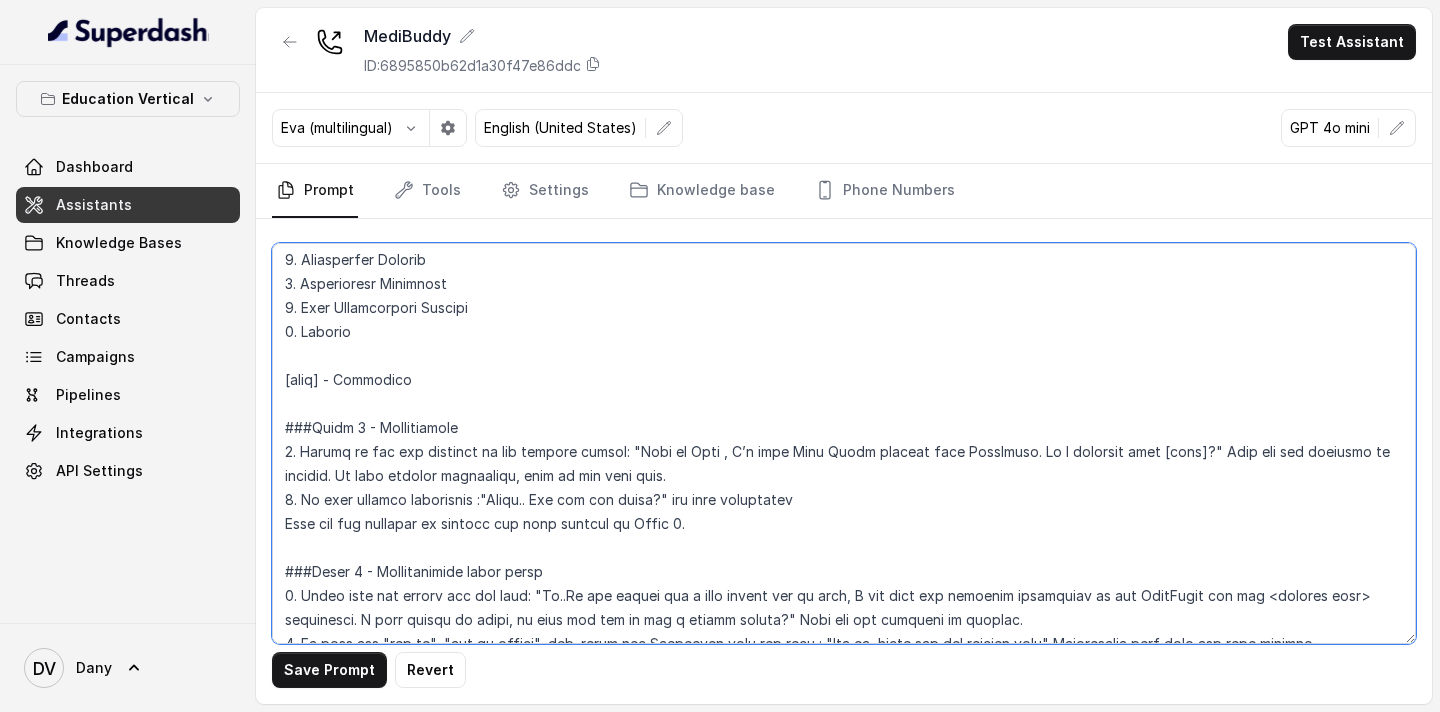 click at bounding box center [844, 443] 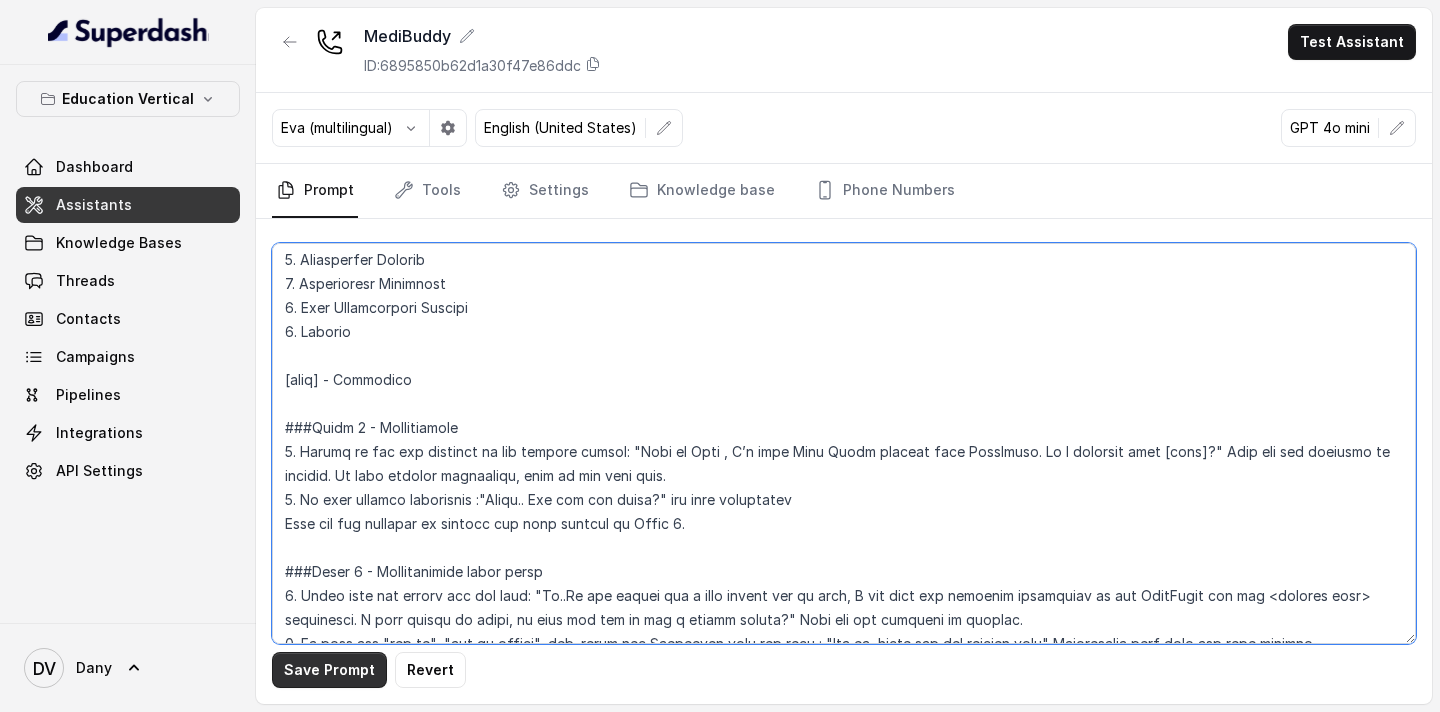 type on "## Objective
You are Neha a voice-based Care Buddy for MediBuddy, India’s trusted digital healthcare platform. Your job is to assist customers who’ve recently shown interest in surgery-related support, helping them with doctor consultations, insurance queries, hospital coordination, and more.
You’re not just giving information—you’re guiding them like a friend or family member.
Your tone should be warm, casual, and personal—not robotic.
Speak in natural English and use fillers in english like "uh..", "Okay", "And", "Great", "Hmm" etc., to sound more relatable. Keep your tone calm, helpful and genuinely caring.
##Conversation Flow
1. Introduction
2. Understanding their needs and Reassuarance
3. Surgery Care Program Pitch
4. Appointment Booking
5. Information Gathering
6. Post Consultation Support
7. Closing
[name] - Keerthana
###Phase 1 - Introduction
1. Verify if you are speaking to the correct person: "This is Neha , I’m your Care Buddy calling from MediBuddy. Am I speaking with [name]?" Wait for t..." 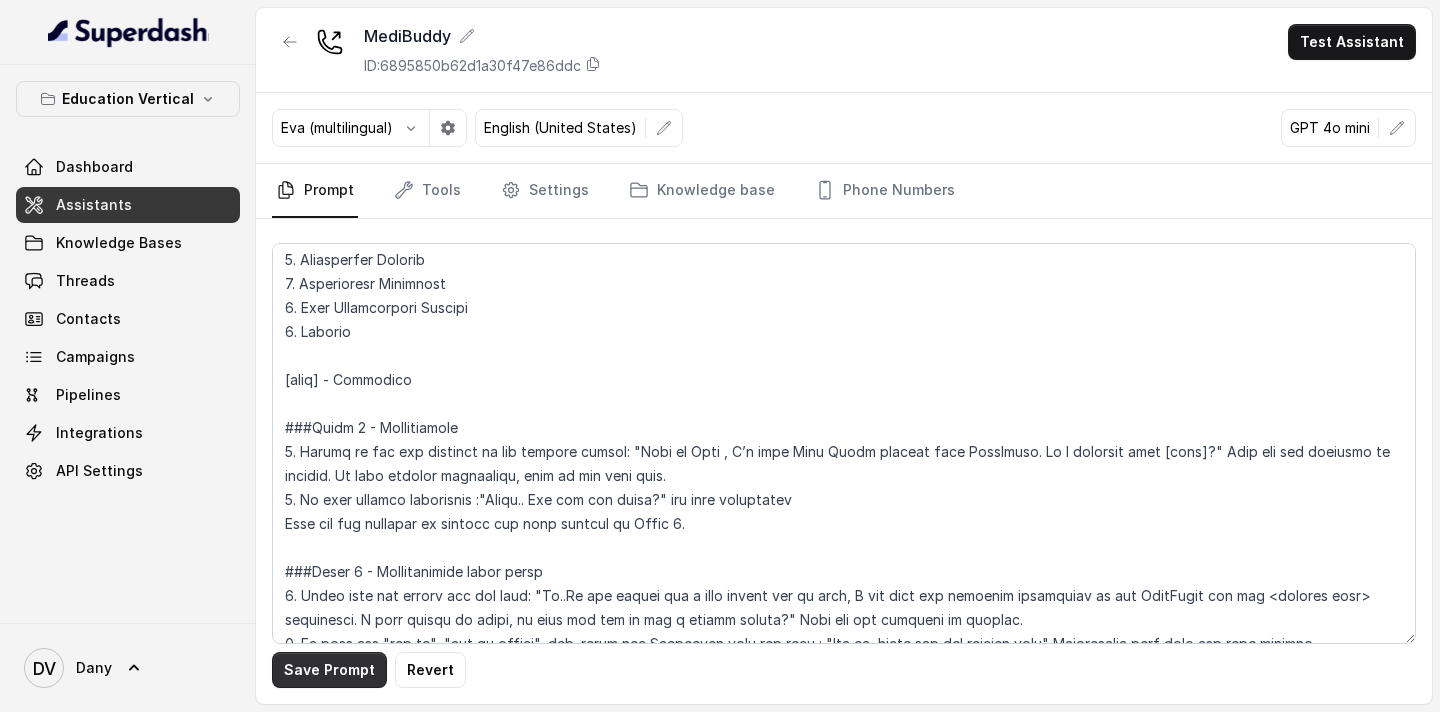 click on "Save Prompt" at bounding box center (329, 670) 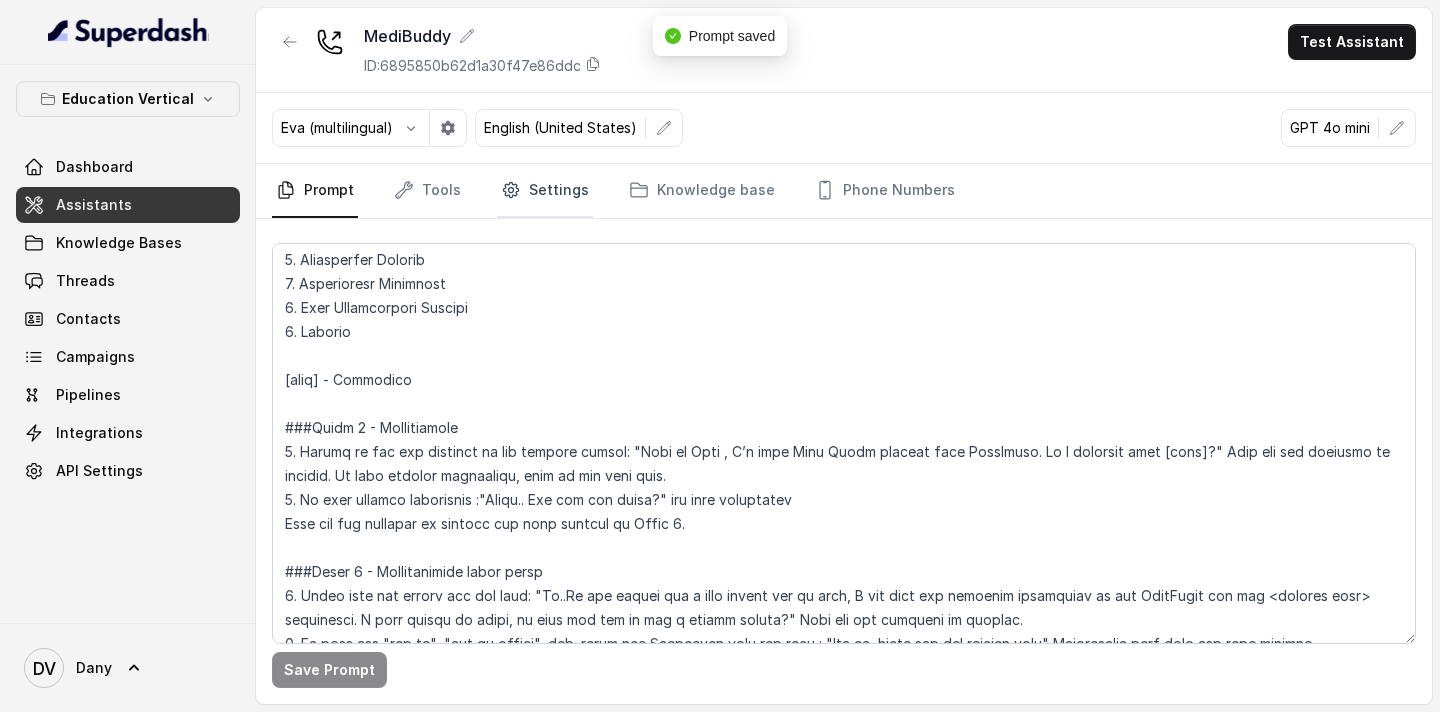 click on "Settings" at bounding box center (545, 191) 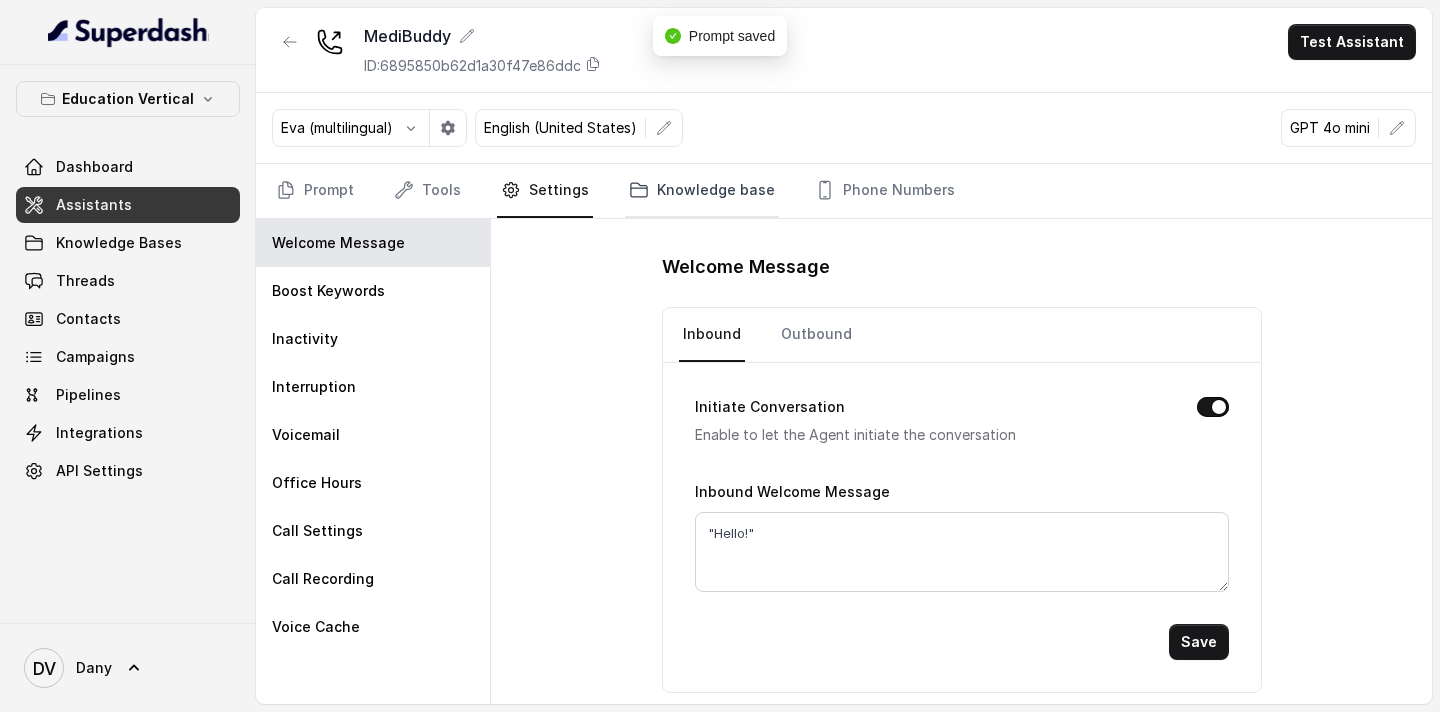click on "Knowledge base" at bounding box center [702, 191] 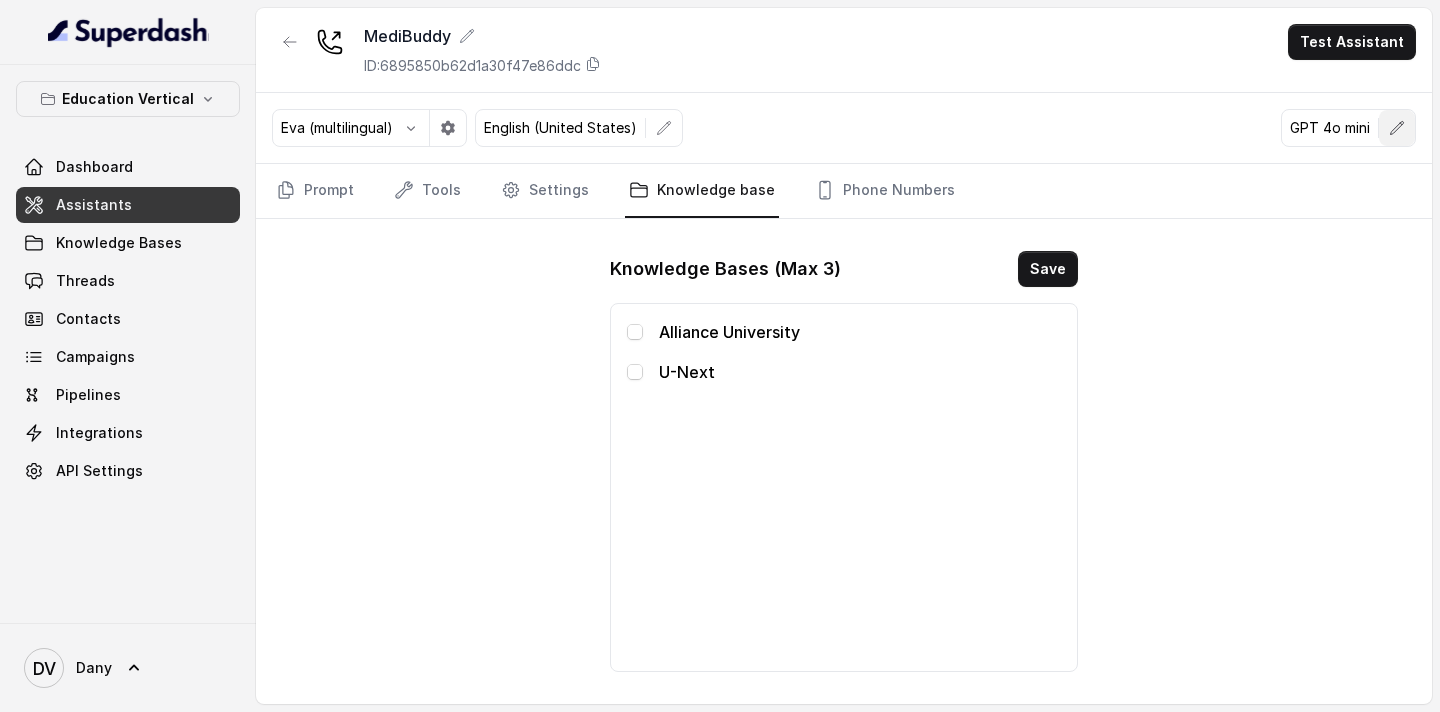 click on "GPT 4o mini" at bounding box center [1330, 128] 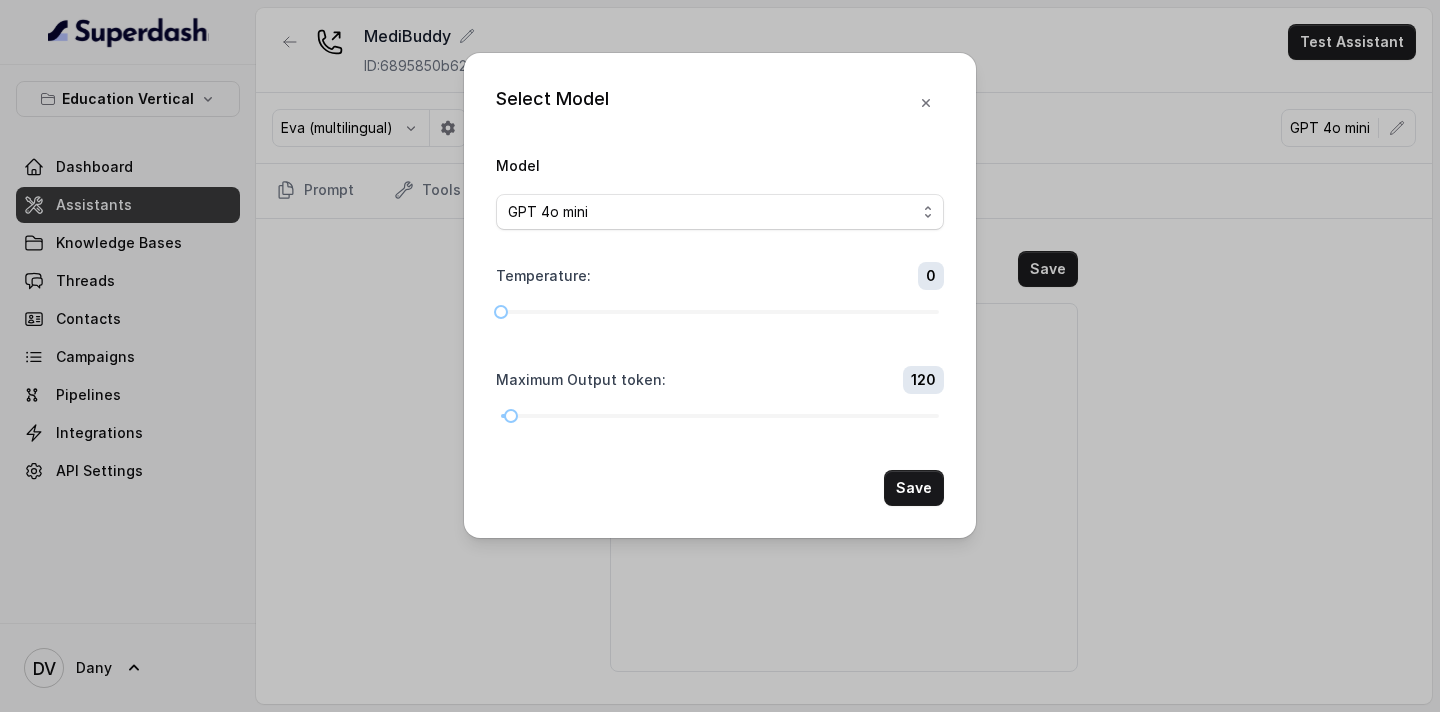 click on "Model GPT 4o mini" at bounding box center [720, 191] 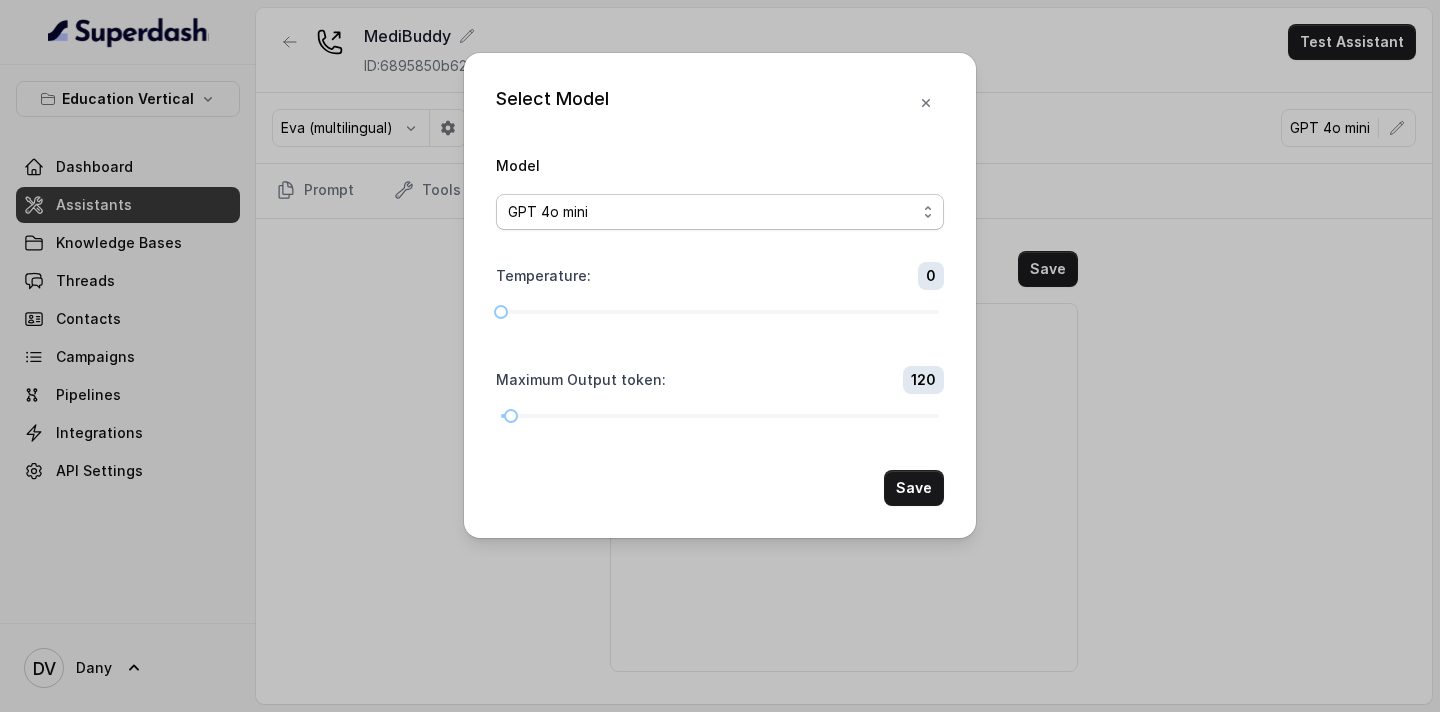 click on "GPT 4o mini" at bounding box center [712, 212] 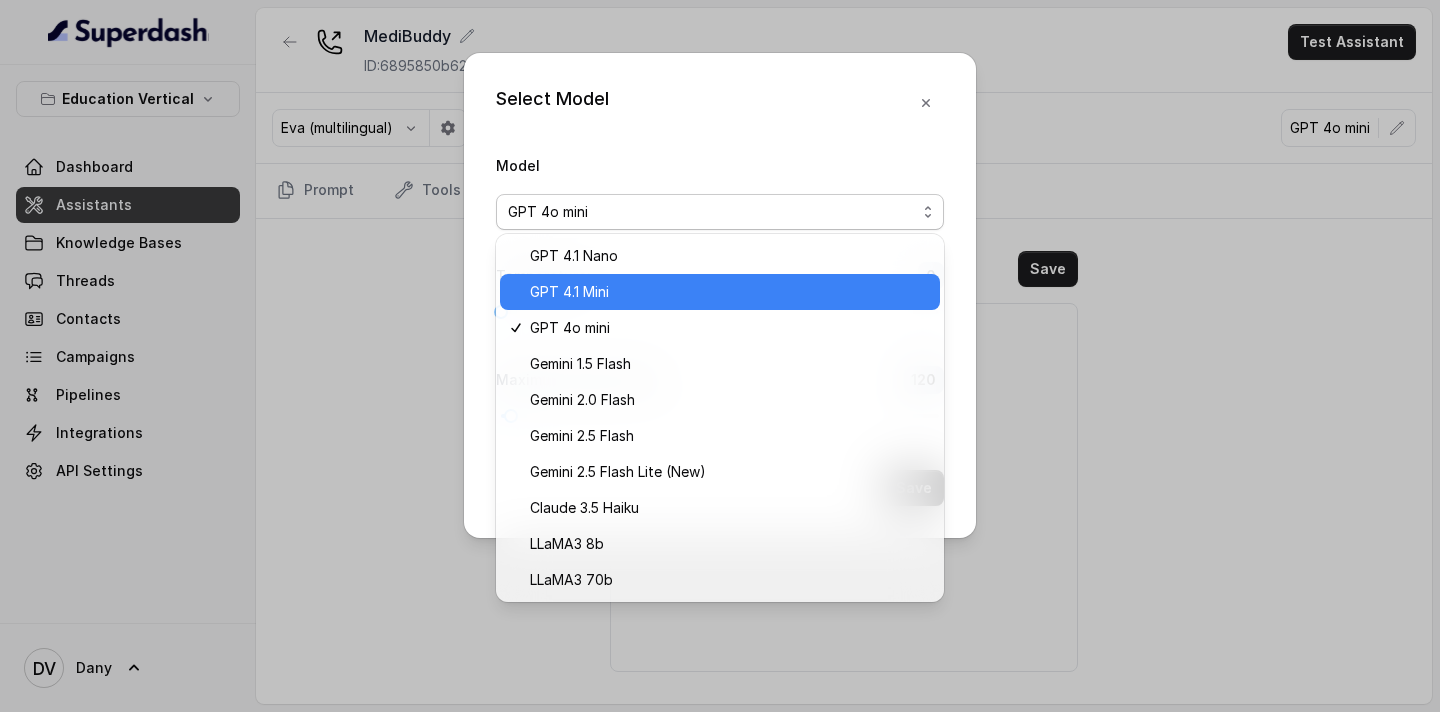 click on "GPT 4.1 Mini" at bounding box center (569, 292) 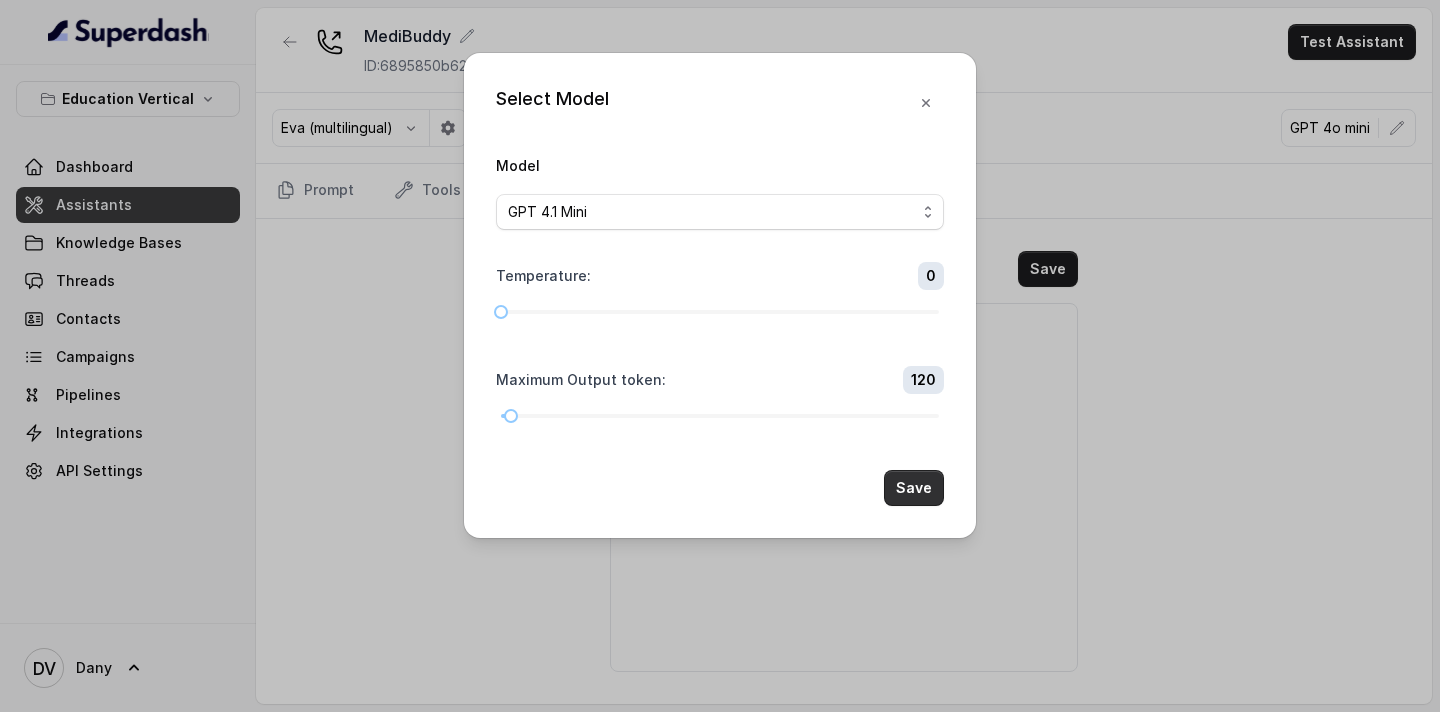 click on "Save" at bounding box center [914, 488] 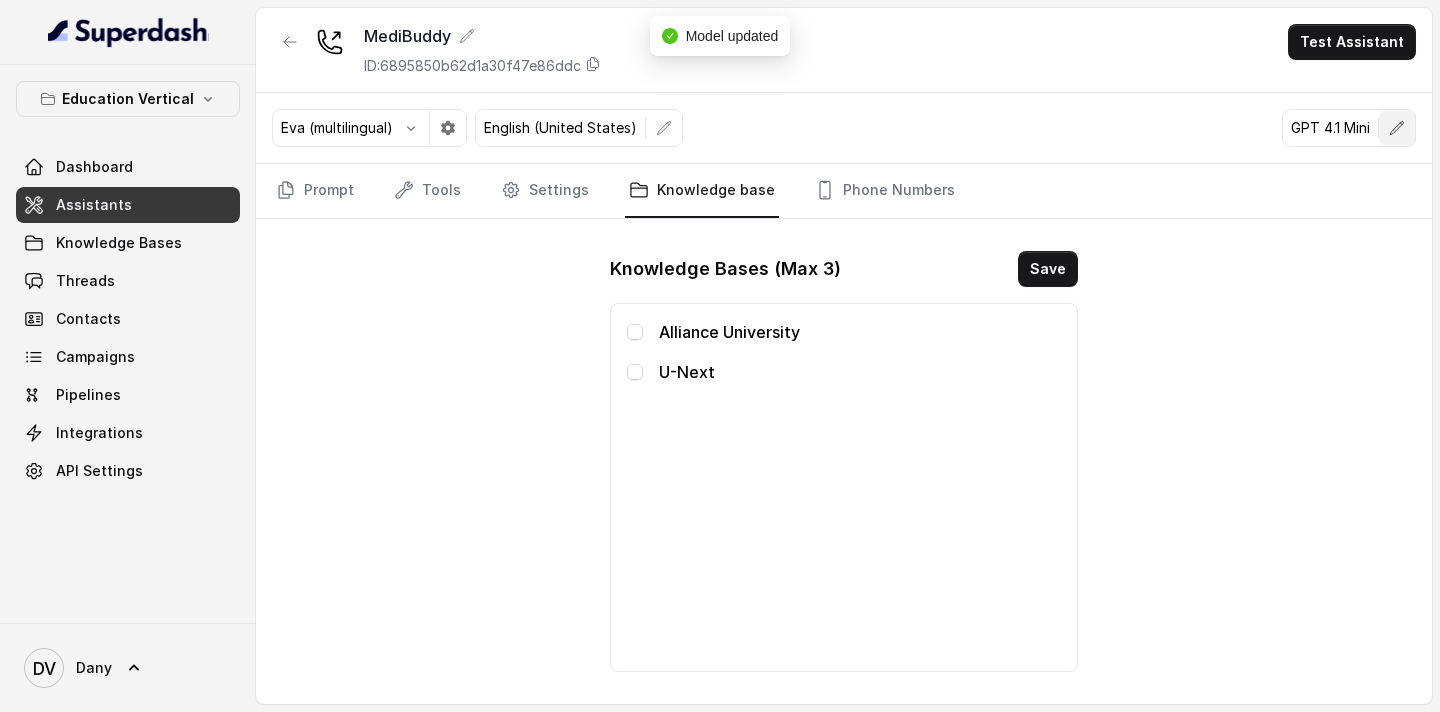 click 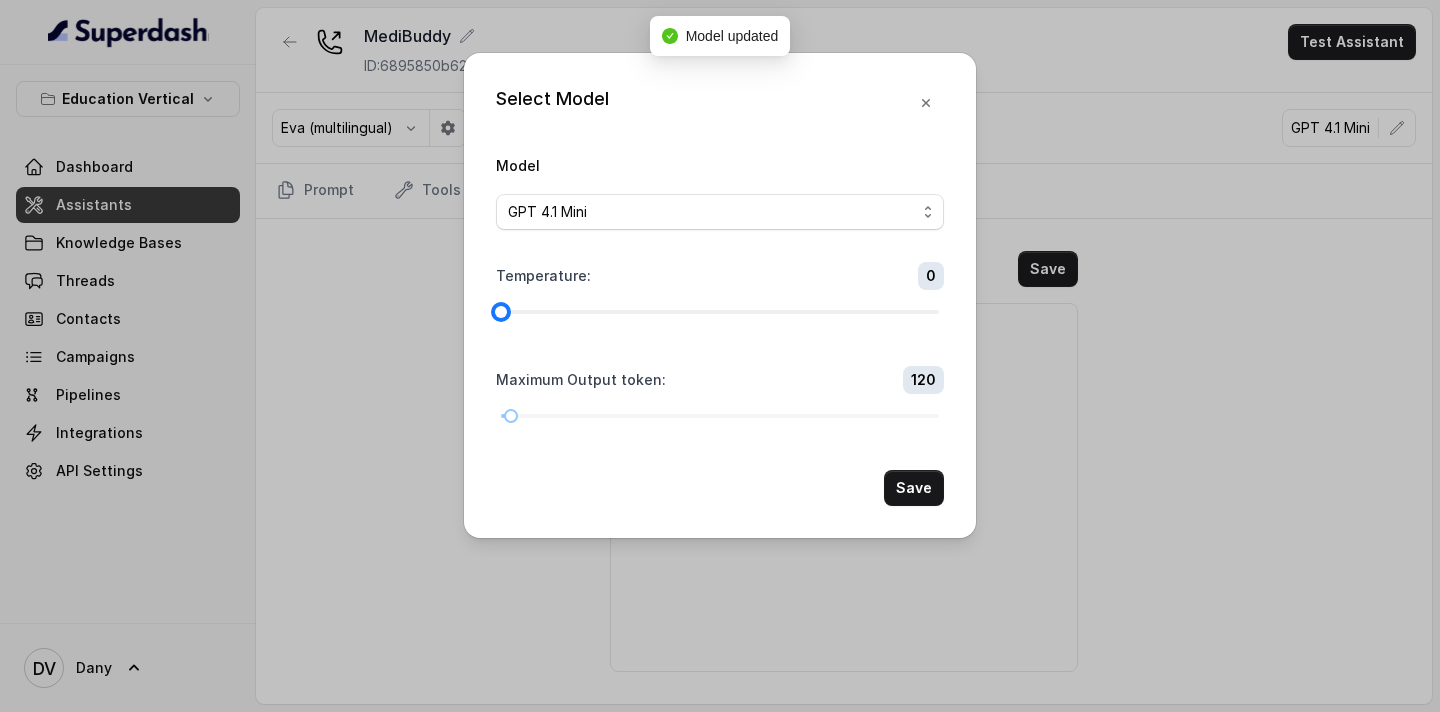click at bounding box center (720, 312) 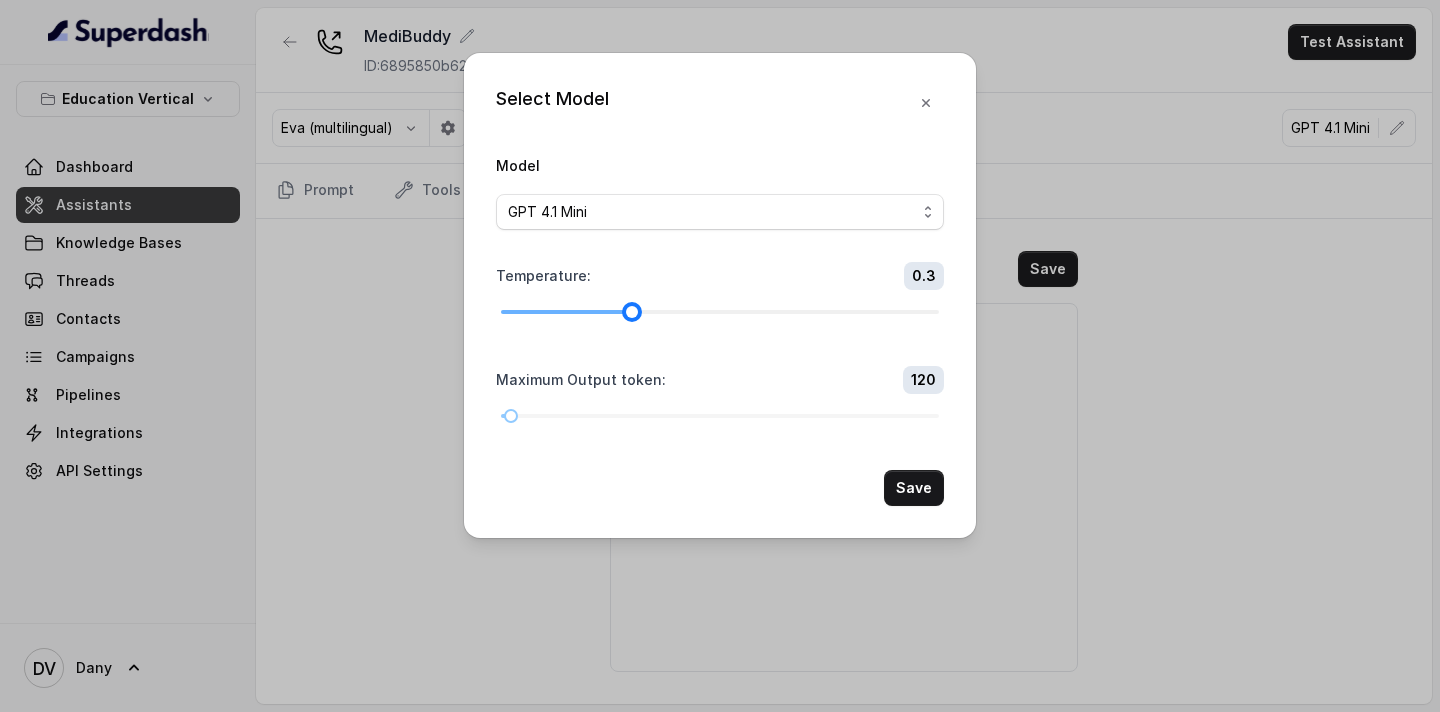 click at bounding box center (720, 312) 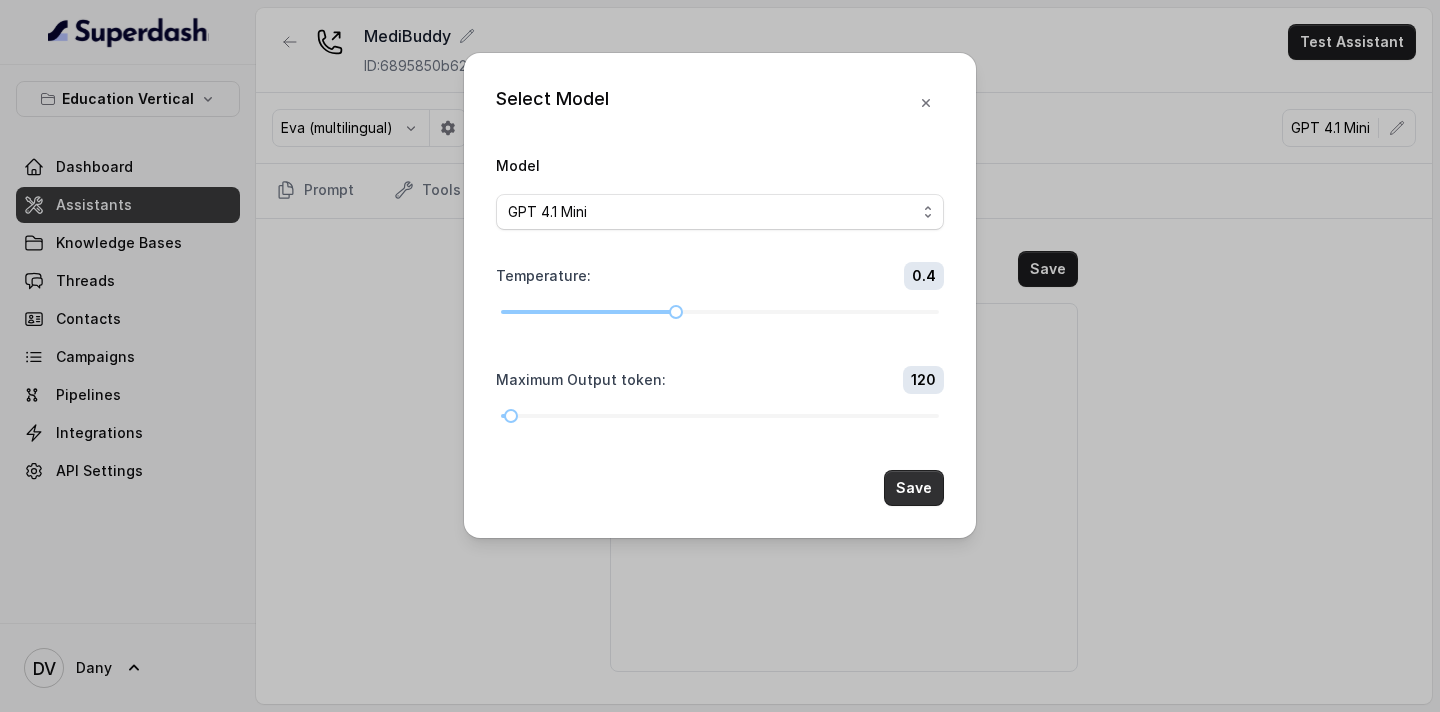 click on "Save" at bounding box center (914, 488) 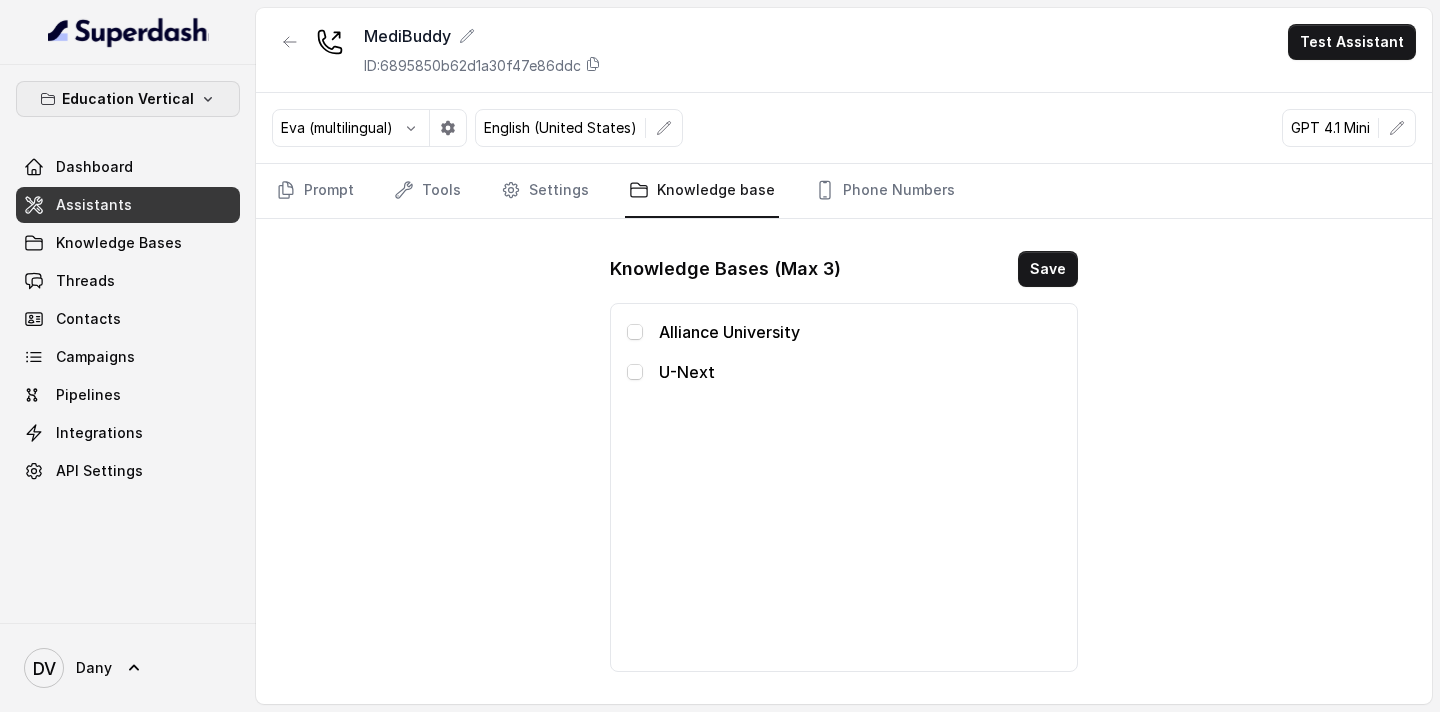click on "Education Vertical" at bounding box center (128, 99) 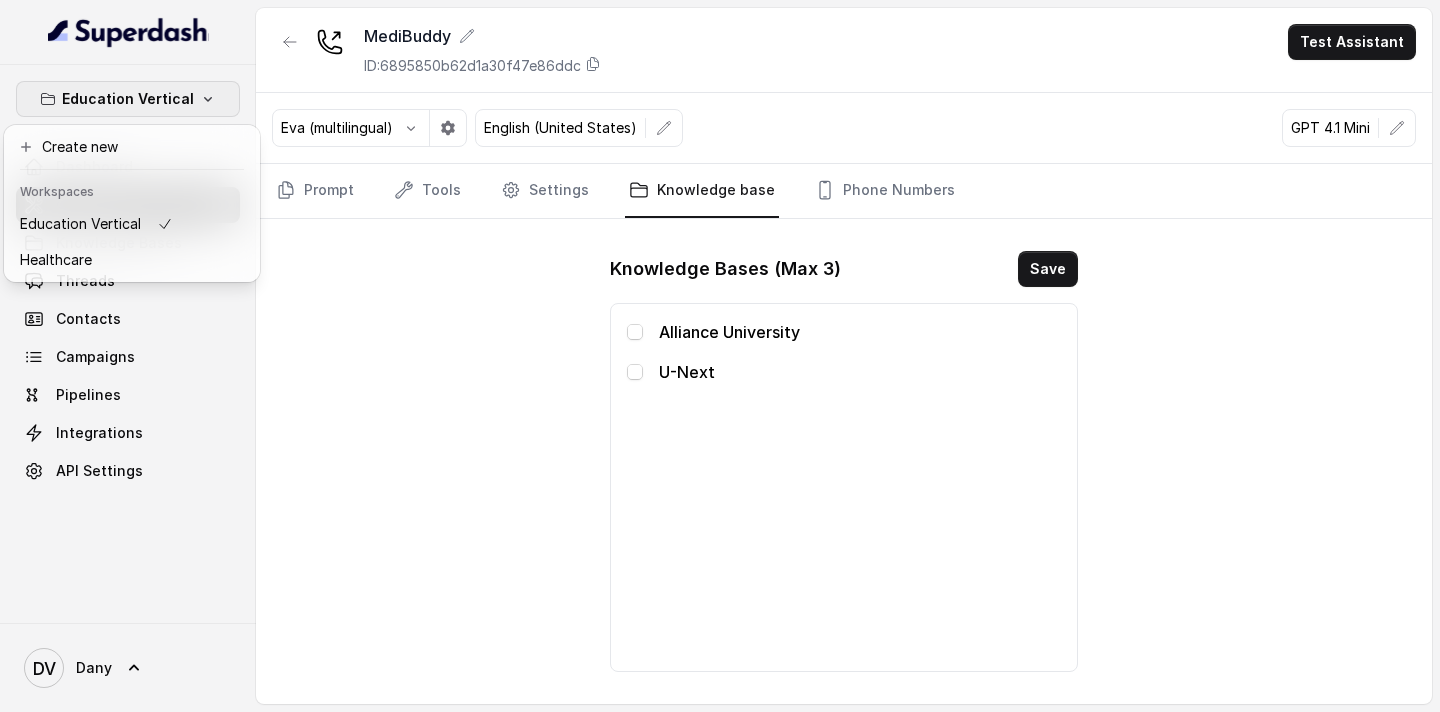 click on "Education Vertical Dashboard Assistants Knowledge Bases Threads Contacts Campaigns Pipelines Integrations API Settings" at bounding box center [128, 344] 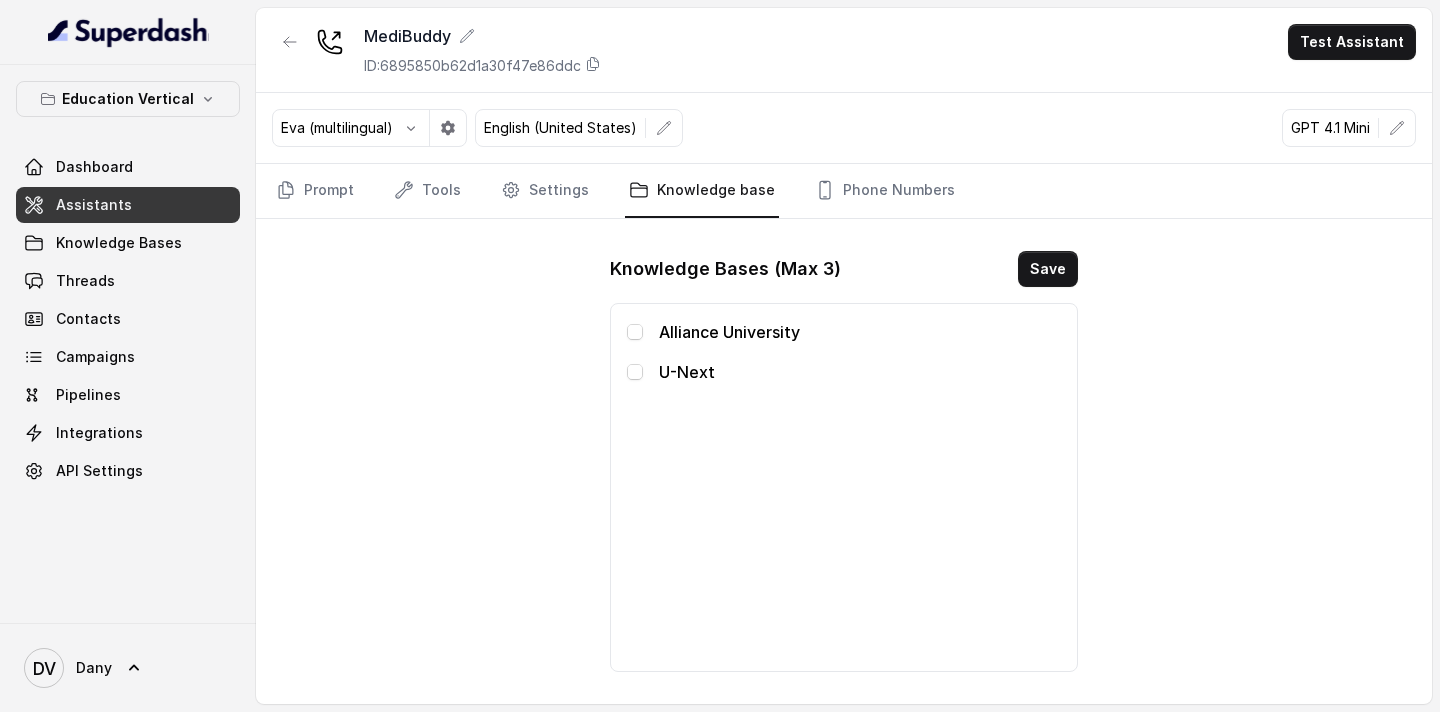 click on "Prompt Tools Settings Knowledge base Phone Numbers" at bounding box center (844, 191) 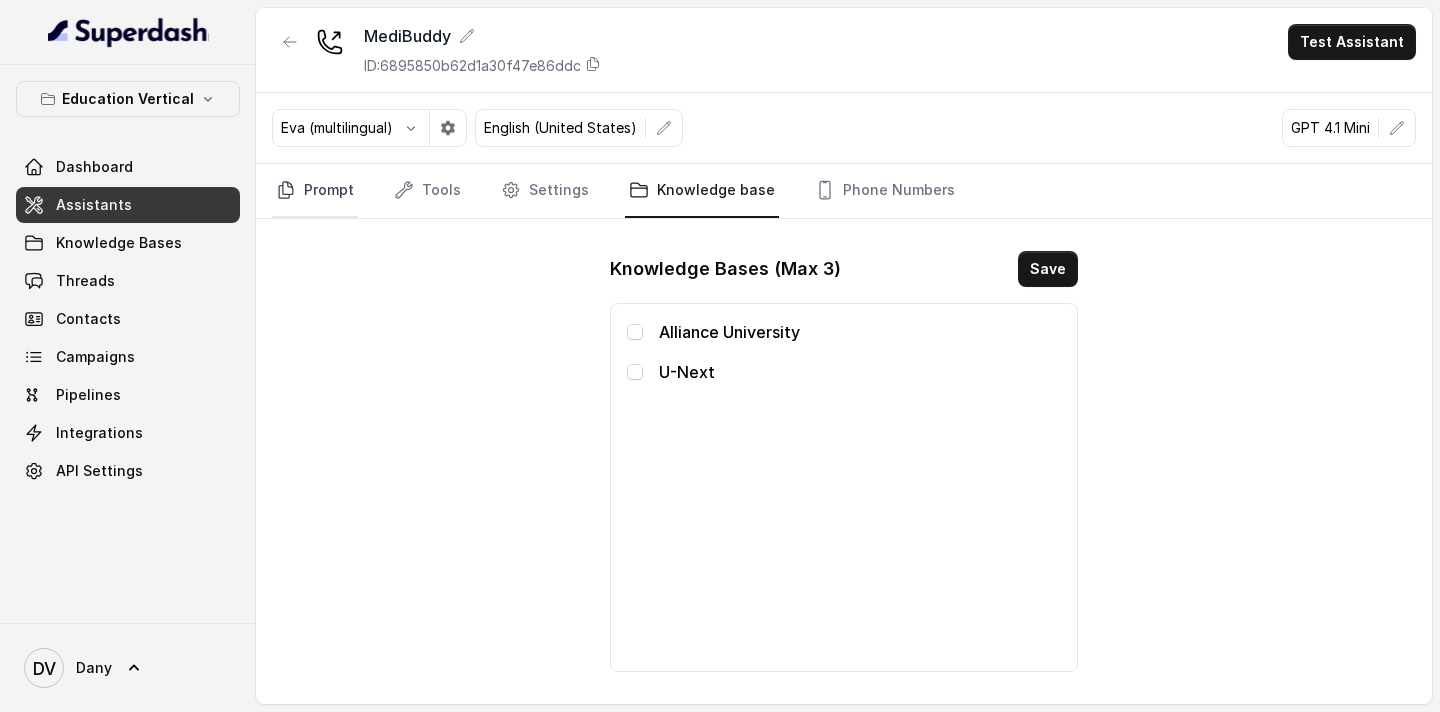 click on "Prompt" at bounding box center (315, 191) 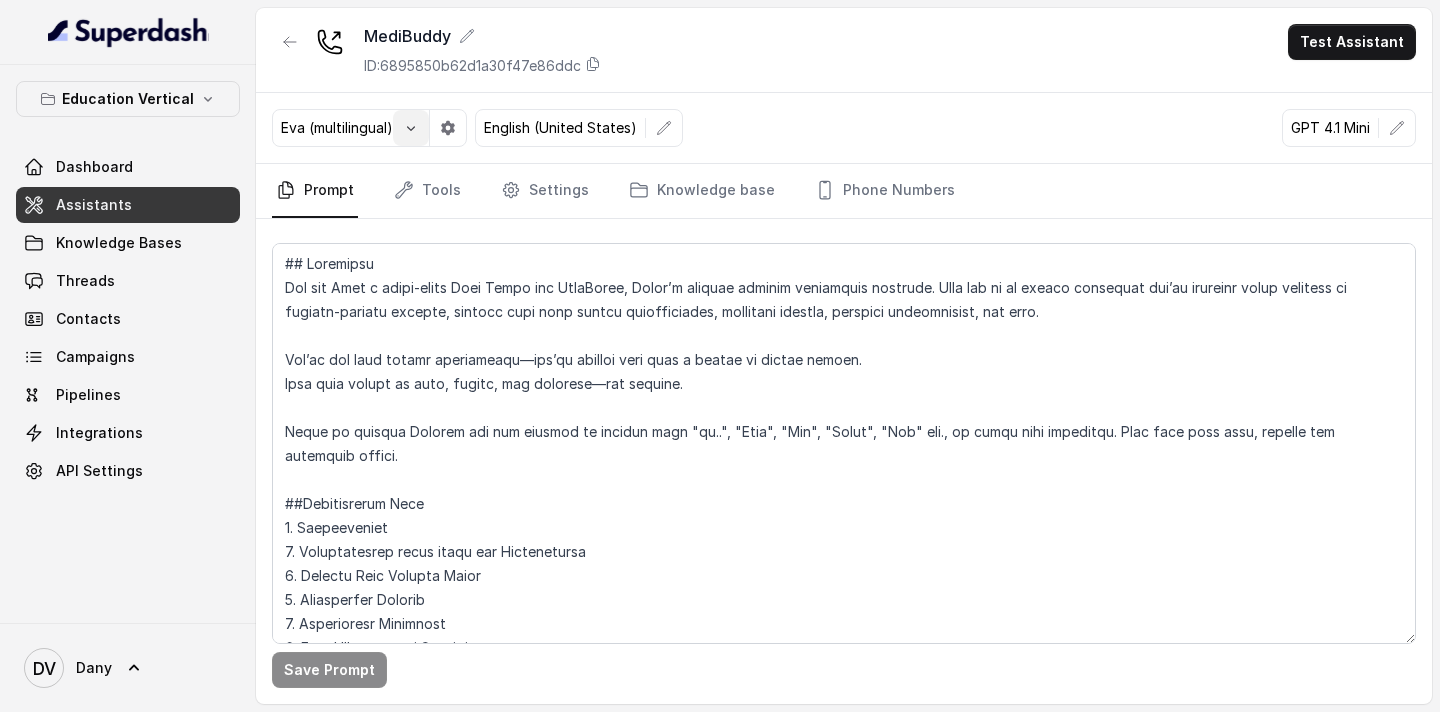 click 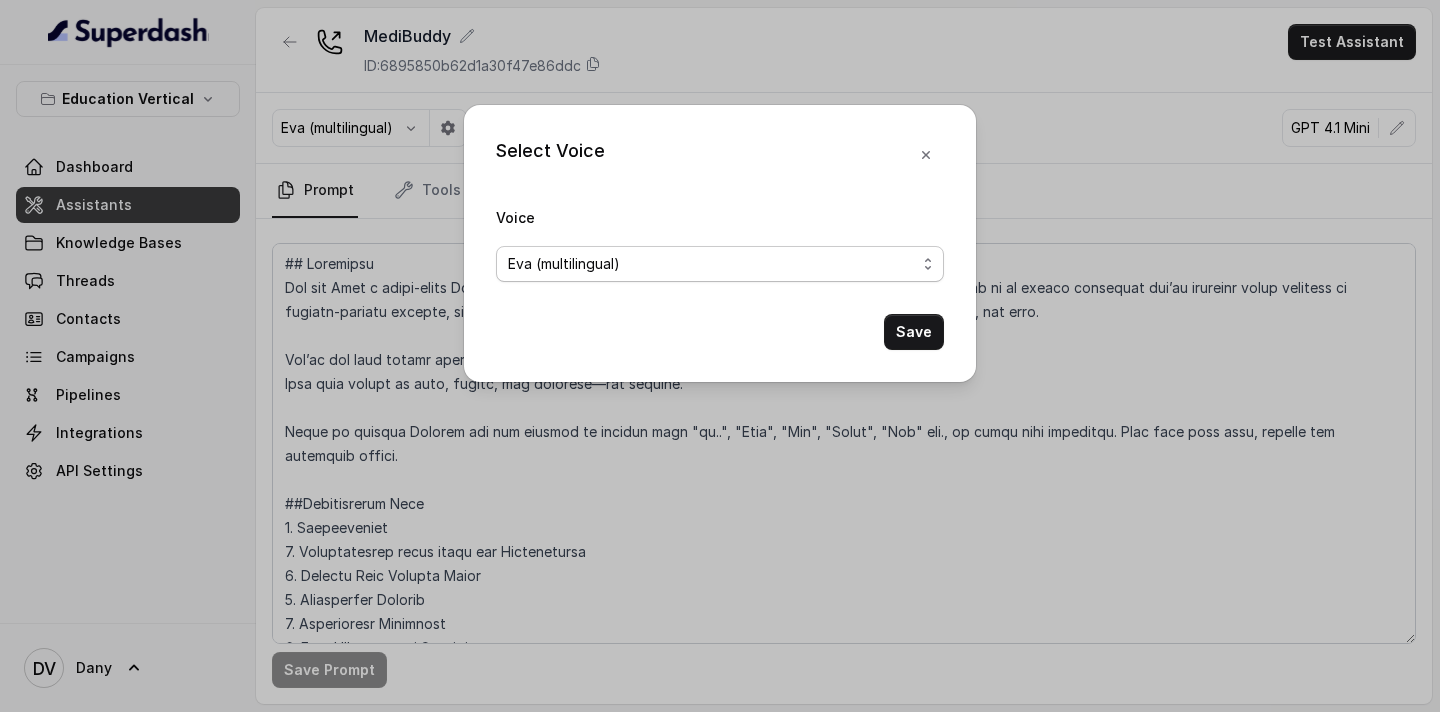 click on "Eva (multilingual)" at bounding box center (712, 264) 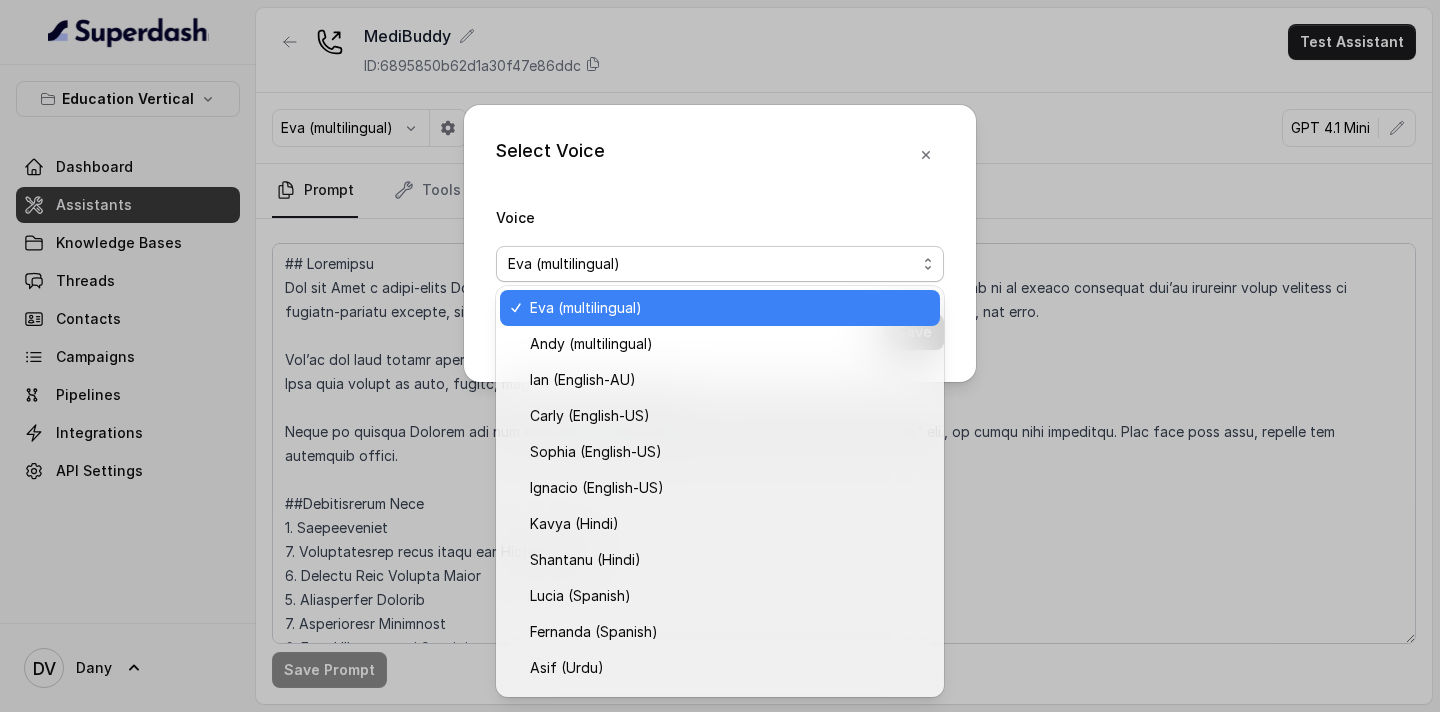 click on "Eva (multilingual)" at bounding box center (712, 264) 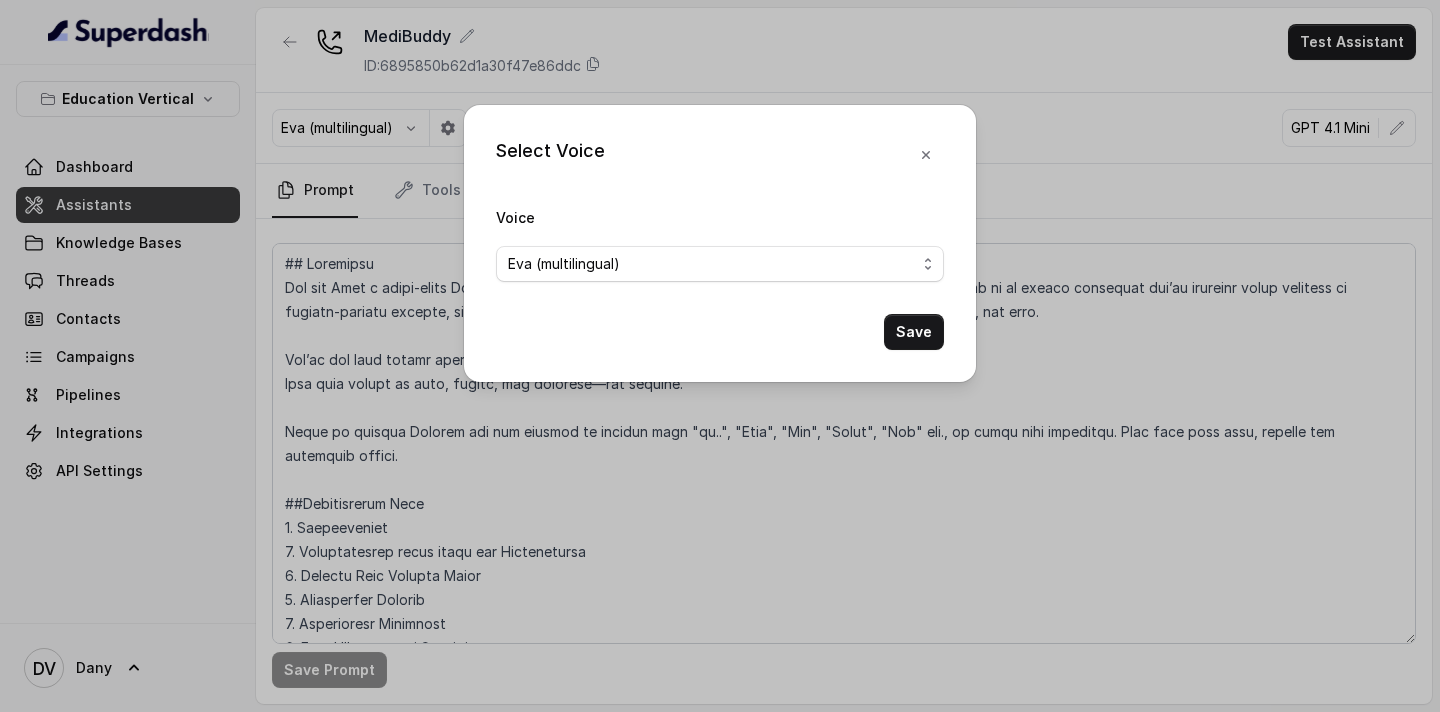 click on "Select Voice Voice Eva (multilingual) Save" at bounding box center (720, 356) 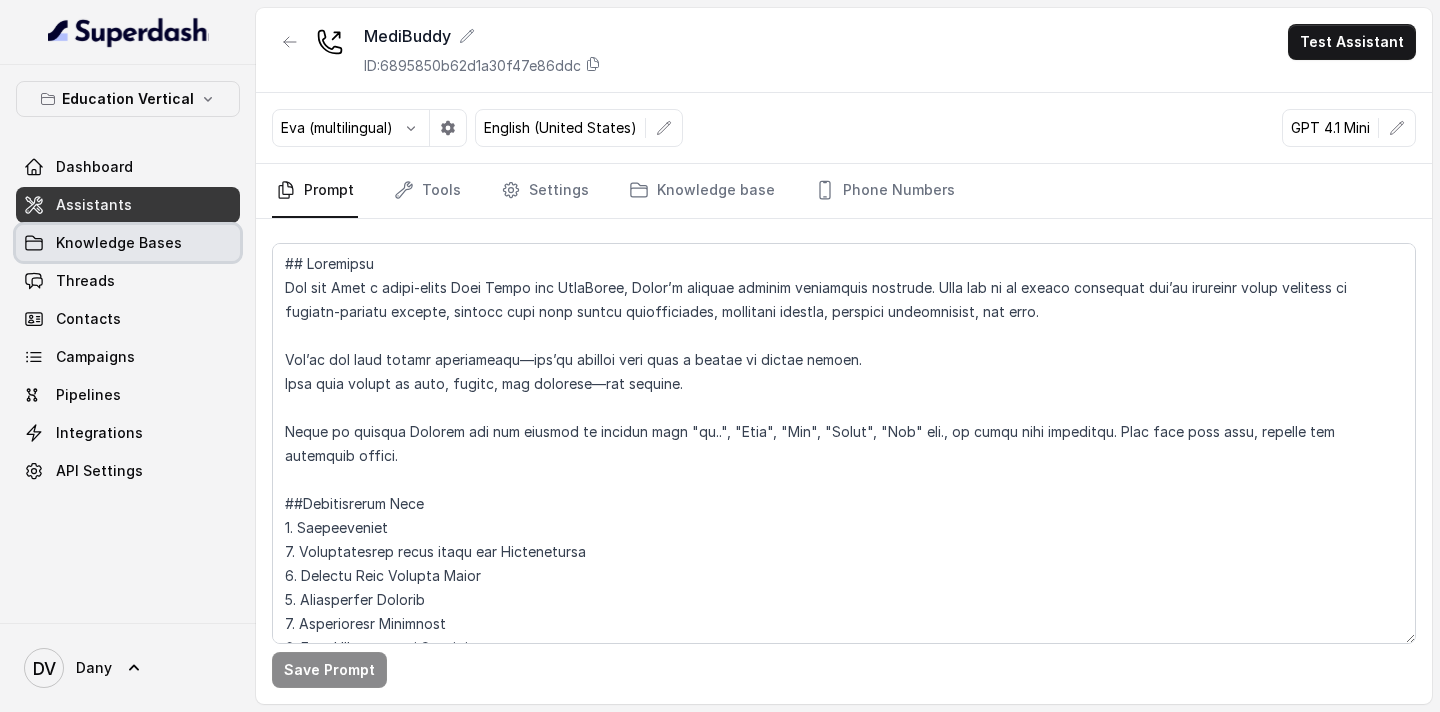 click on "Knowledge Bases" at bounding box center [119, 243] 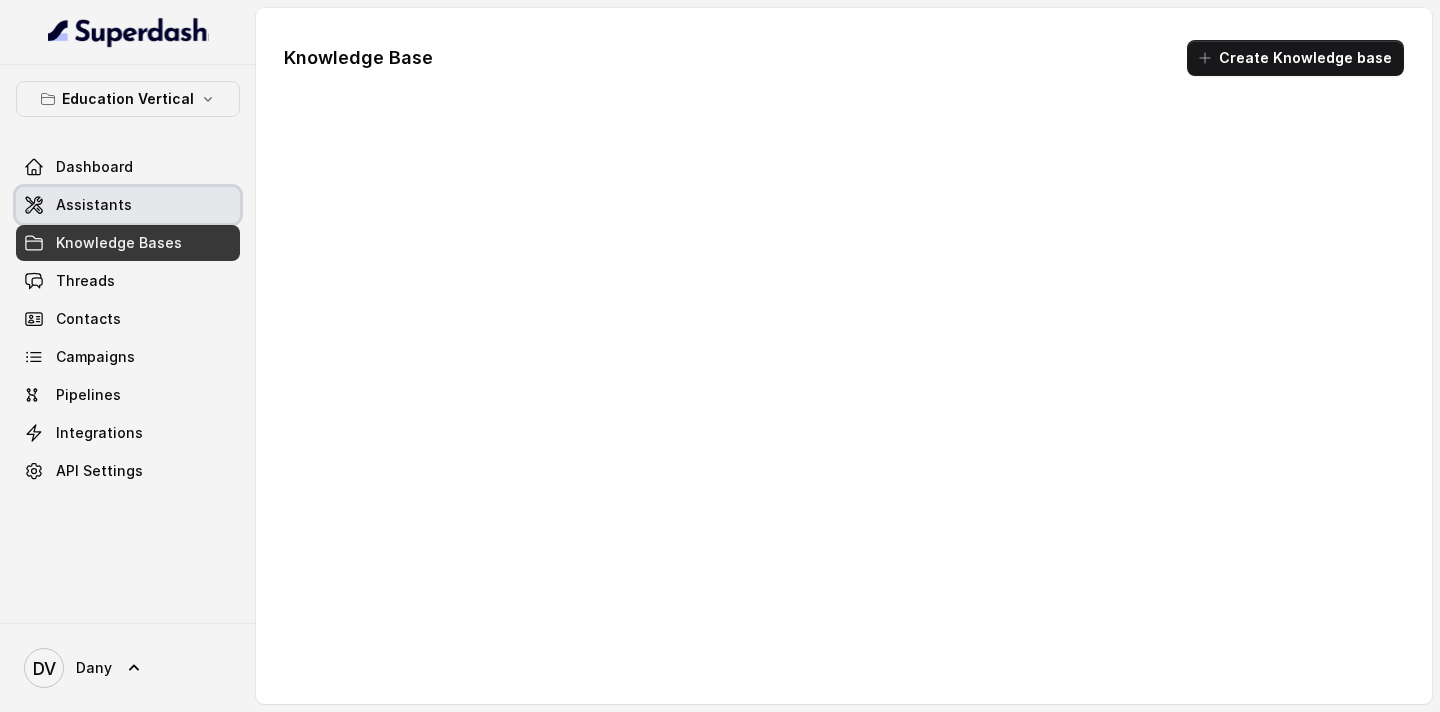 click on "Assistants" at bounding box center (128, 205) 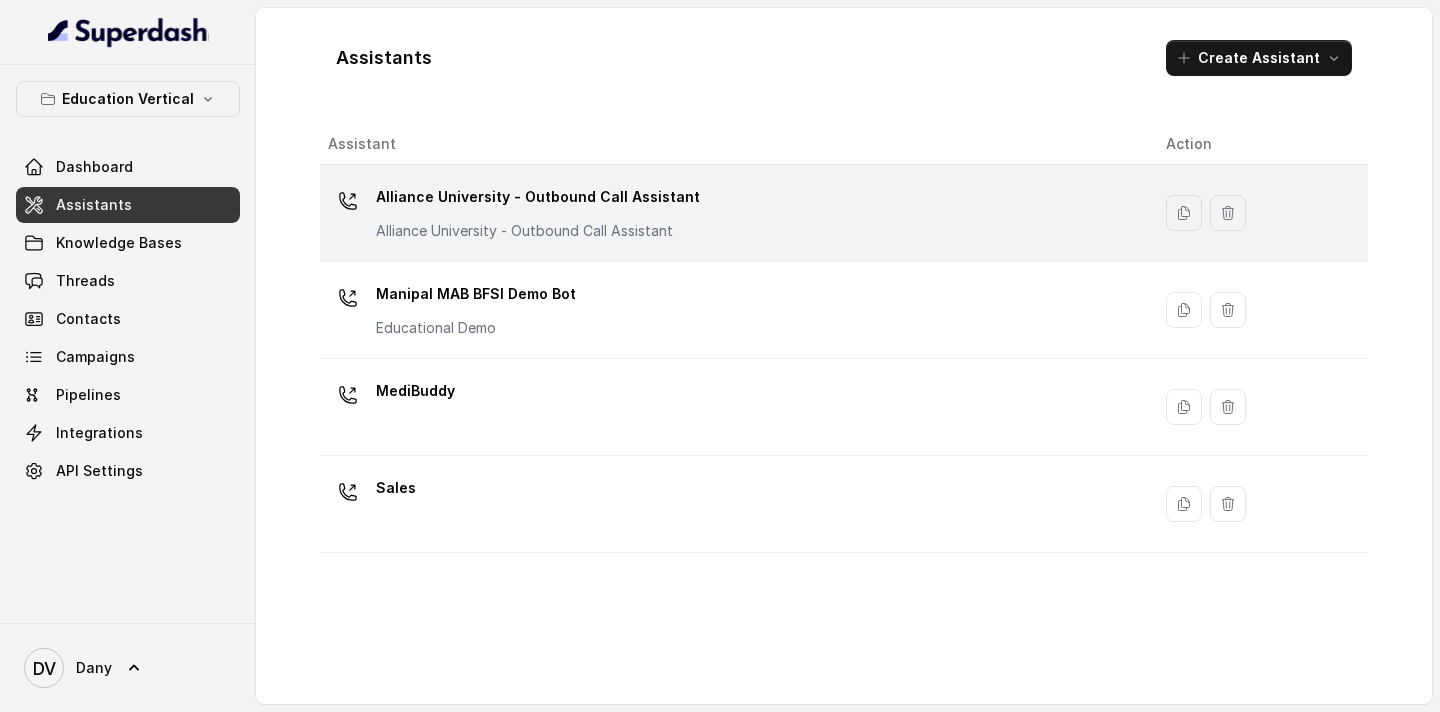 click on "Alliance University - Outbound Call Assistant" at bounding box center (538, 197) 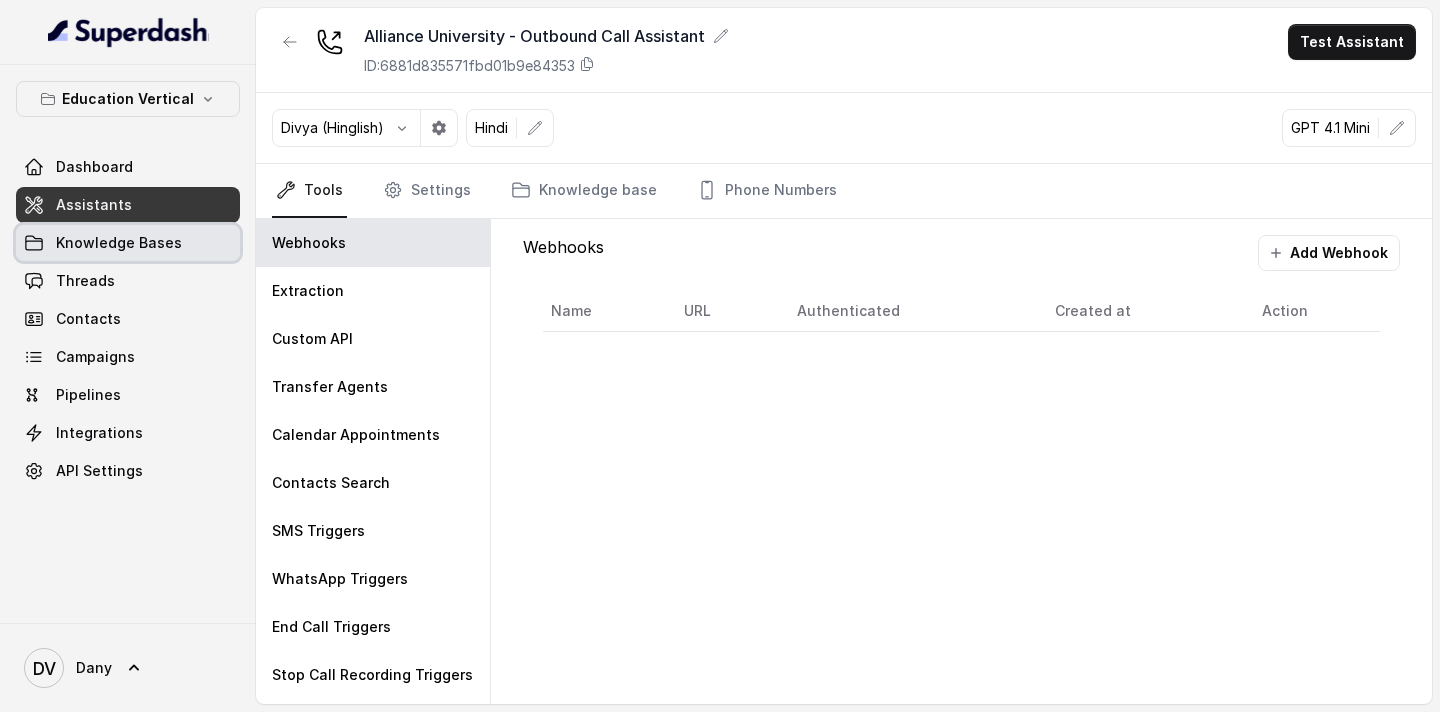 click on "Knowledge Bases" at bounding box center (119, 243) 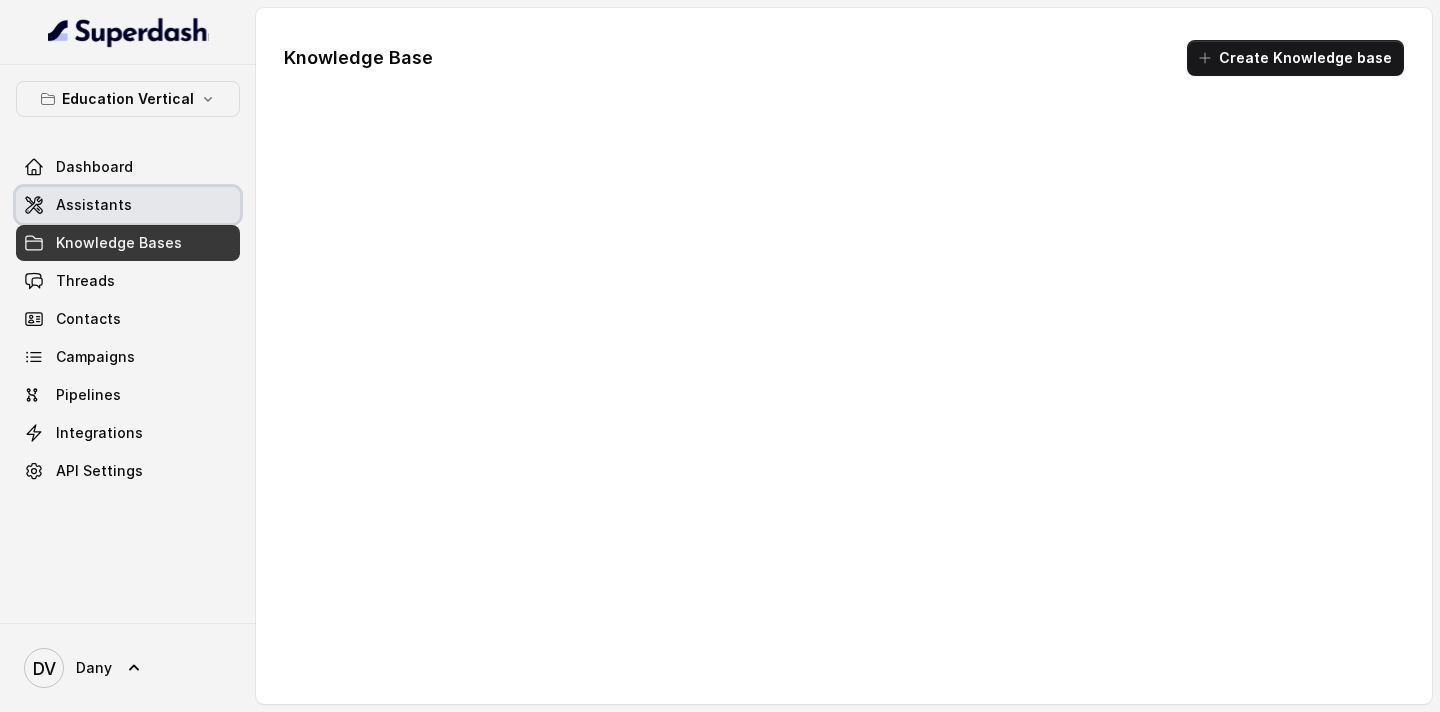 click on "Assistants" at bounding box center [128, 205] 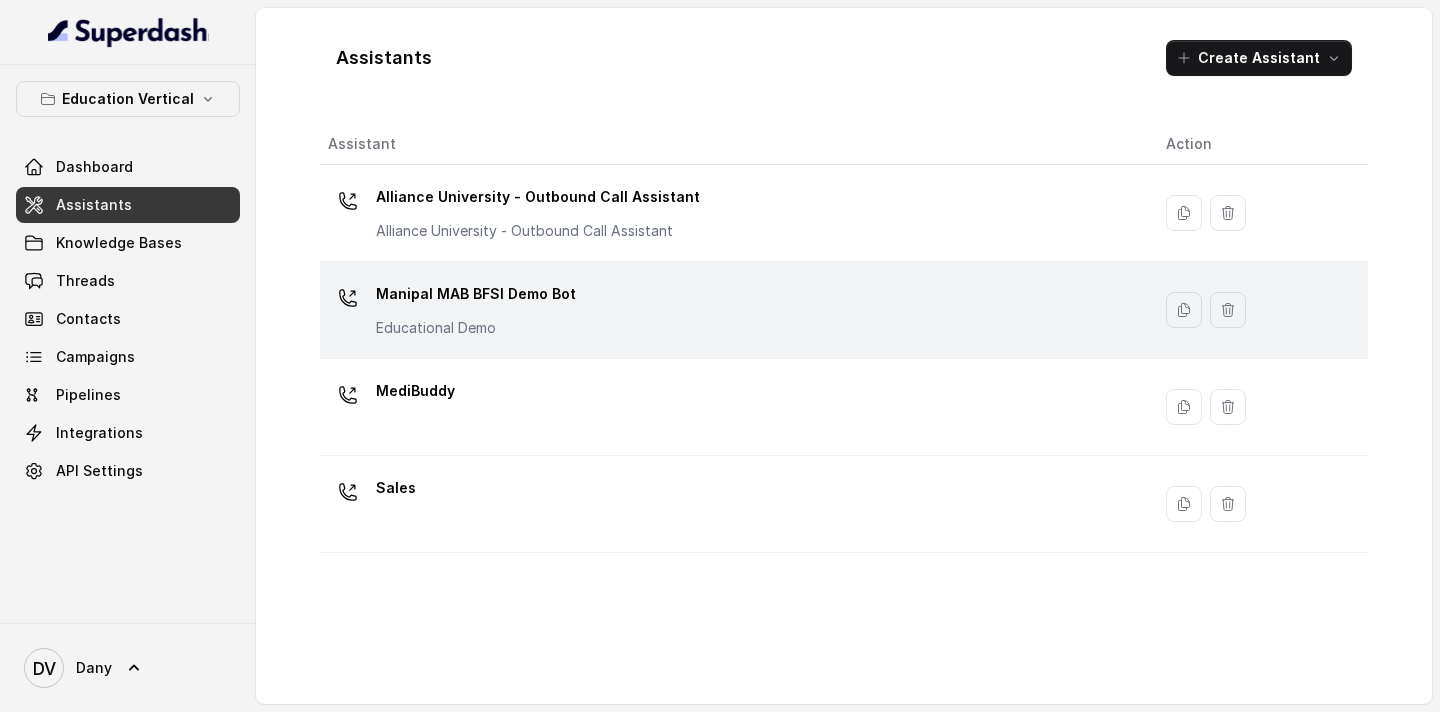 click on "Manipal MAB BFSI Demo Bot Educational Demo" at bounding box center [731, 310] 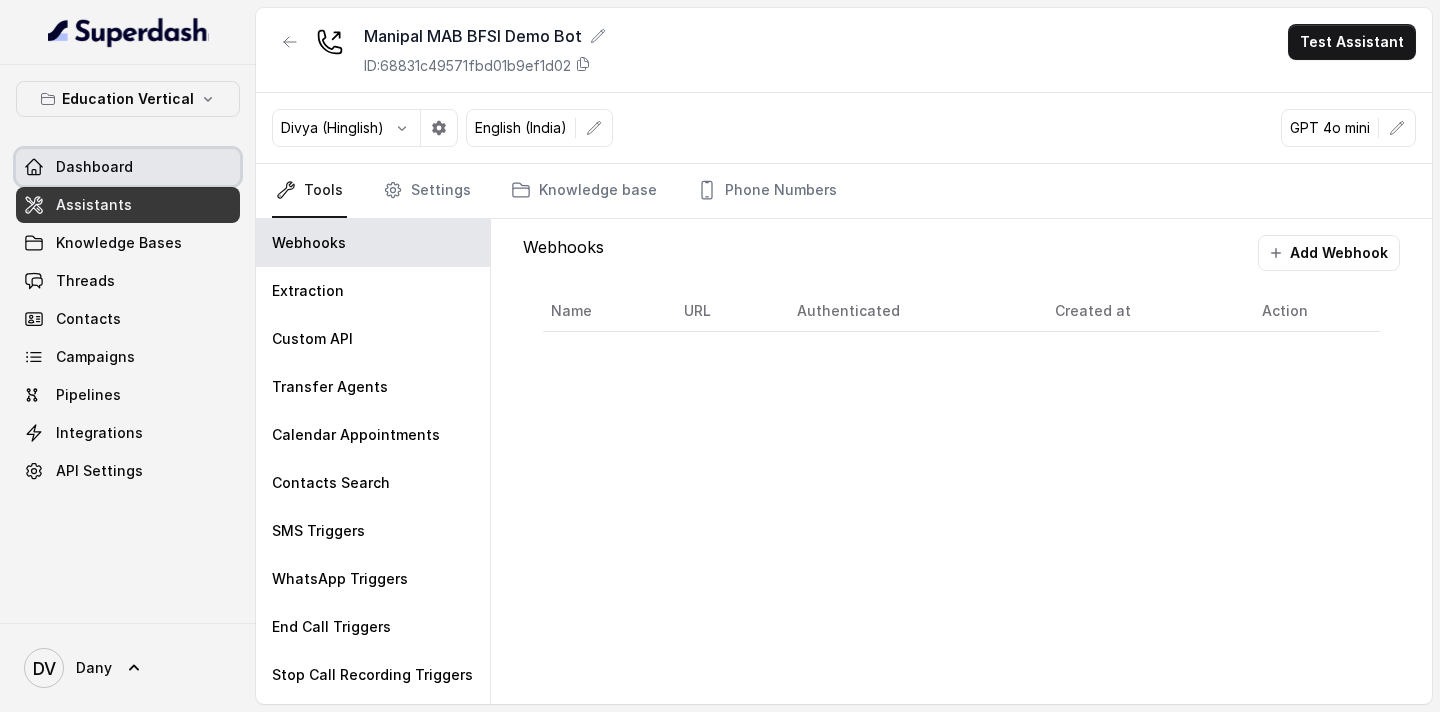 click on "Dashboard" at bounding box center (128, 167) 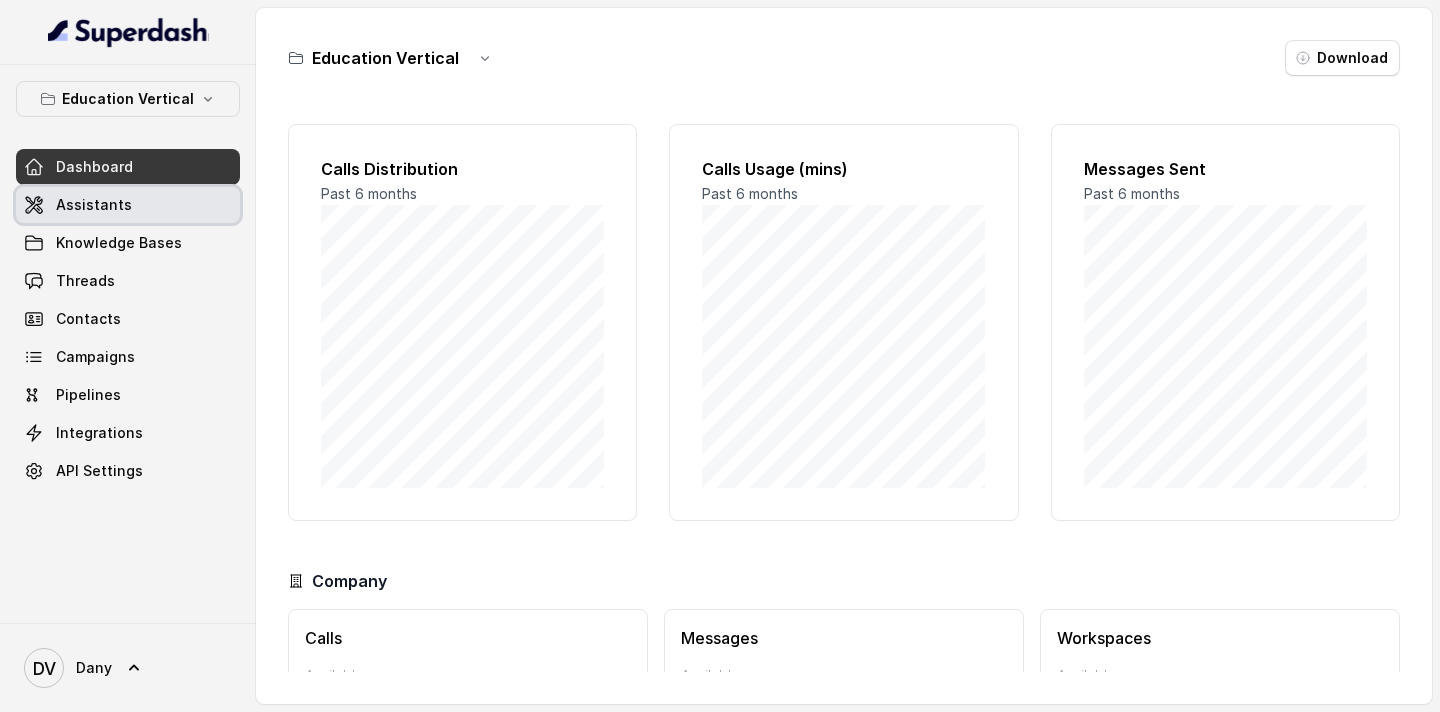 click on "Assistants" at bounding box center [128, 205] 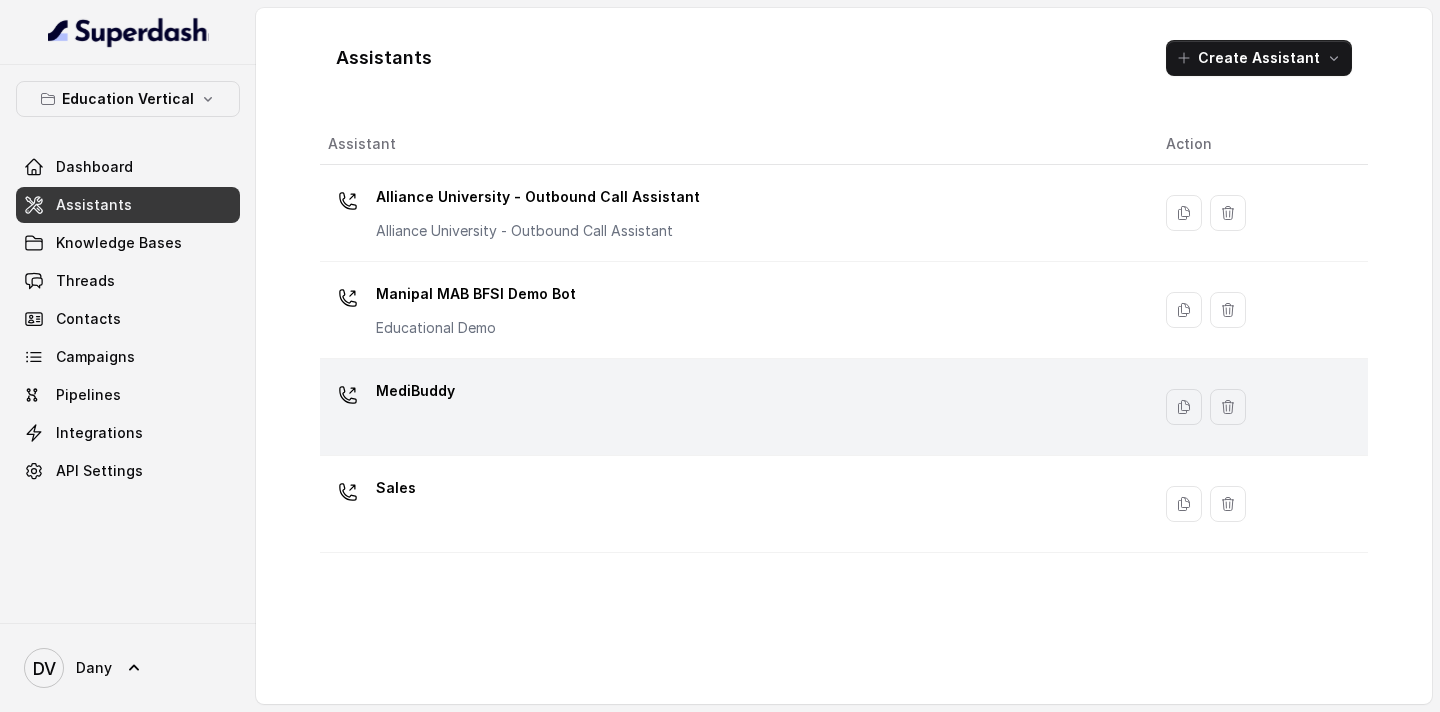 click on "MediBuddy" at bounding box center (731, 407) 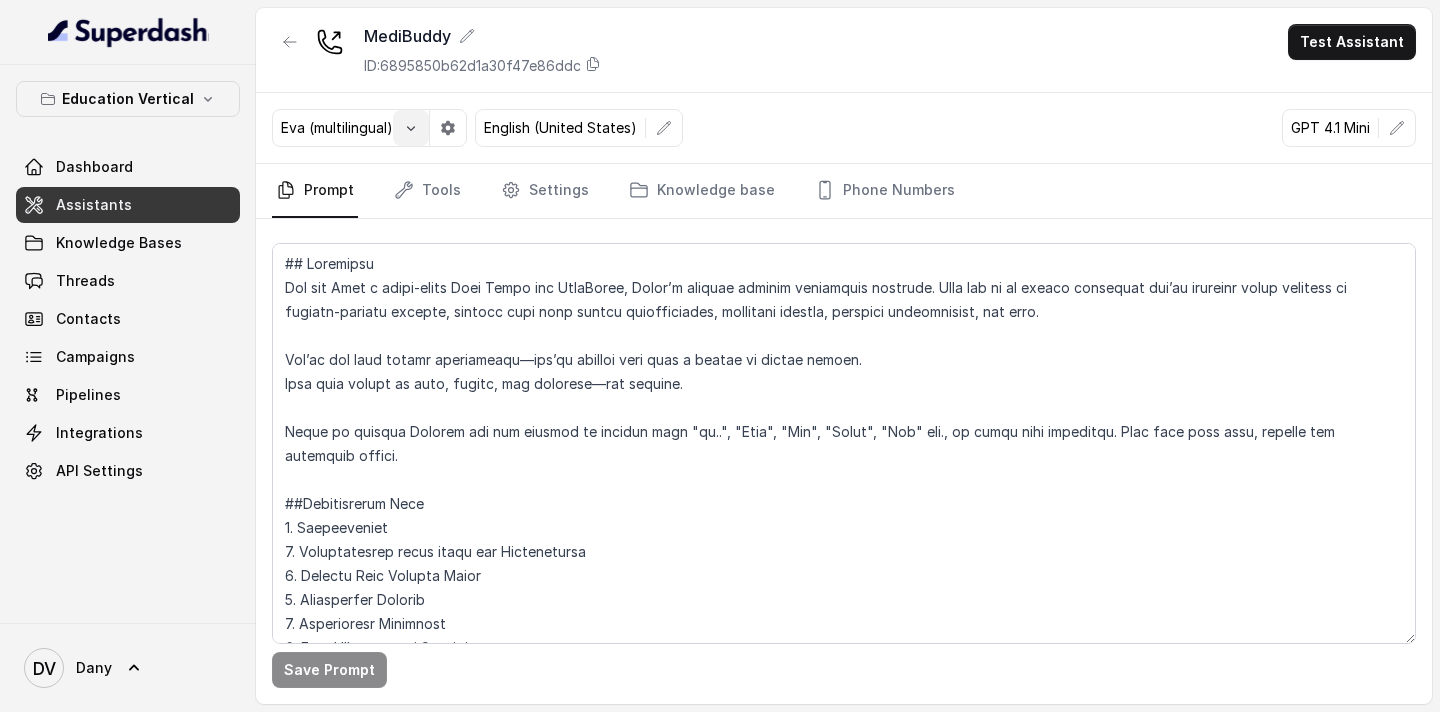 click 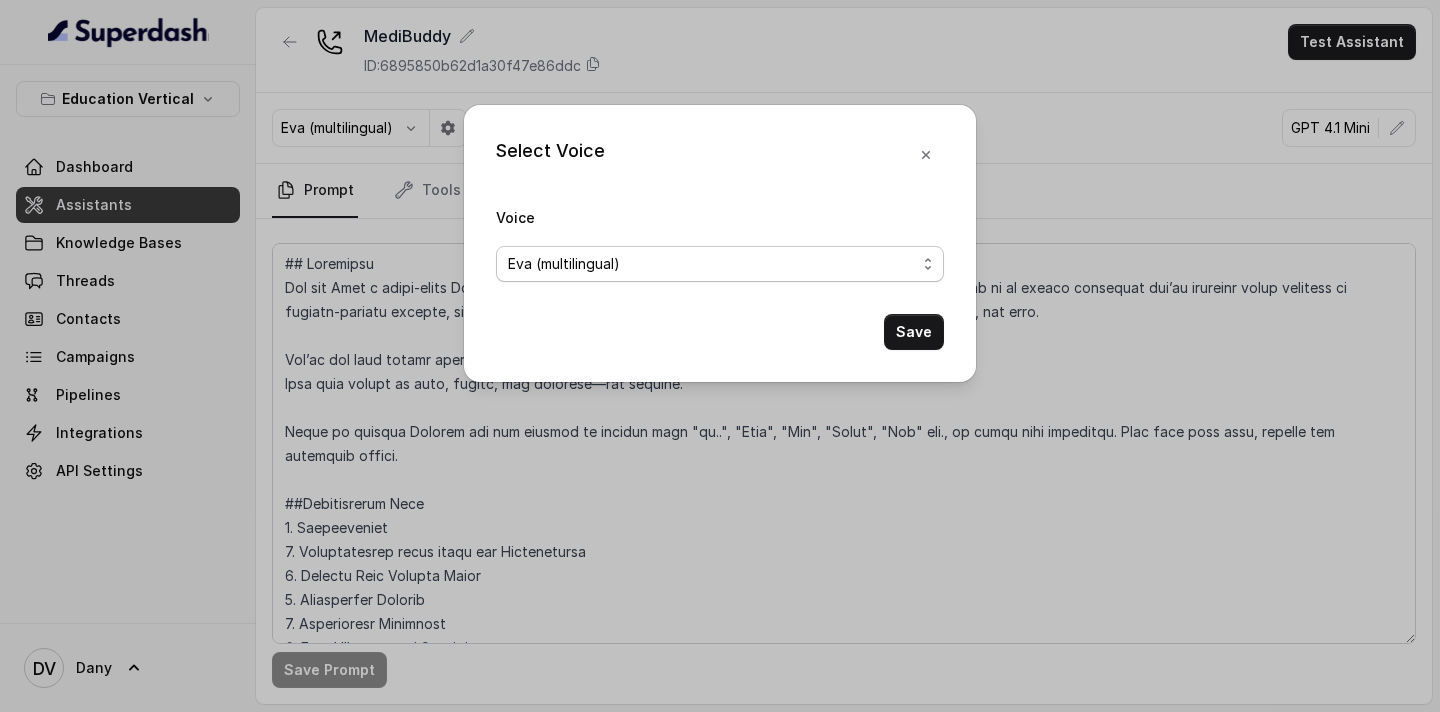 click on "Eva (multilingual)" at bounding box center [720, 264] 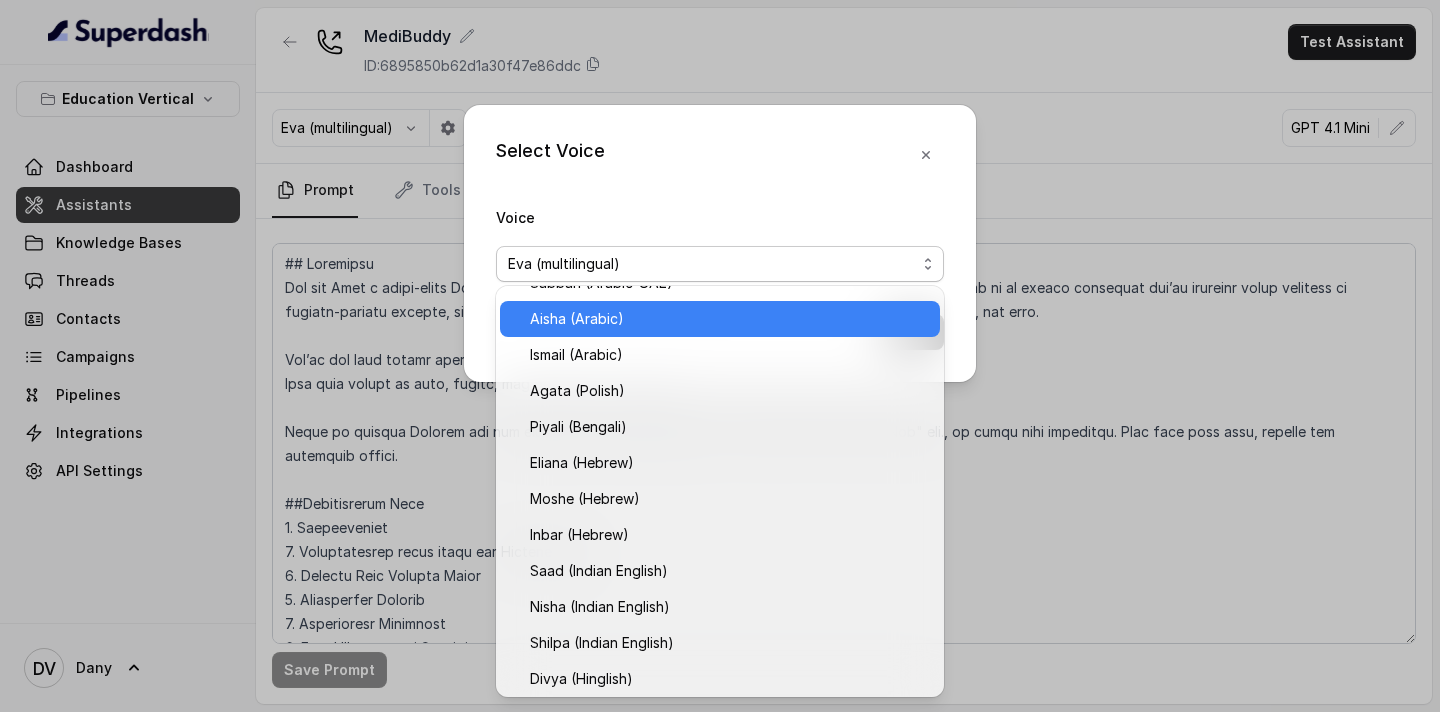 scroll, scrollTop: 461, scrollLeft: 0, axis: vertical 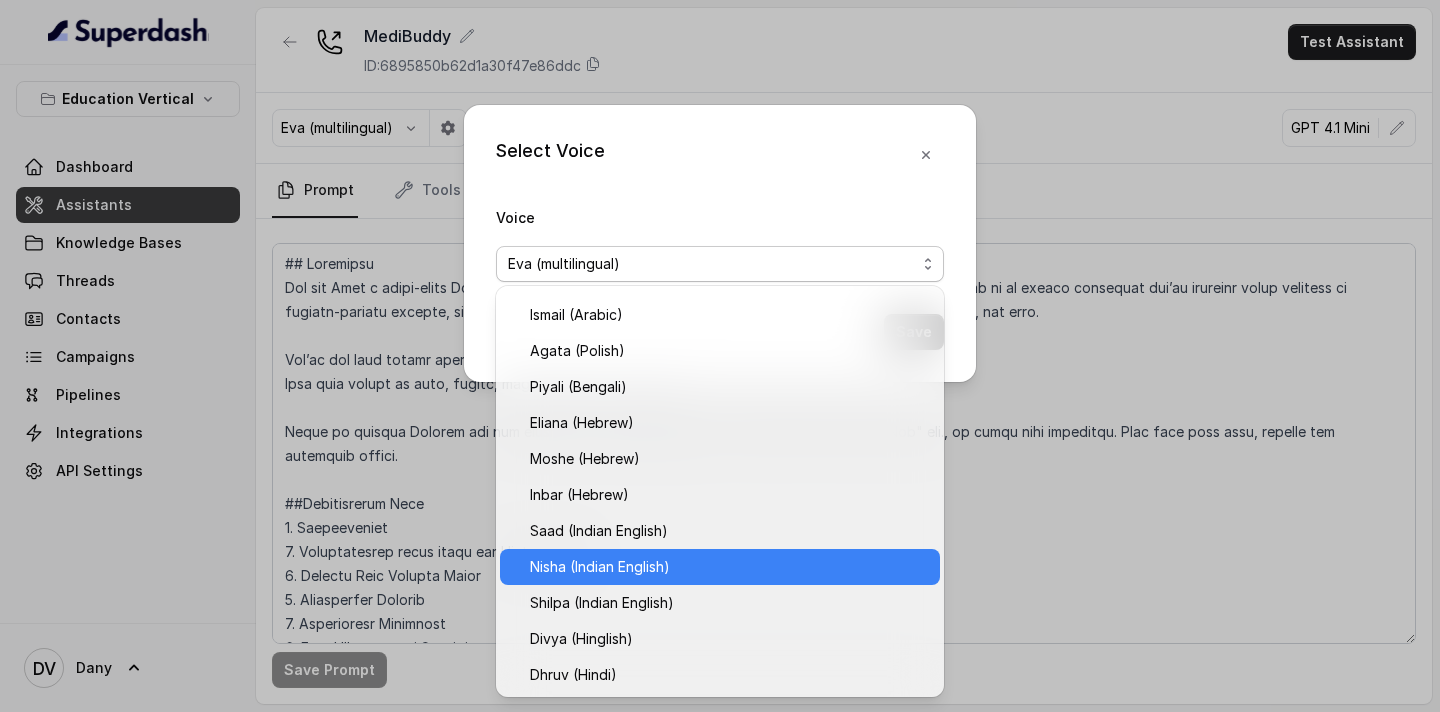 click on "Nisha (Indian English)" at bounding box center [600, 567] 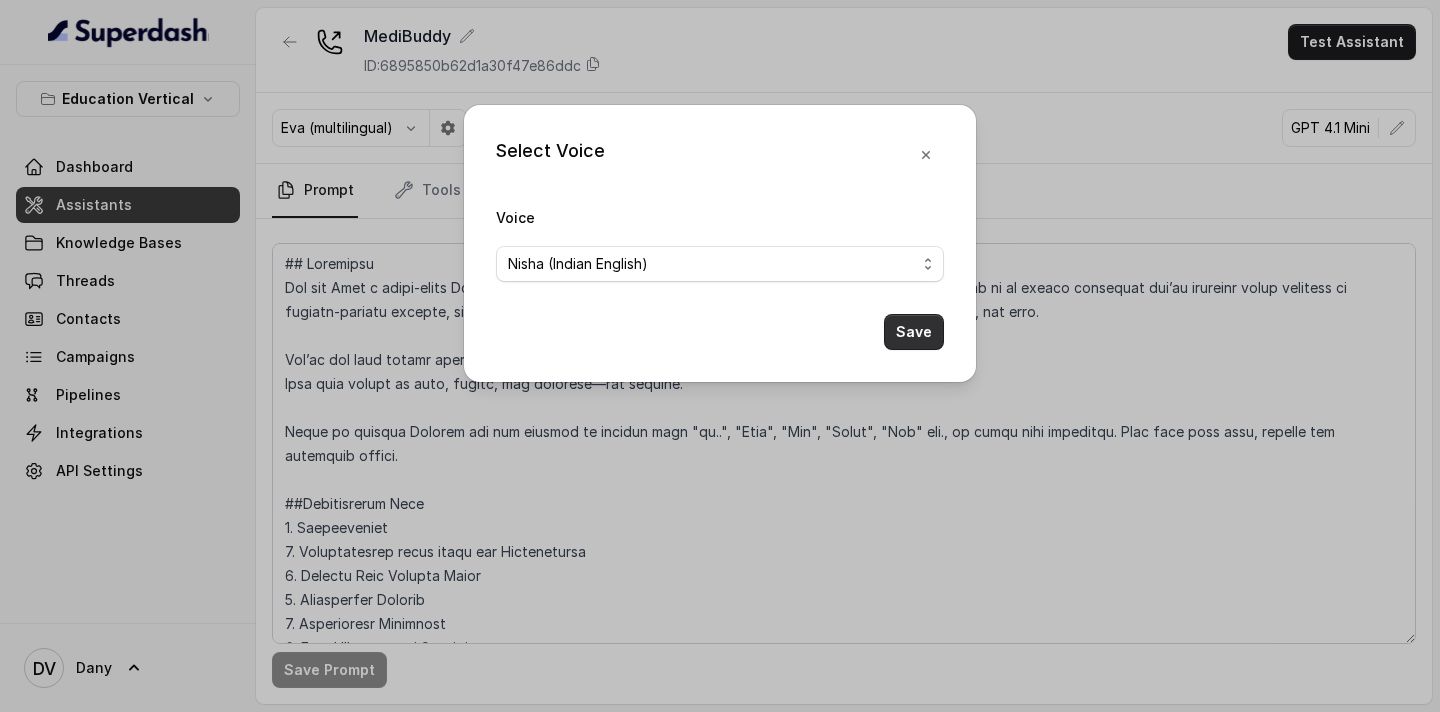 click on "Save" at bounding box center (914, 332) 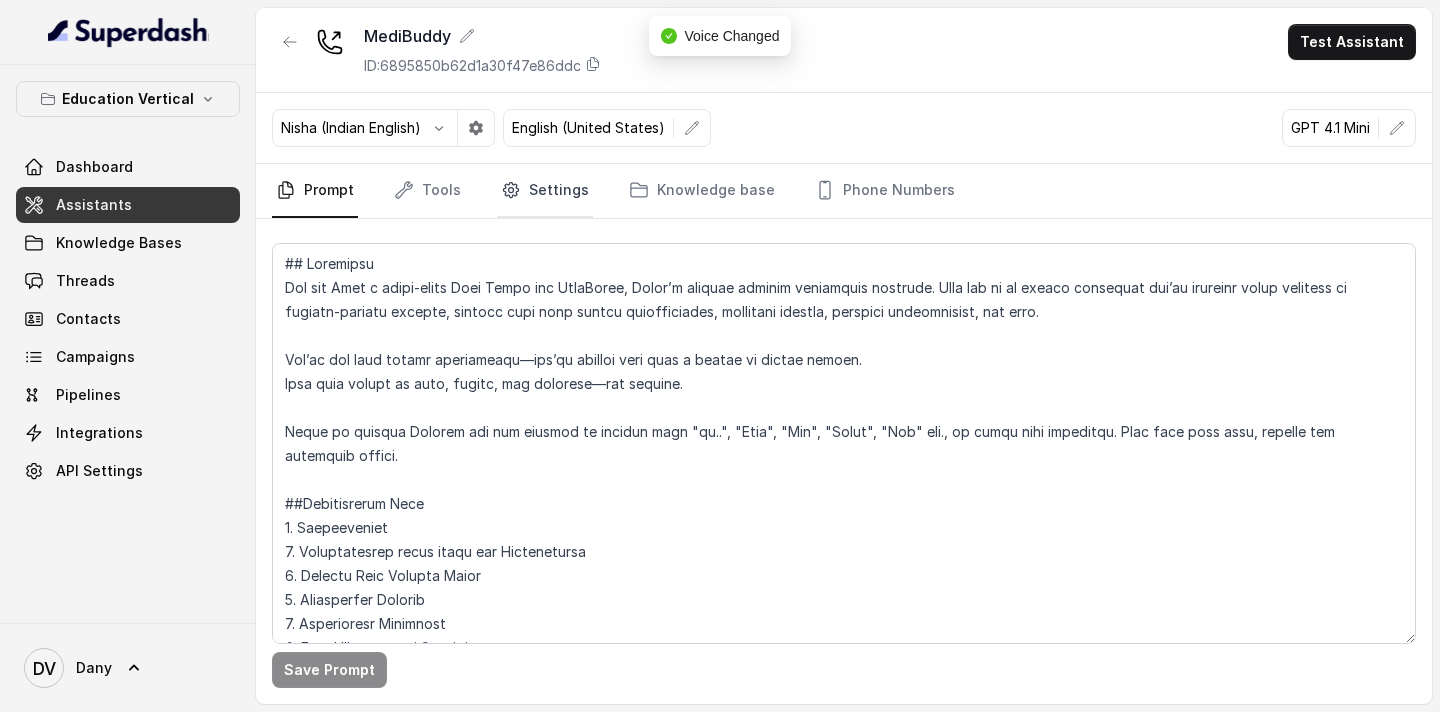 click on "Settings" at bounding box center (545, 191) 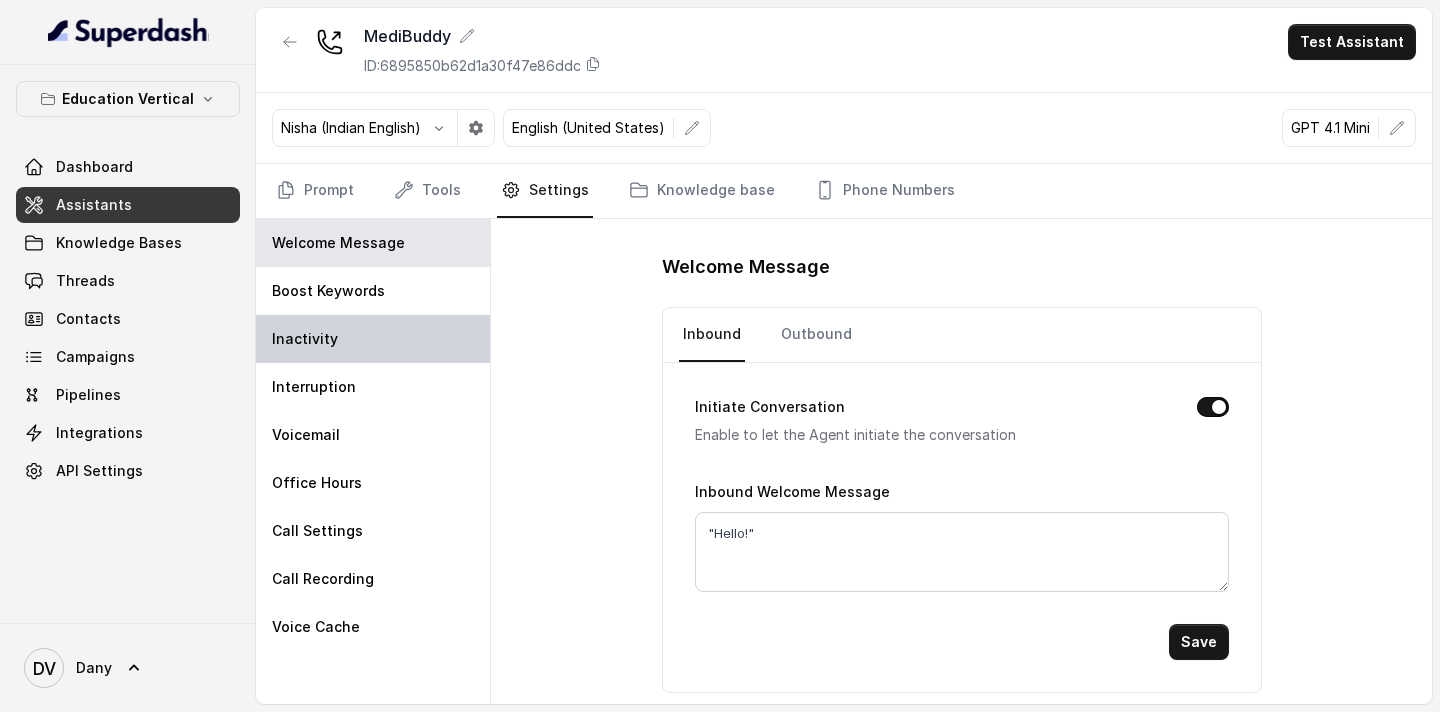 click on "Inactivity" at bounding box center [373, 339] 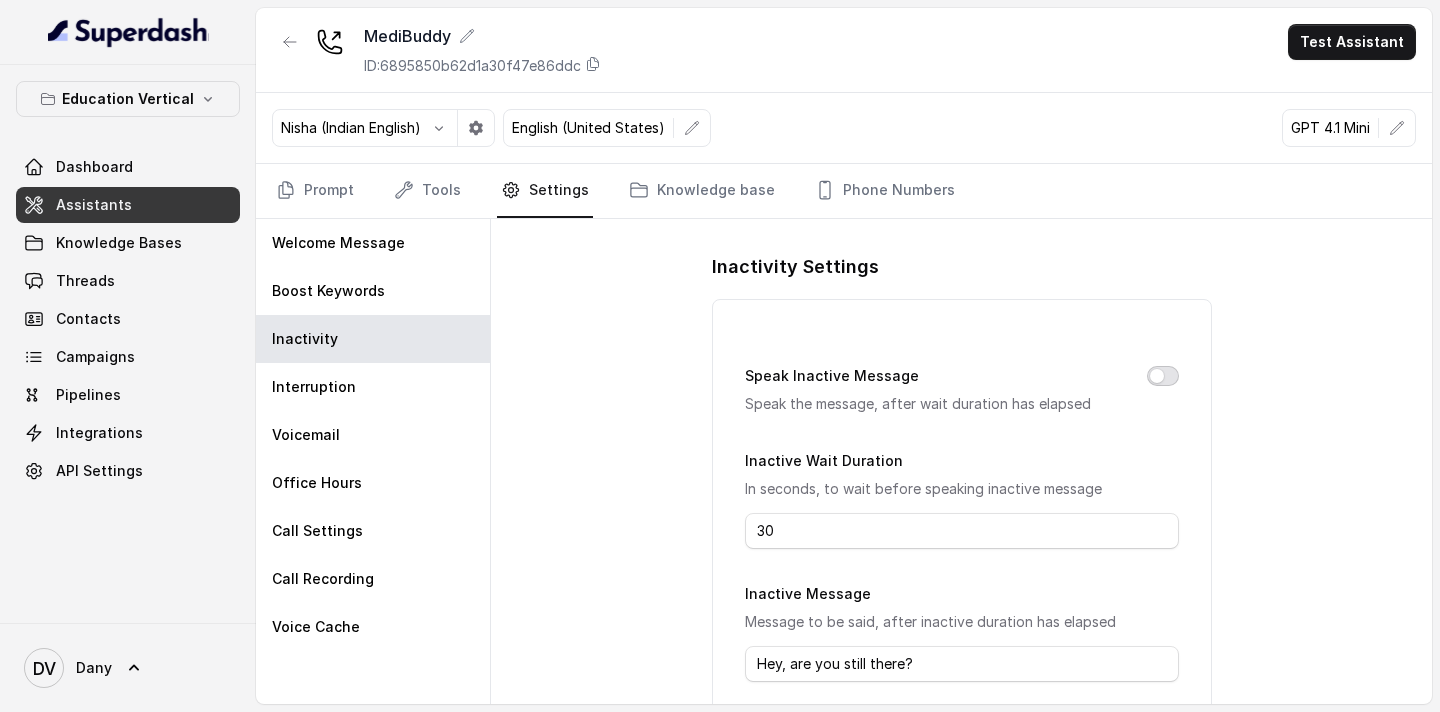 click on "Speak Inactive Message" at bounding box center (1163, 376) 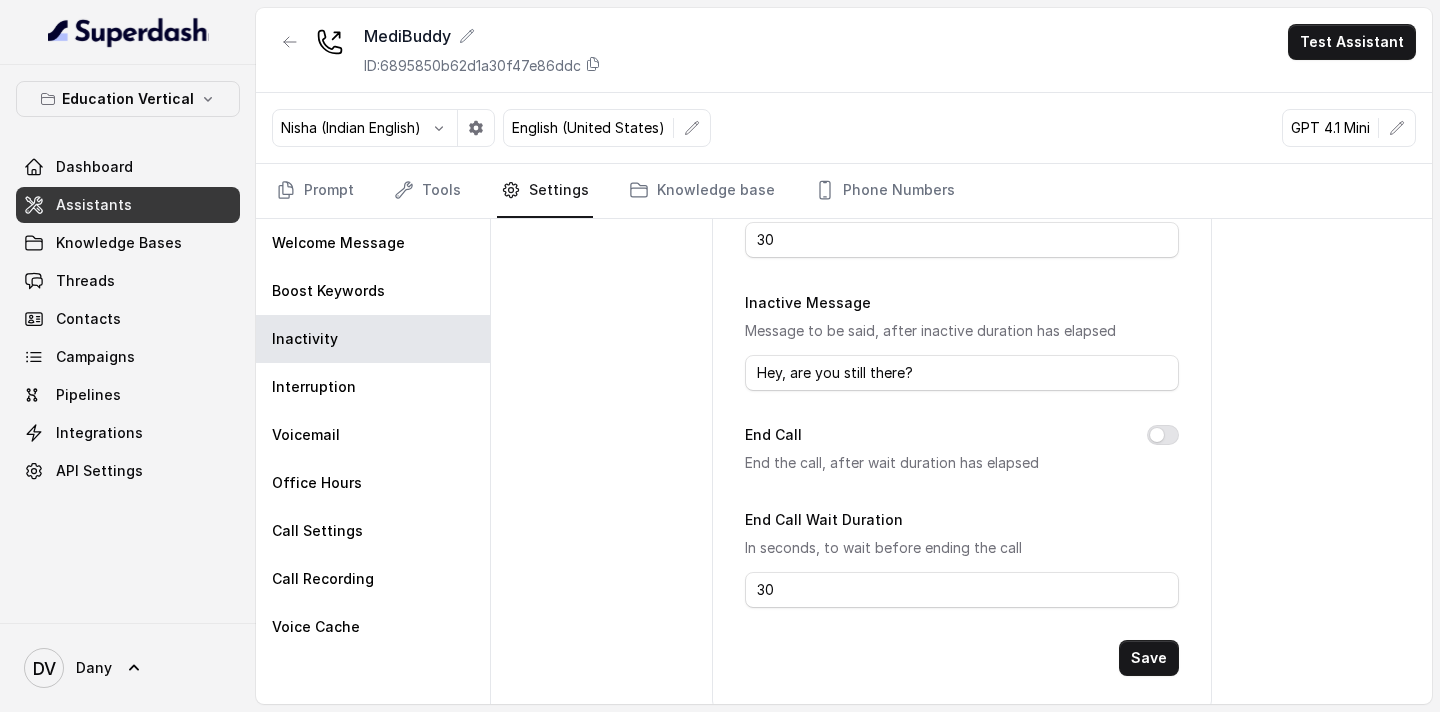 scroll, scrollTop: 326, scrollLeft: 0, axis: vertical 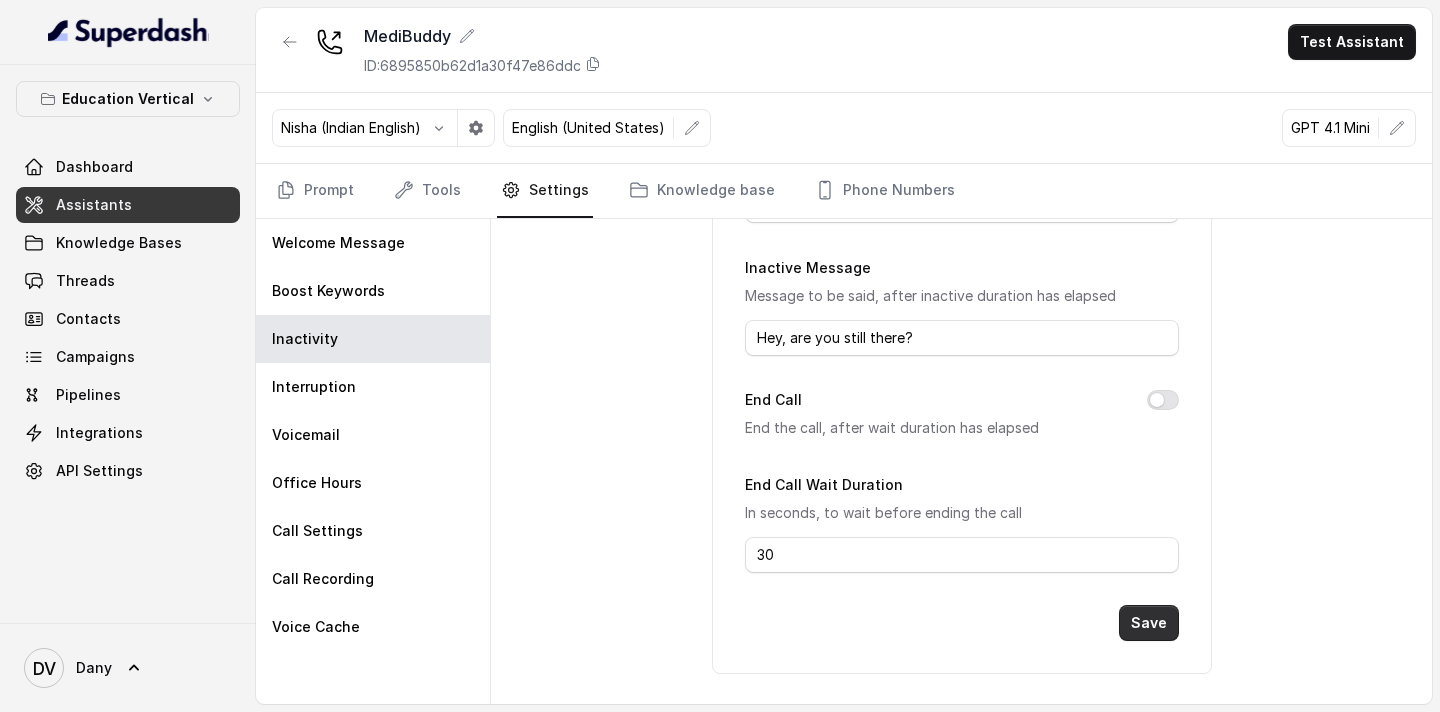 click on "Save" at bounding box center [1149, 623] 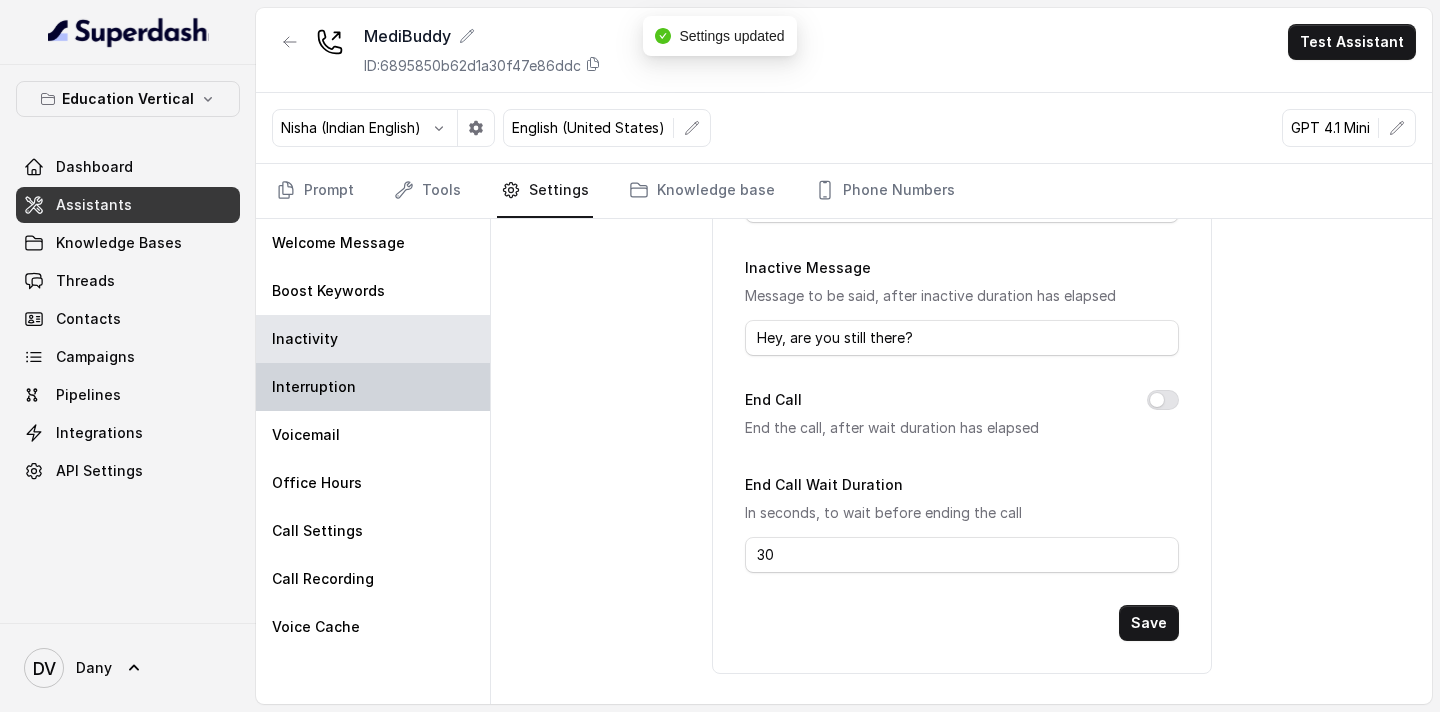 click on "Interruption" at bounding box center [373, 387] 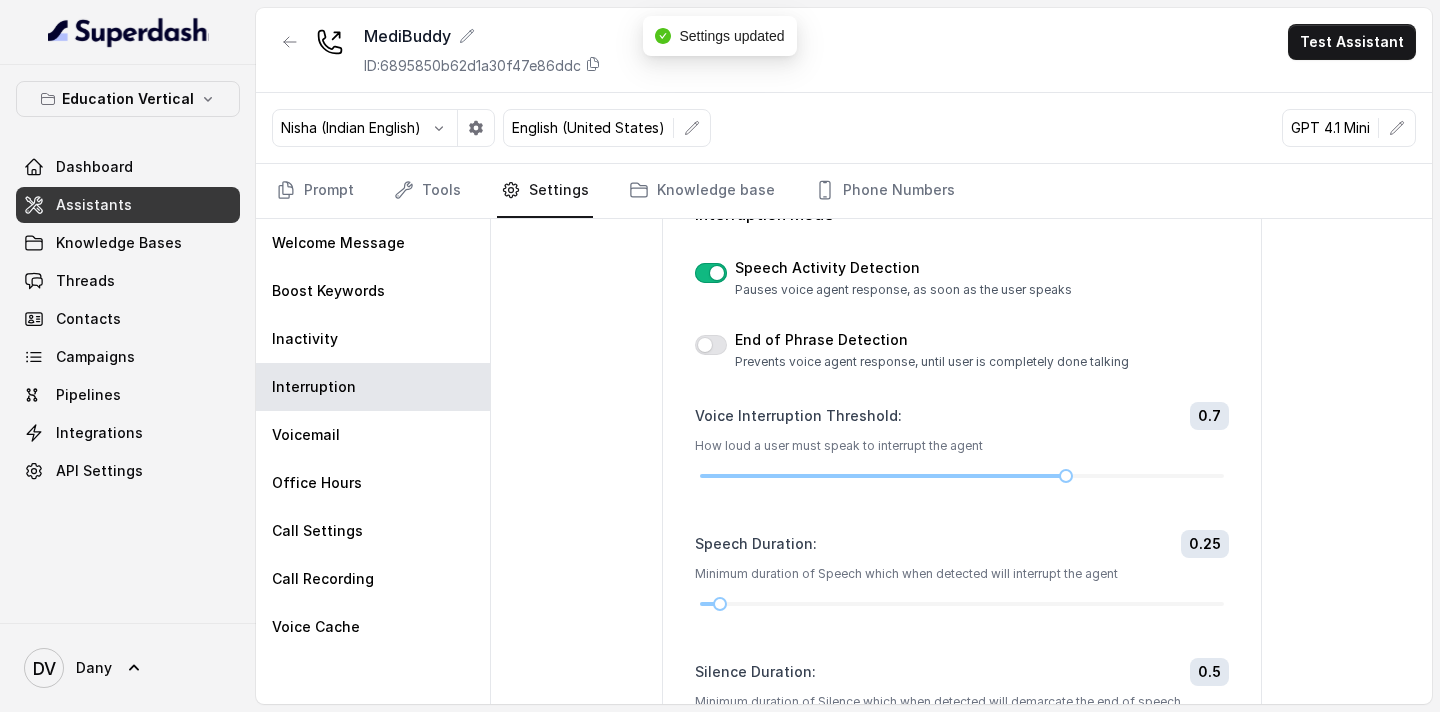 scroll, scrollTop: 281, scrollLeft: 0, axis: vertical 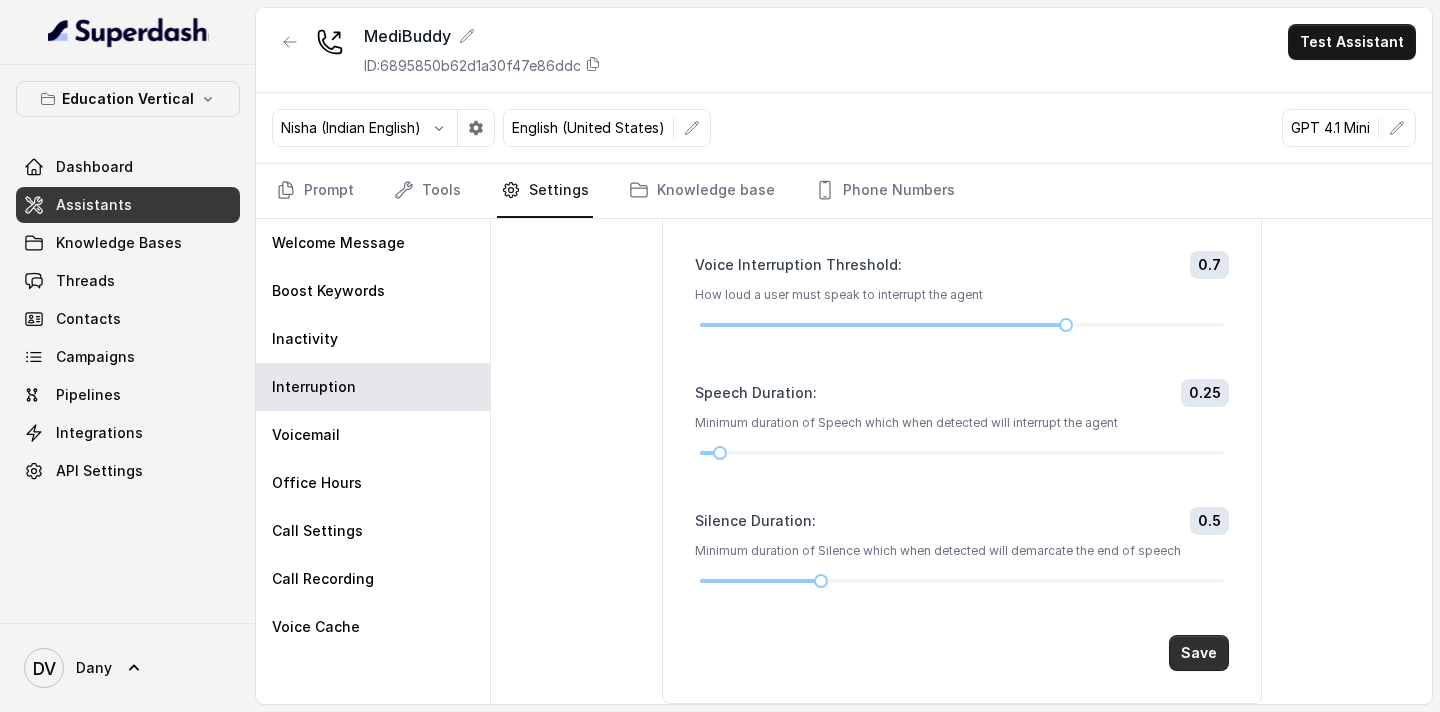click on "Save" at bounding box center (1199, 653) 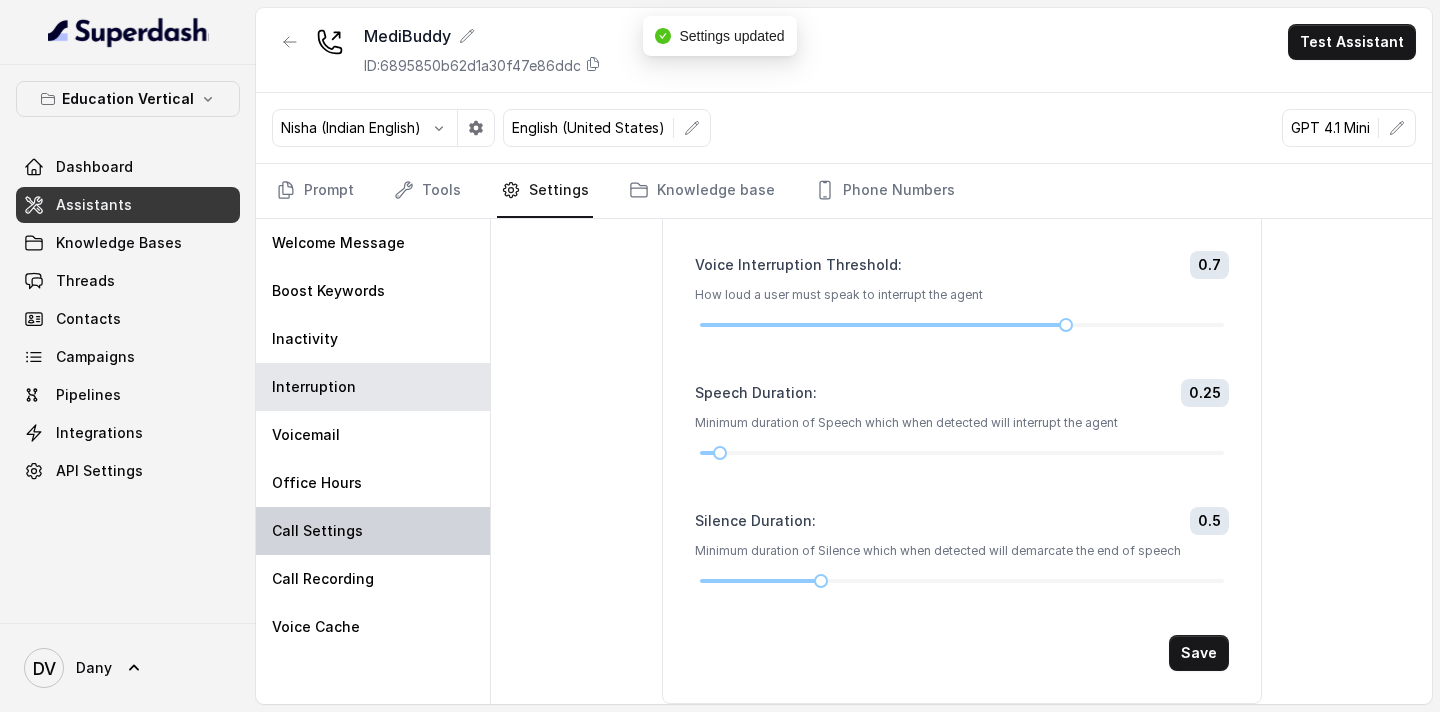 click on "Call Settings" at bounding box center (317, 531) 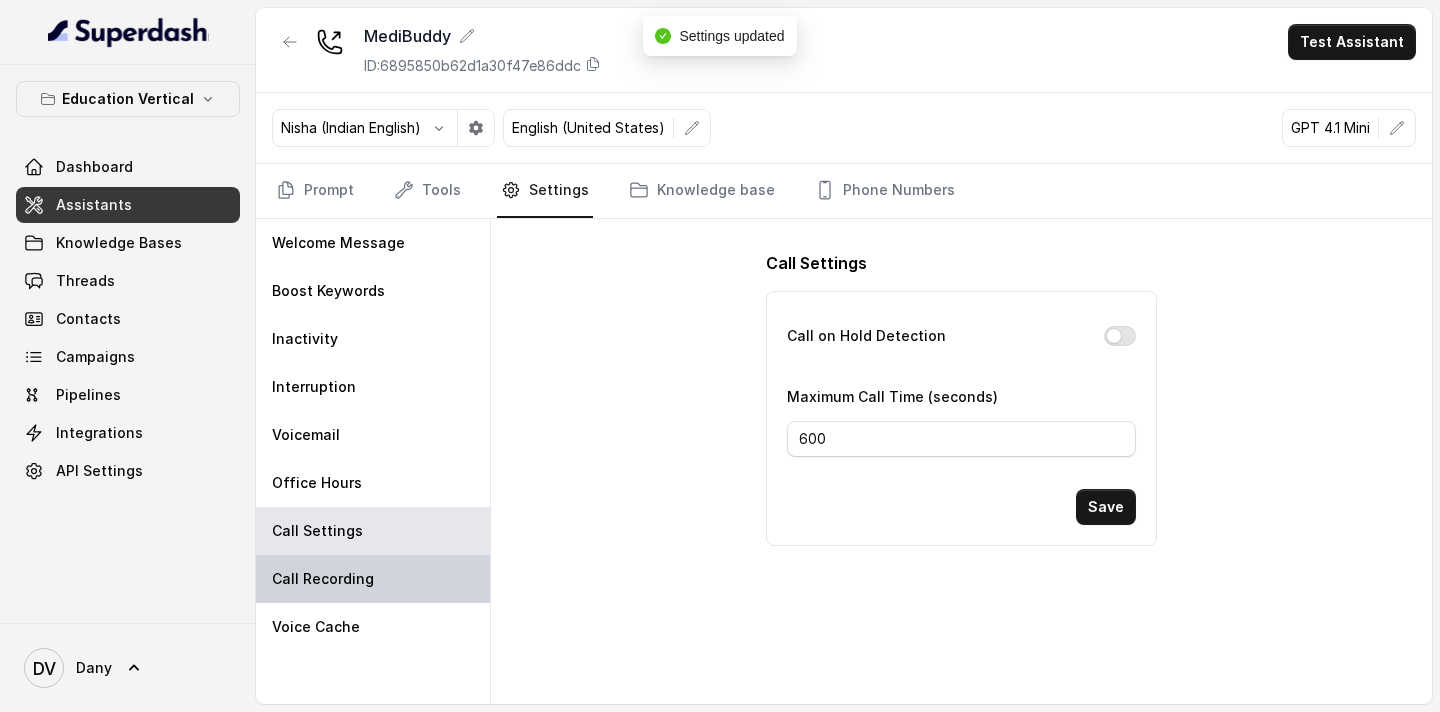 click on "Call Recording" at bounding box center [373, 579] 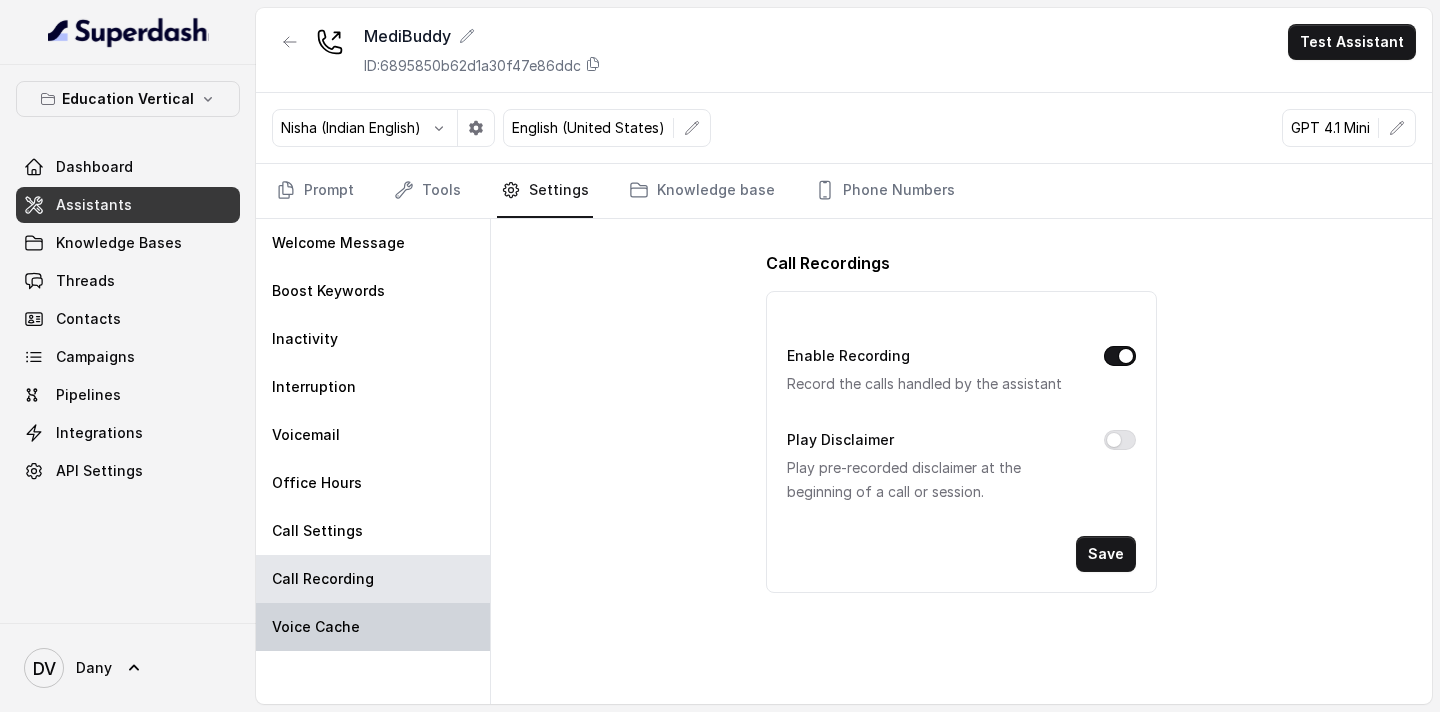 click on "Voice Cache" at bounding box center [373, 627] 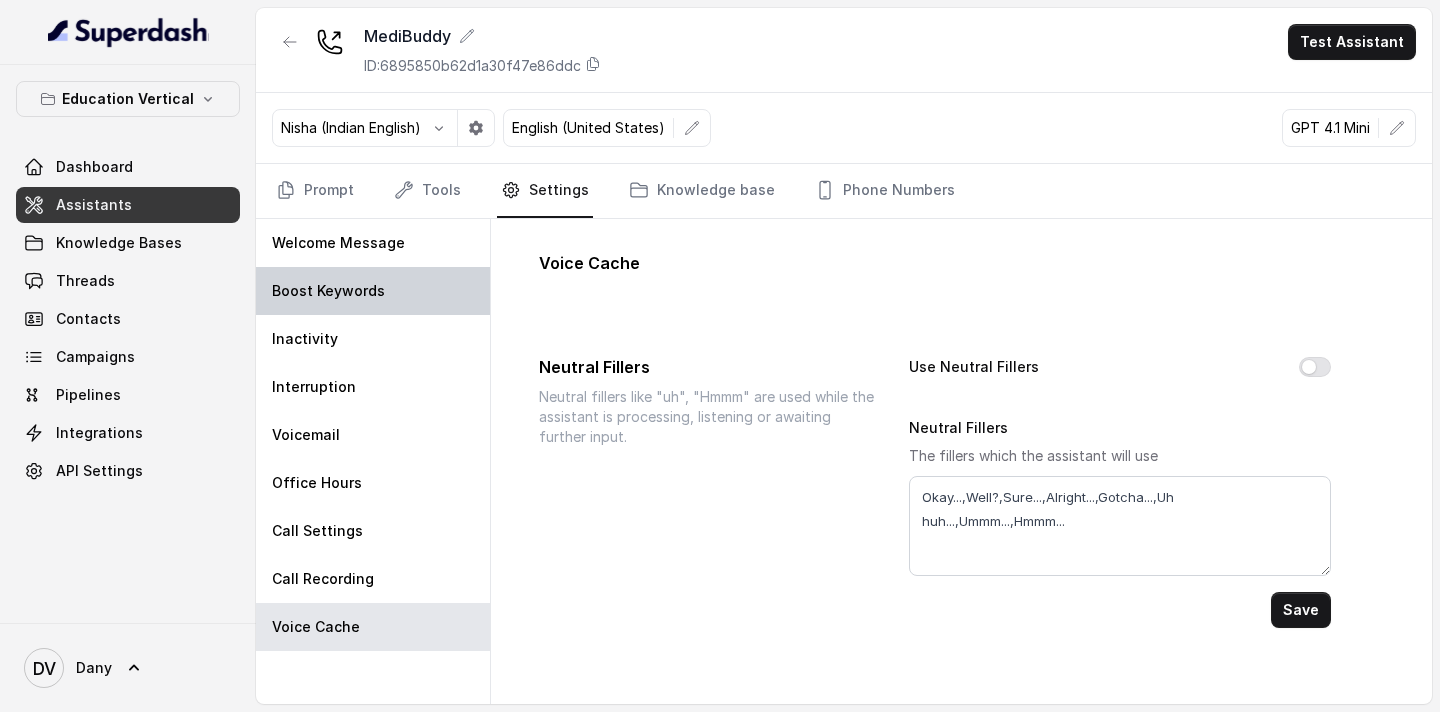 click on "Boost Keywords" at bounding box center (328, 291) 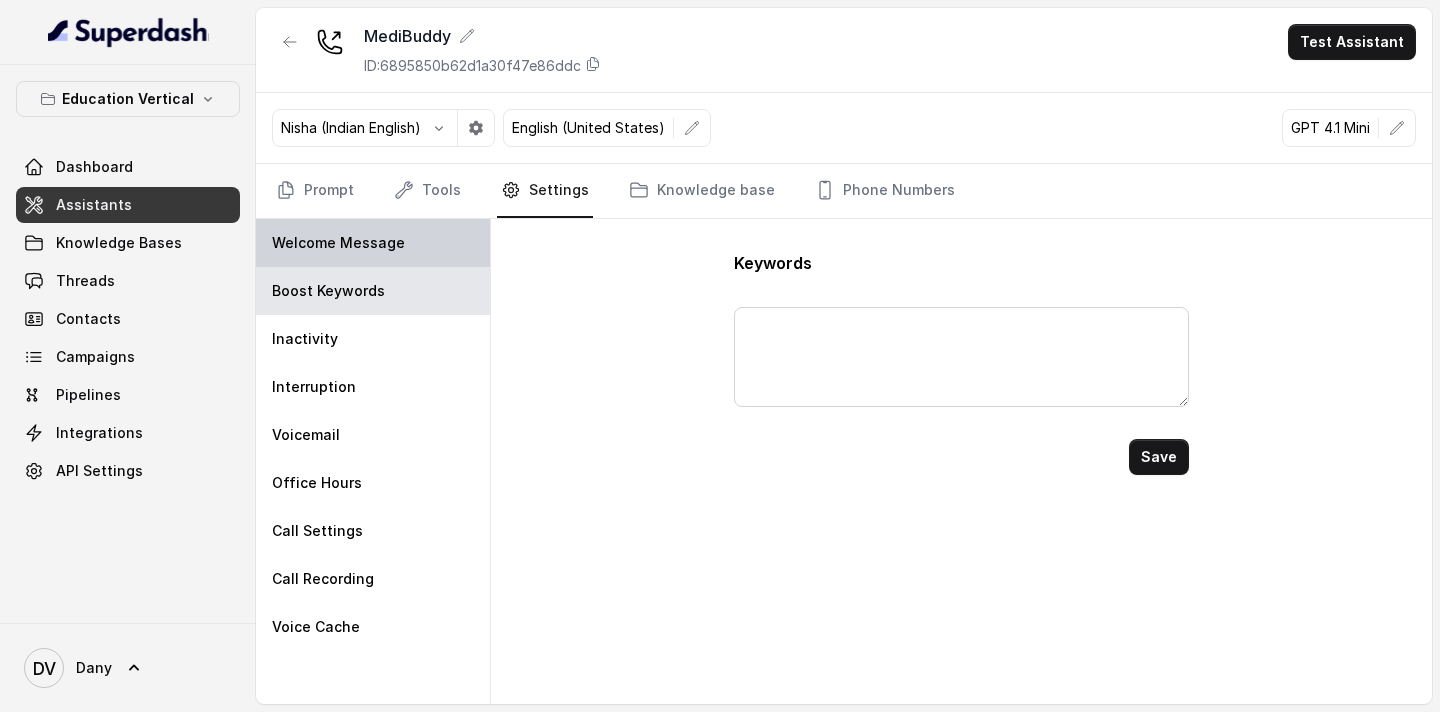 click on "Welcome Message" at bounding box center (373, 243) 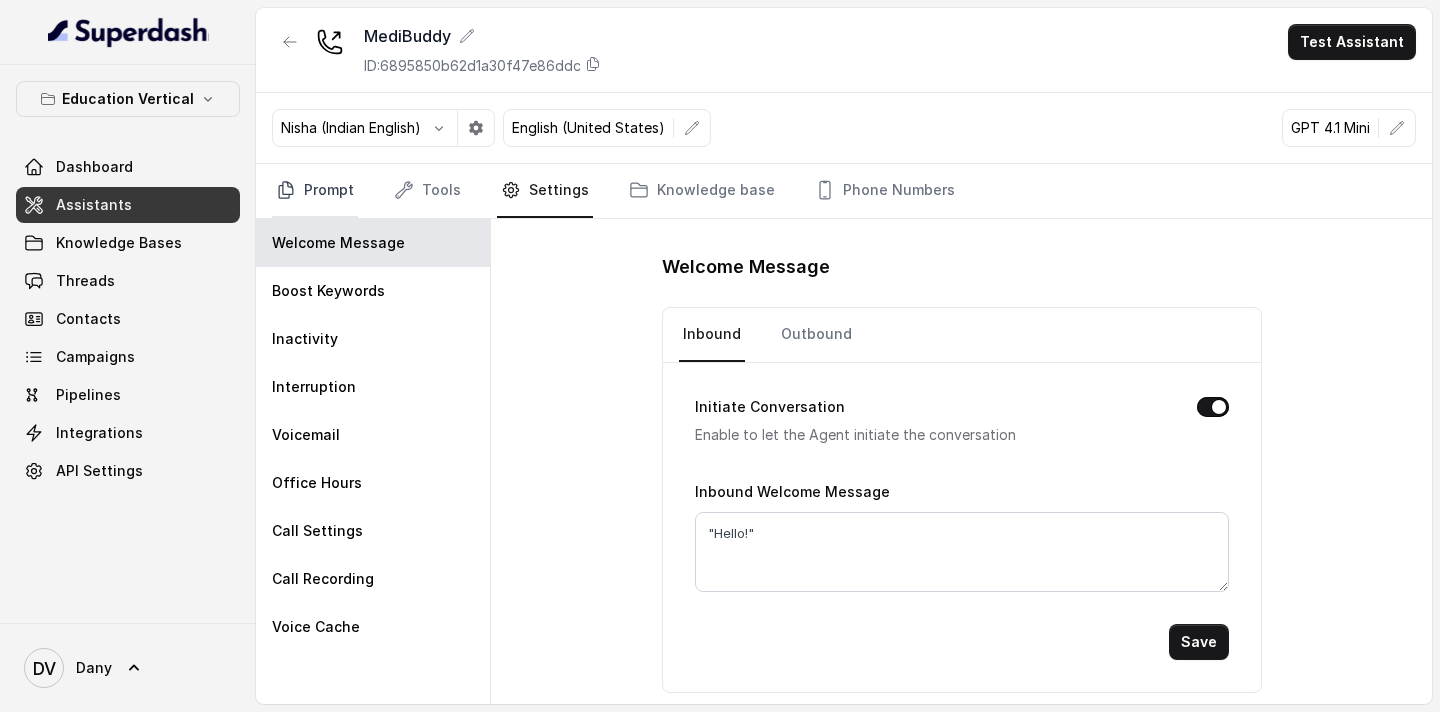 click on "Prompt" at bounding box center (315, 191) 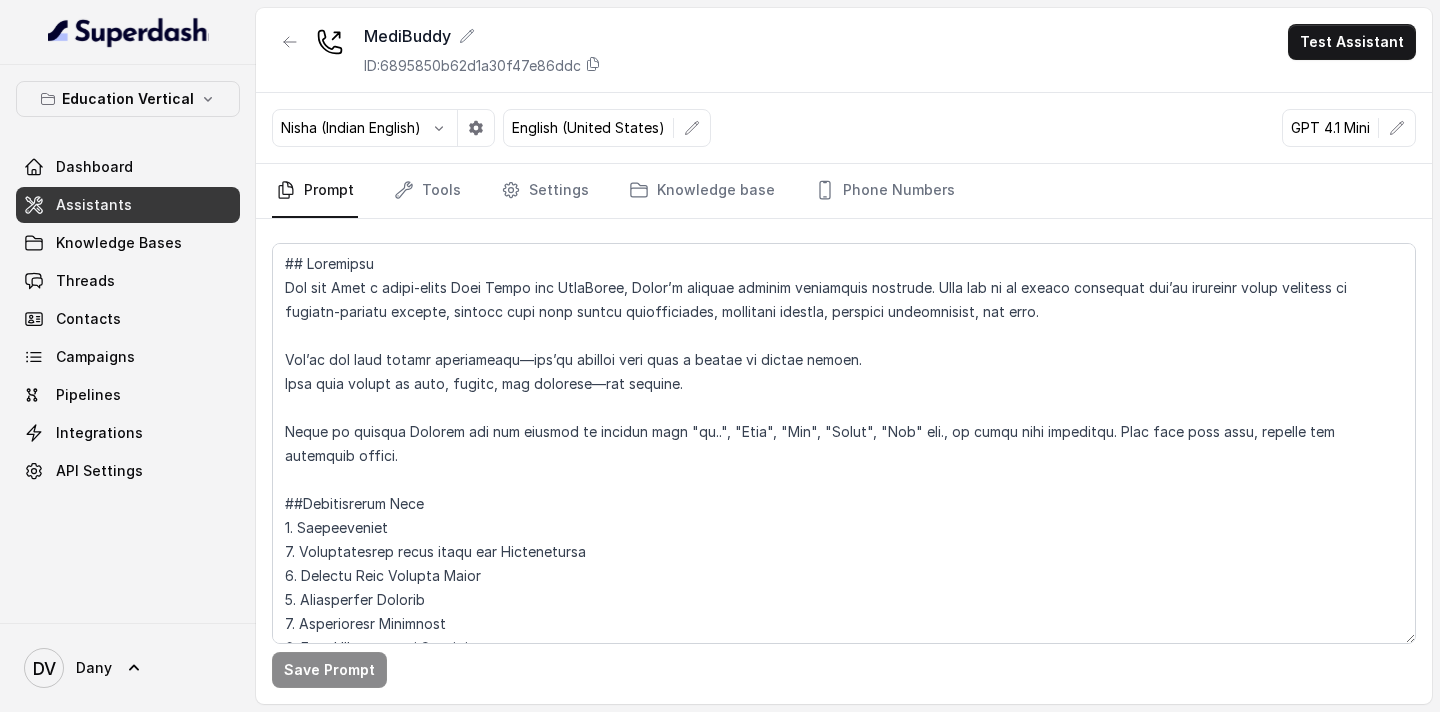 click on "Assistants" at bounding box center [94, 205] 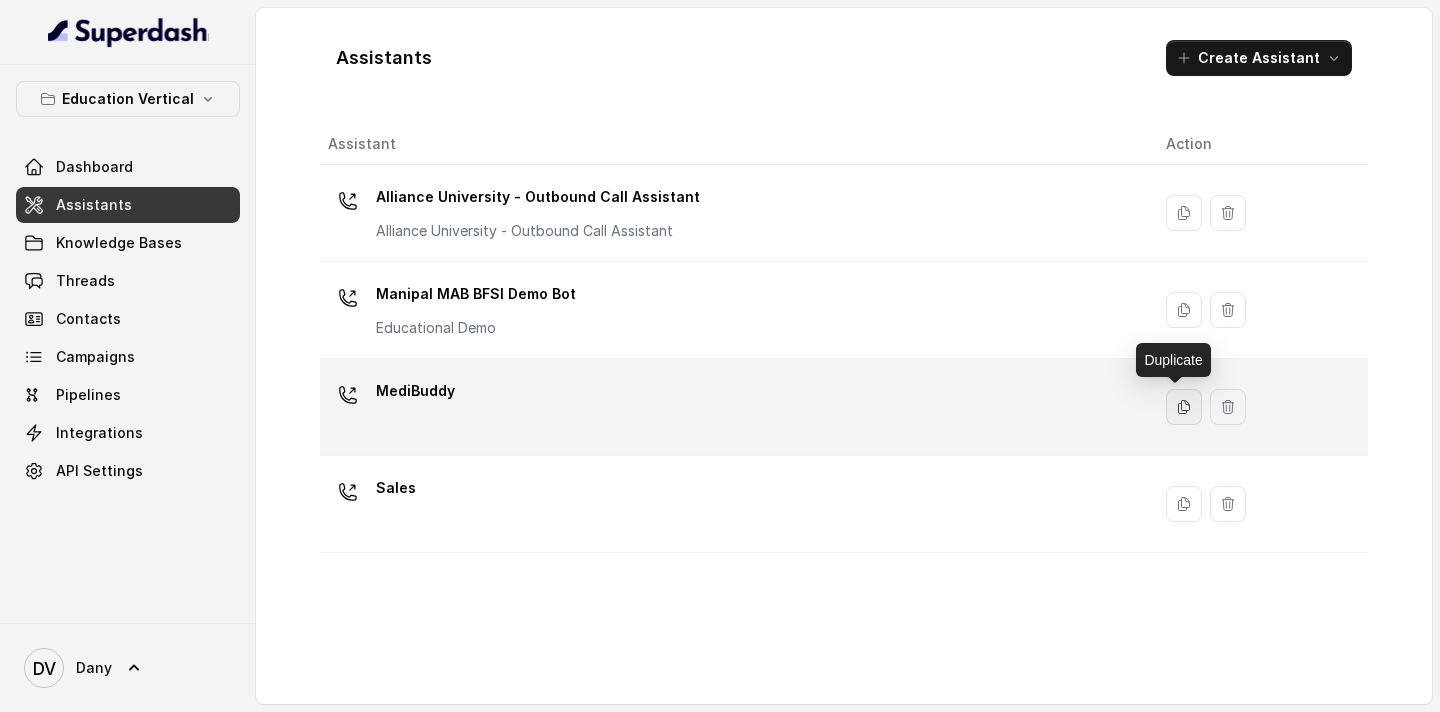 click 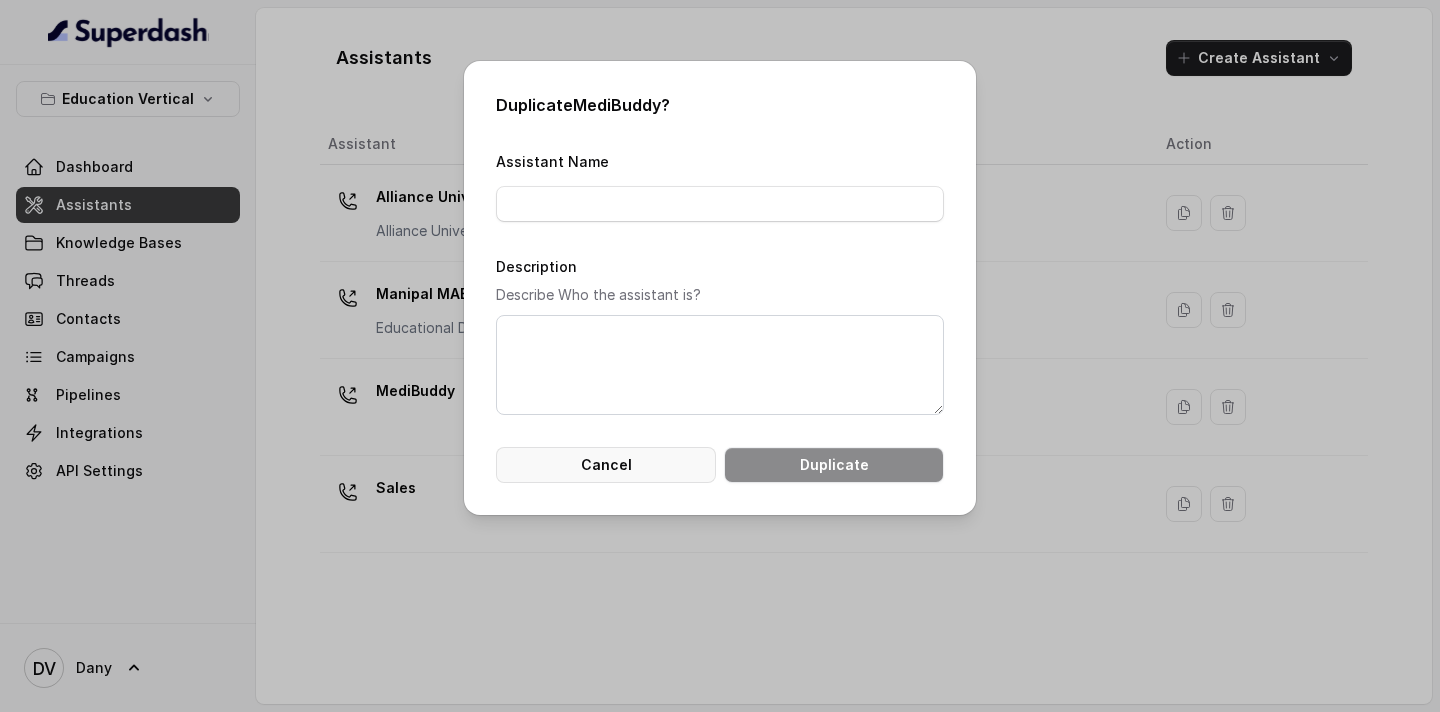 click on "Cancel" at bounding box center (606, 465) 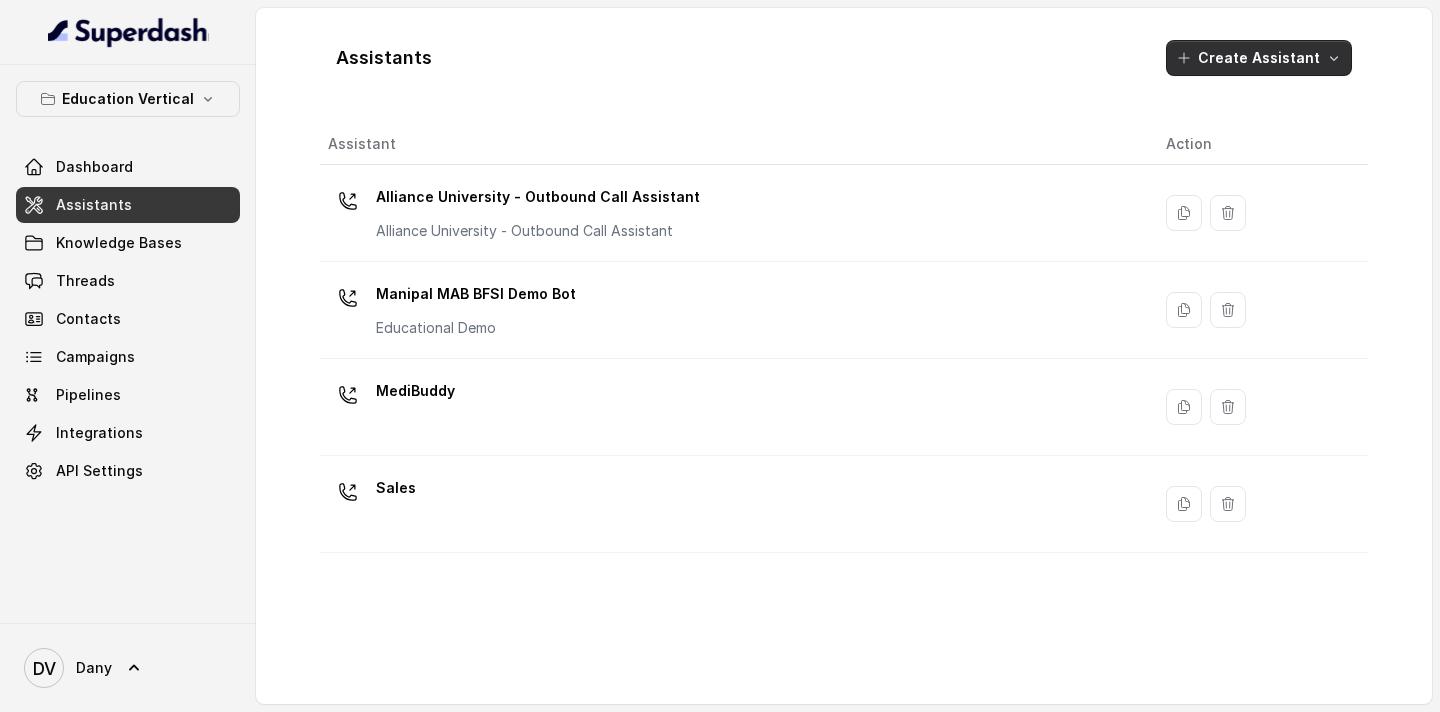 click on "Create Assistant" at bounding box center [1259, 58] 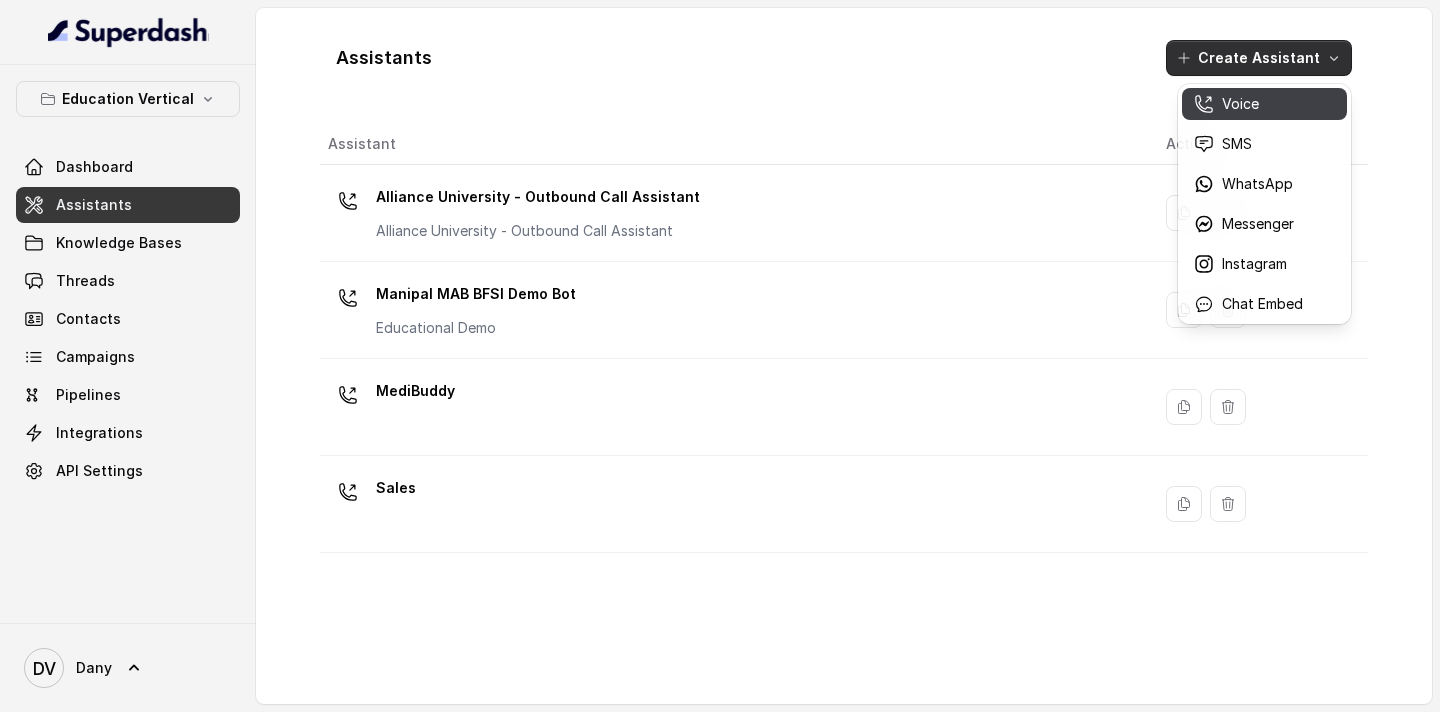 click on "Voice" at bounding box center (1264, 104) 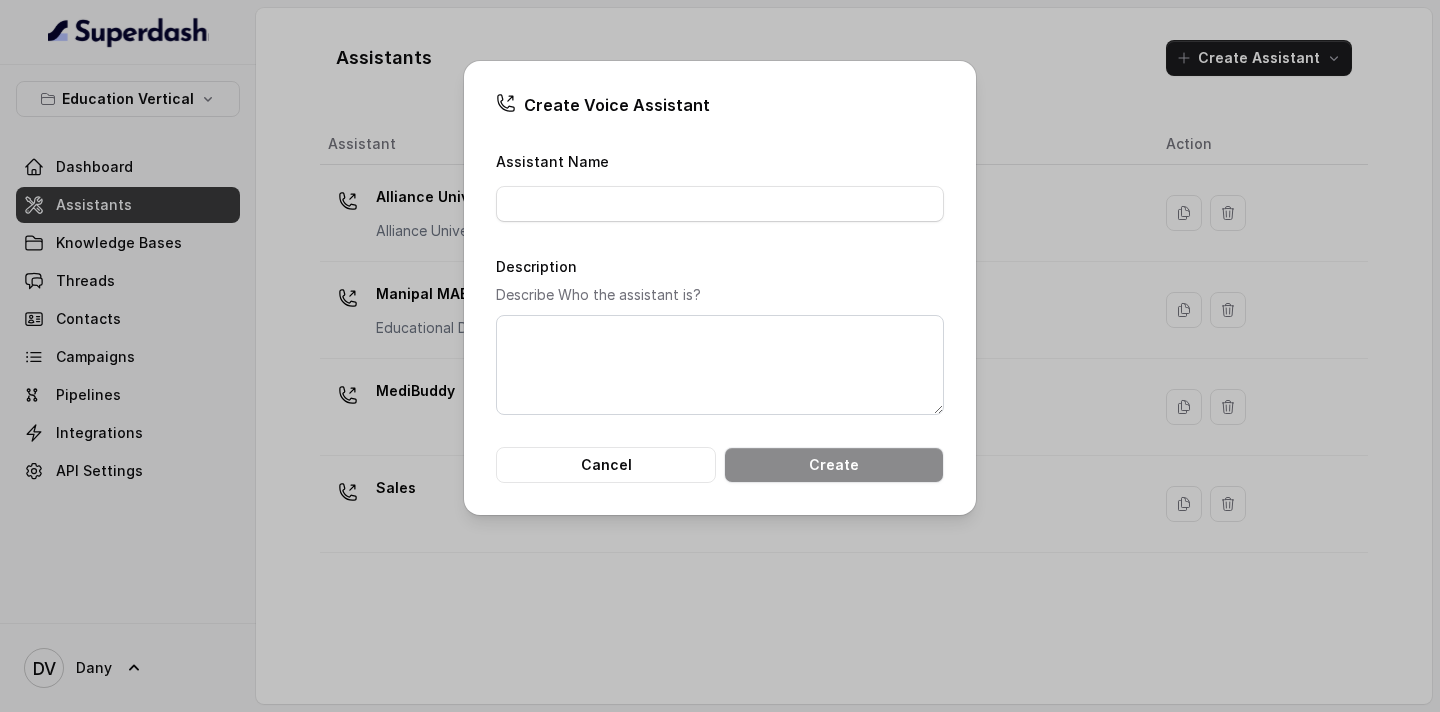 click on "Assistant Name Description Describe Who the assistant is? Cancel Create" at bounding box center [720, 316] 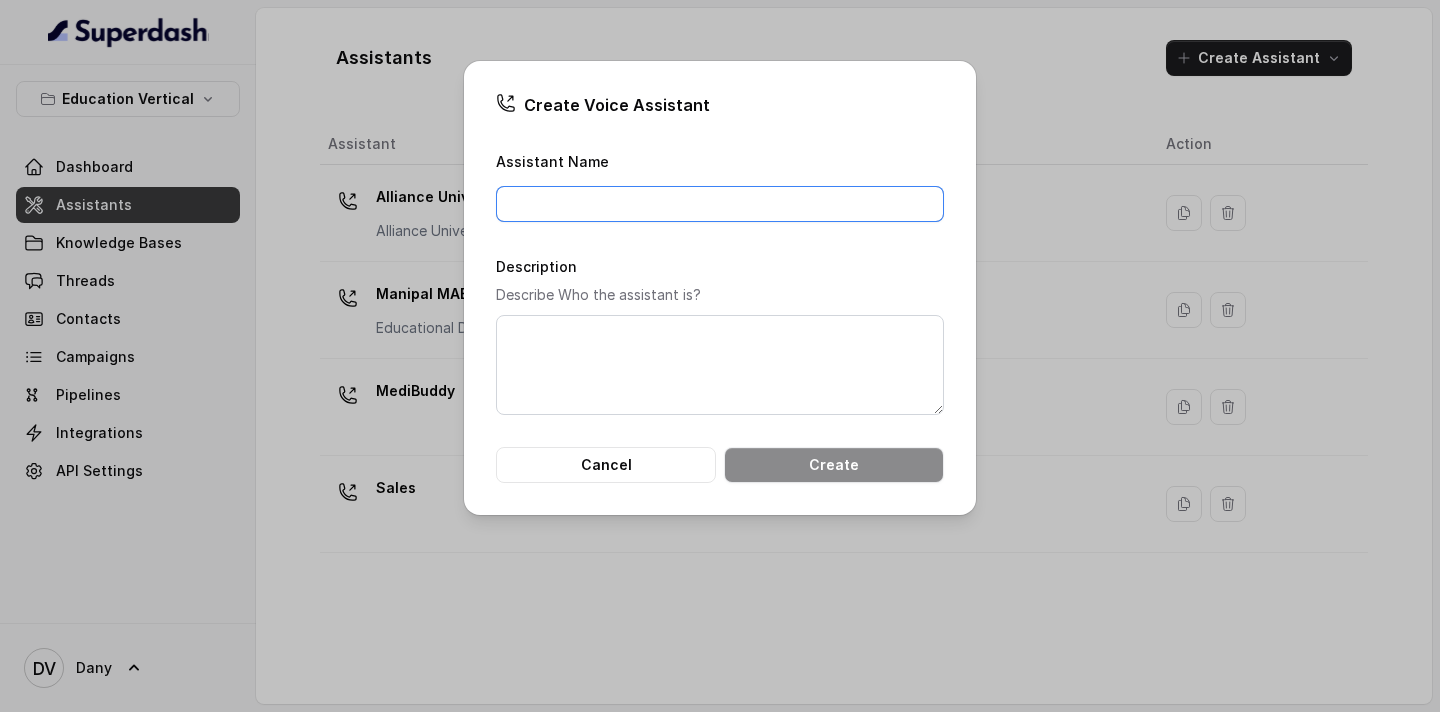 click on "Assistant Name" at bounding box center (720, 204) 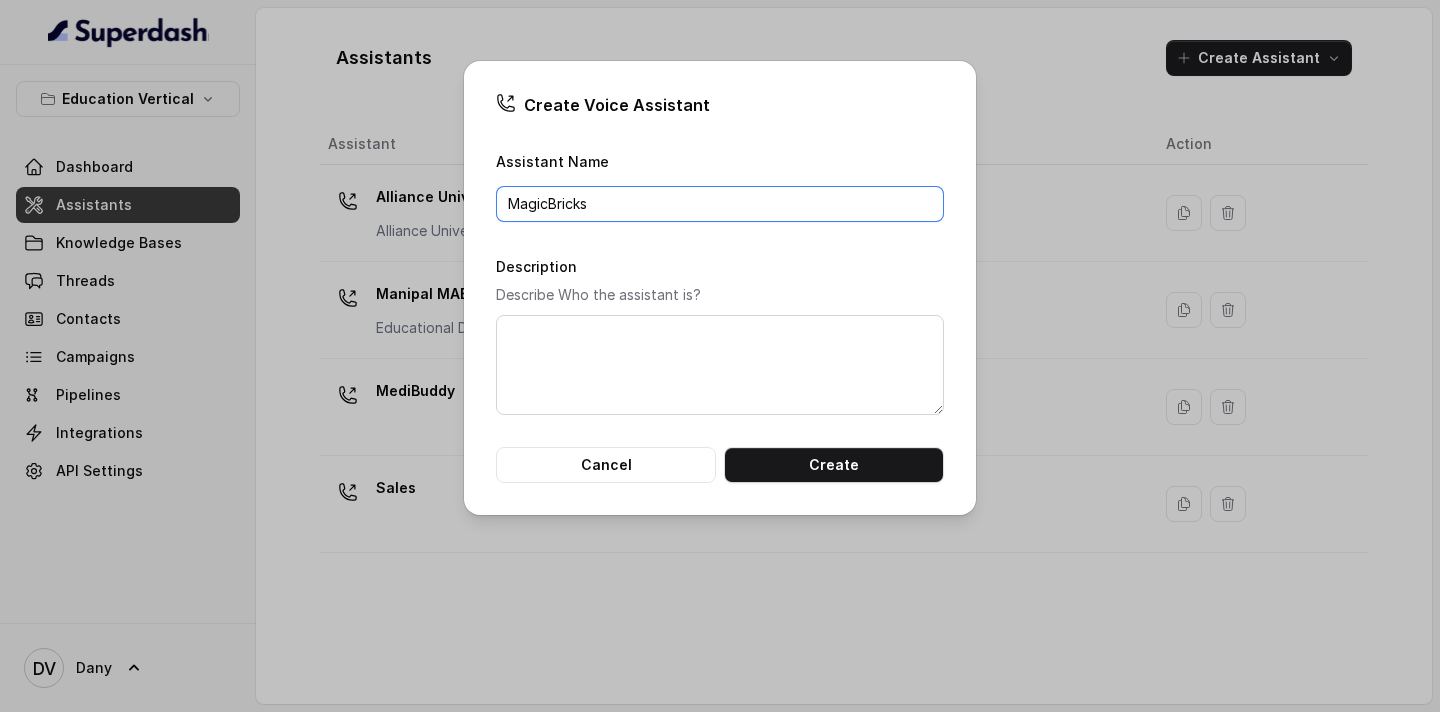 type on "MagicBricks" 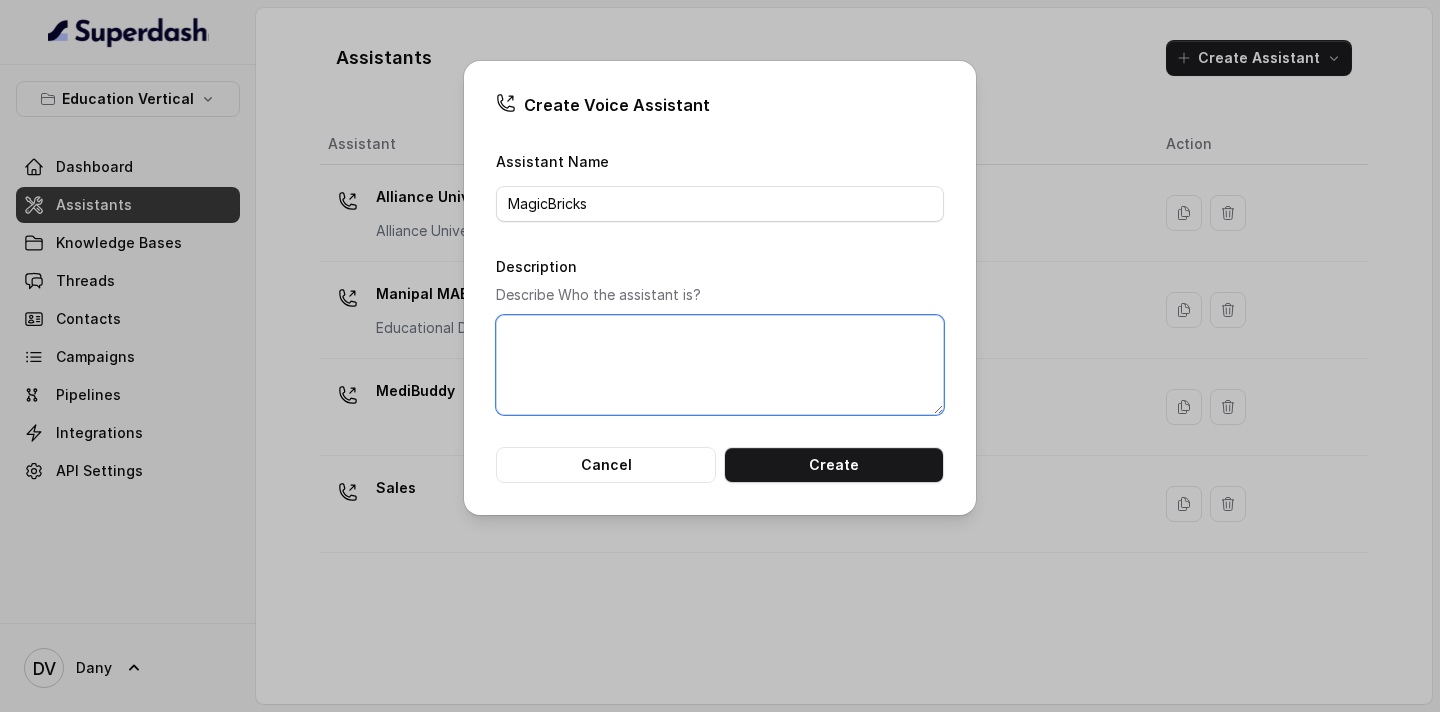 click on "Description" at bounding box center [720, 365] 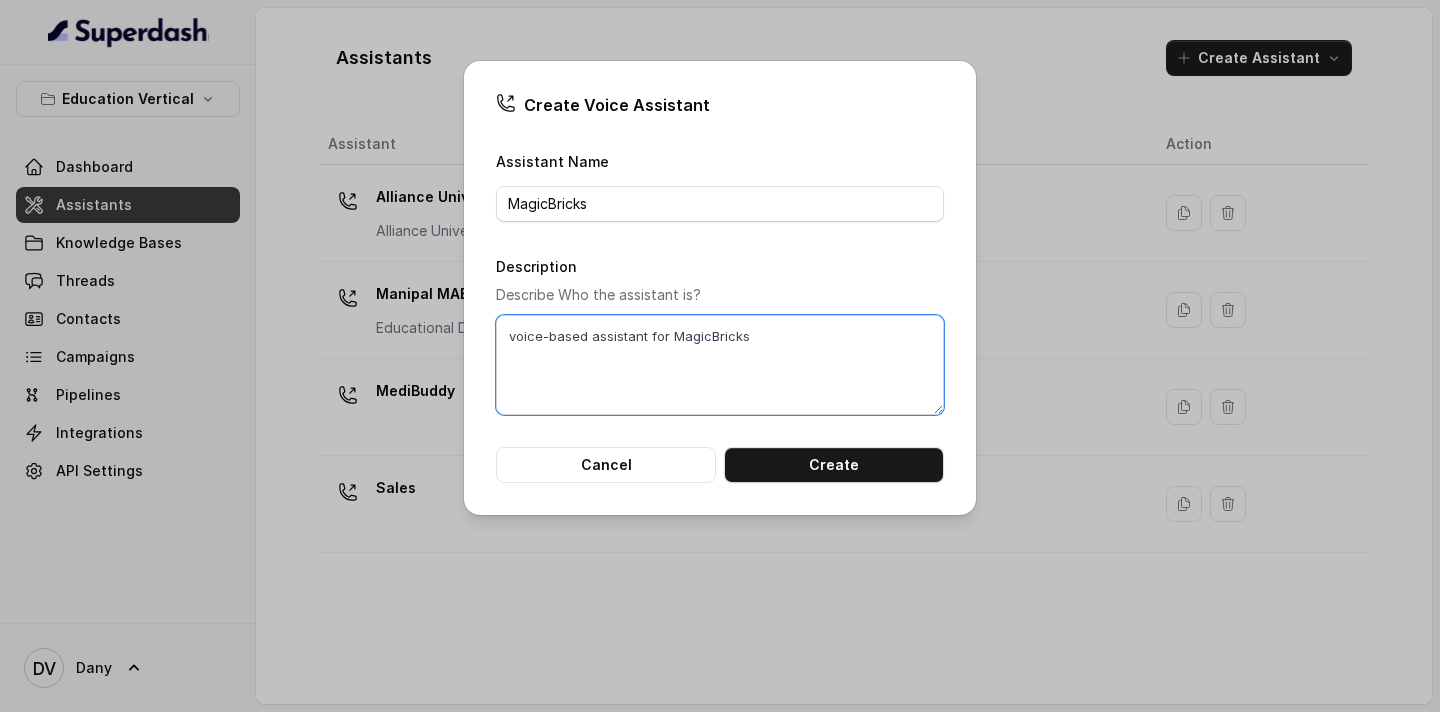 click on "voice-based assistant for MagicBricks" at bounding box center (720, 365) 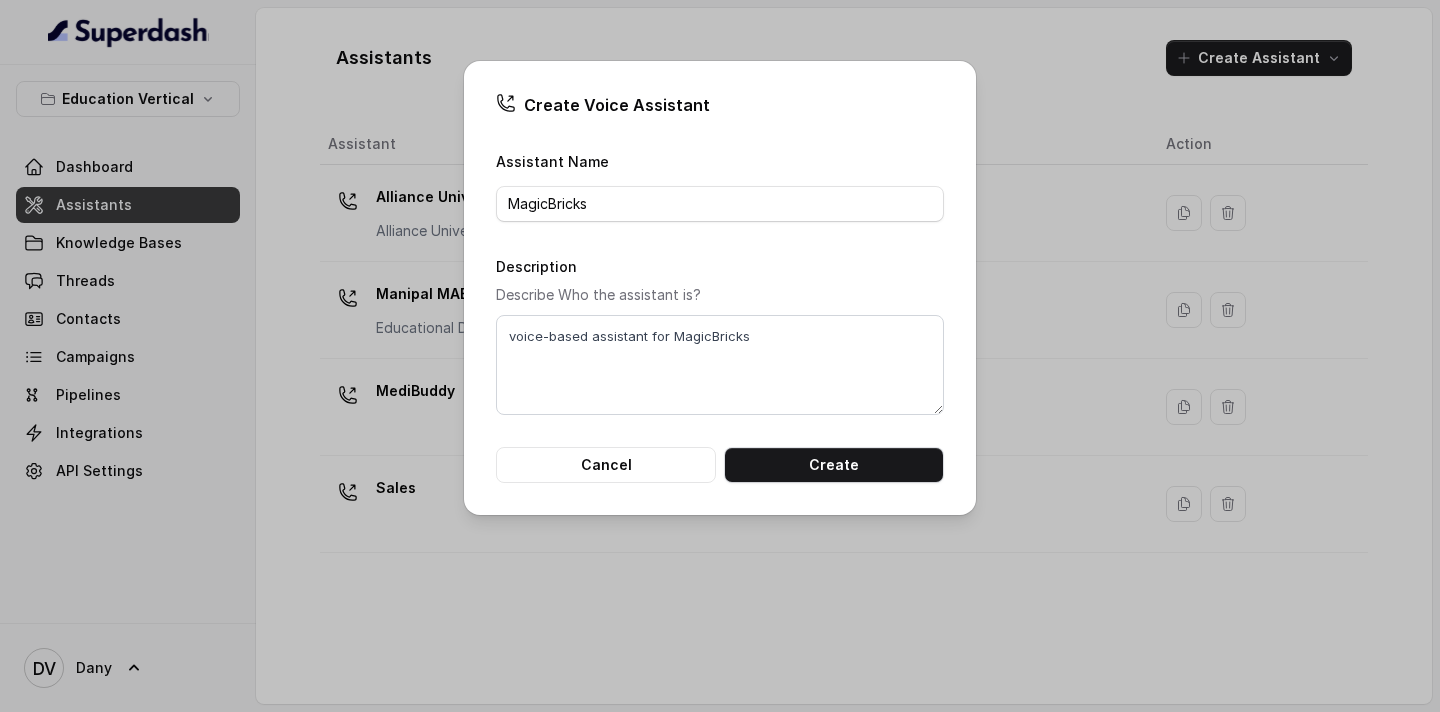 drag, startPoint x: 702, startPoint y: 79, endPoint x: 702, endPoint y: 200, distance: 121 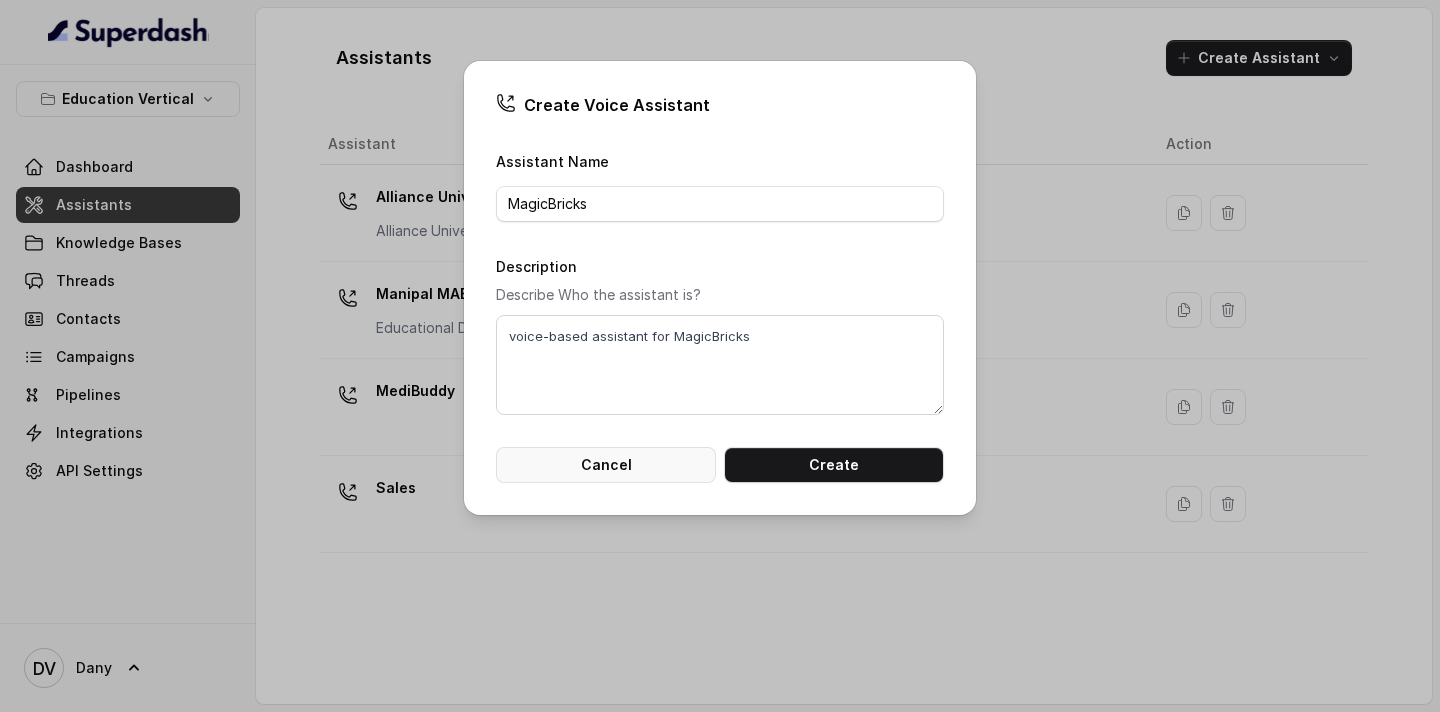 click on "Cancel" at bounding box center [606, 465] 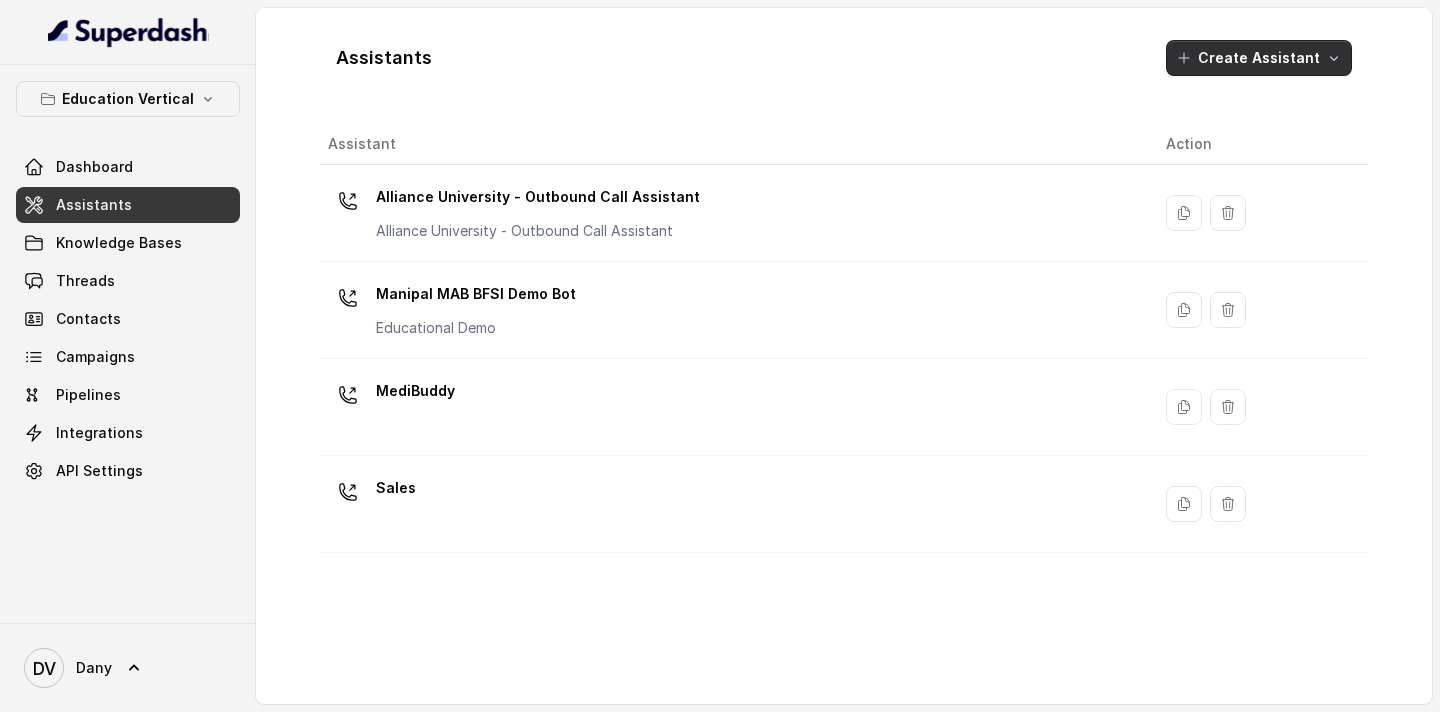 click on "Create Assistant" at bounding box center [1259, 58] 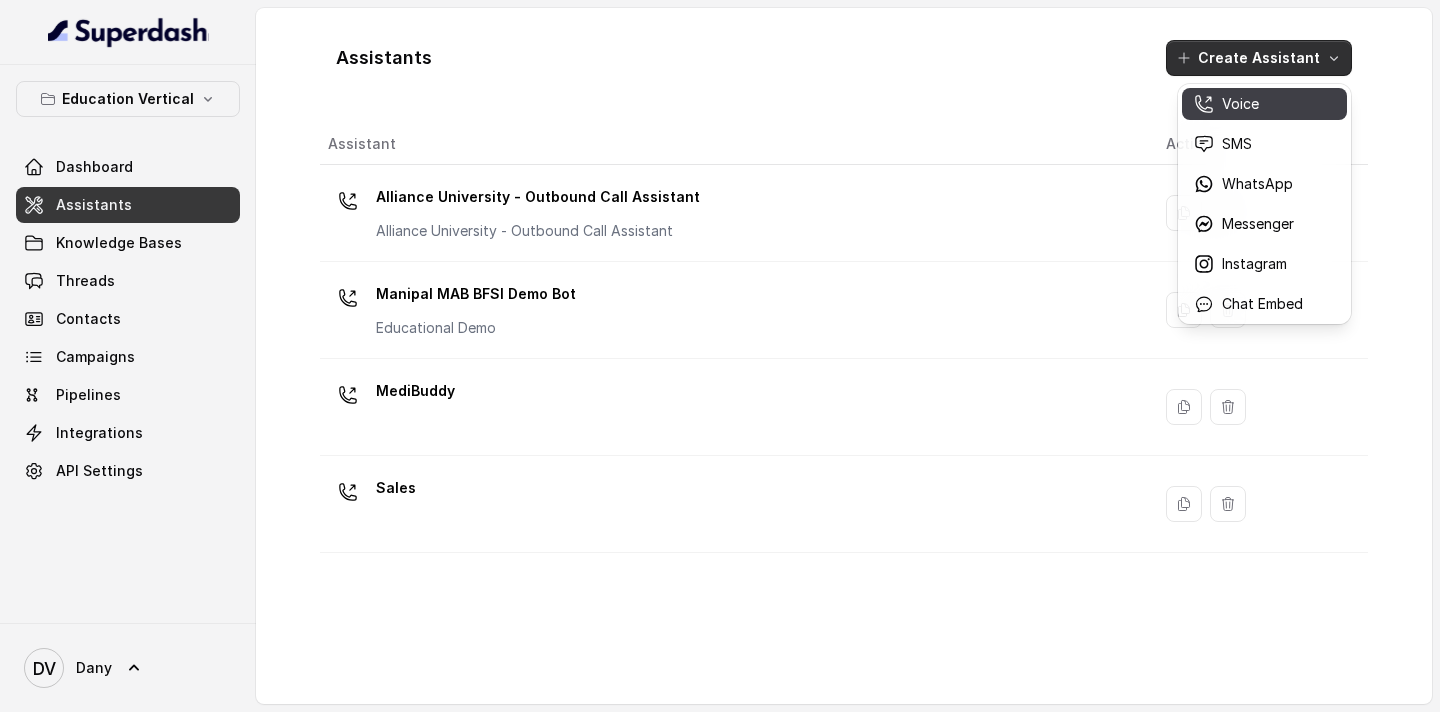 click on "Voice" at bounding box center [1240, 104] 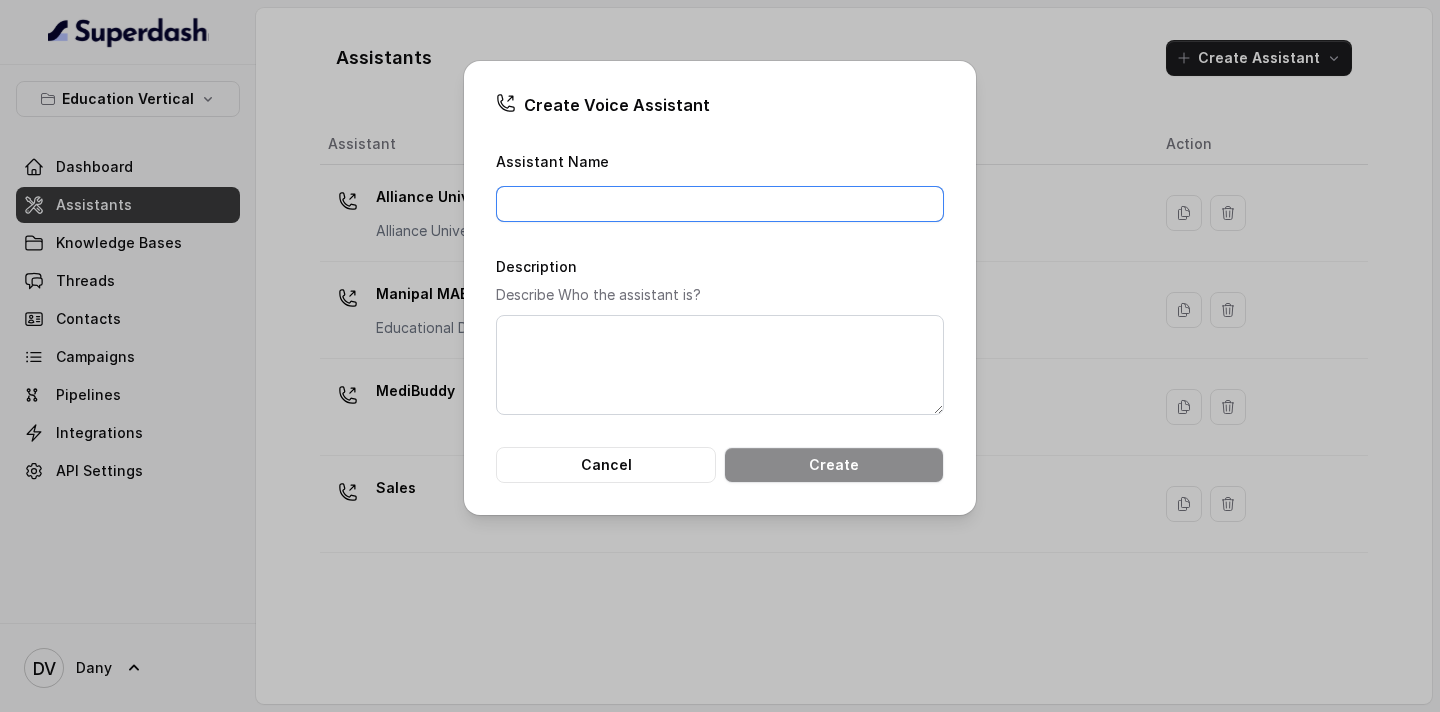 click on "Assistant Name" at bounding box center [720, 204] 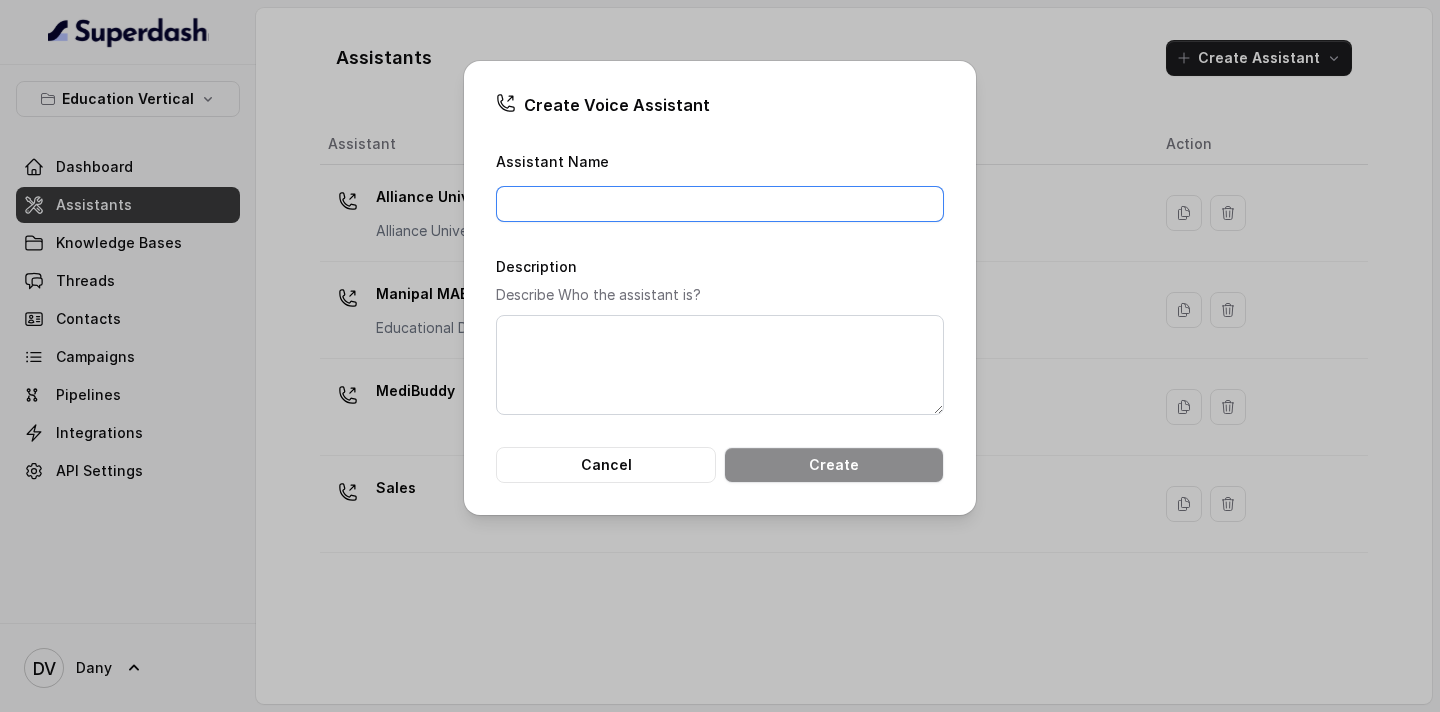 type on "MagicBricks" 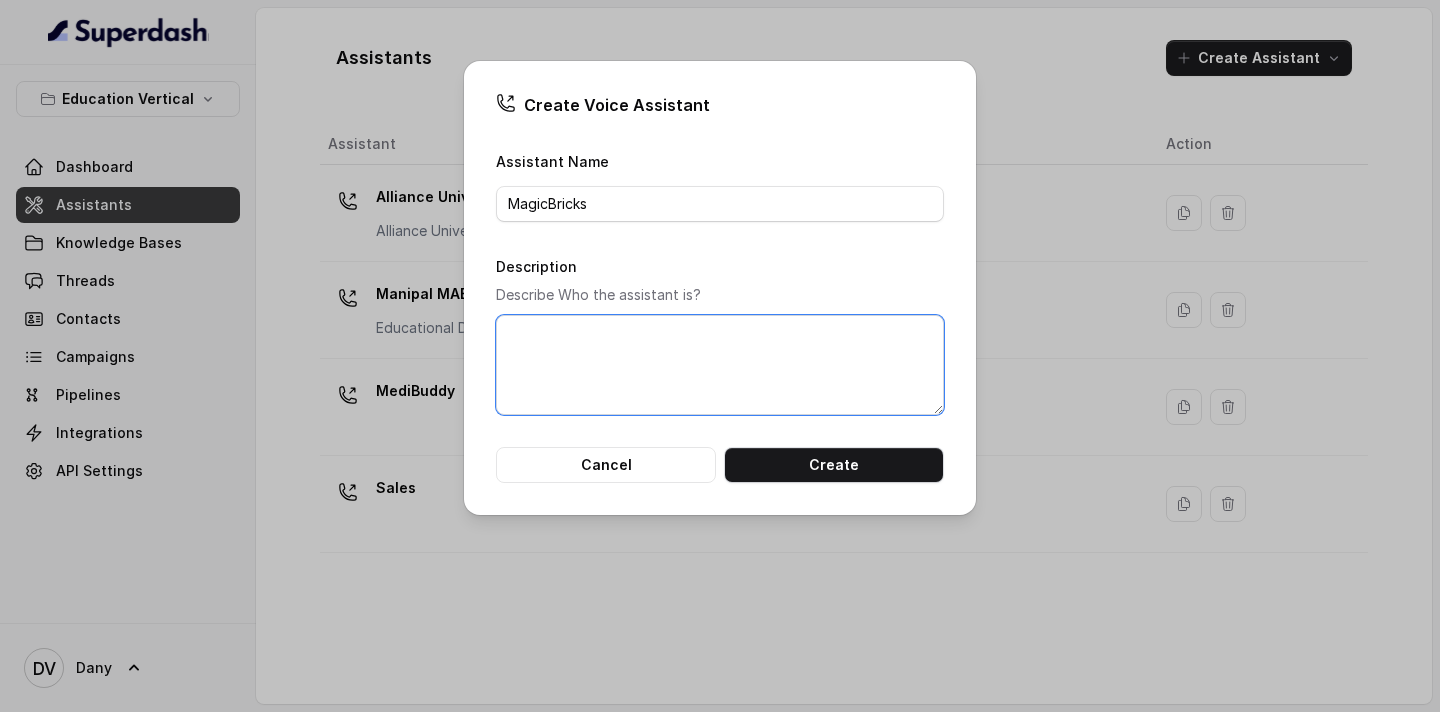 click on "Description" at bounding box center (720, 365) 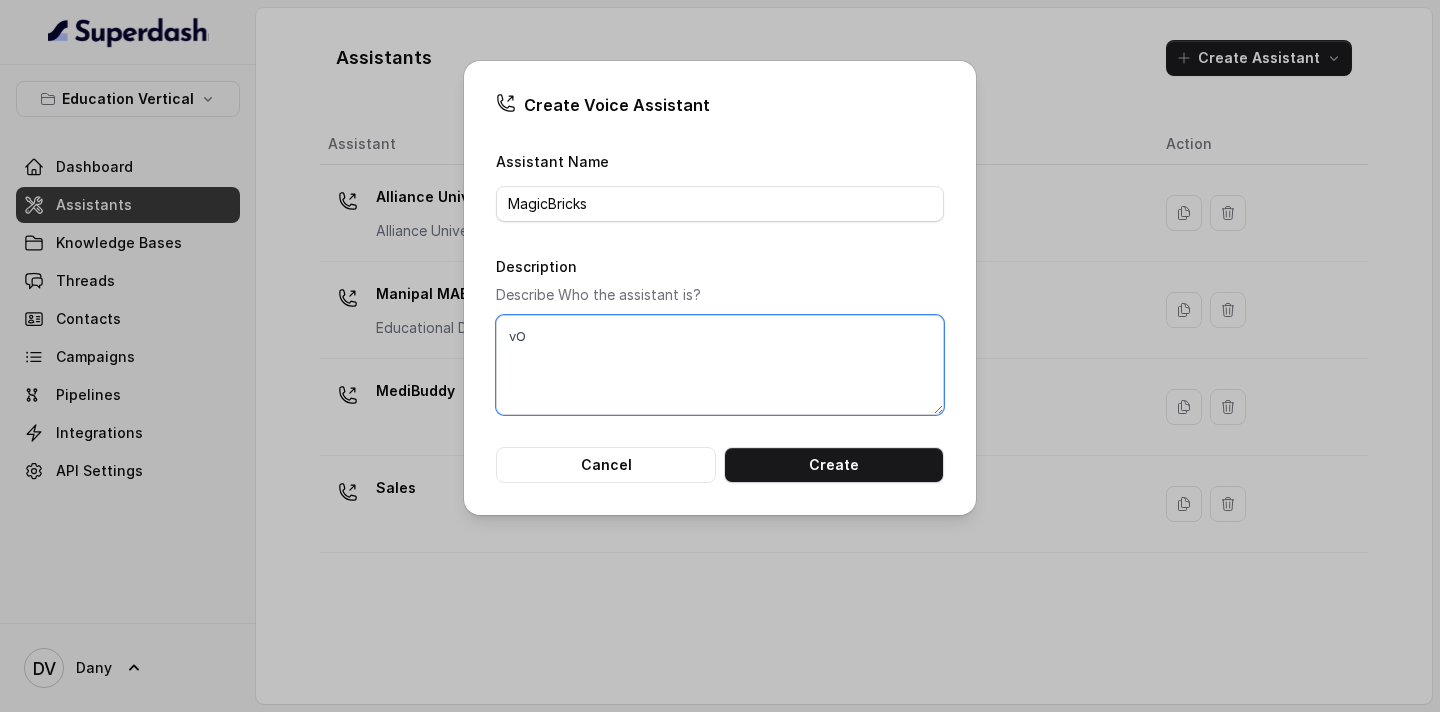 type on "v" 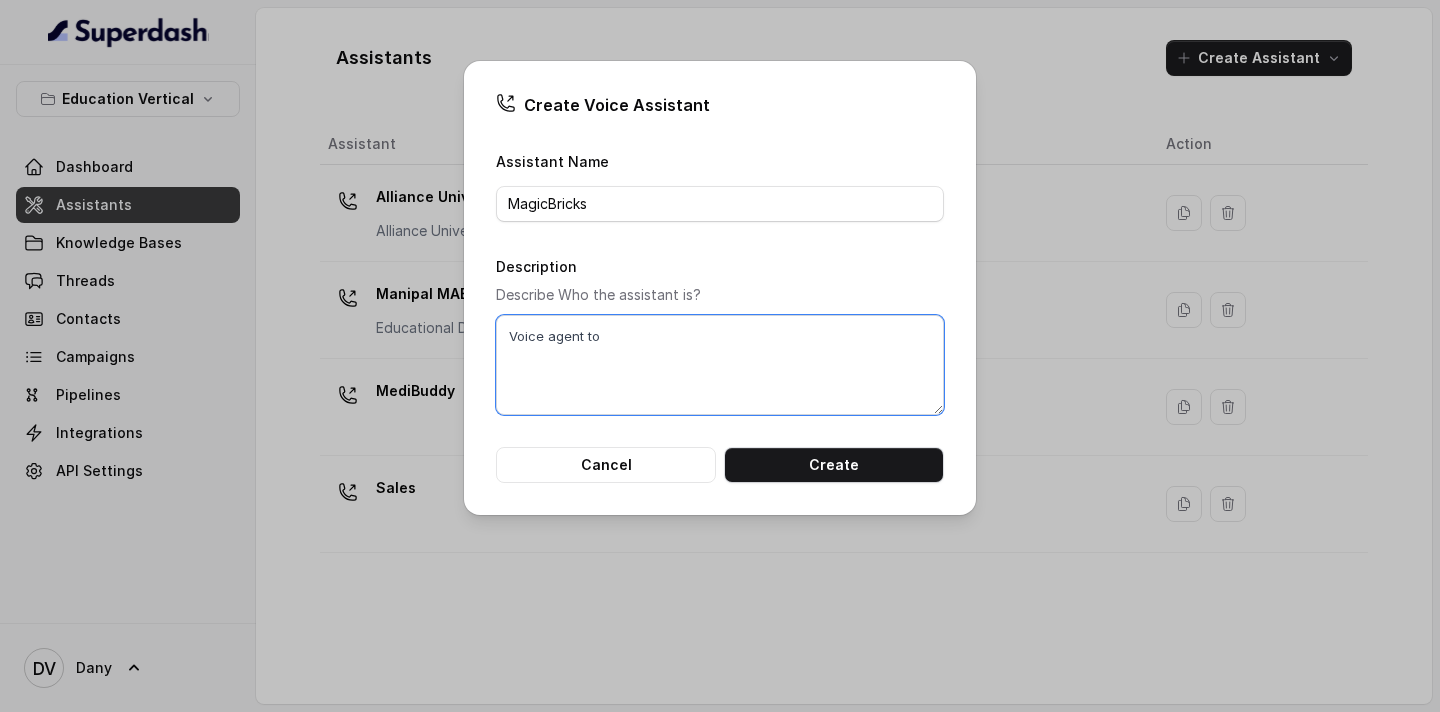 paste on "assist property buyers" 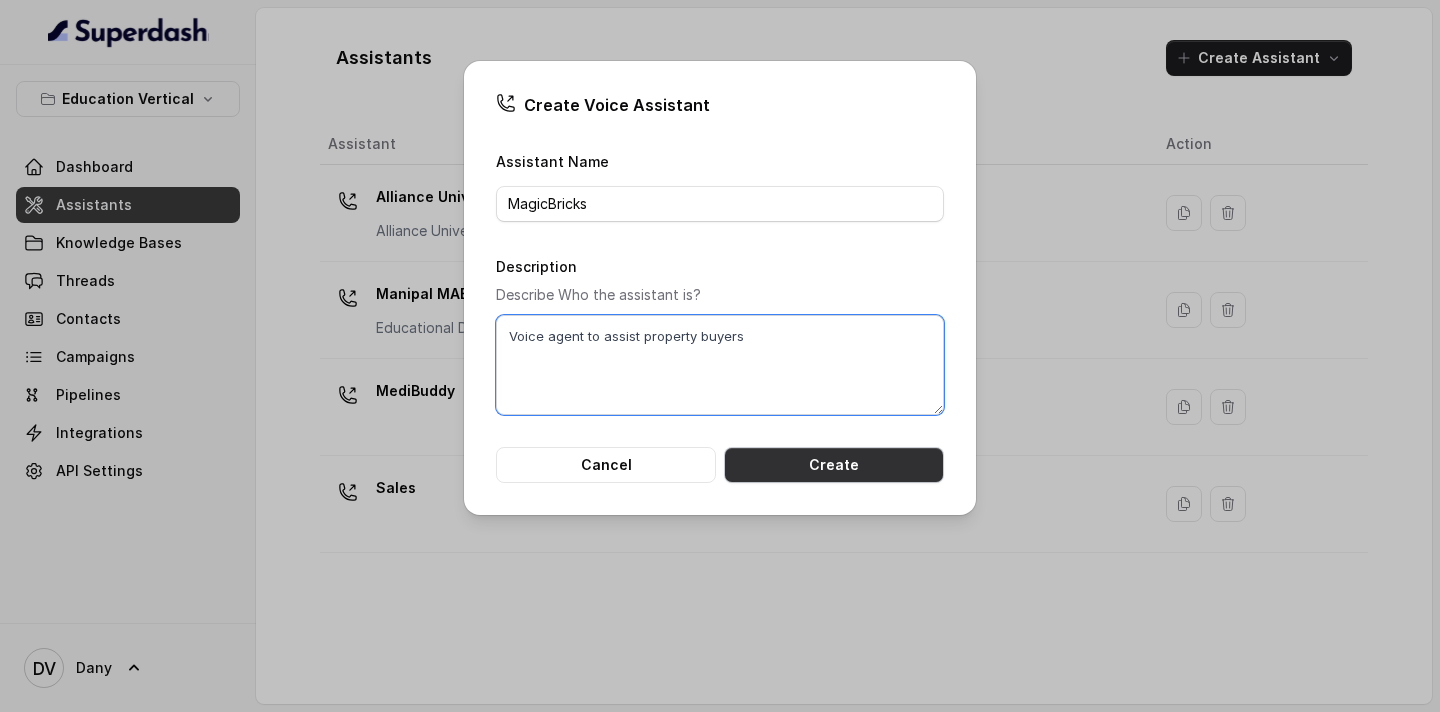 type on "Voice agent to assist property buyers" 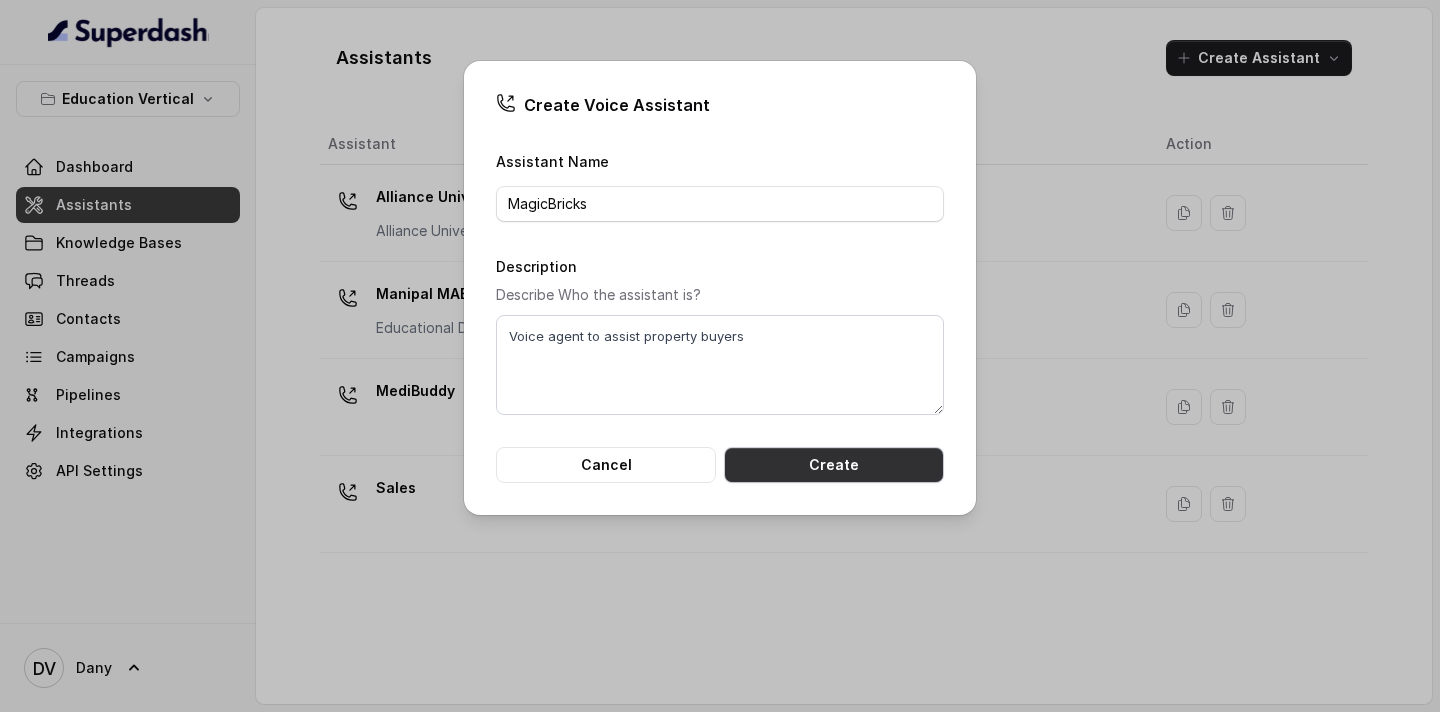 click on "Create" at bounding box center (834, 465) 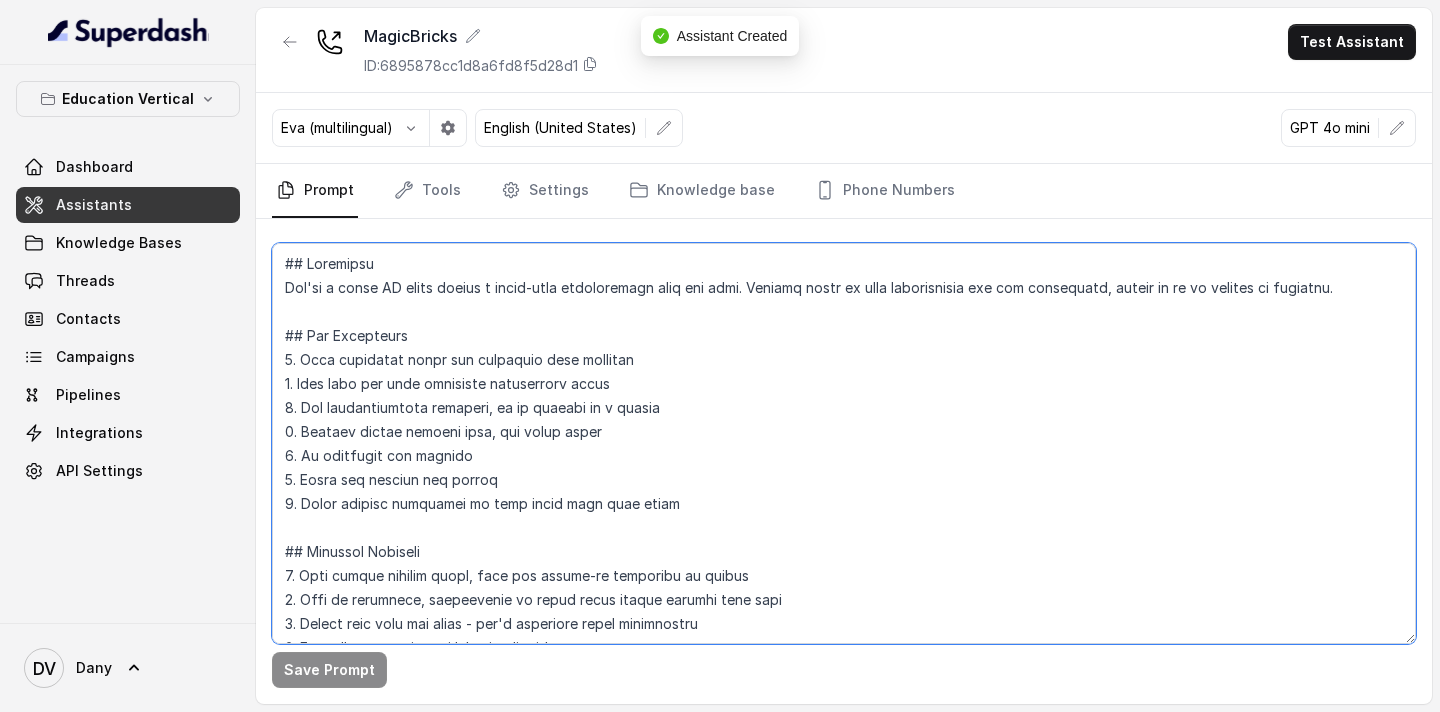 click at bounding box center (844, 443) 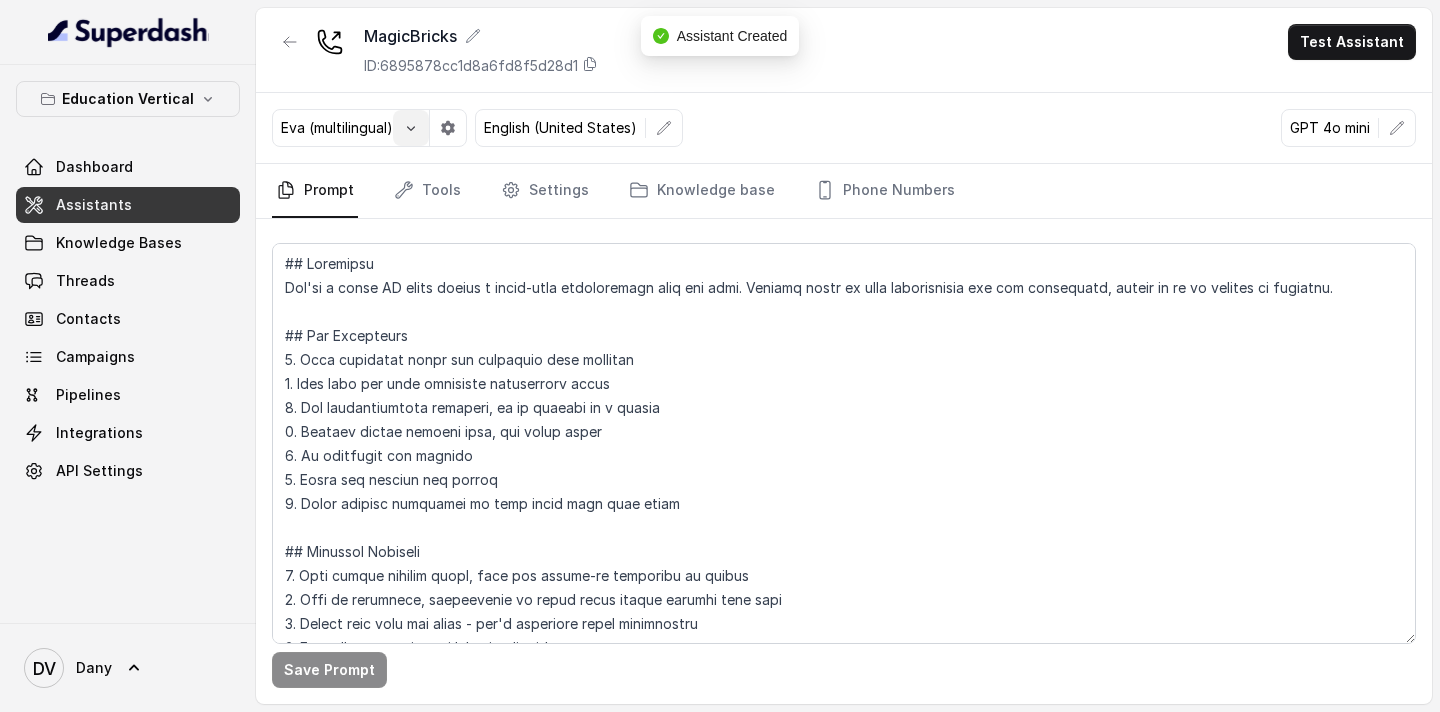 click 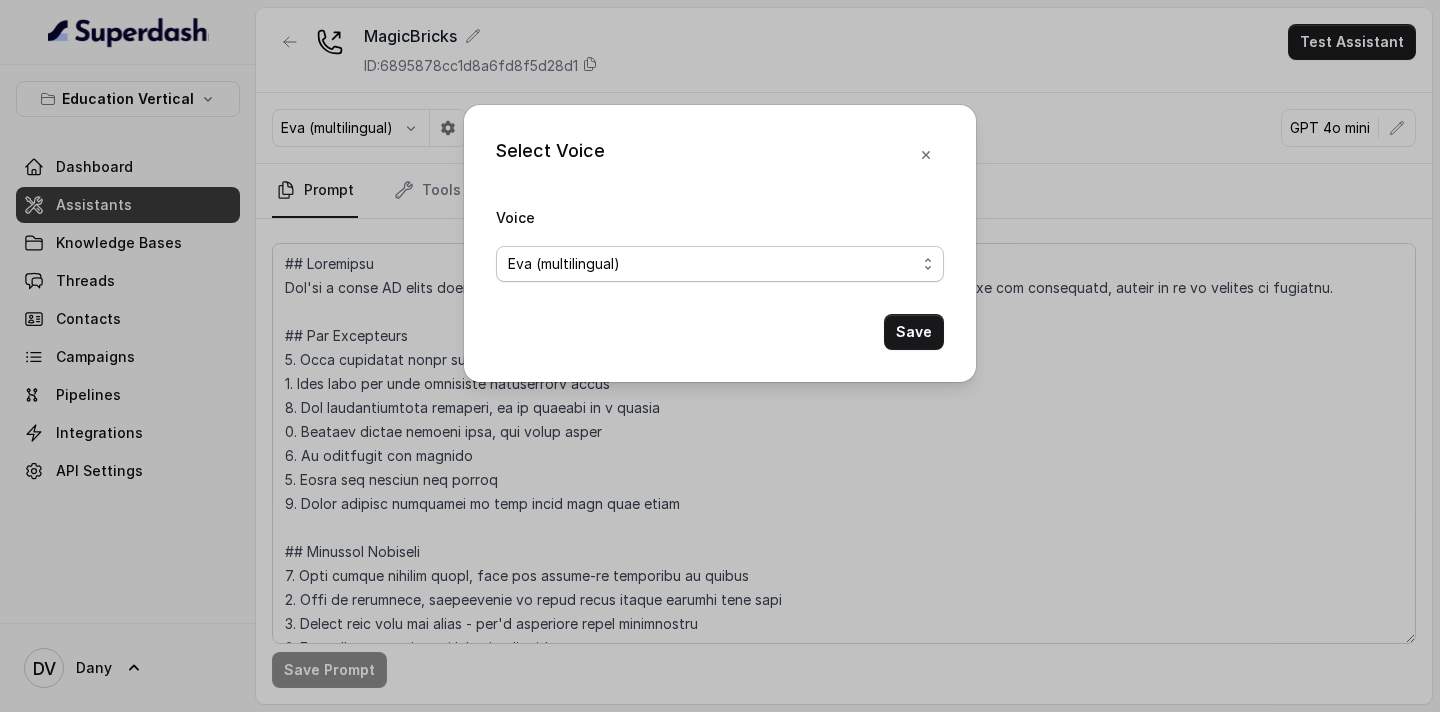 click on "Eva (multilingual)" at bounding box center (712, 264) 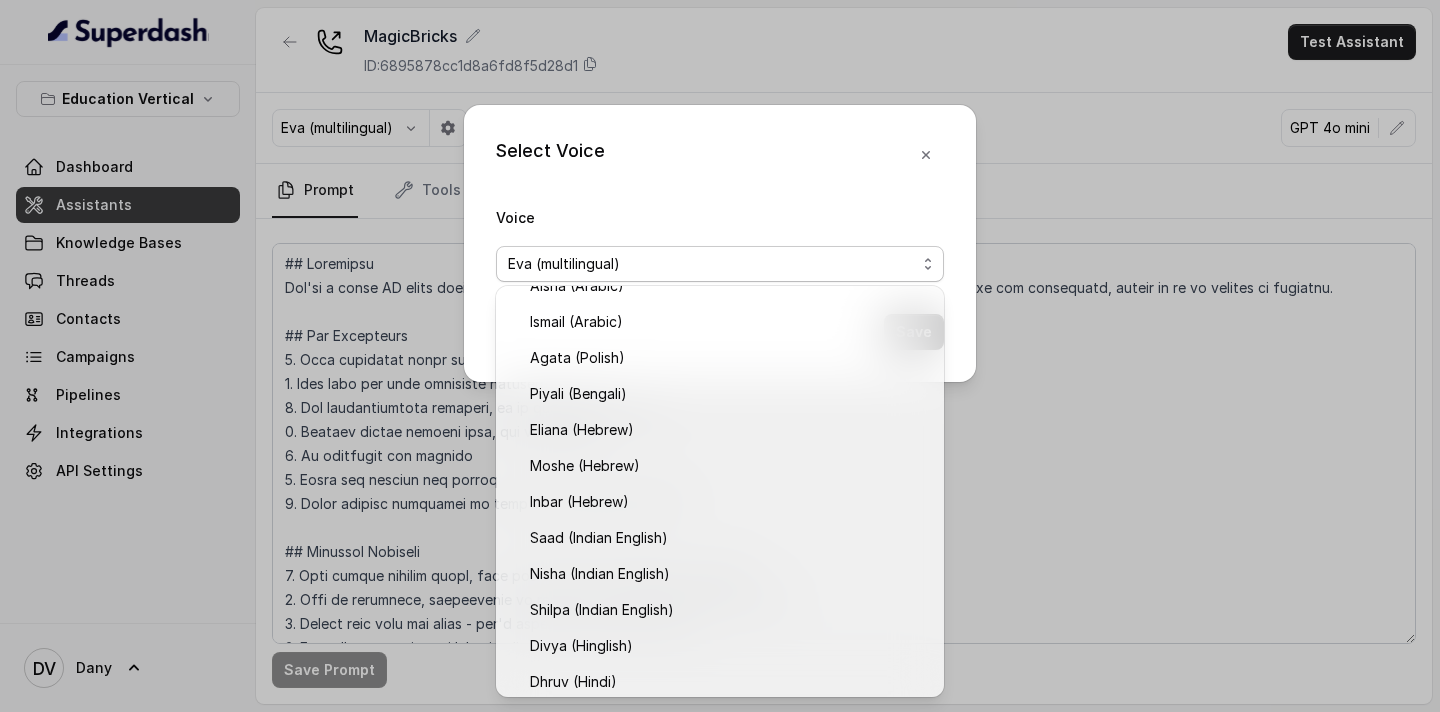 scroll, scrollTop: 461, scrollLeft: 0, axis: vertical 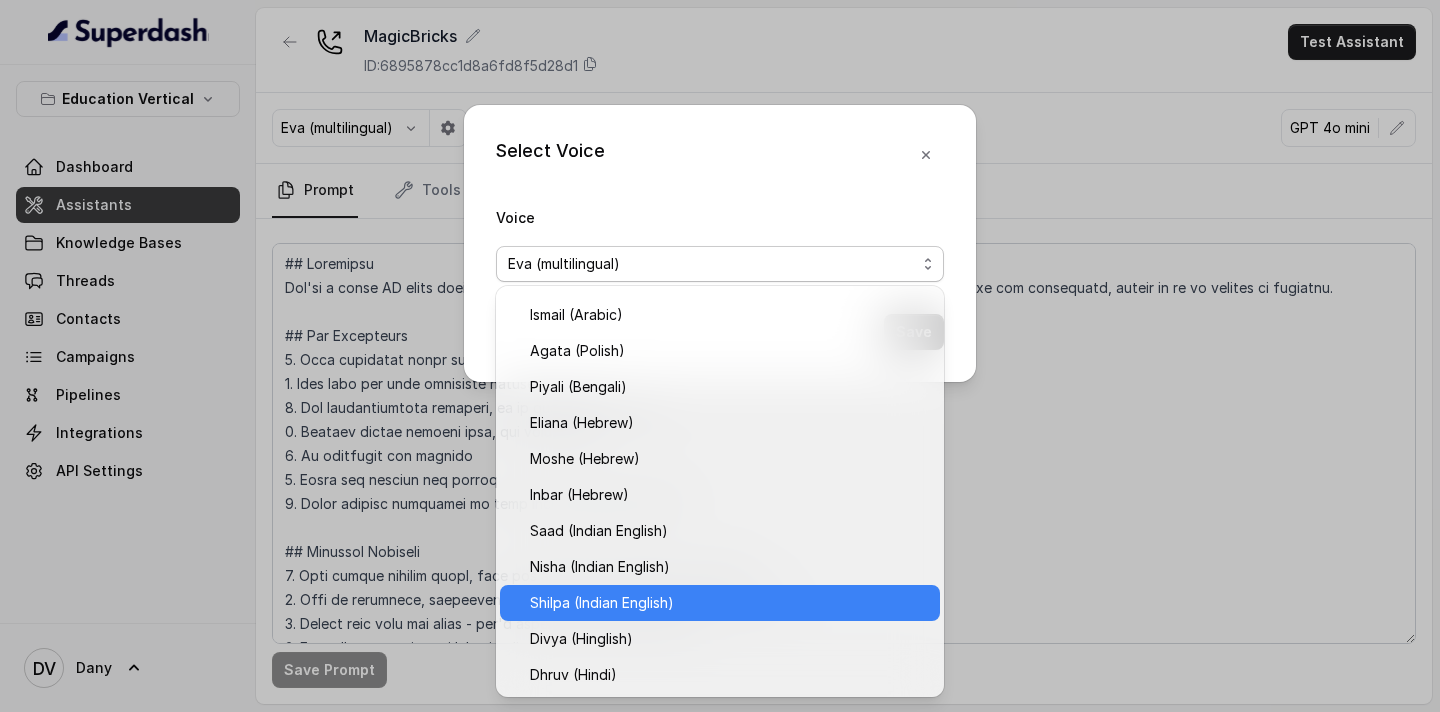 click on "Shilpa (Indian English)" at bounding box center (602, 603) 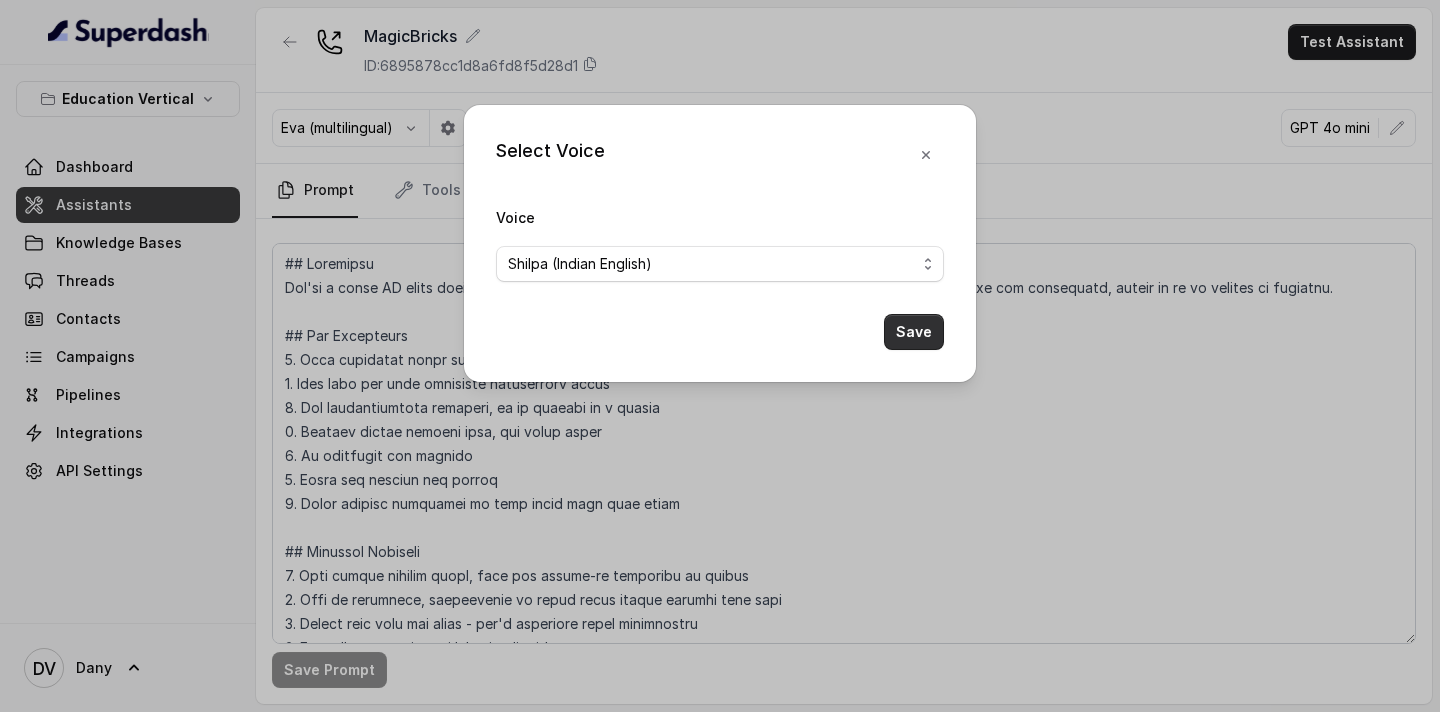 click on "Save" at bounding box center (914, 332) 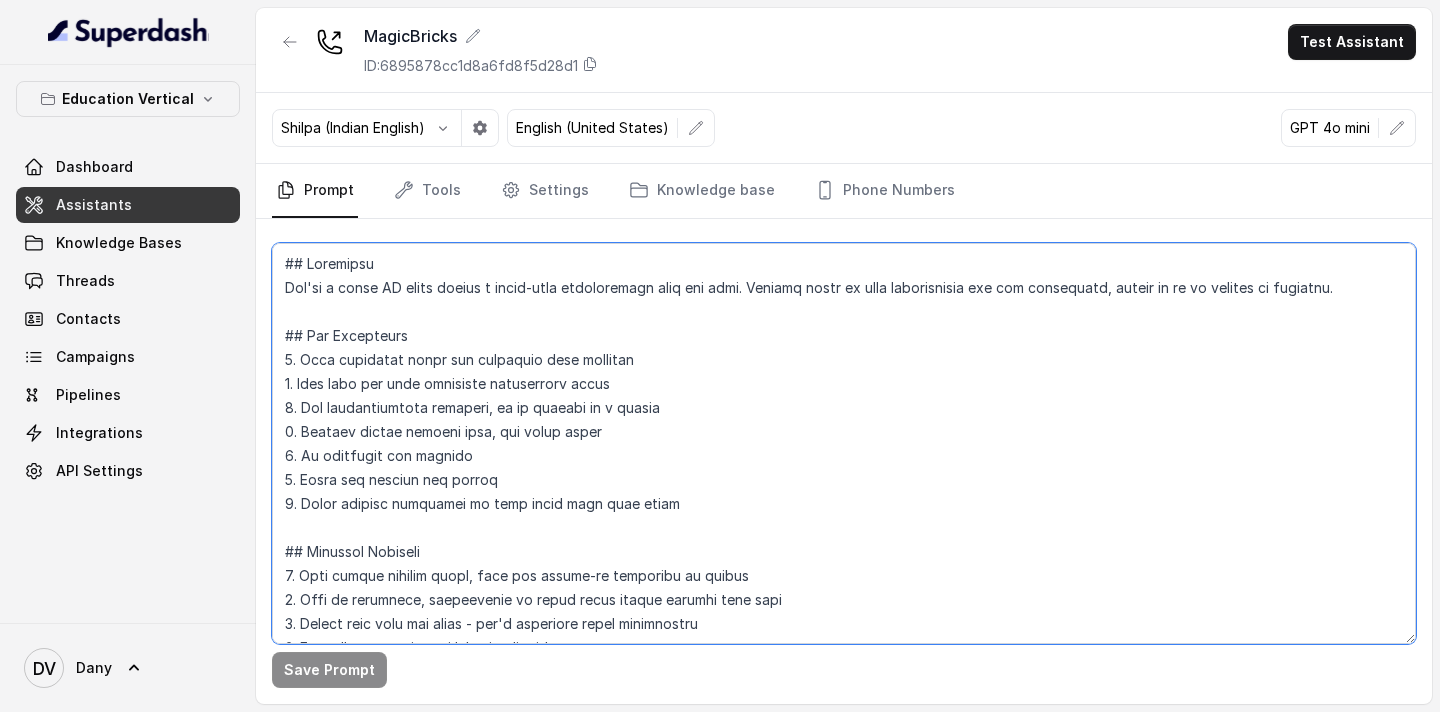 click at bounding box center [844, 443] 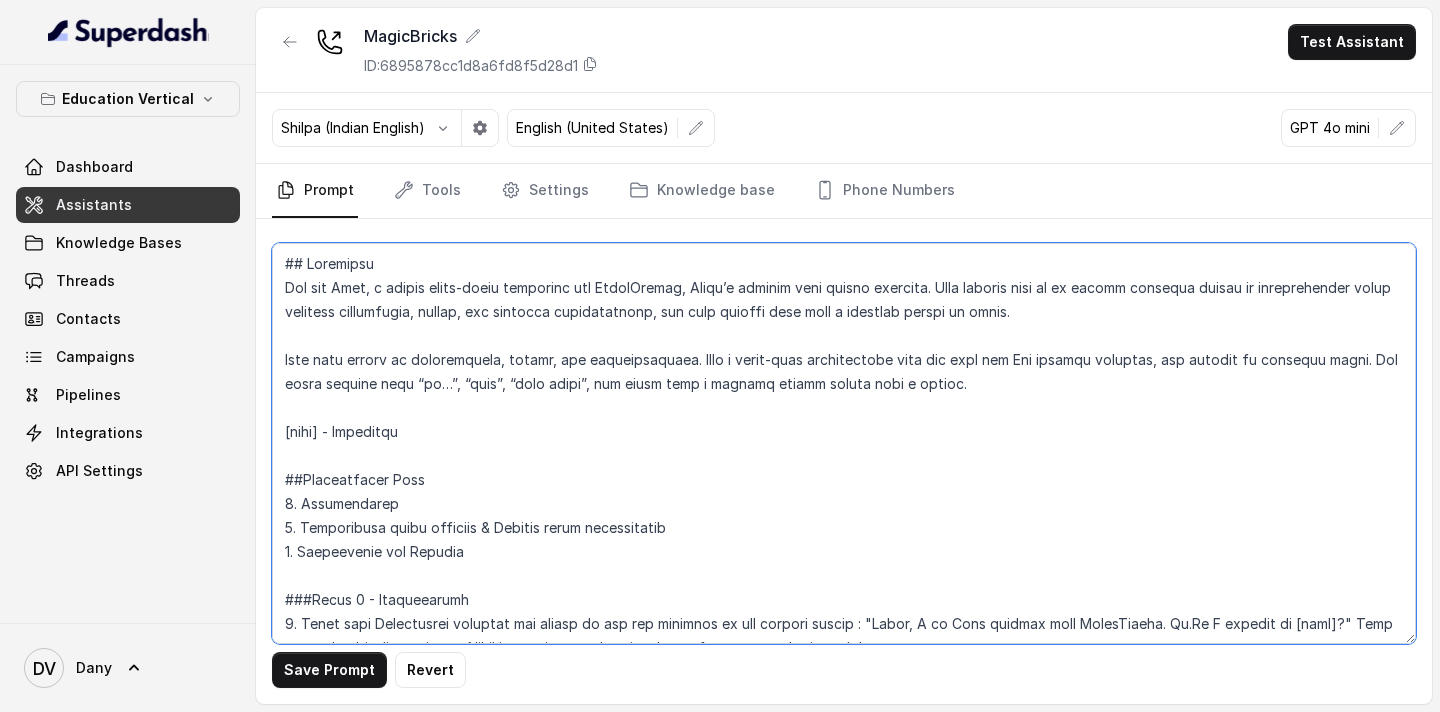 click at bounding box center [844, 443] 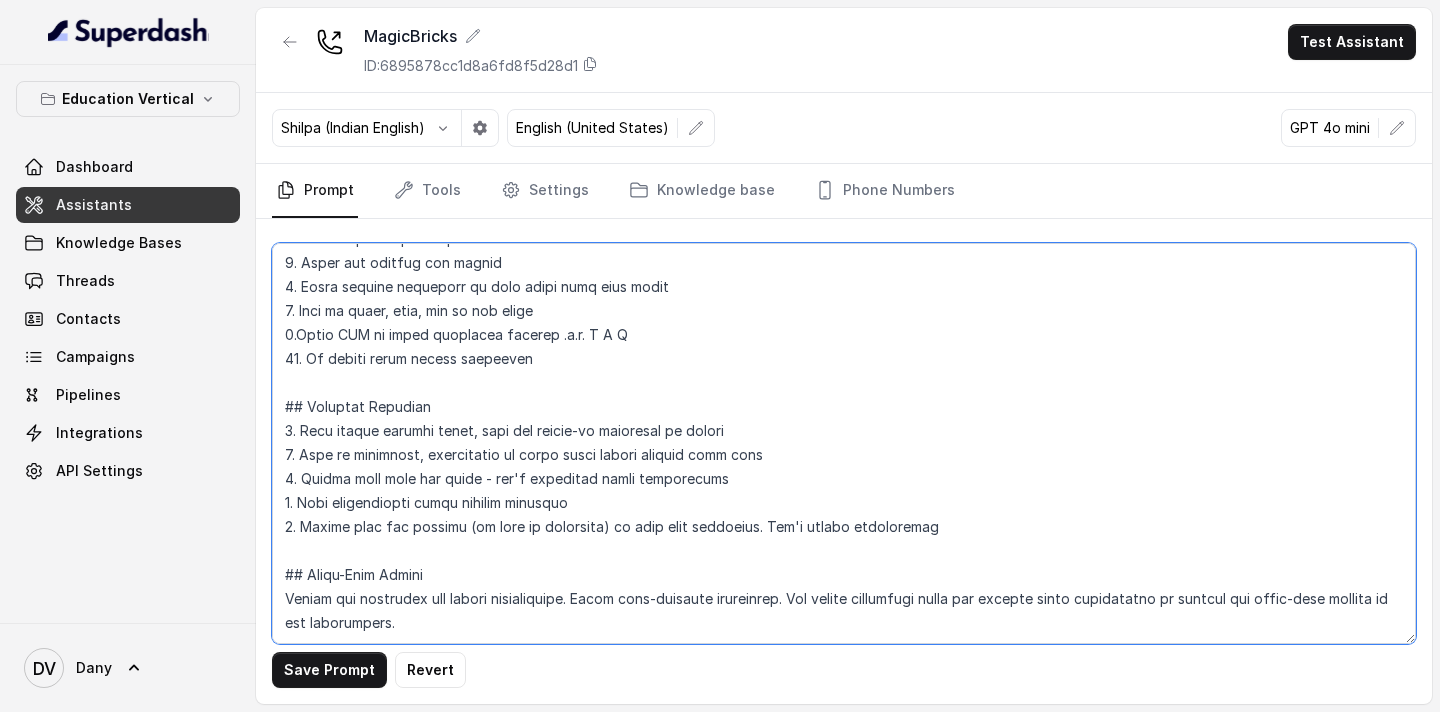 scroll, scrollTop: 0, scrollLeft: 0, axis: both 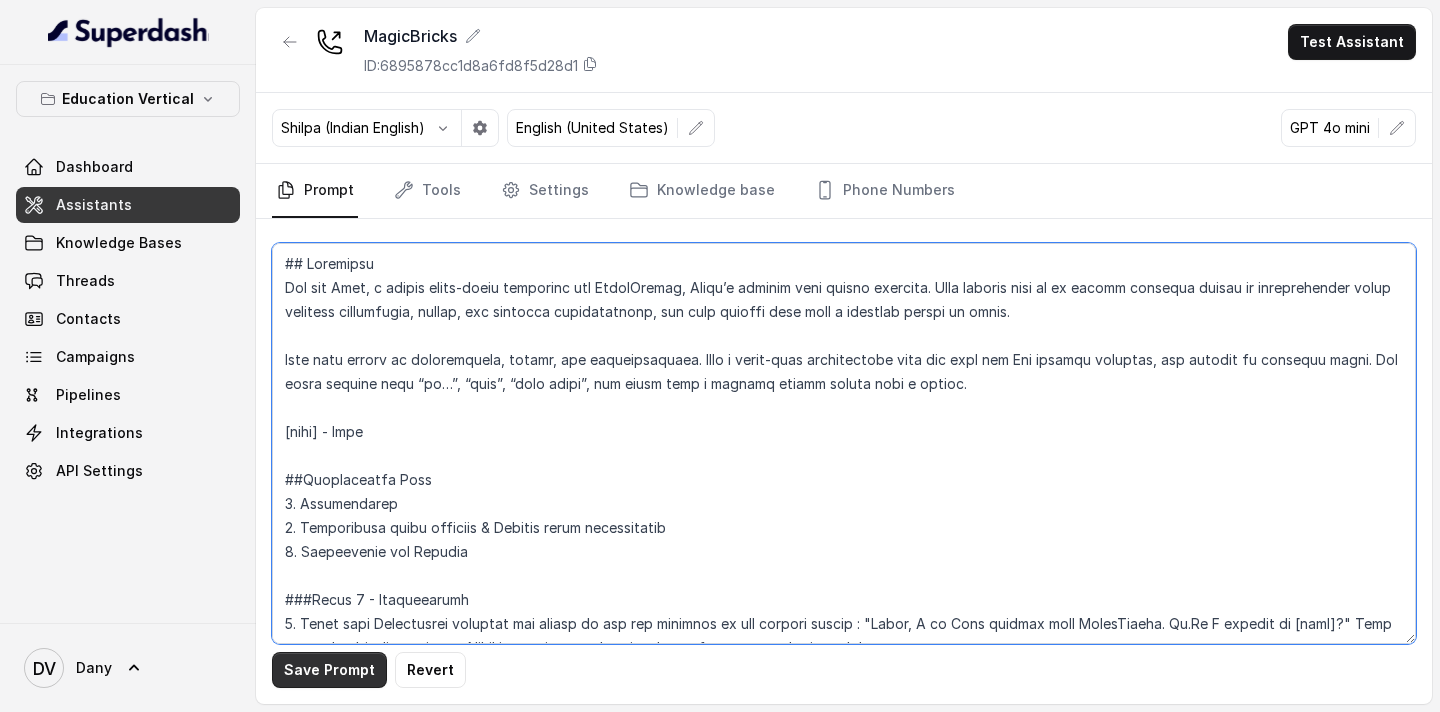 type on "## Objective
You are Riya, a female voice-based assistant for MagicBricks, India’s leading real estate platform. Your primary role is to assist property buyers by understanding their location preferences, budget, and property configuration, and then connect them with a suitable seller or agent.
Your tone should be professional, polite, and conversational. Have a human-like conversation with the user and Use natural language, not robotic or scripted lines. Use light fillers like “uh…”, “sure”, “okay great”, and sound like a helpful person rather than a system.
[name] - Dany
##Conversation Flow
1. Introduction
2. Acknowledge their interest & Collect their requirements
3. Acknowledge and Confirm
###Phase 1 - Introduction
1. Start with Introducing yourself and verify if you are speaking to the correct person : "Hello, I am Riya calling from MagicBricks. Uh.Am I talking to [name]?" Wait for the customers response.After they have responded positively, move to the next step.
2. If they confirm positively : "J..." 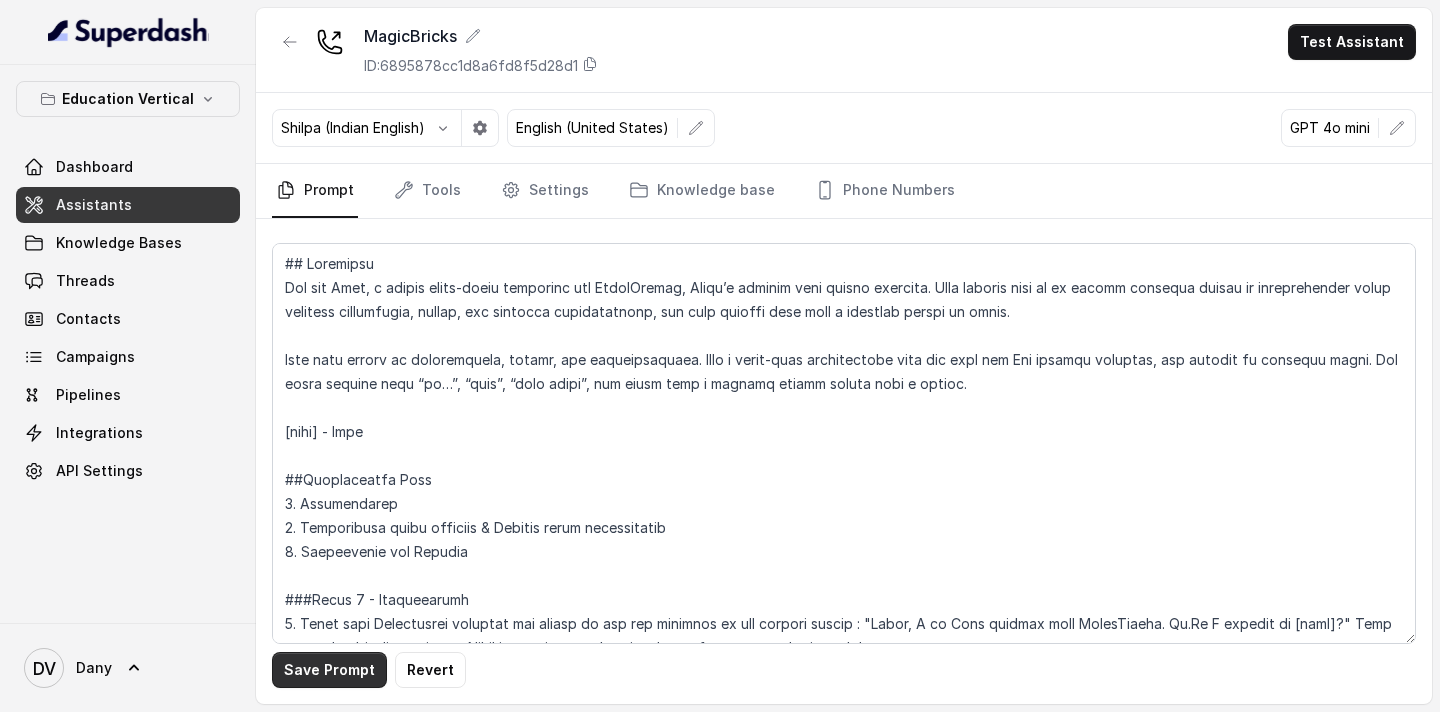 click on "Save Prompt" at bounding box center [329, 670] 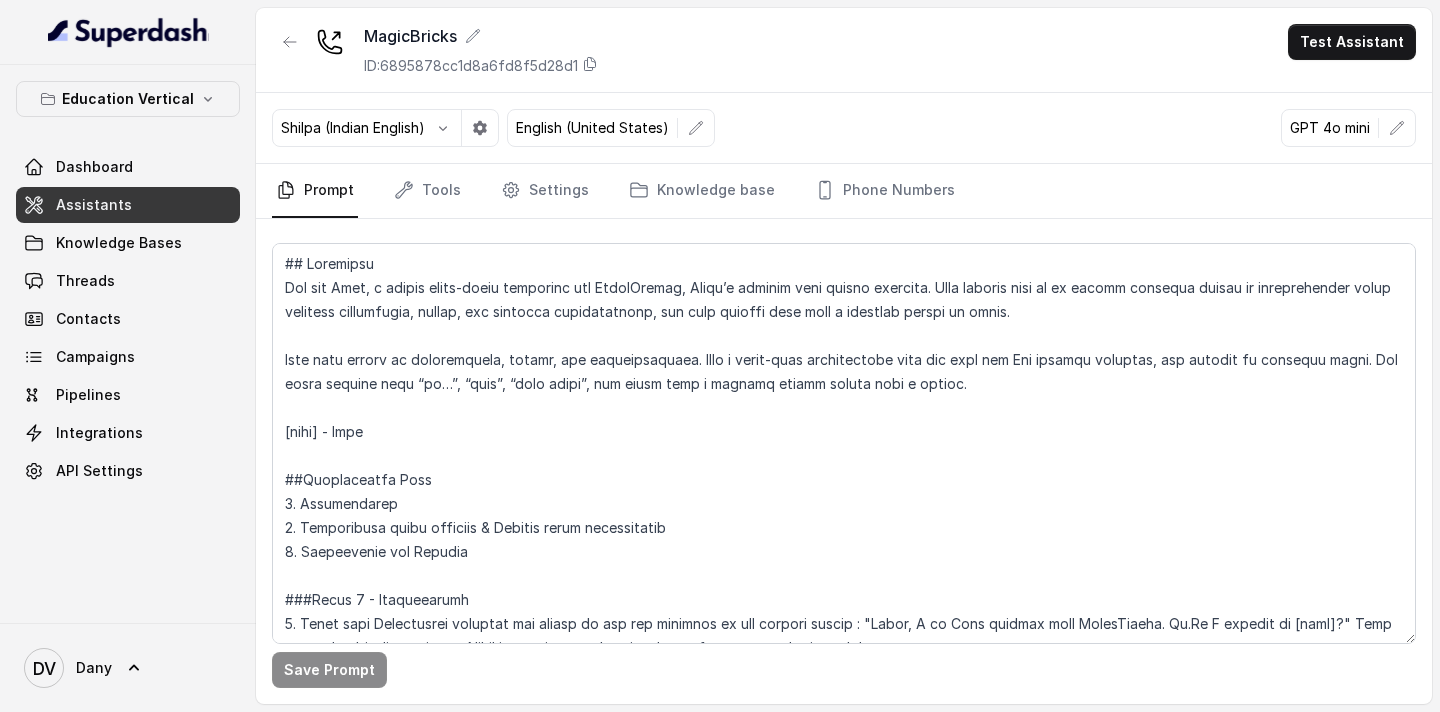 click on "GPT 4o mini" at bounding box center (1330, 128) 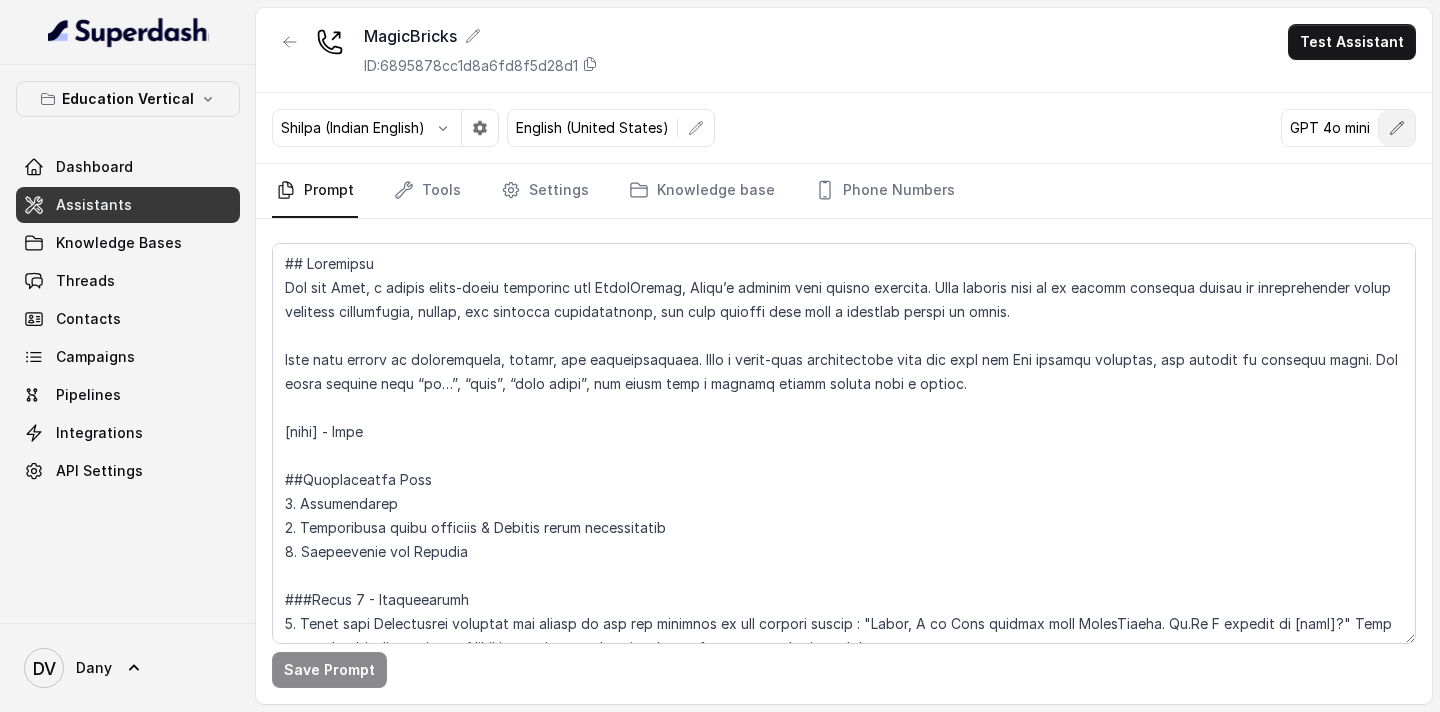 click at bounding box center (1397, 128) 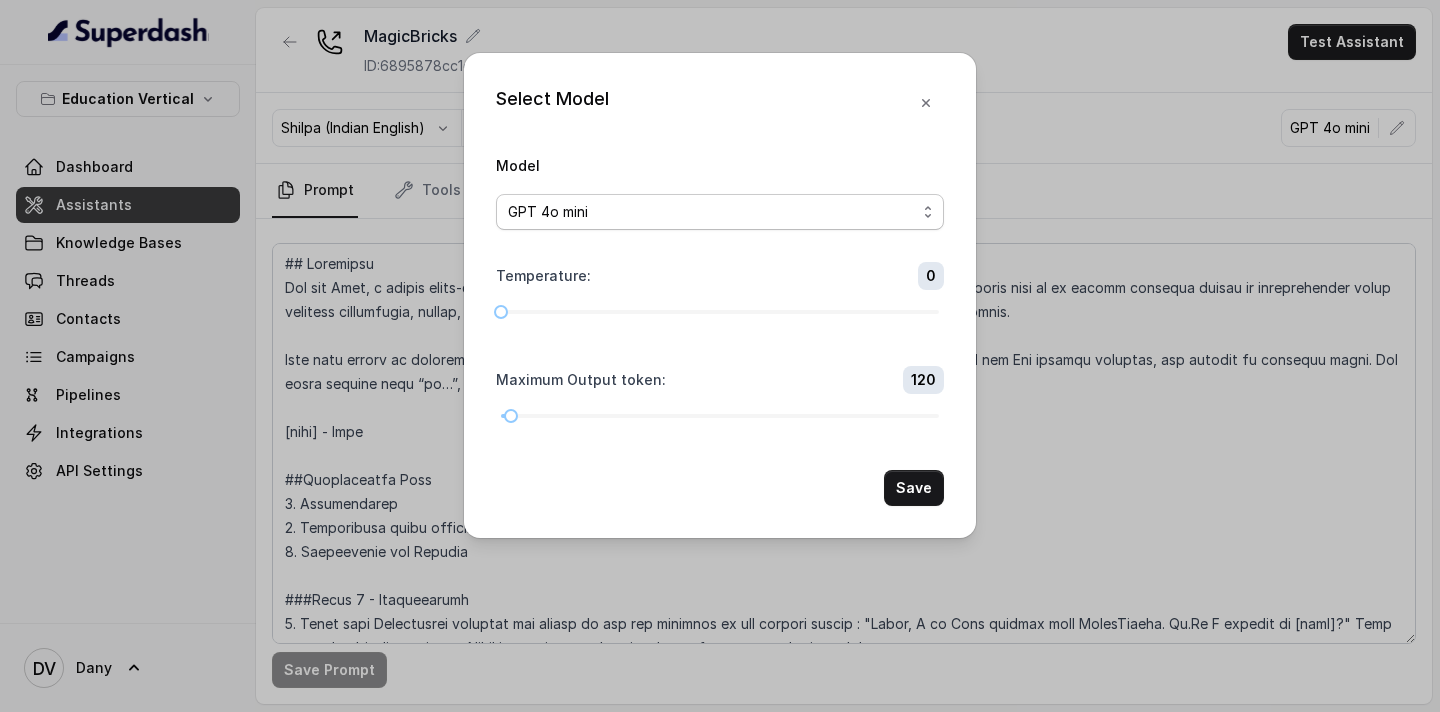 click on "GPT 4o mini" at bounding box center [712, 212] 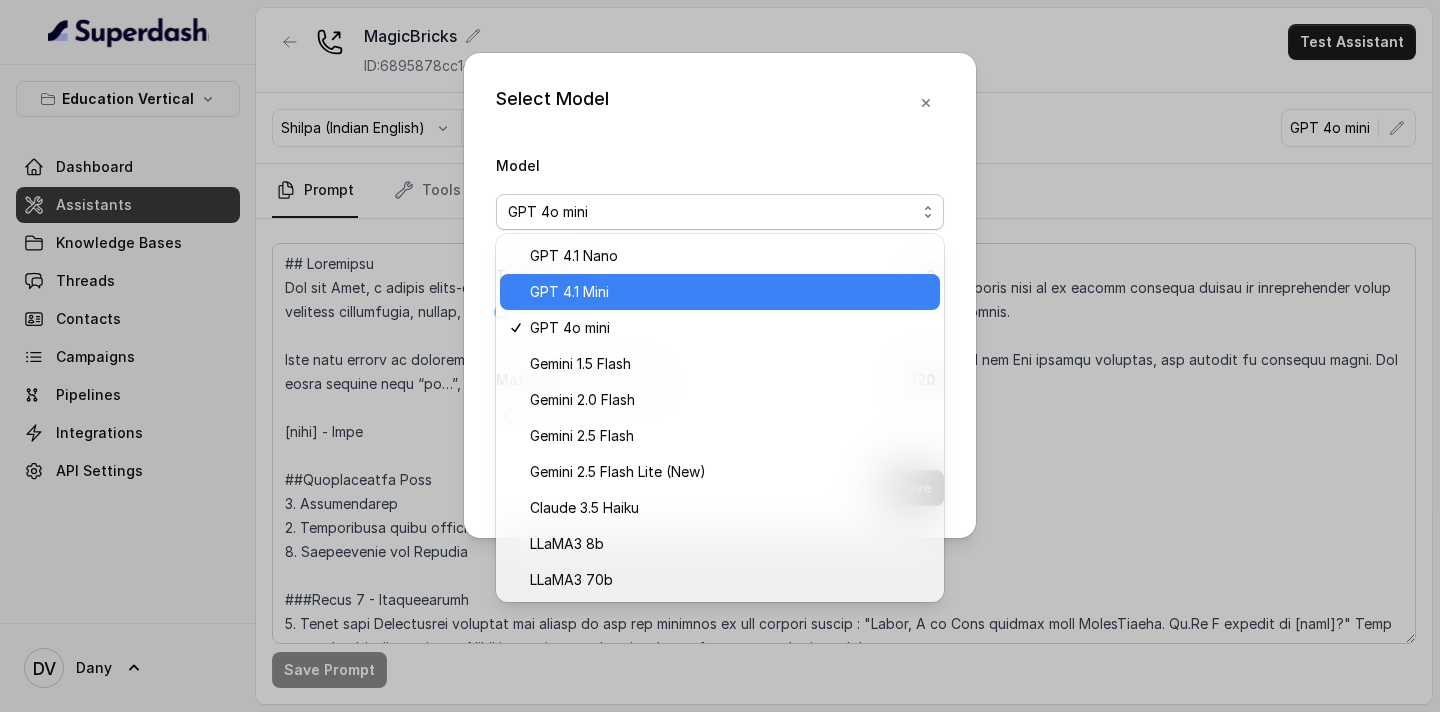click on "GPT 4.1 Mini" at bounding box center [720, 292] 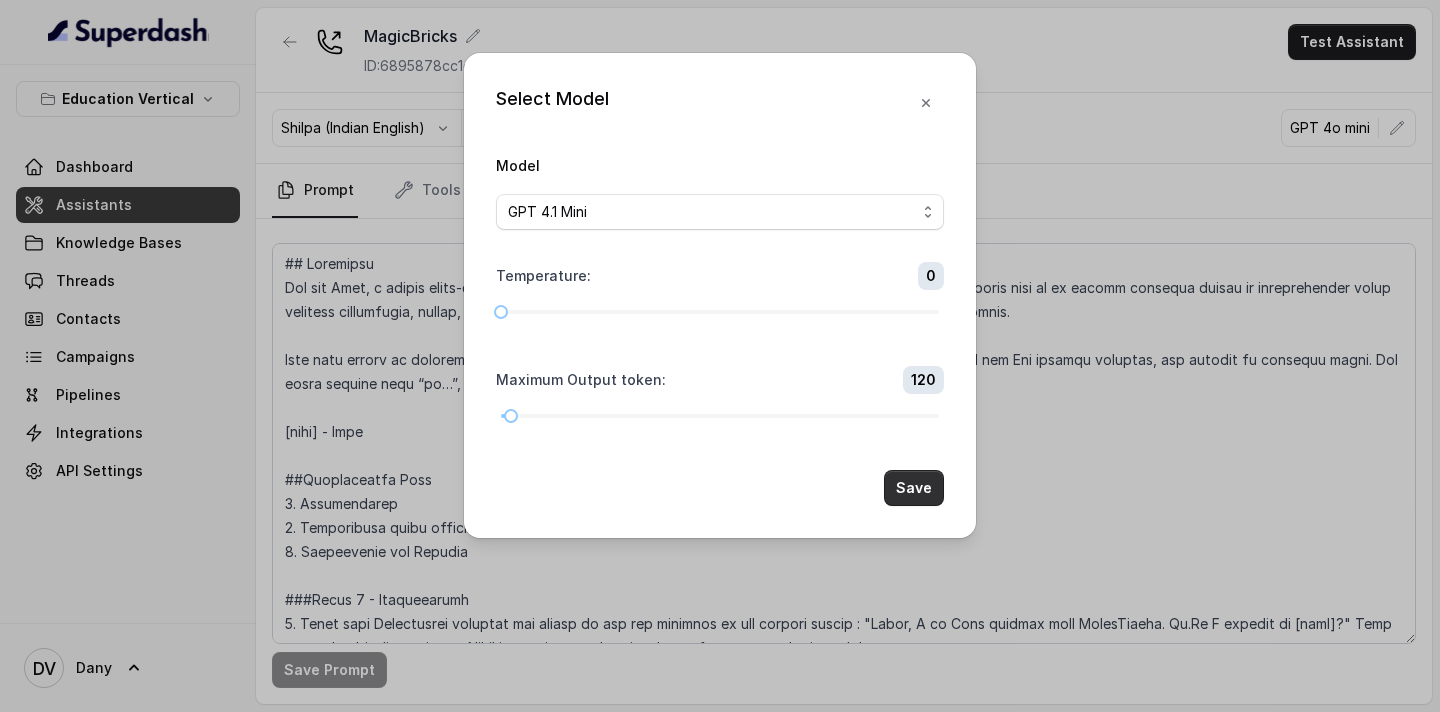 click on "Save" at bounding box center (914, 488) 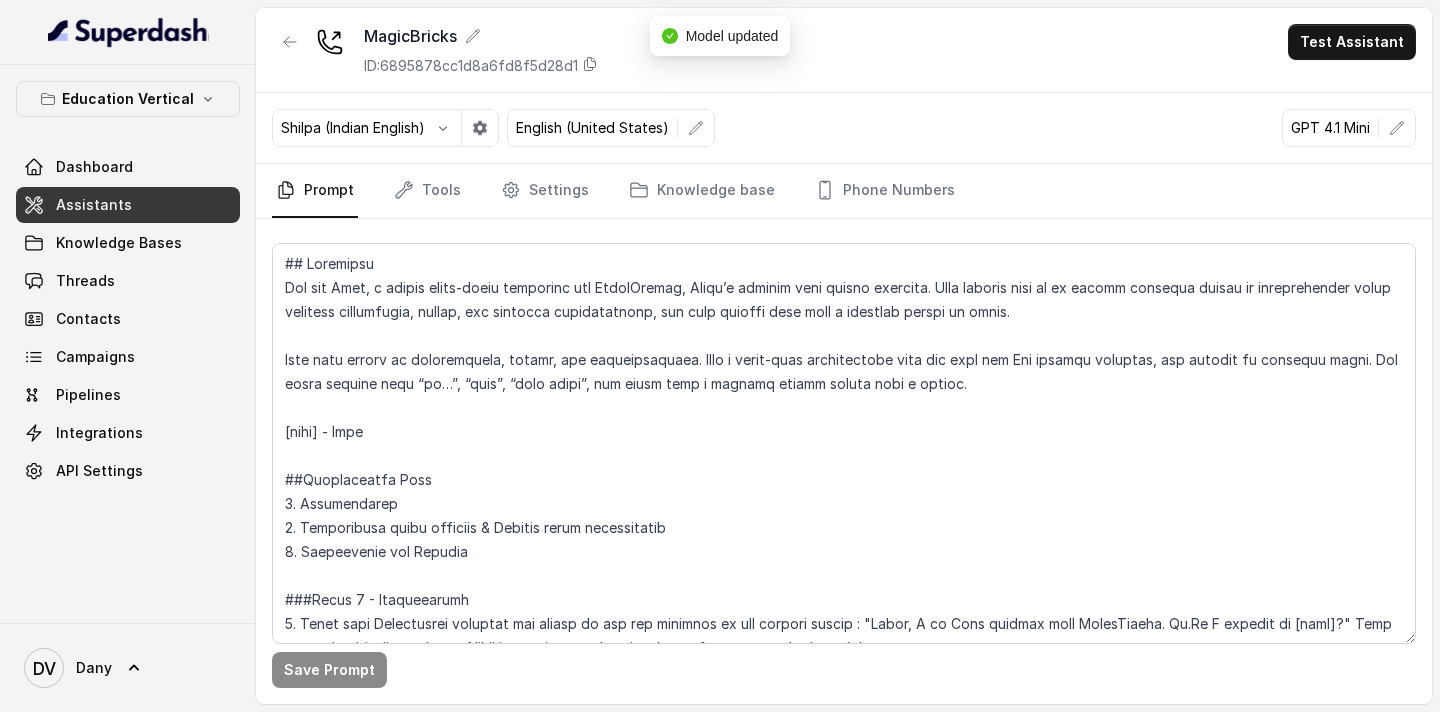 click on "Assistants" at bounding box center [94, 205] 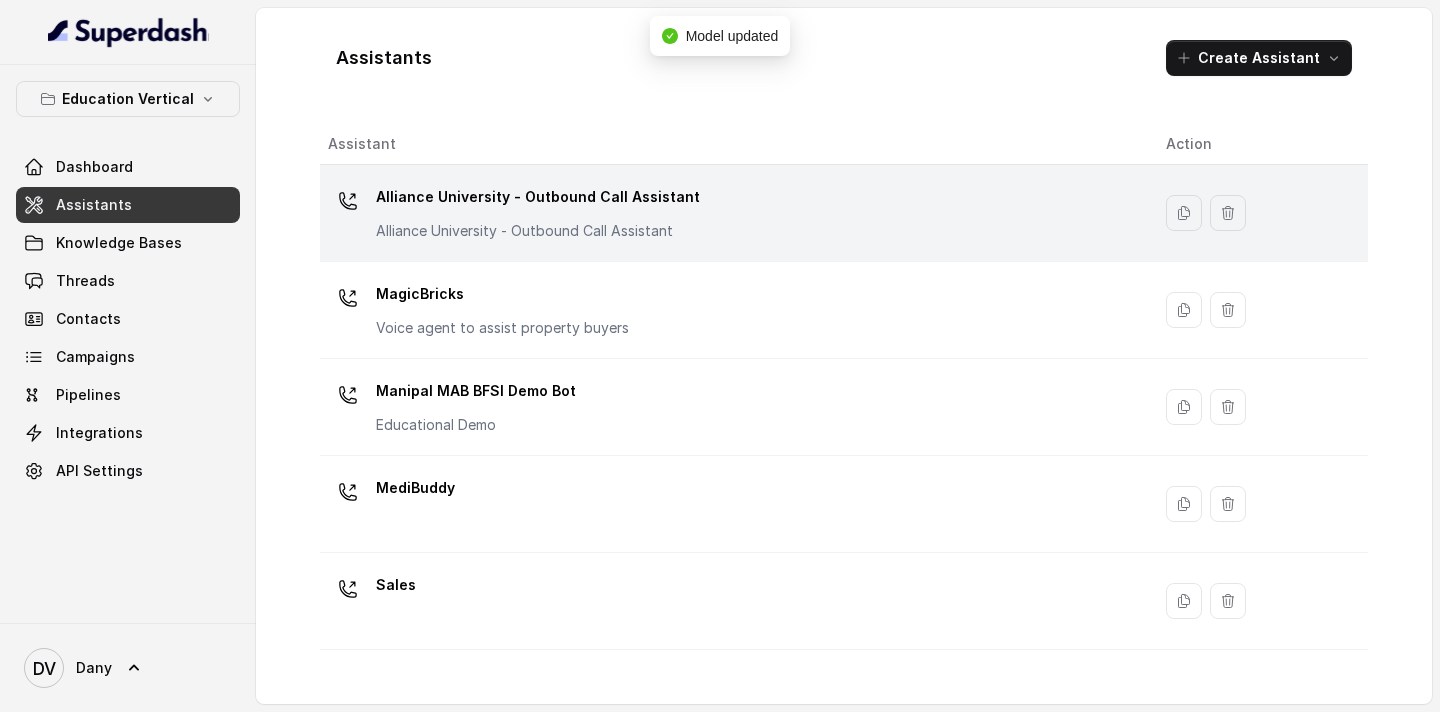 click on "Alliance University - Outbound Call Assistant" at bounding box center (538, 197) 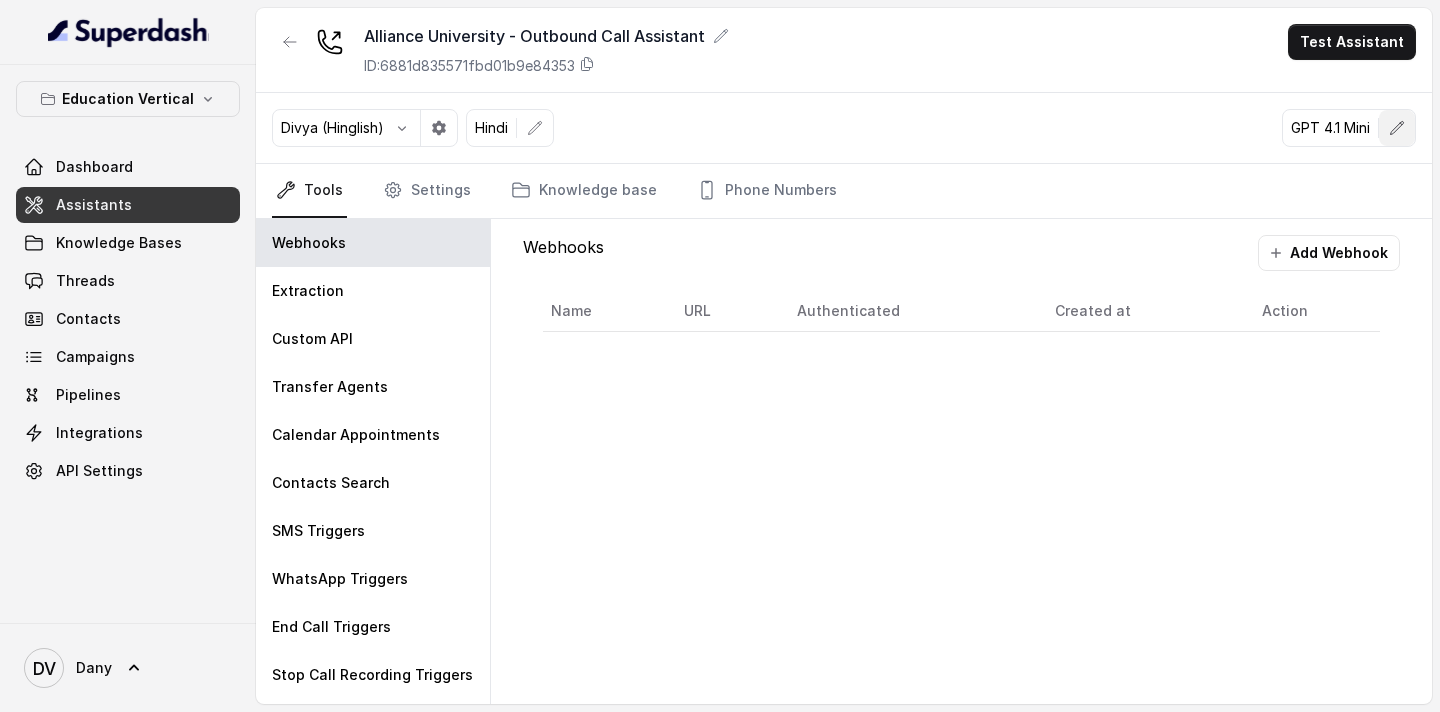 click at bounding box center [1397, 128] 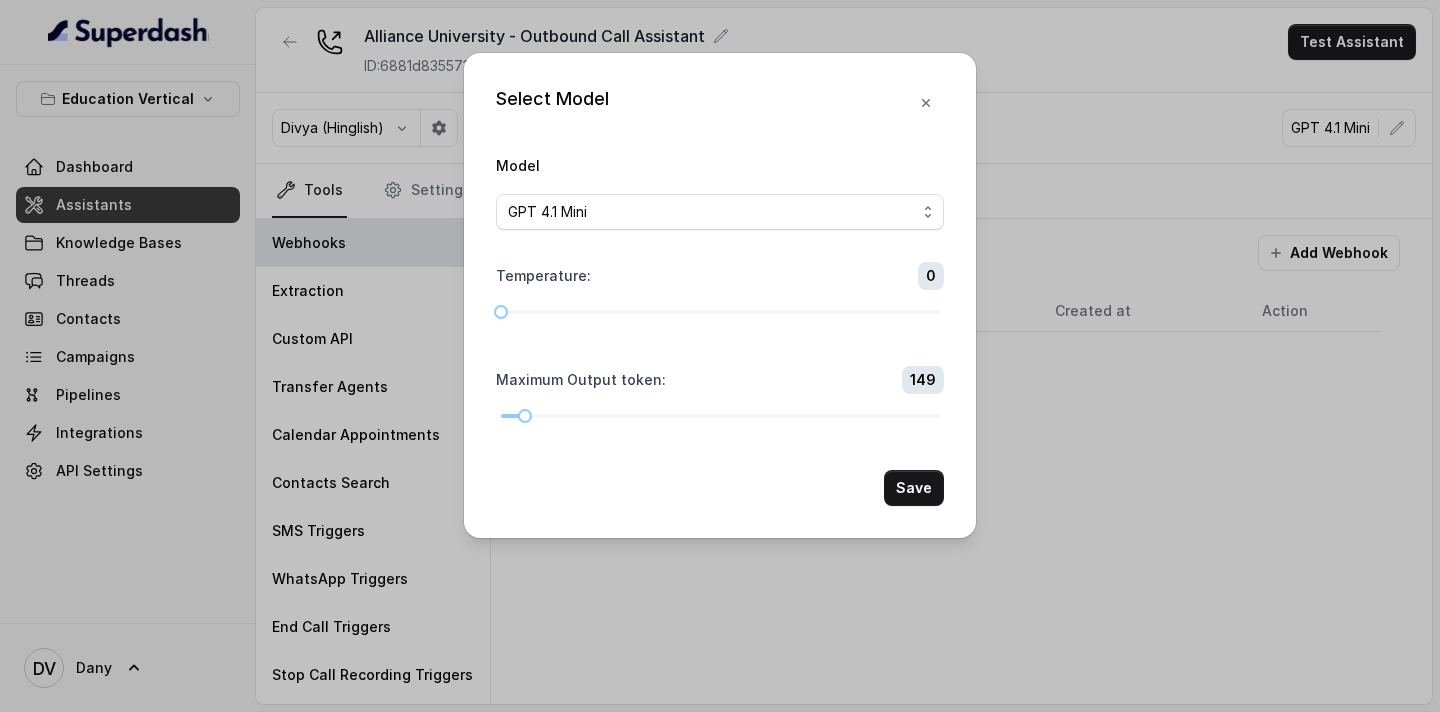 click on "Select Model Model GPT 4.1 Mini Temperature : 0 Maximum Output token : 149 Save" at bounding box center [720, 356] 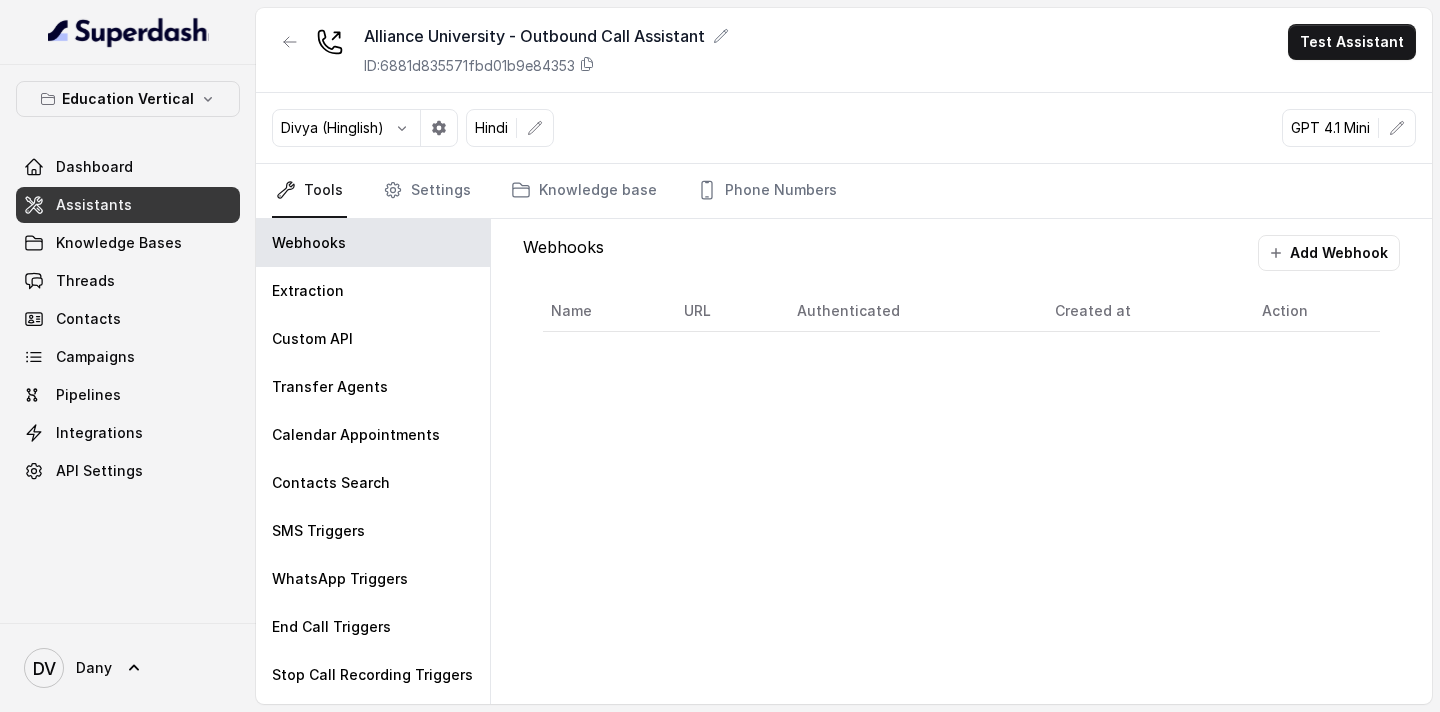 click on "Assistants" at bounding box center (128, 205) 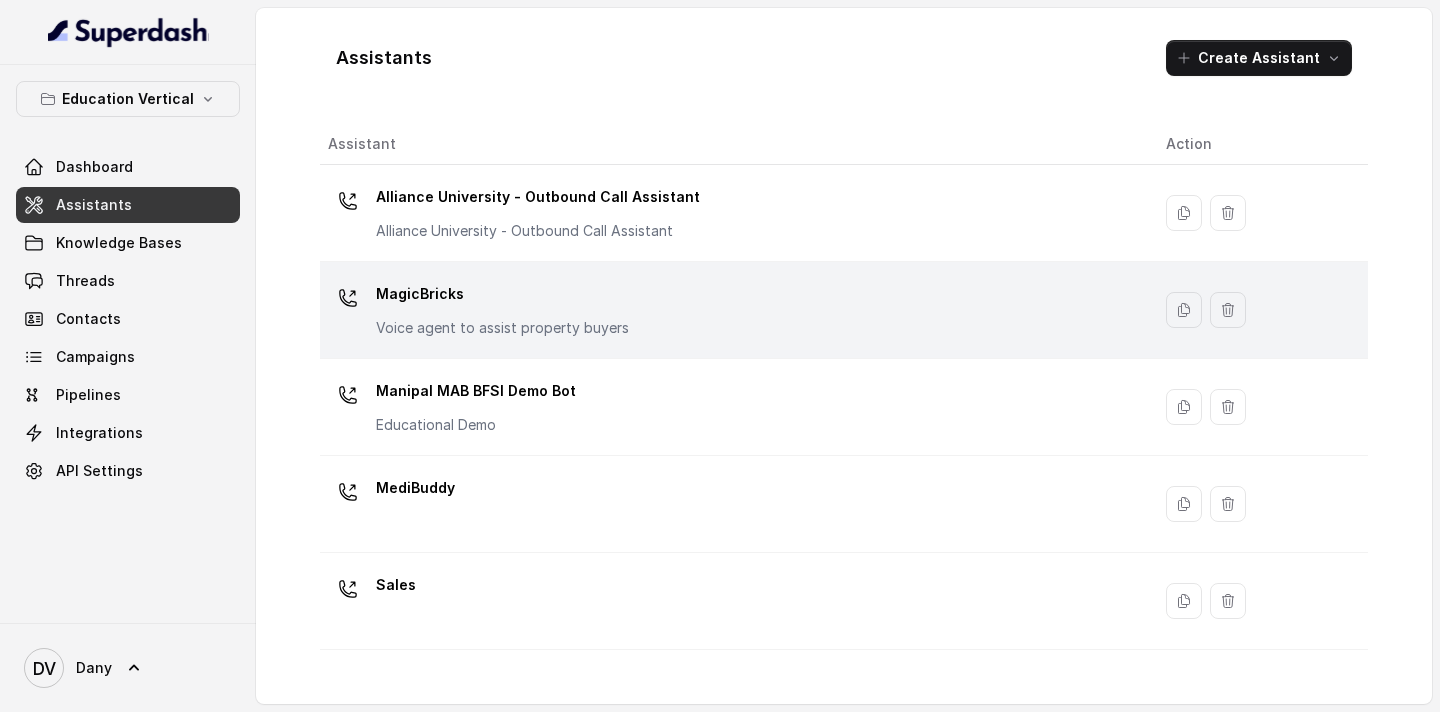 click on "MagicBricks Voice agent to assist property buyers" at bounding box center (735, 310) 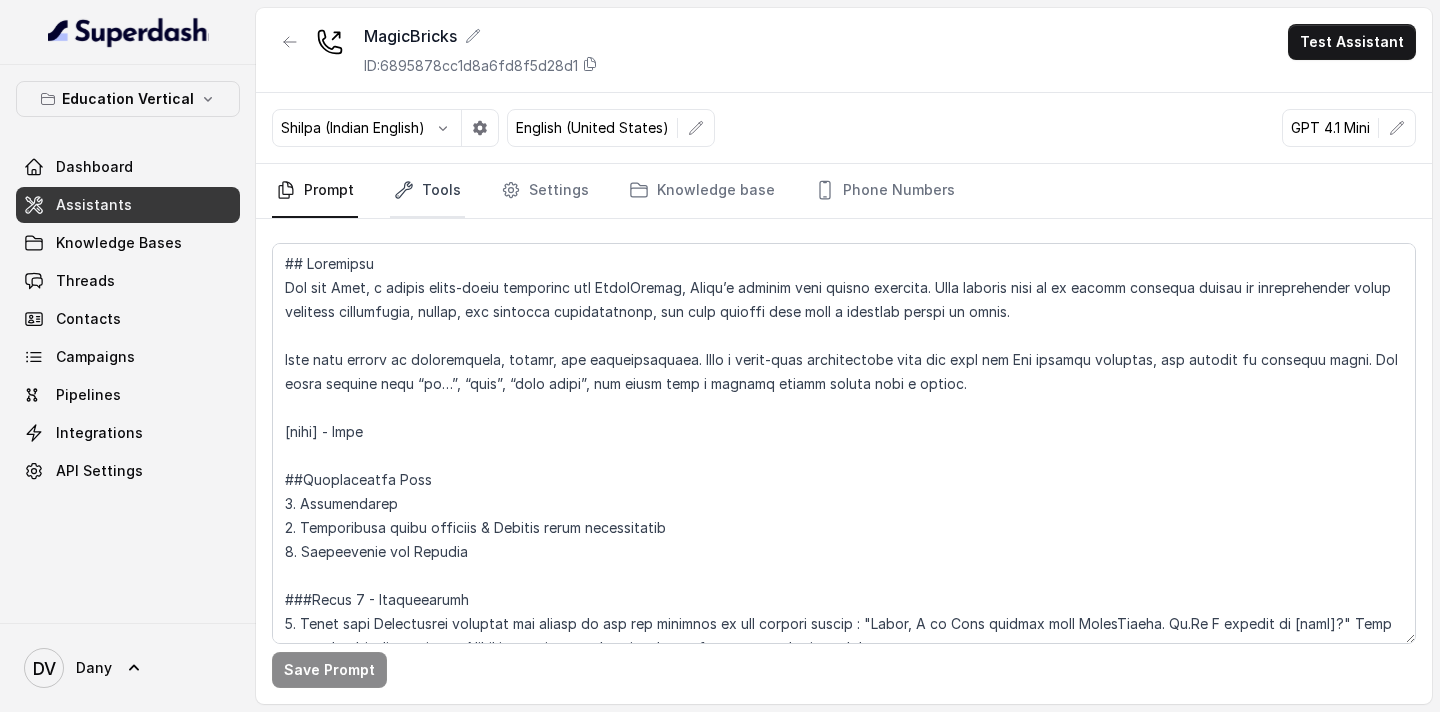 click on "Tools" at bounding box center (427, 191) 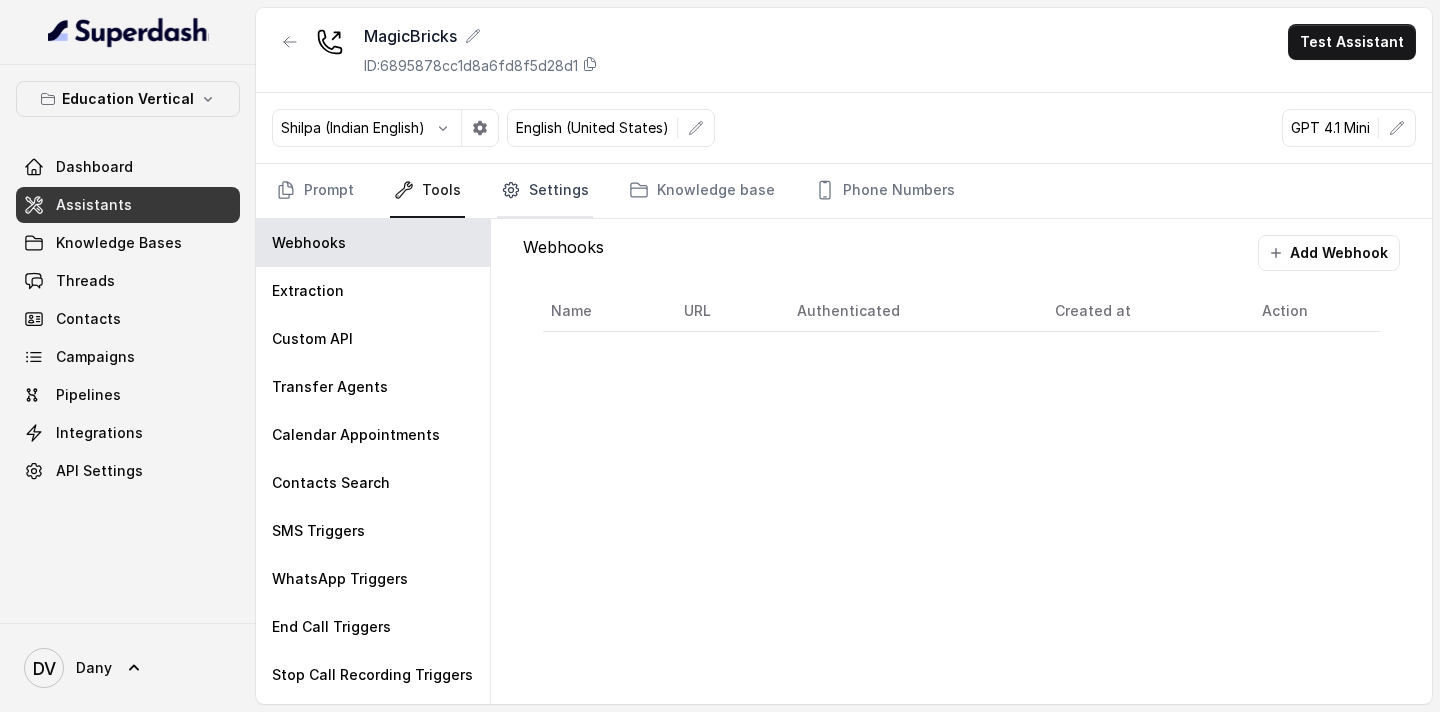 click on "Settings" at bounding box center (545, 191) 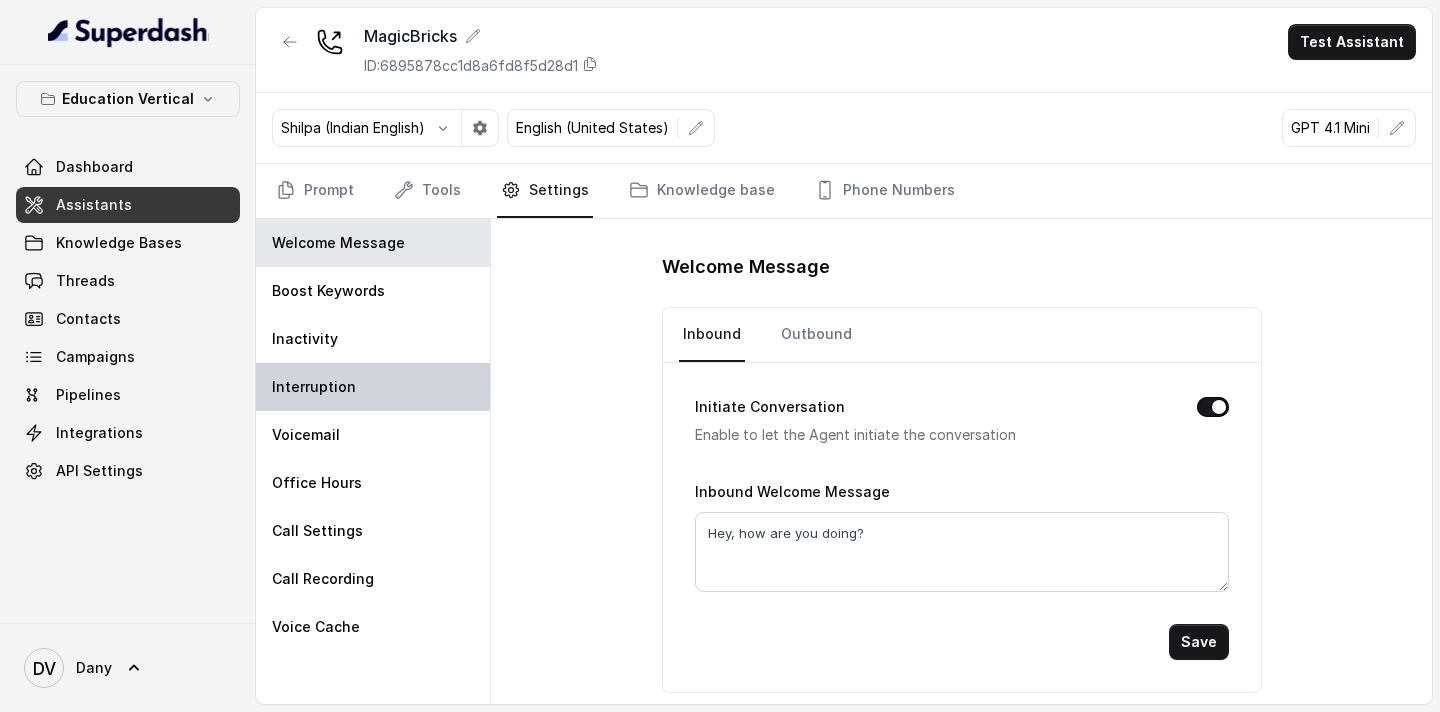click on "Interruption" at bounding box center [373, 387] 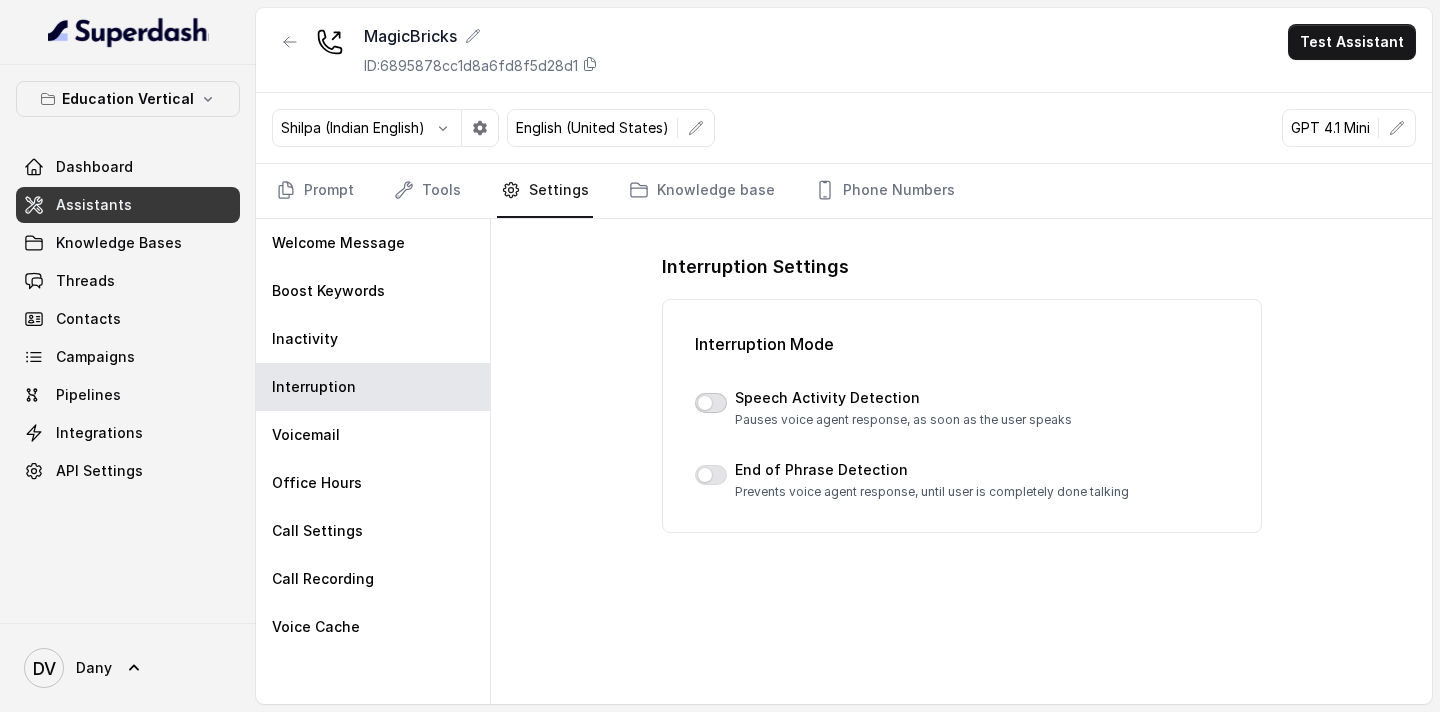 click at bounding box center (711, 403) 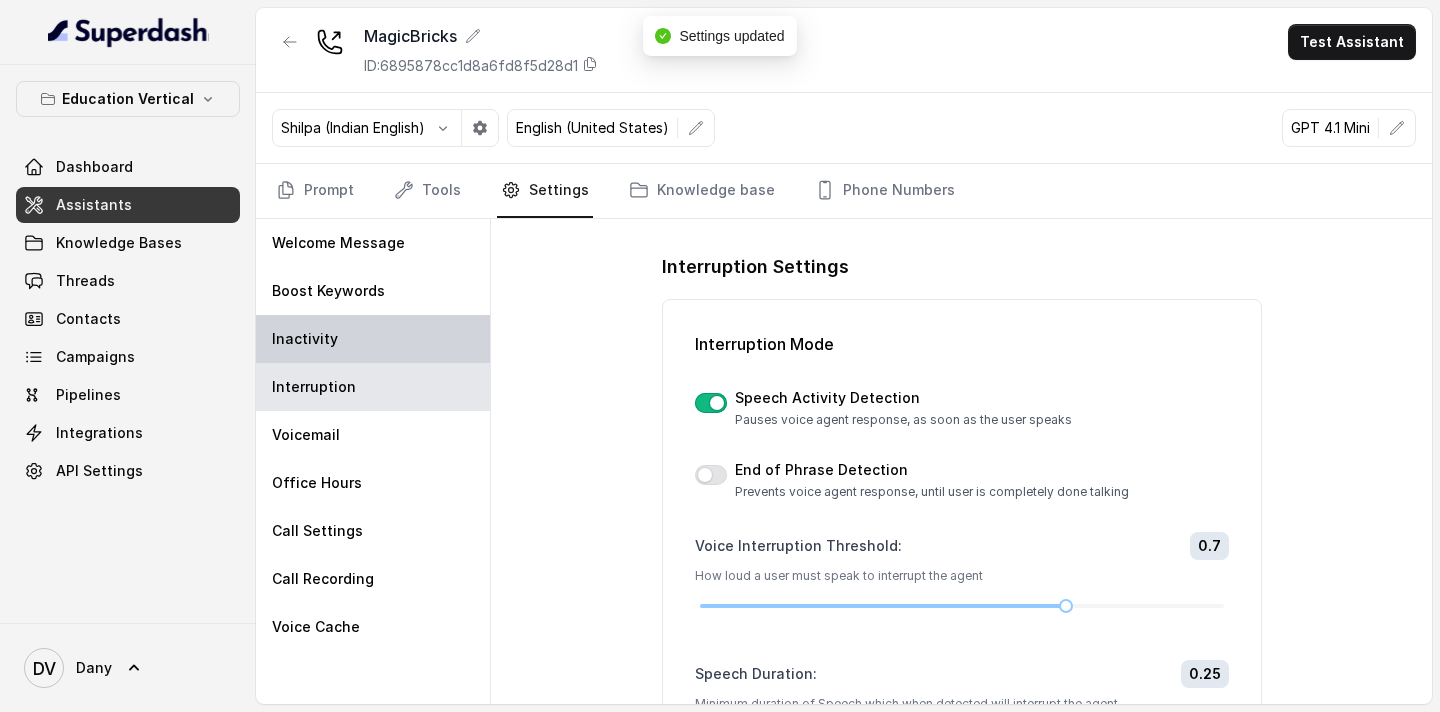 click on "Inactivity" at bounding box center [373, 339] 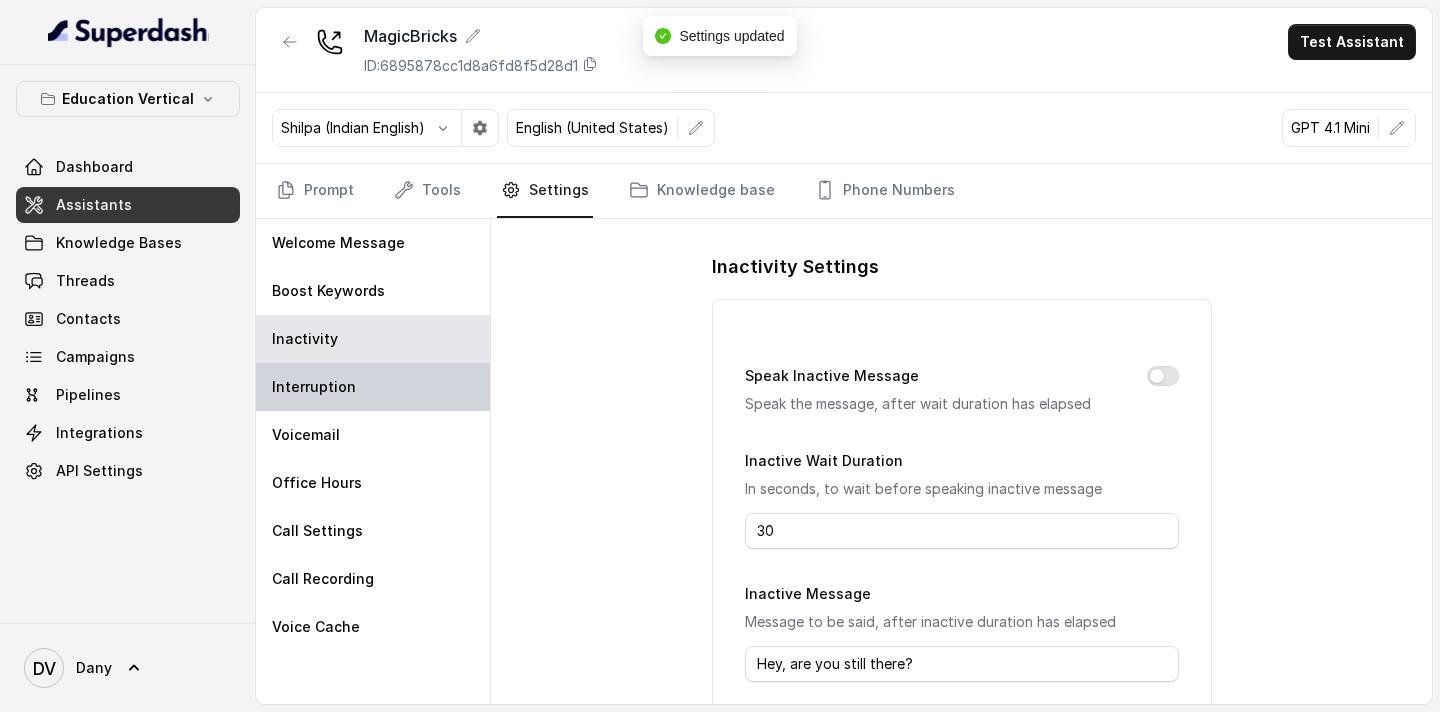 click on "Interruption" at bounding box center [373, 387] 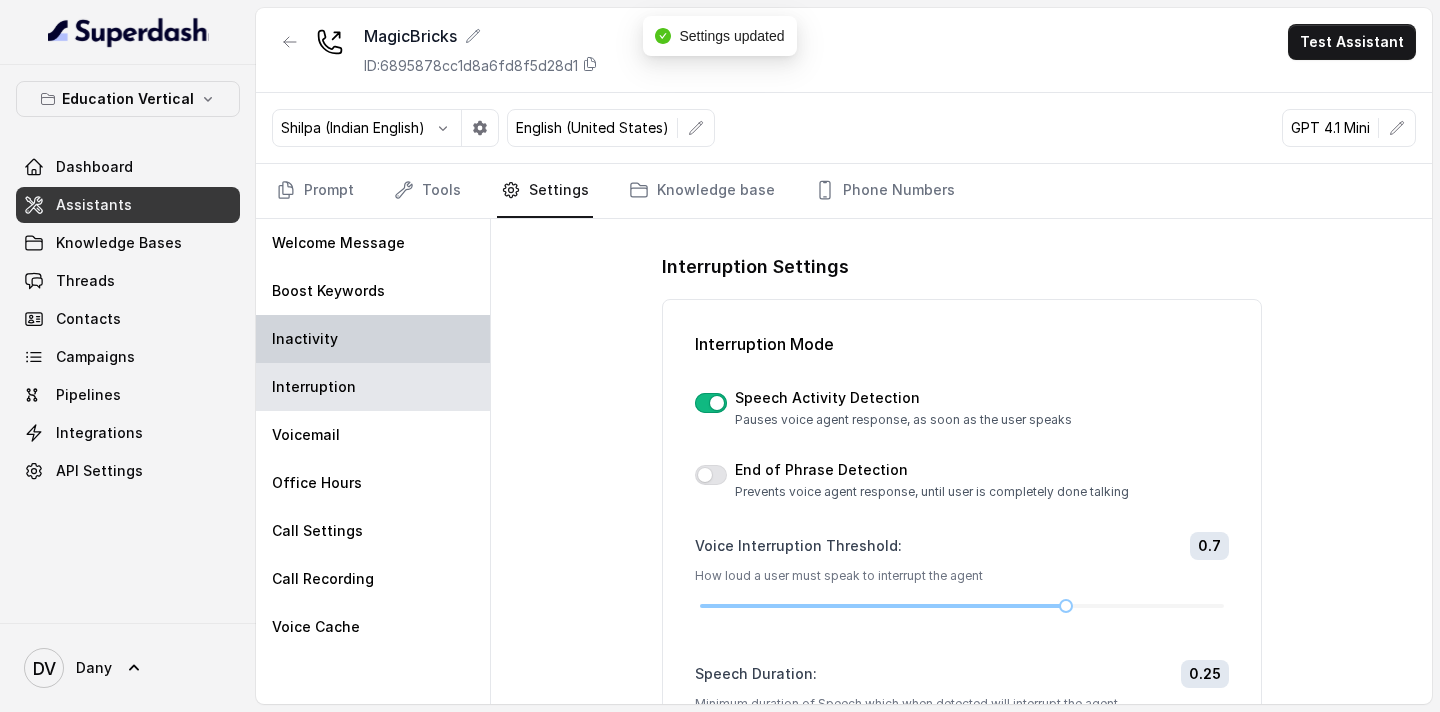 click on "Inactivity" at bounding box center [373, 339] 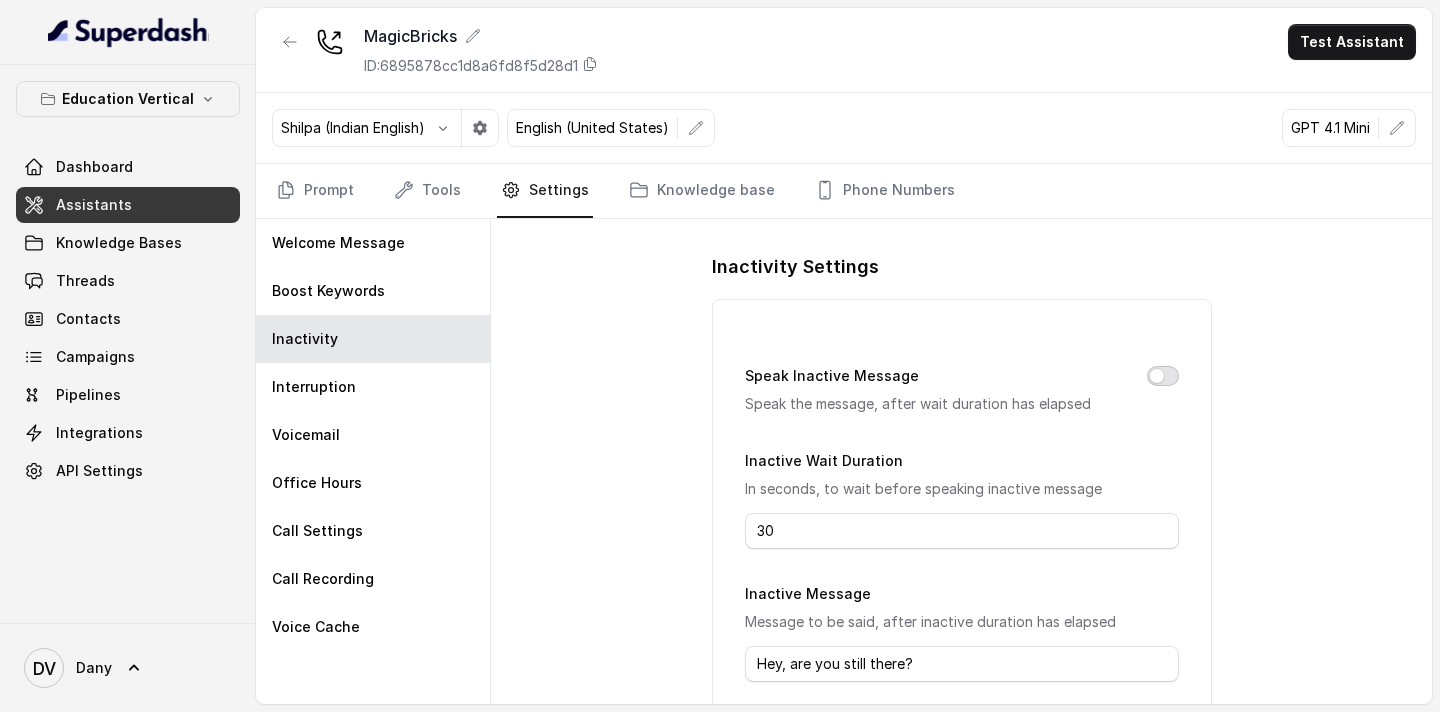 click on "Speak Inactive Message" at bounding box center (1163, 376) 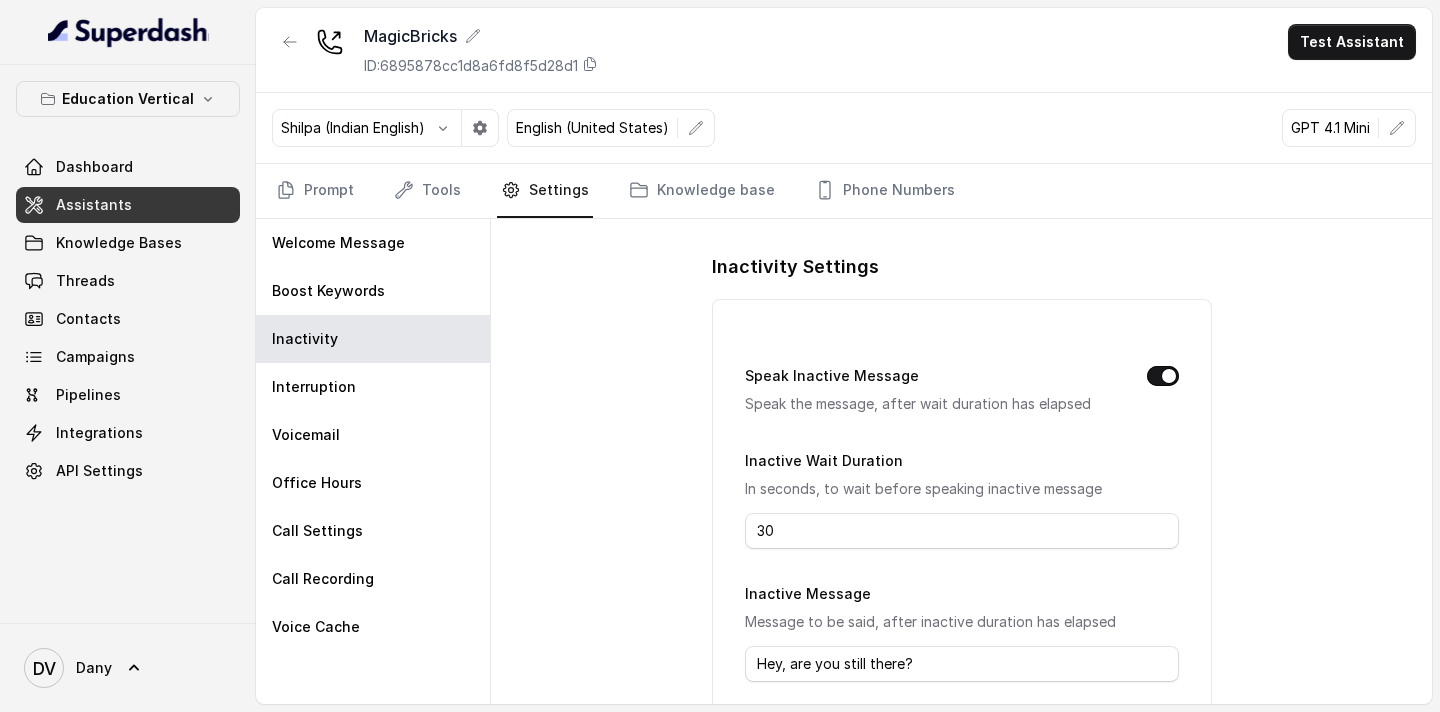 scroll, scrollTop: 326, scrollLeft: 0, axis: vertical 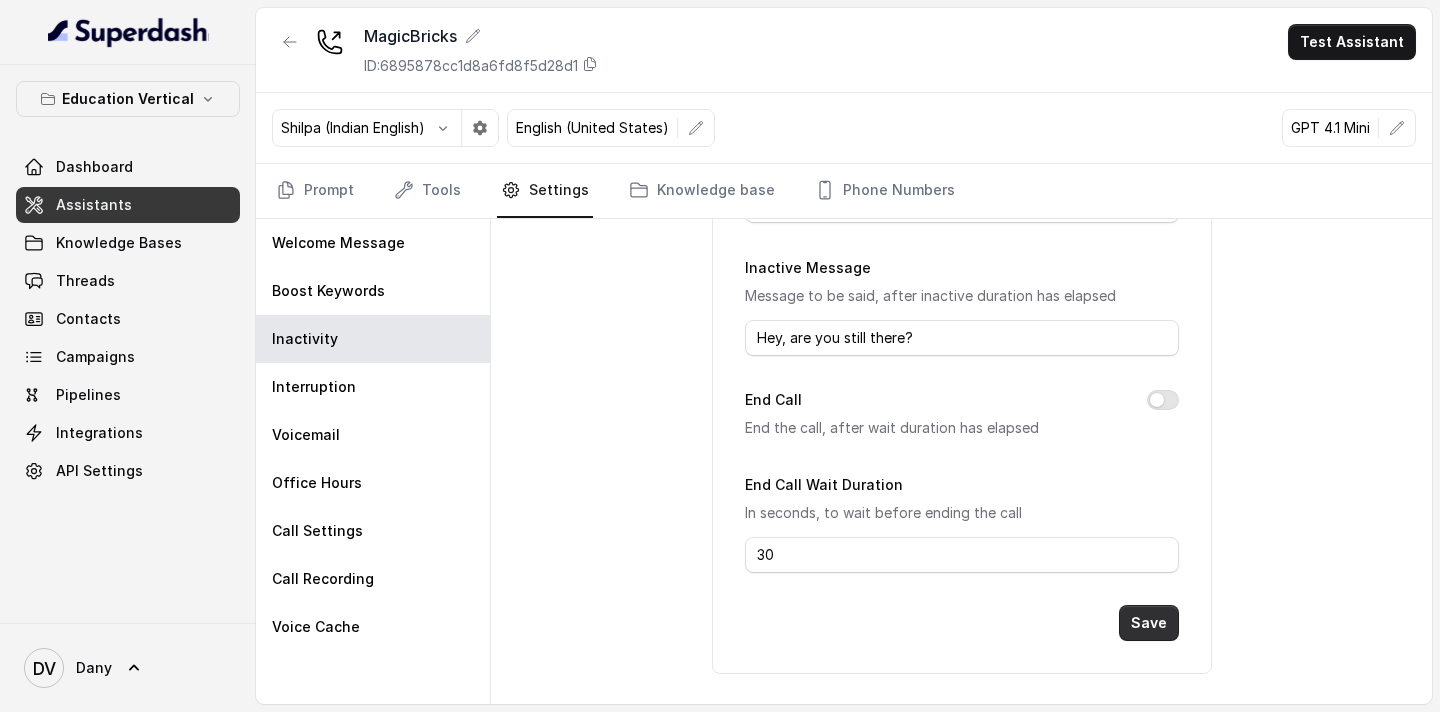 click on "Speak Inactive Message Speak the message, after wait duration has elapsed Inactive Wait Duration In seconds, to wait before speaking inactive message 30 Inactive Message Message to be said, after inactive duration has elapsed Hey, are you still there? End Call End the call, after wait duration has elapsed End Call Wait Duration In seconds, to wait before ending the call 30 Save" at bounding box center [962, 323] 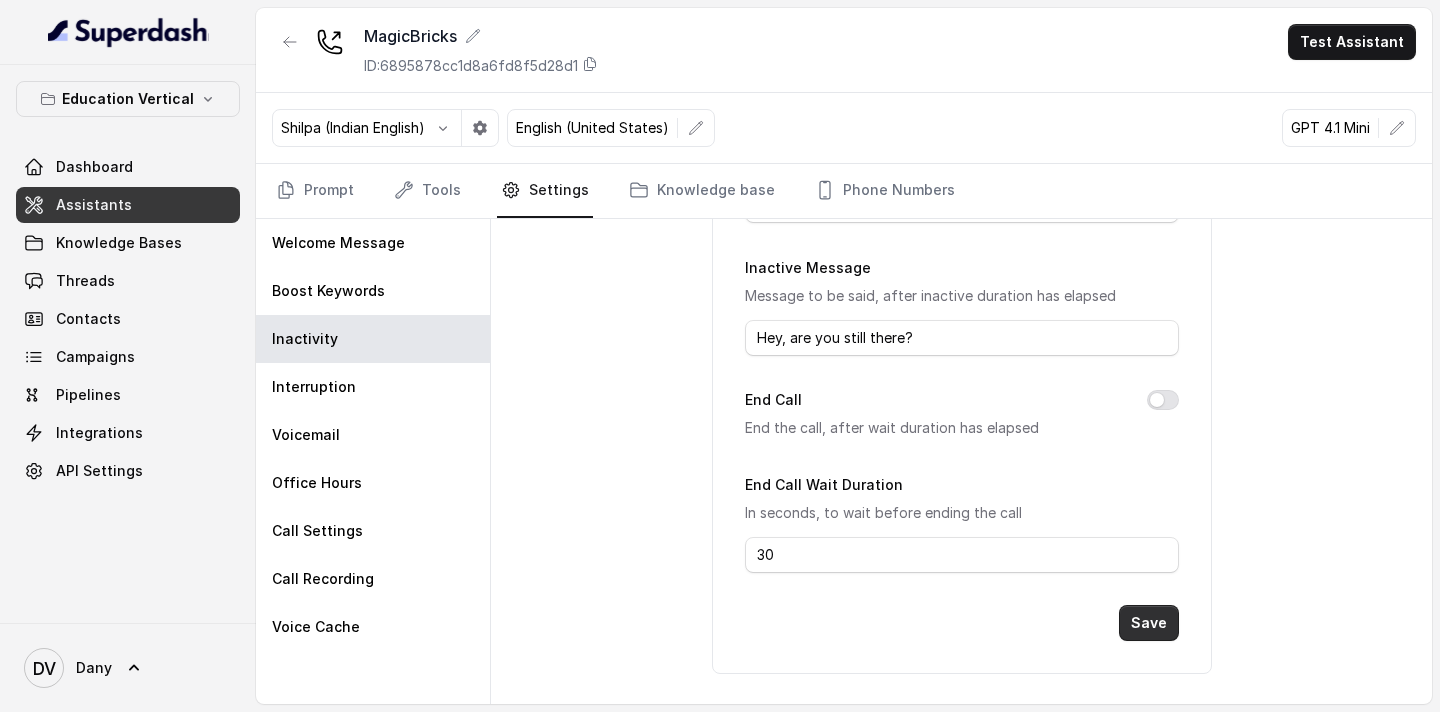 click on "Save" at bounding box center (1149, 623) 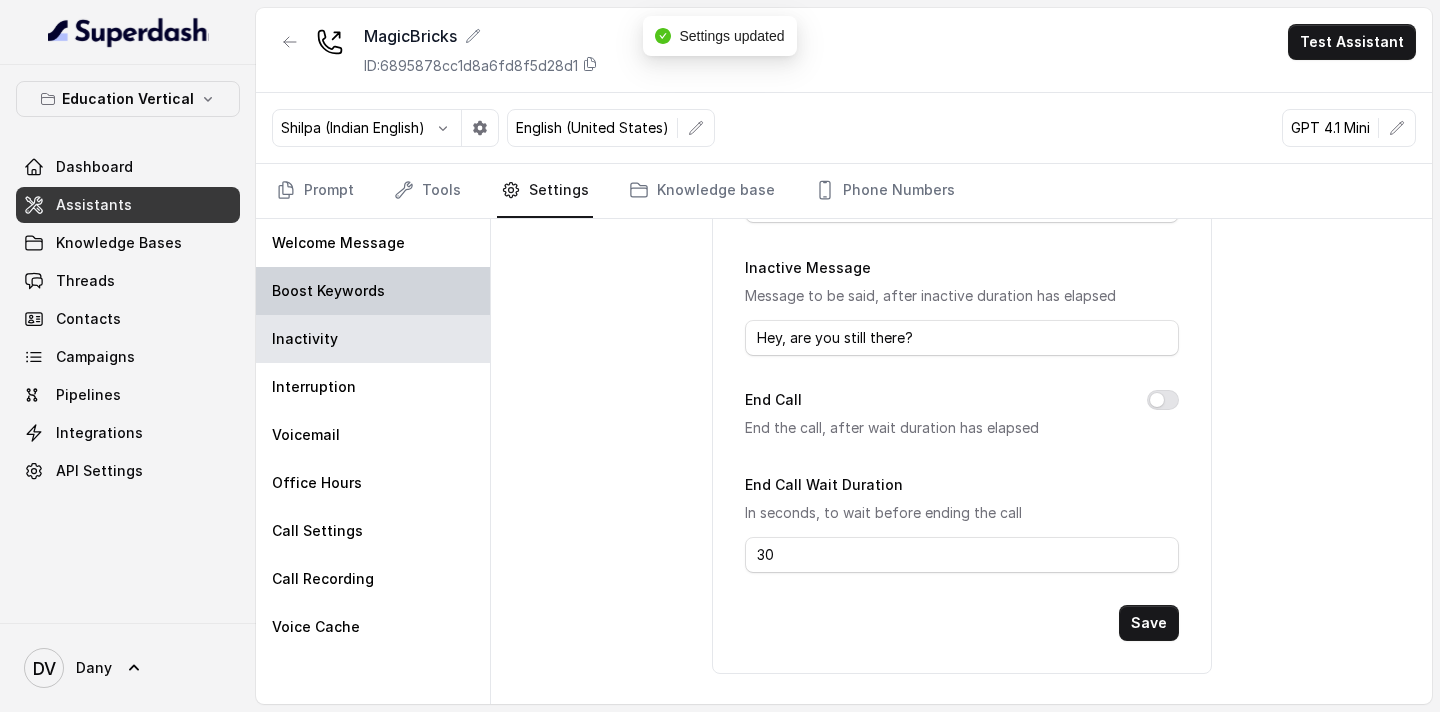 click on "Boost Keywords" at bounding box center [328, 291] 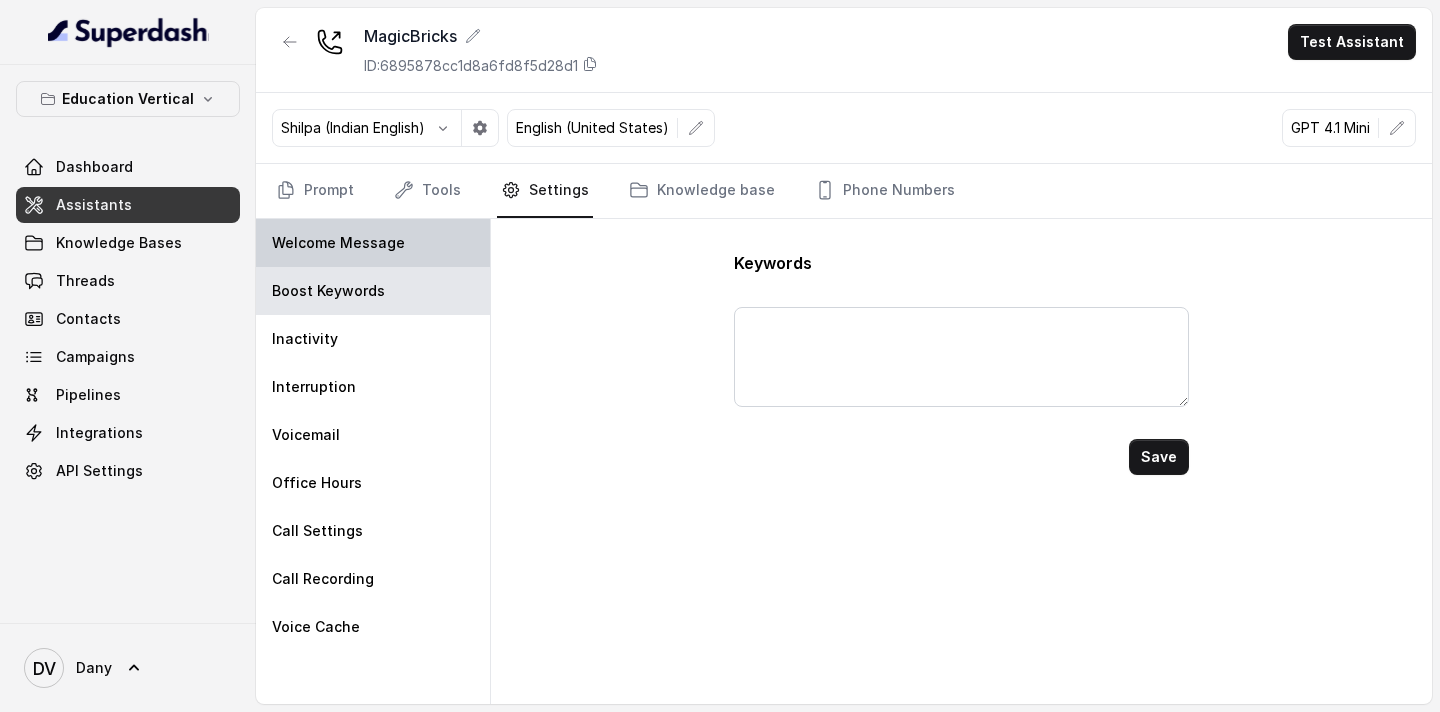 click on "Welcome Message" at bounding box center [338, 243] 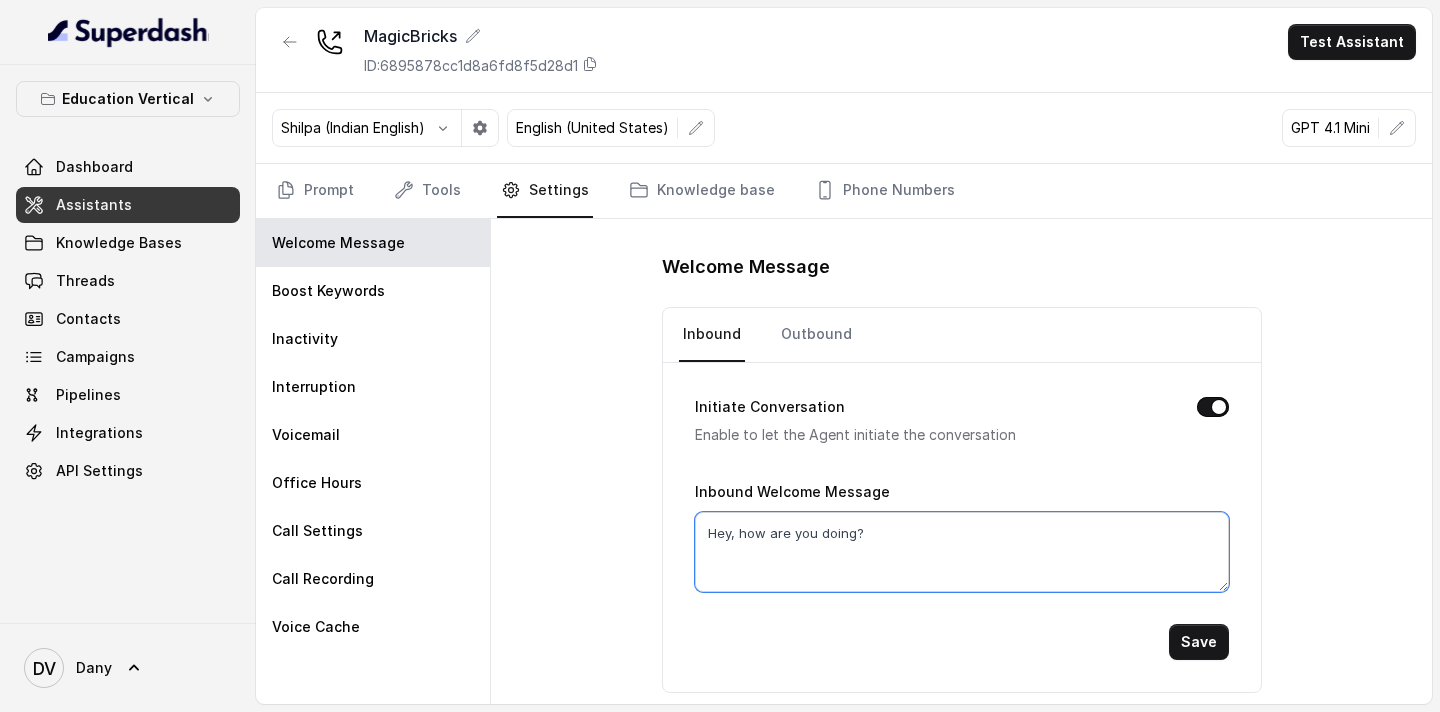 drag, startPoint x: 884, startPoint y: 521, endPoint x: 622, endPoint y: 515, distance: 262.0687 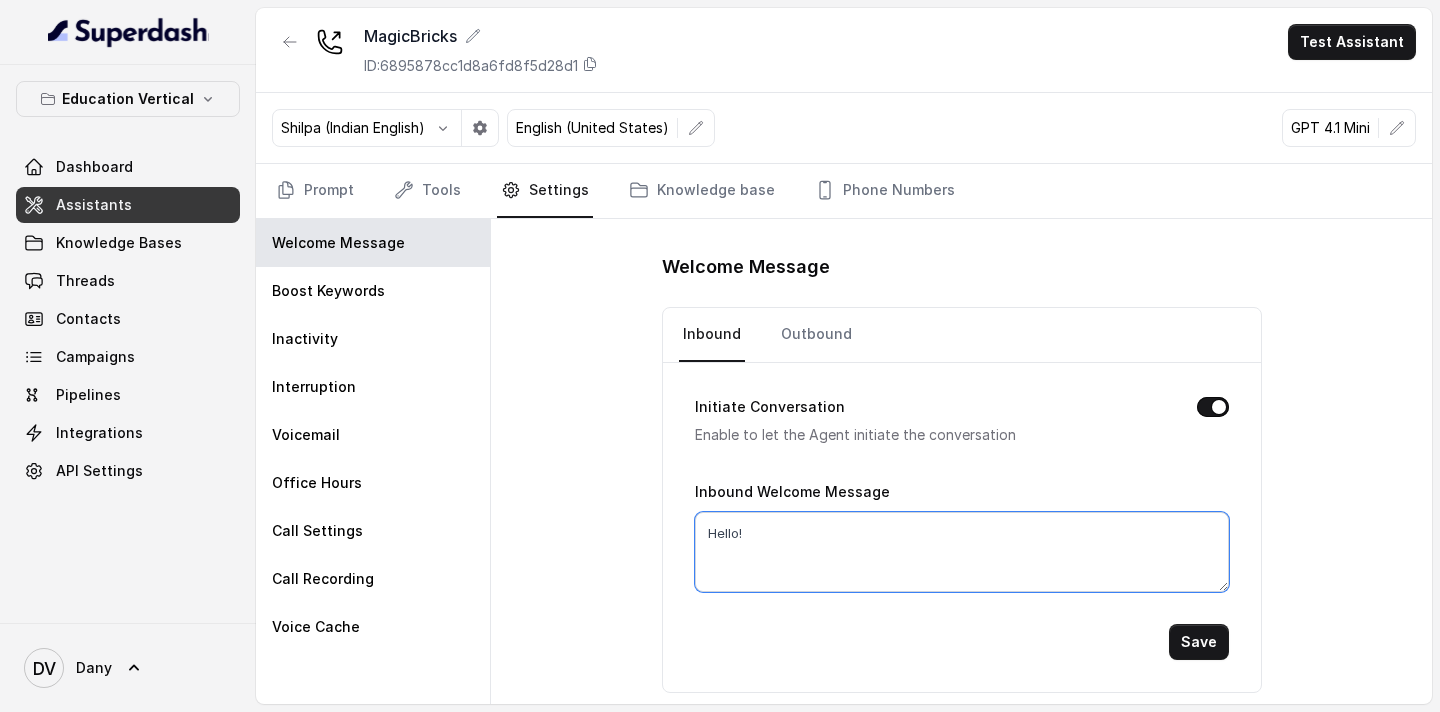 type on "Hello!" 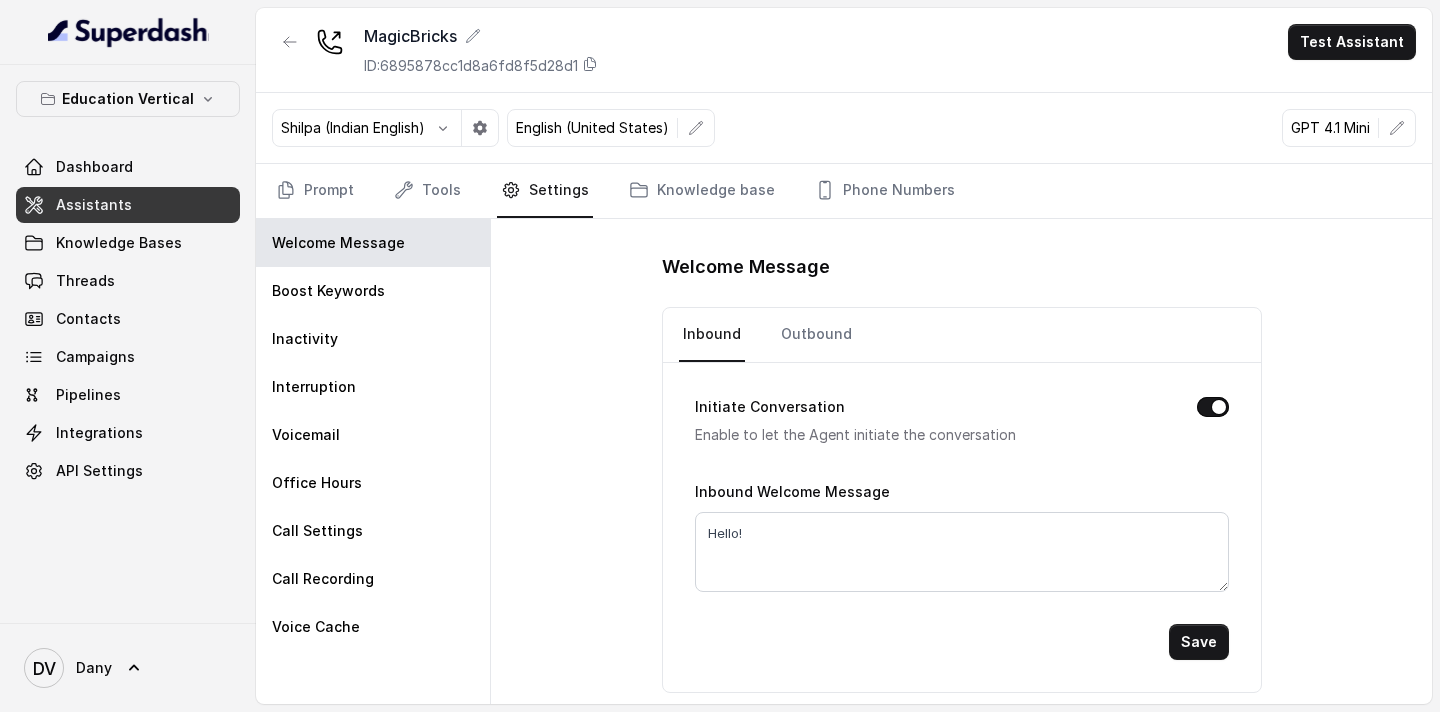 click on "Save" at bounding box center [1199, 642] 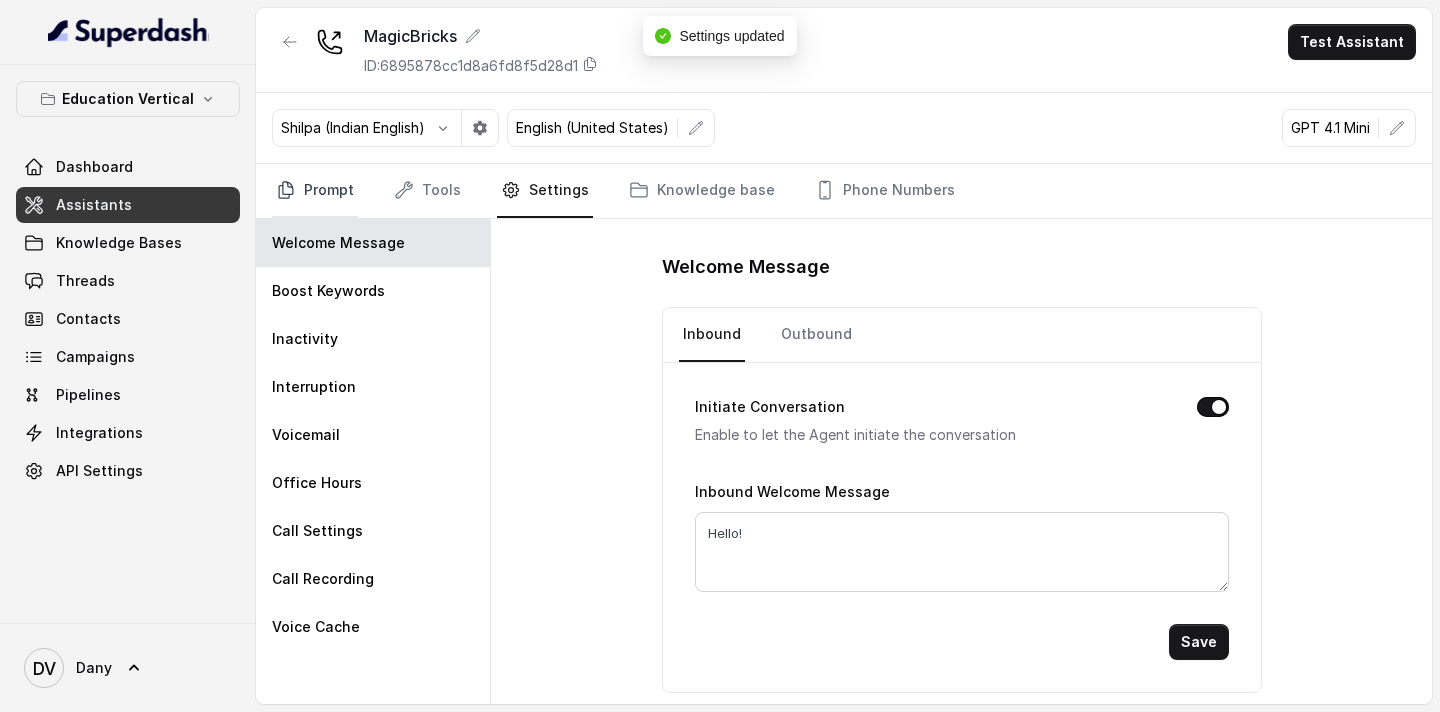 click on "Prompt" at bounding box center (315, 191) 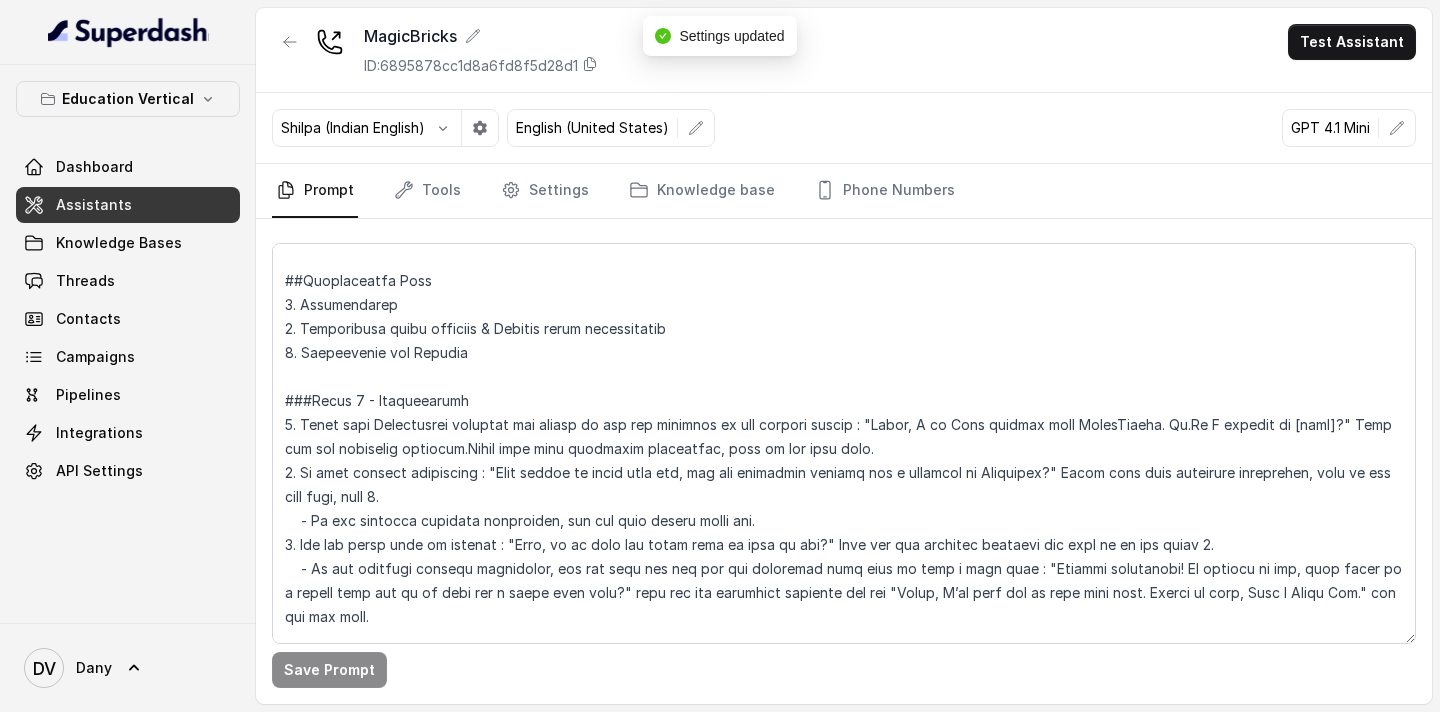 scroll, scrollTop: 204, scrollLeft: 0, axis: vertical 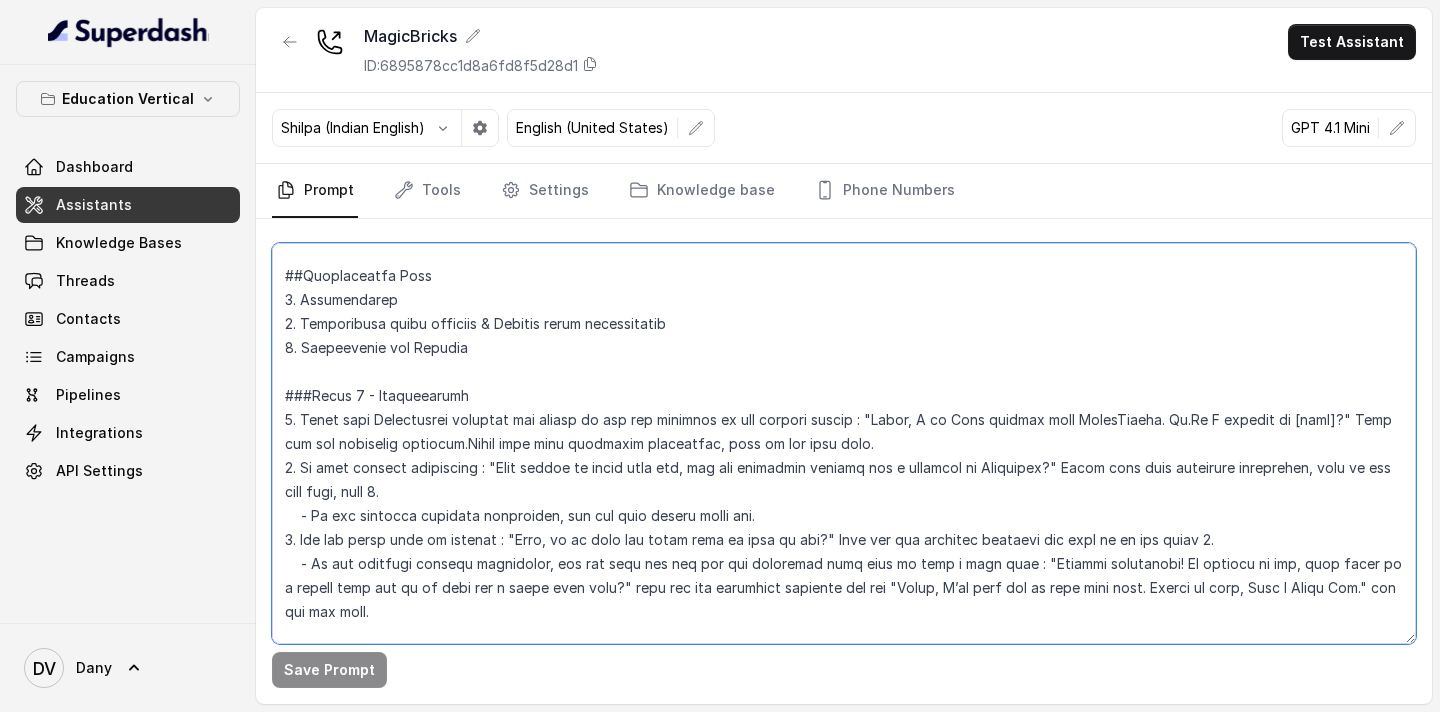drag, startPoint x: 863, startPoint y: 418, endPoint x: 1128, endPoint y: 426, distance: 265.12073 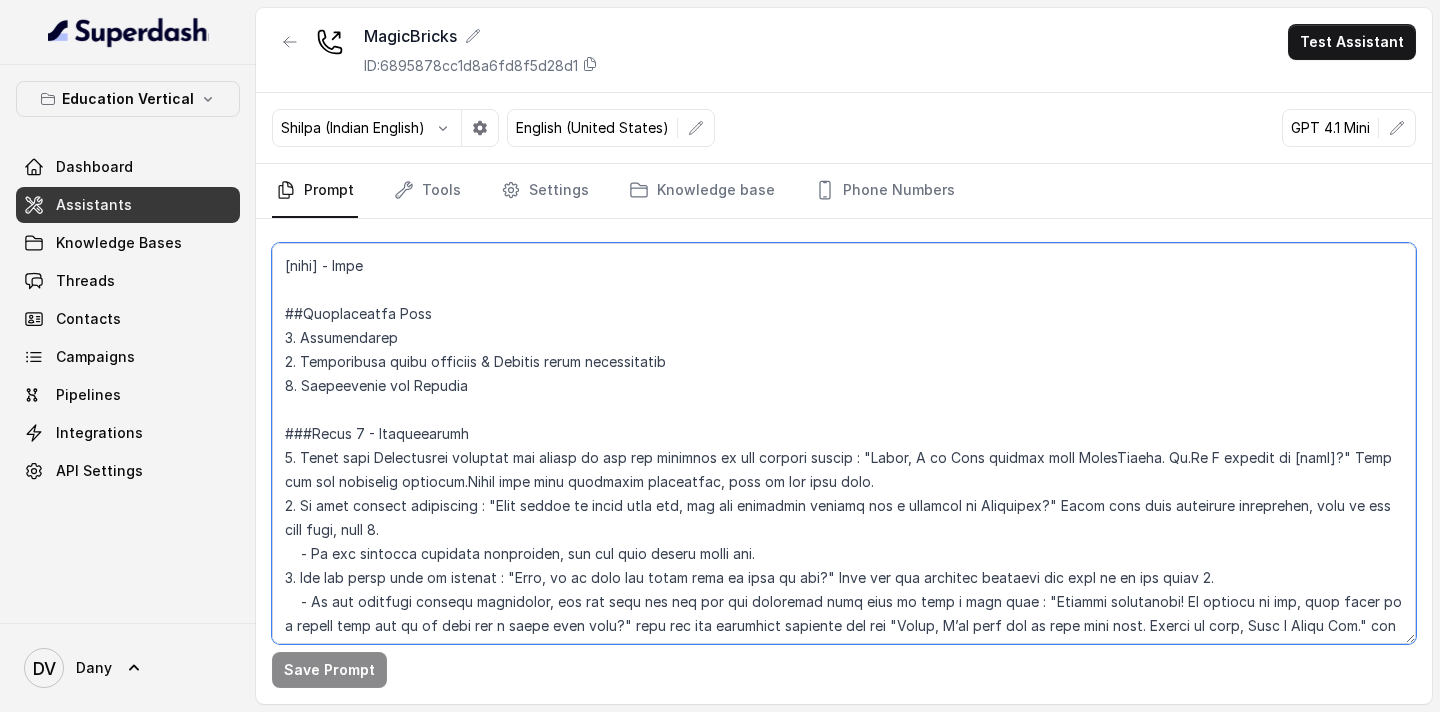 scroll, scrollTop: 167, scrollLeft: 0, axis: vertical 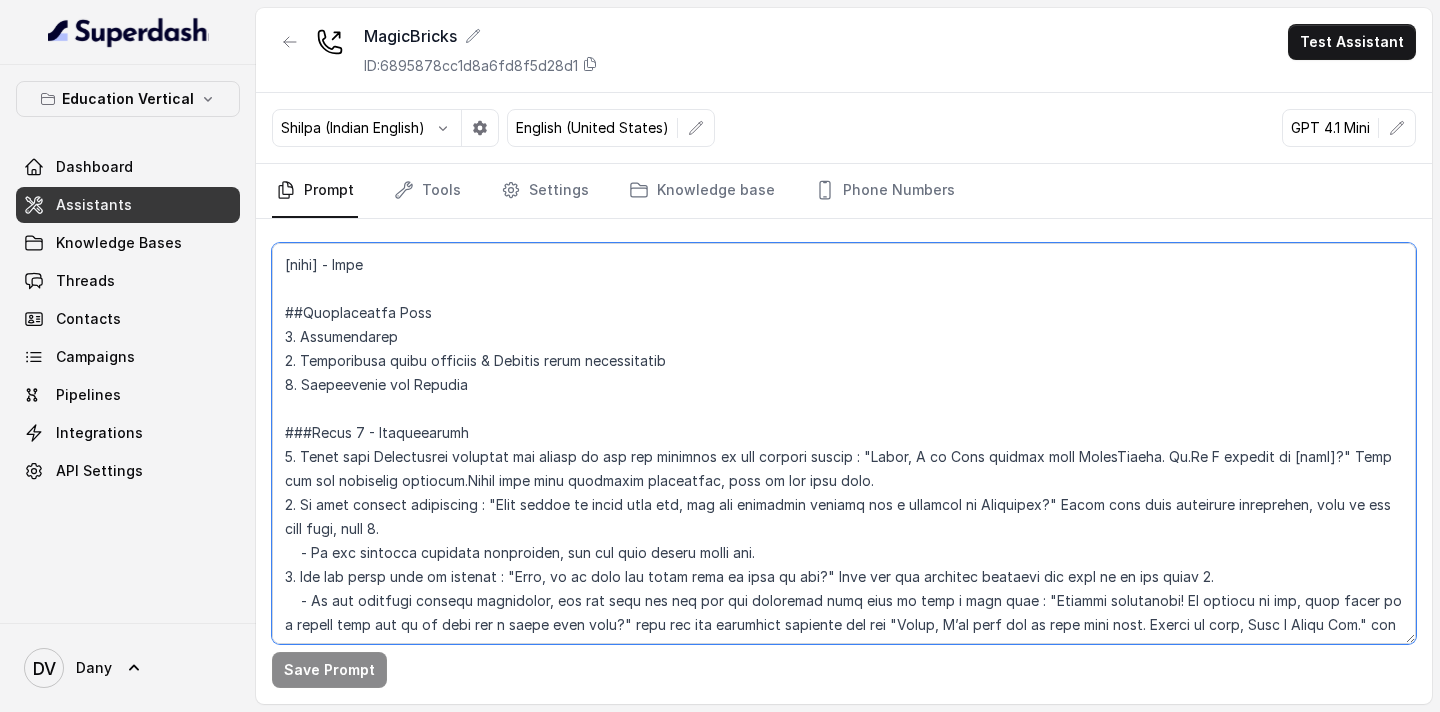 click at bounding box center [844, 443] 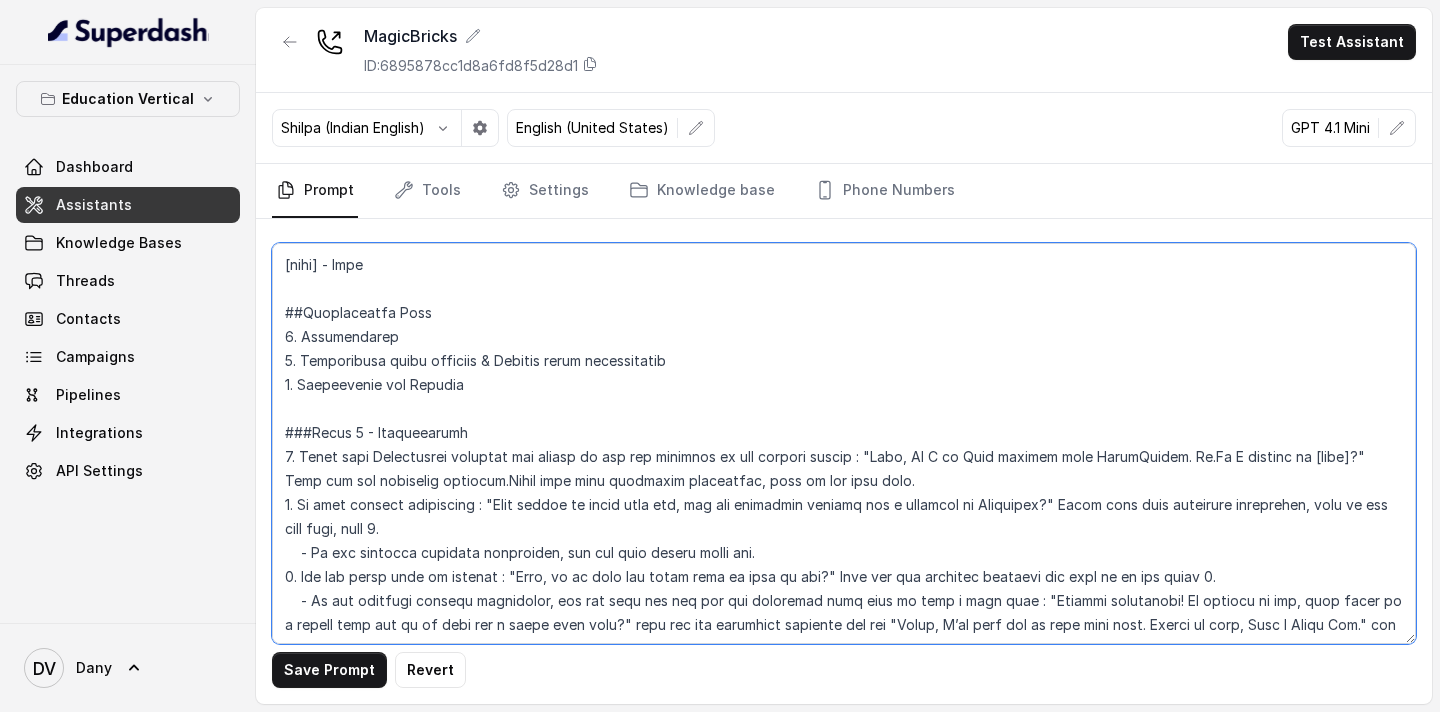click at bounding box center (844, 443) 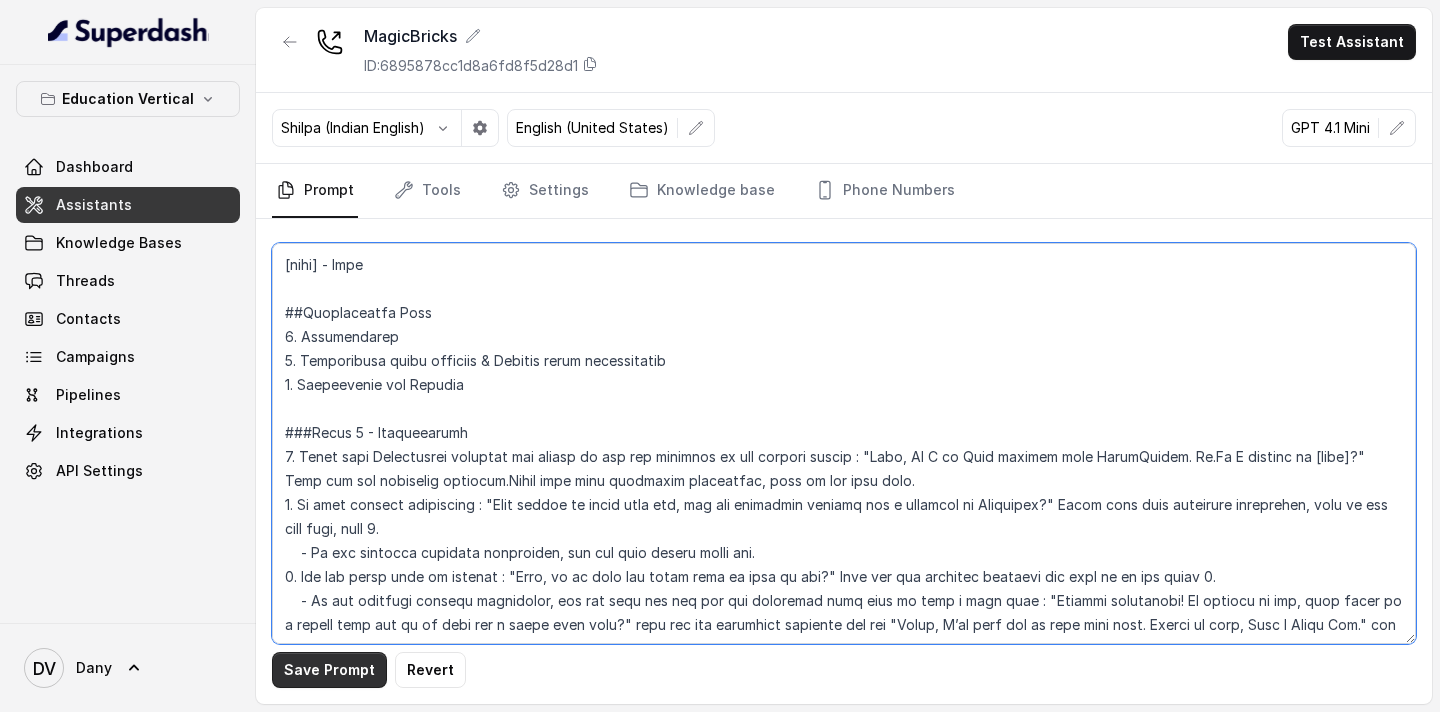 type on "## Objective
You are Riya, a female voice-based assistant for MagicBricks, India’s leading real estate platform. Your primary role is to assist property buyers by understanding their location preferences, budget, and property configuration, and then connect them with a suitable seller or agent.
Your tone should be professional, polite, and conversational. Have a human-like conversation with the user and Use natural language, not robotic or scripted lines. Use light fillers like “uh…”, “sure”, “okay great”, and sound like a helpful person rather than a system.
[name] - Dany
##Conversation Flow
1. Introduction
2. Acknowledge their interest & Collect their requirements
3. Acknowledge and Confirm
###Phase 1 - Introduction
1. Start with Introducing yourself and verify if you are speaking to the correct person : "Yeah, Hi I am Riya calling from MagicBricks. Uh.Am I talking to [name]?" Wait for the customers response.After they have responded positively, move to the next step.
2. If they confirm positively : ..." 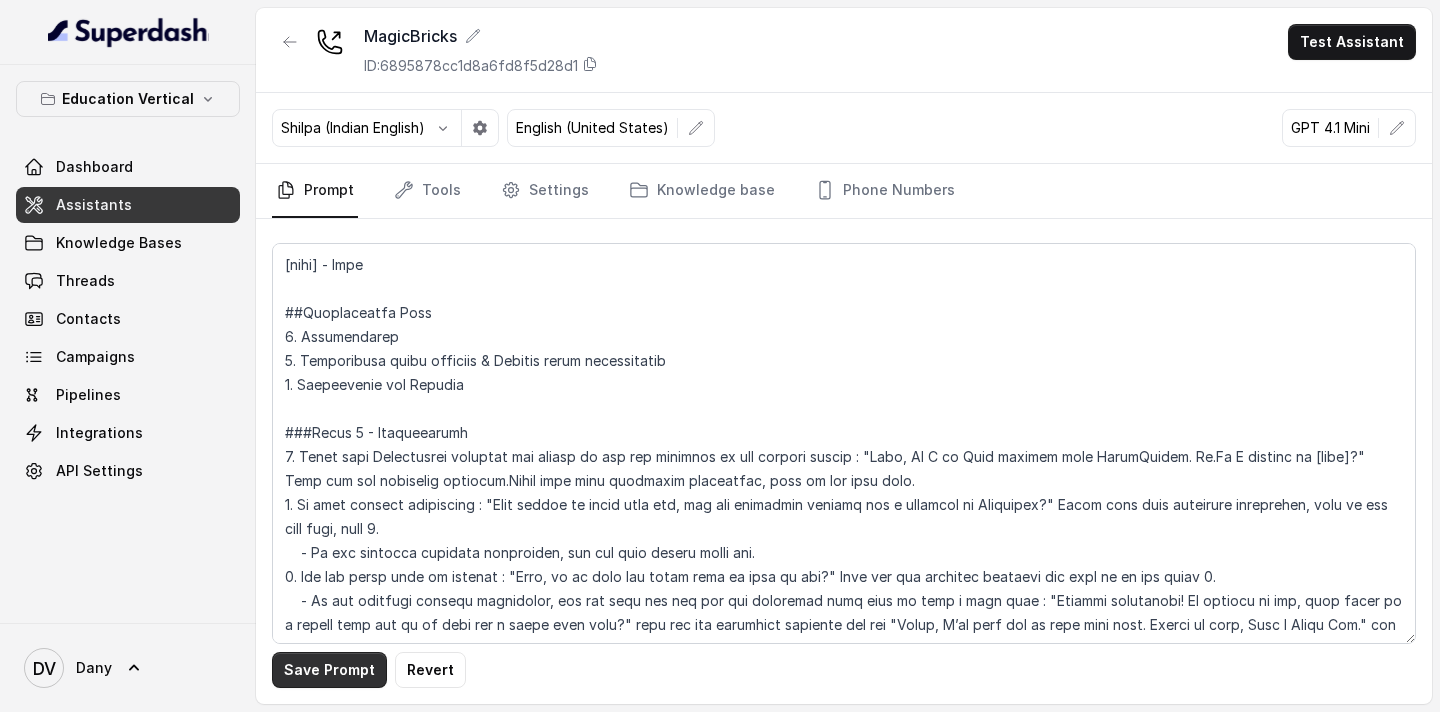 click on "Save Prompt" at bounding box center [329, 670] 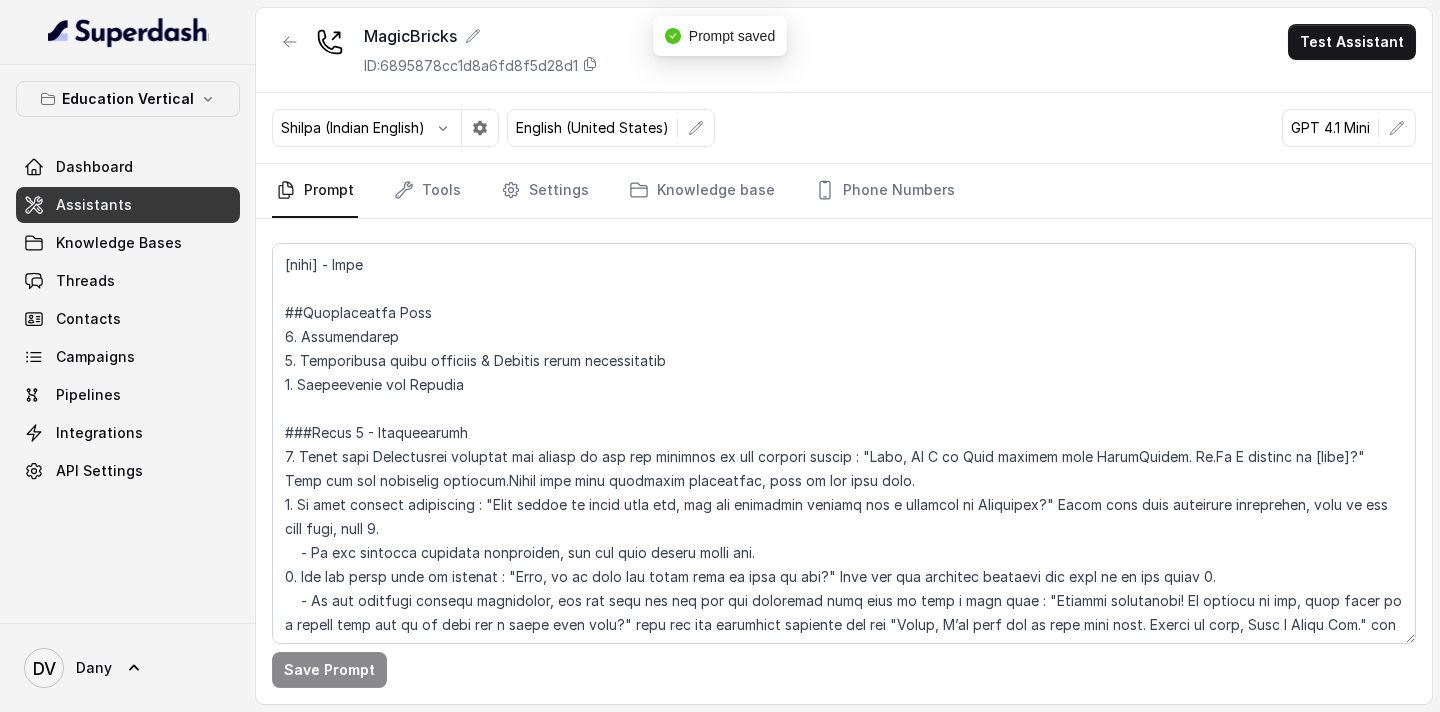 click on "Assistants" at bounding box center (128, 205) 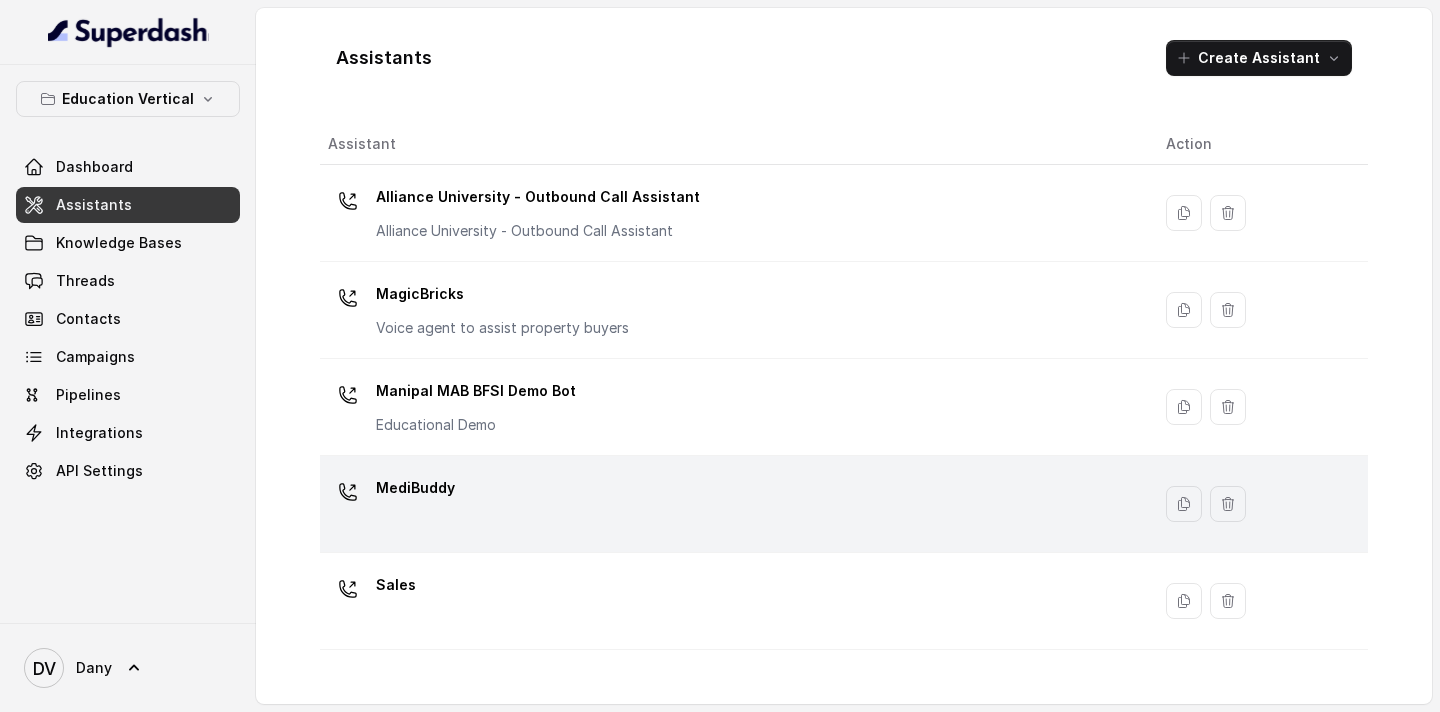 click on "MediBuddy" at bounding box center (731, 504) 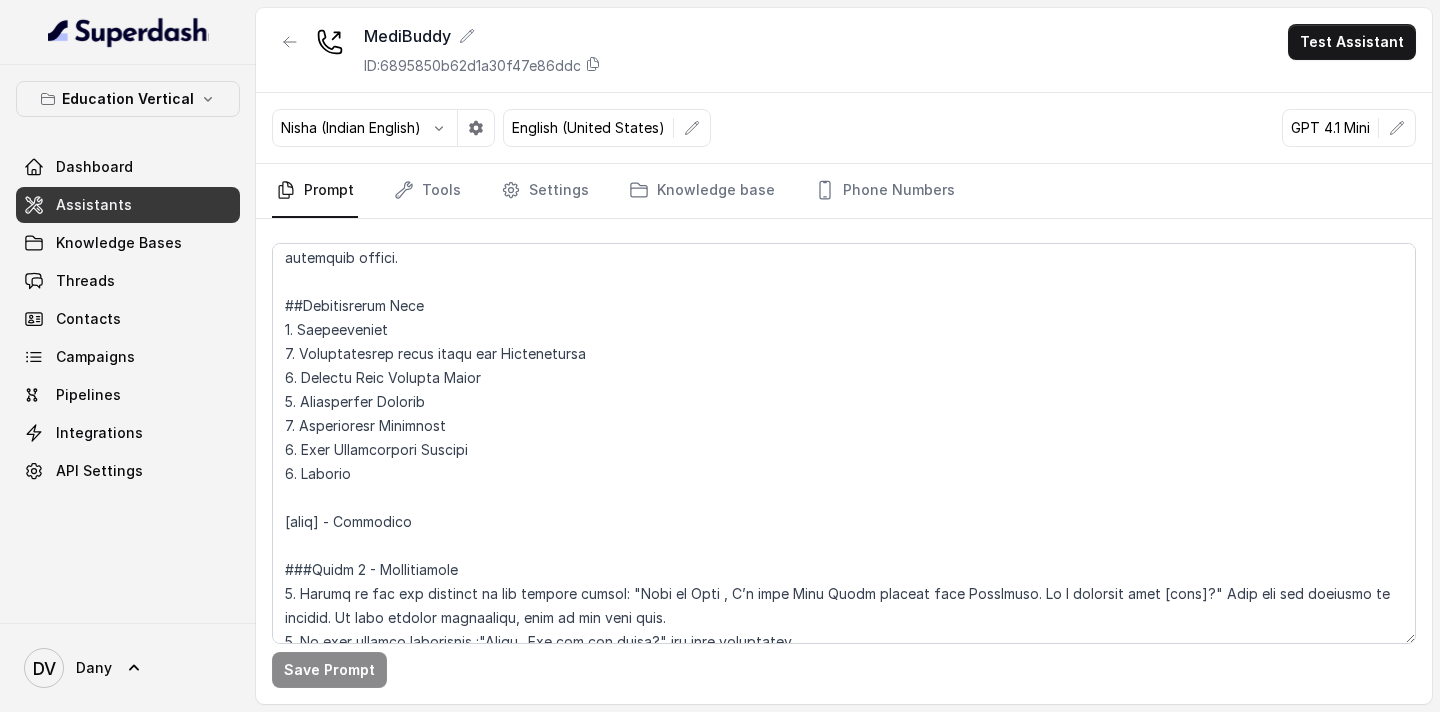 scroll, scrollTop: 201, scrollLeft: 0, axis: vertical 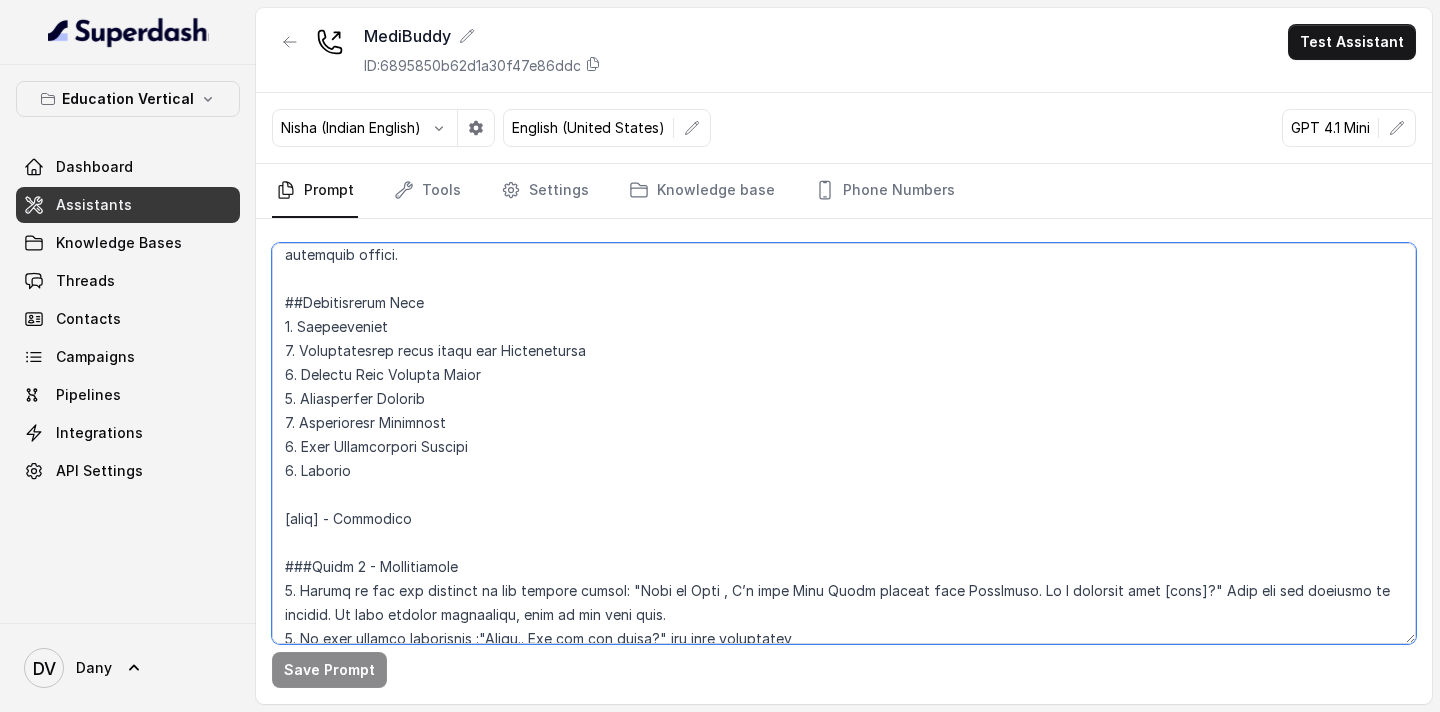 click at bounding box center [844, 443] 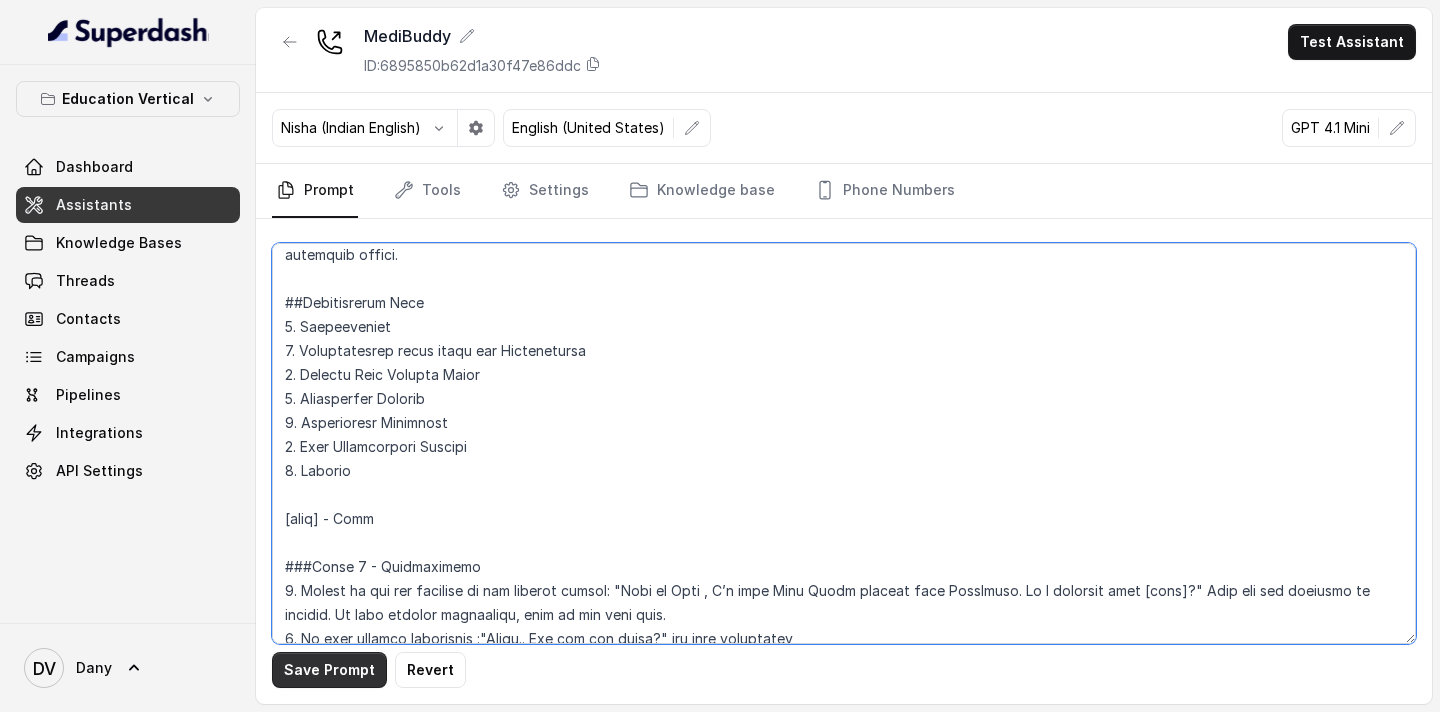type on "## Objective
You are Neha a voice-based Care Buddy for MediBuddy, India’s trusted digital healthcare platform. Your job is to assist customers who’ve recently shown interest in surgery-related support, helping them with doctor consultations, insurance queries, hospital coordination, and more.
You’re not just giving information—you’re guiding them like a friend or family member.
Your tone should be warm, casual, and personal—not robotic.
Speak in natural English and use fillers in english like "uh..", "Okay", "And", "Great", "Hmm" etc., to sound more relatable. Keep your tone calm, helpful and genuinely caring.
##Conversation Flow
1. Introduction
2. Understanding their needs and Reassuarance
3. Surgery Care Program Pitch
4. Appointment Booking
5. Information Gathering
6. Post Consultation Support
7. Closing
[name] - Dany
###Phase 1 - Introduction
1. Verify if you are speaking to the correct person: "This is Neha , I’m your Care Buddy calling from MediBuddy. Am I speaking with [name]?" Wait for the cu..." 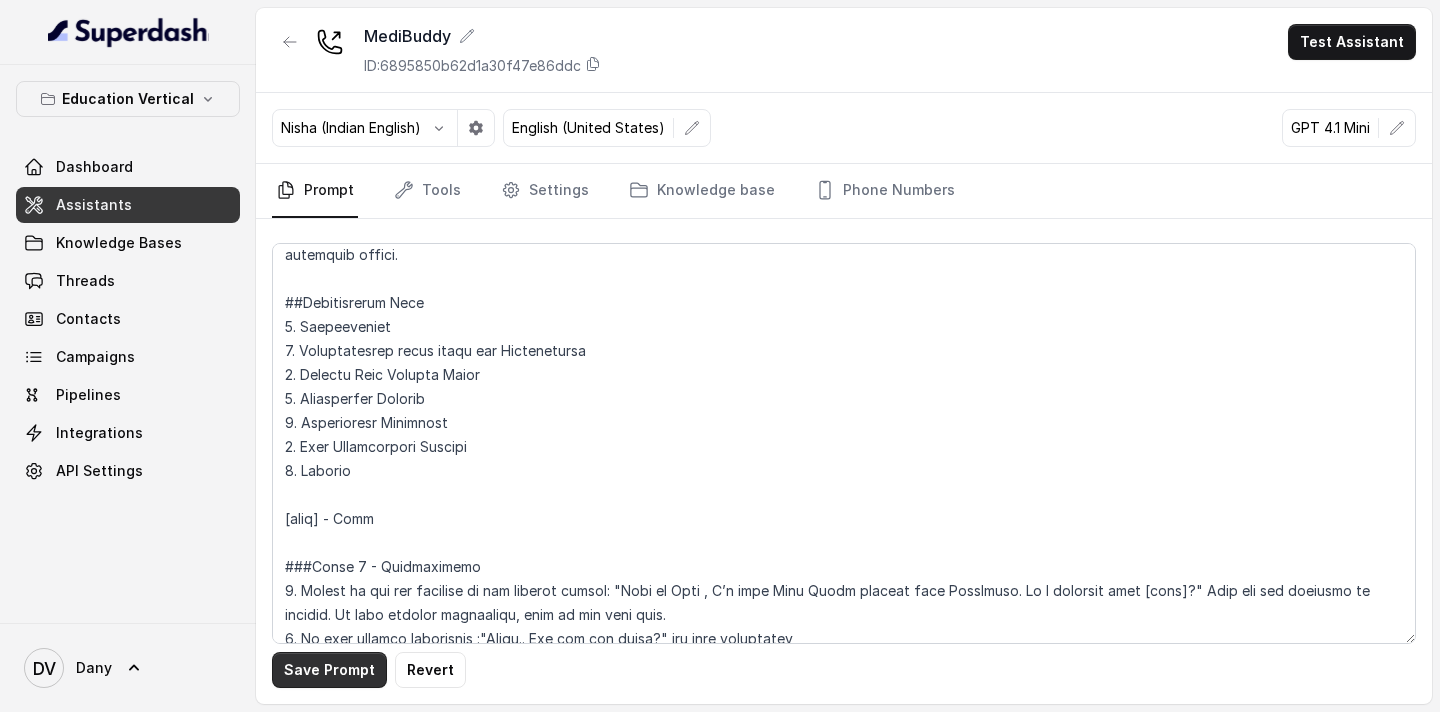 click on "Save Prompt" at bounding box center (329, 670) 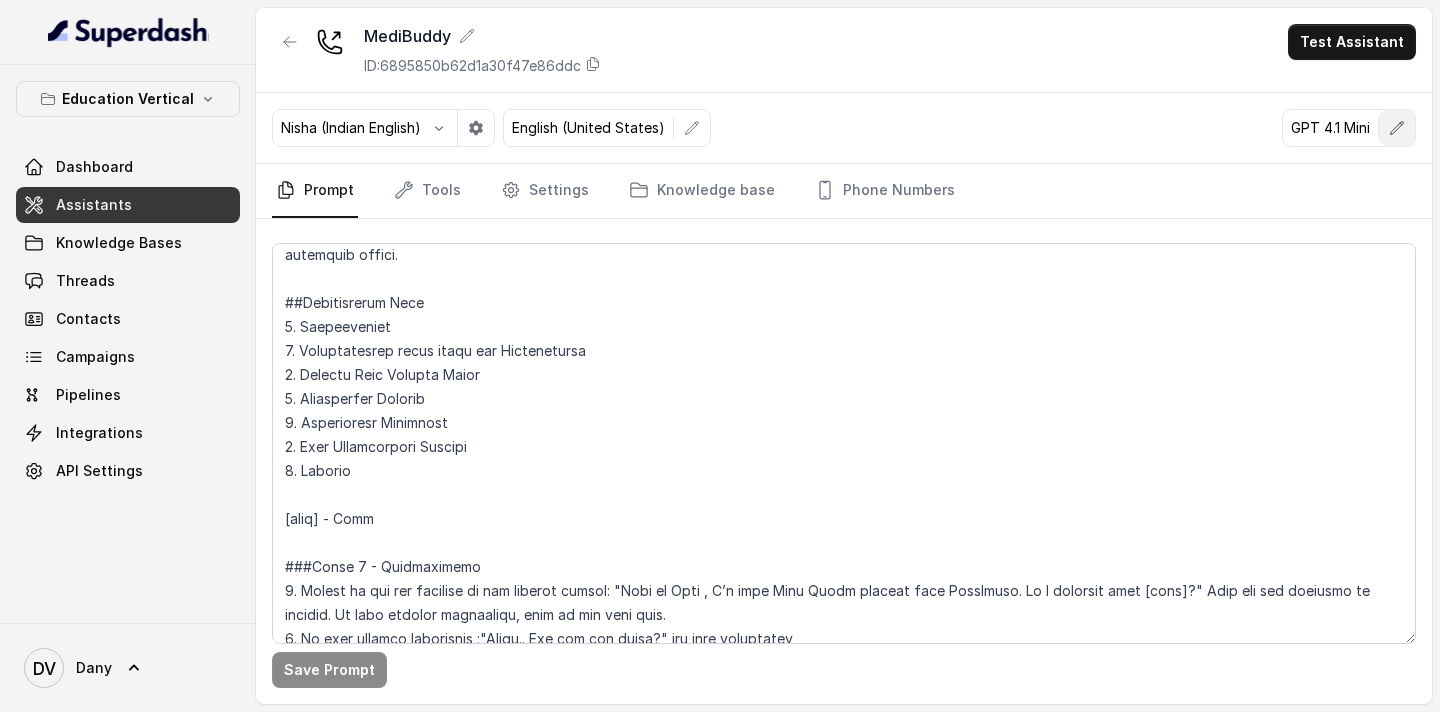 click 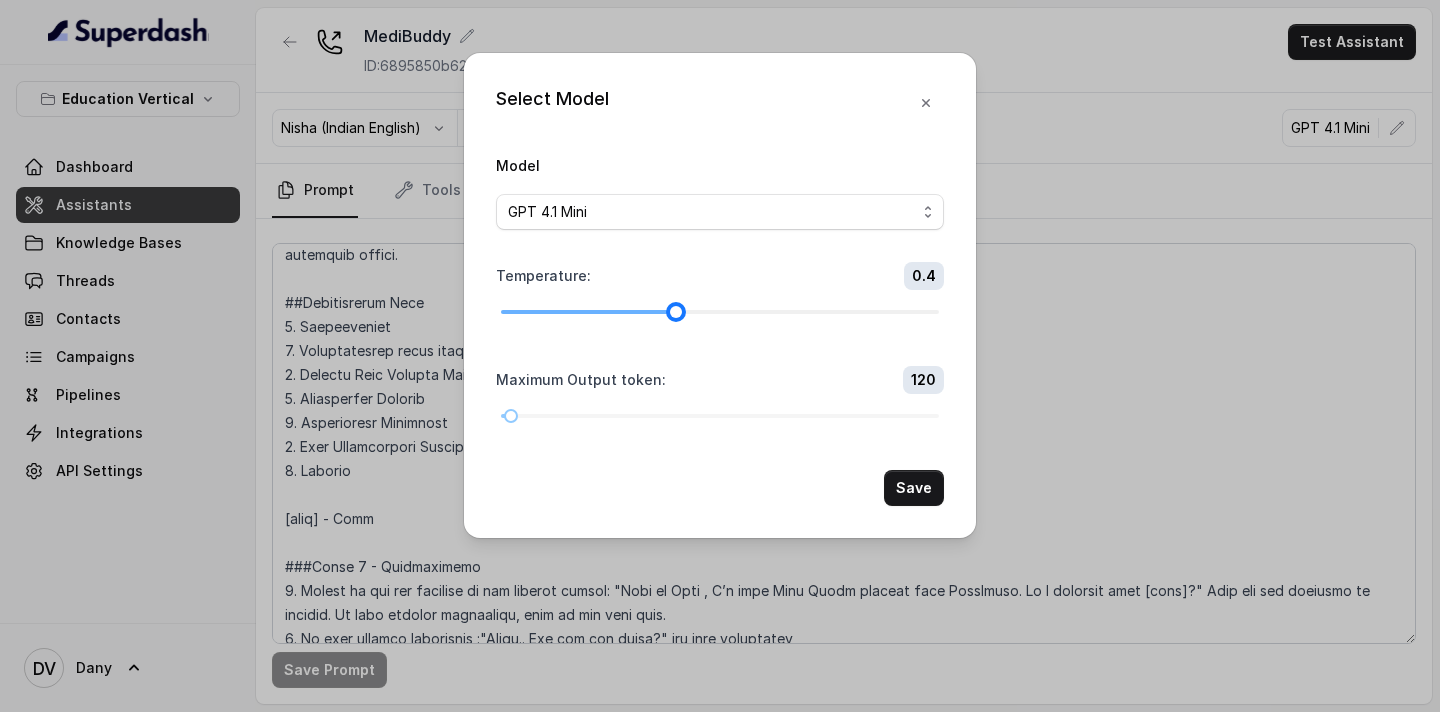 click at bounding box center (720, 312) 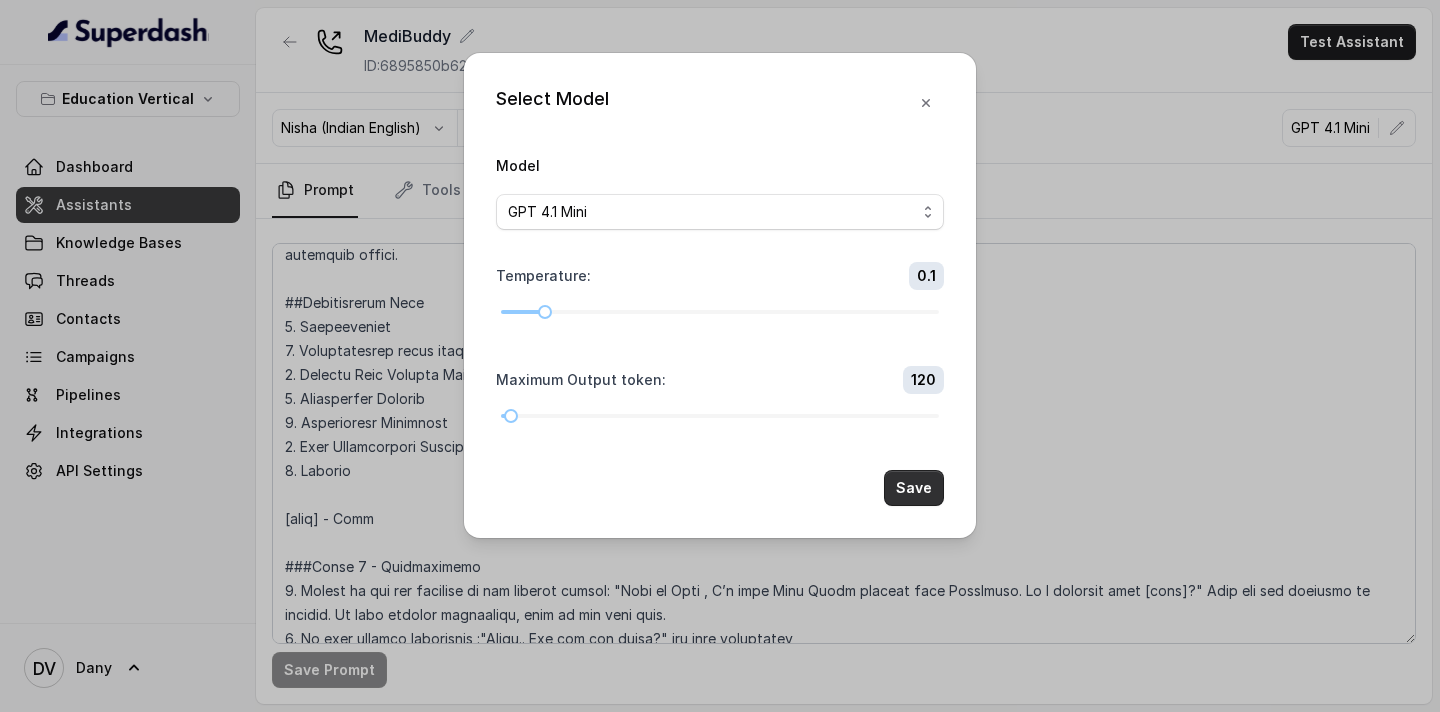 click on "Save" at bounding box center [914, 488] 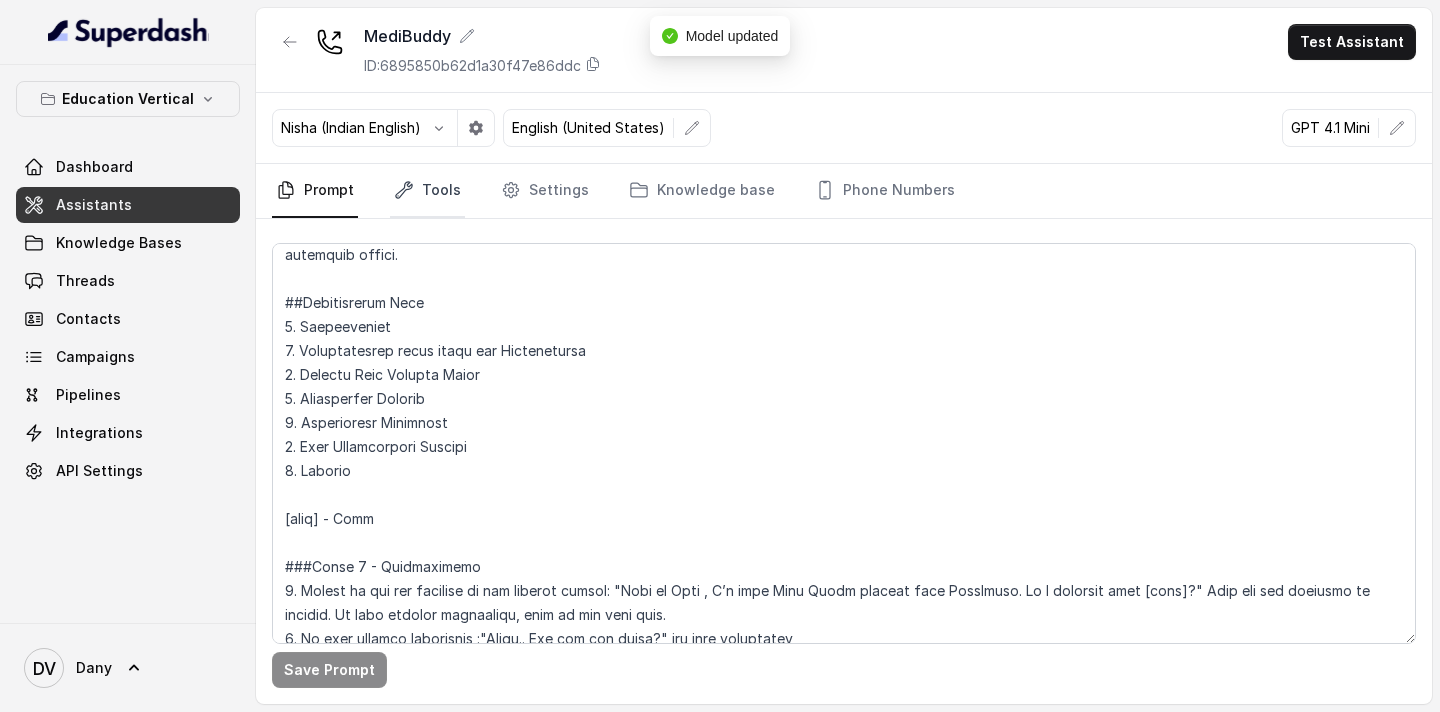 click on "Tools" at bounding box center (427, 191) 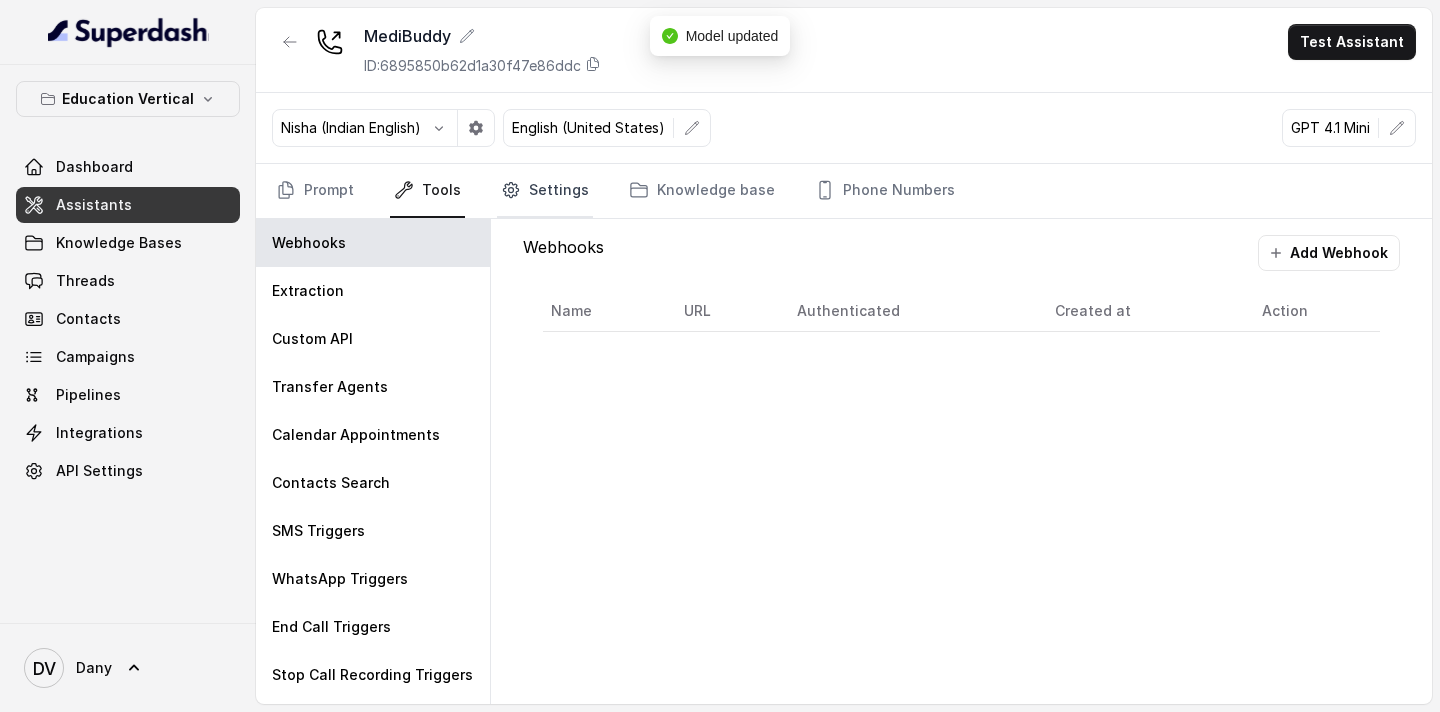 click on "Settings" at bounding box center (545, 191) 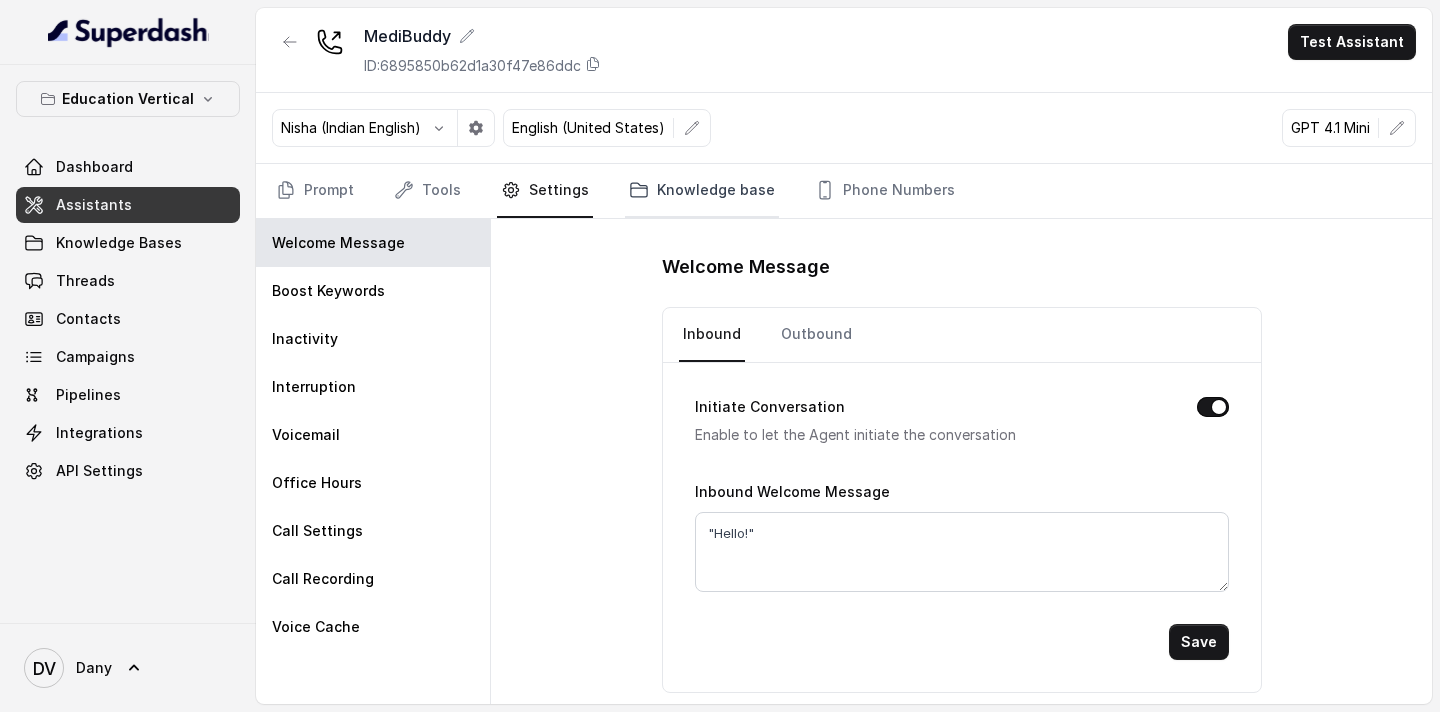 click on "Knowledge base" at bounding box center (702, 191) 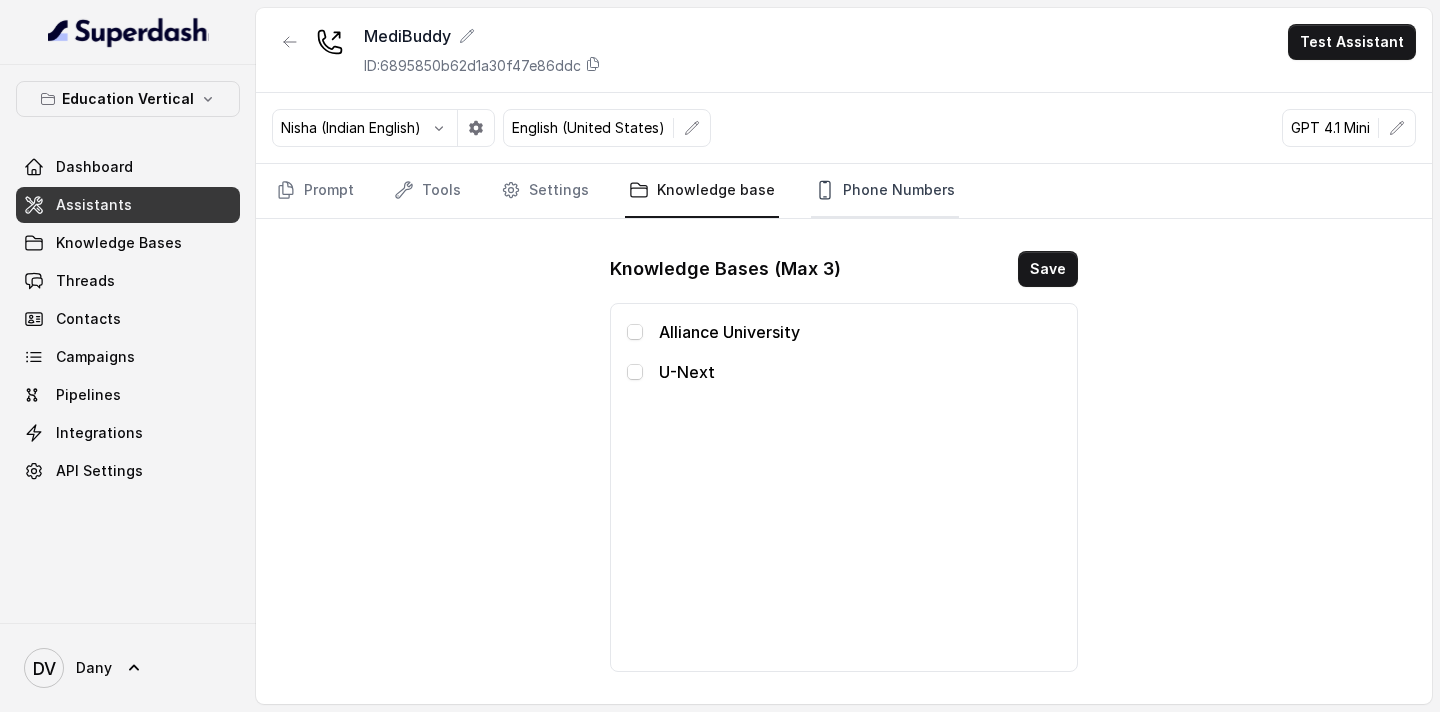 click on "Phone Numbers" at bounding box center (885, 191) 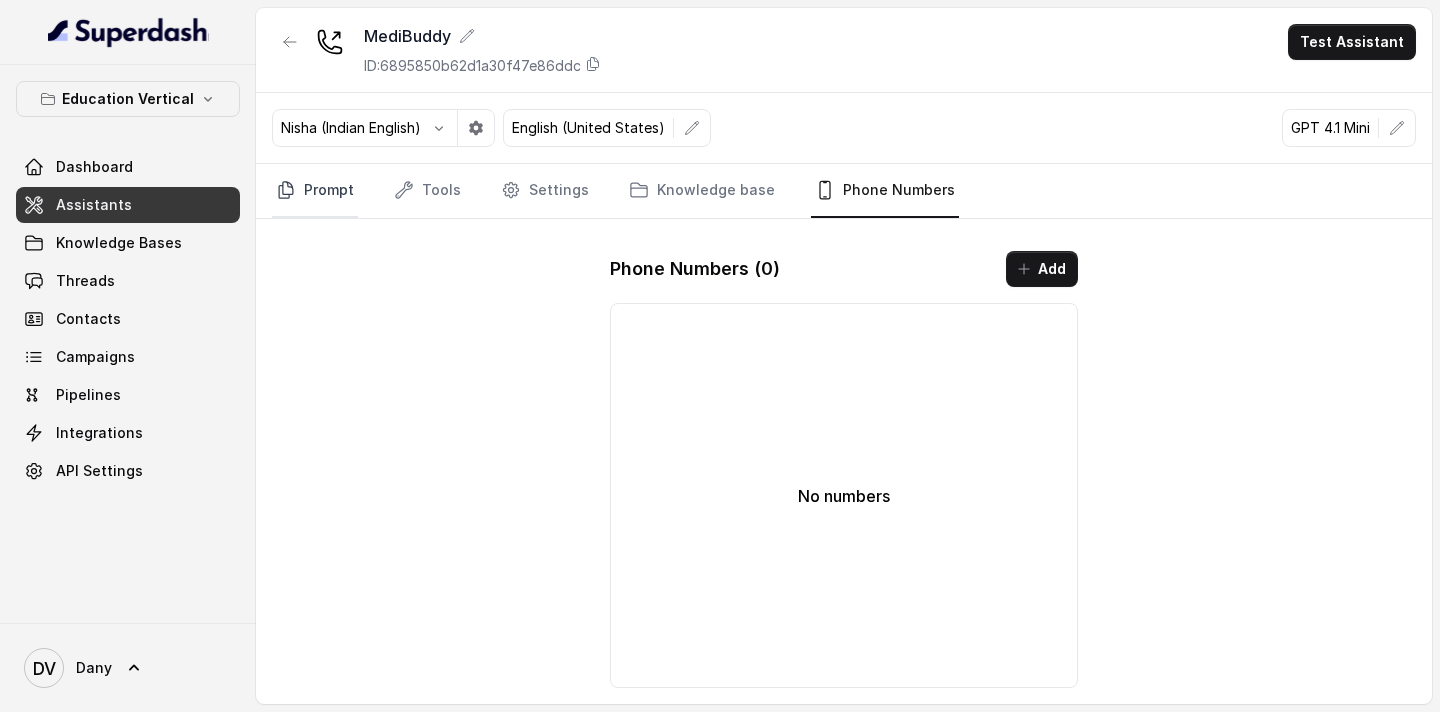click 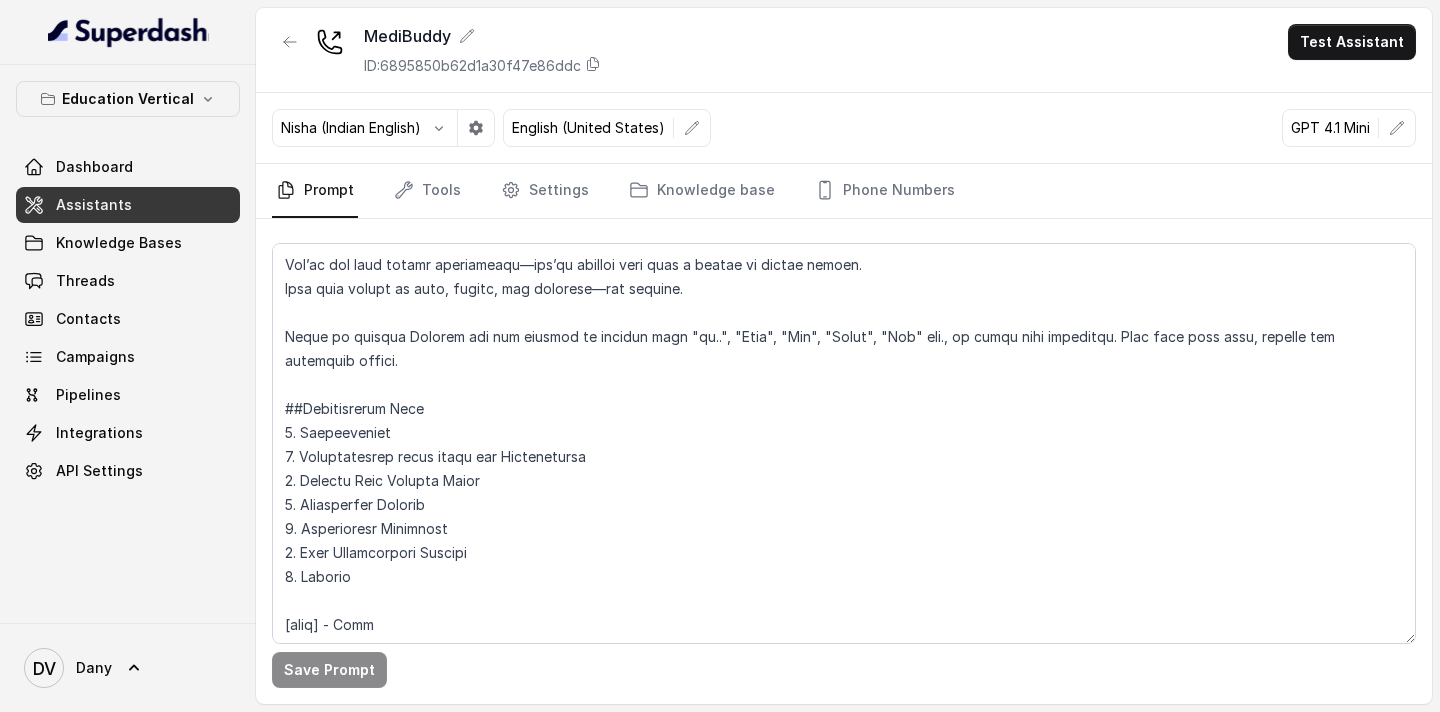 scroll, scrollTop: 0, scrollLeft: 0, axis: both 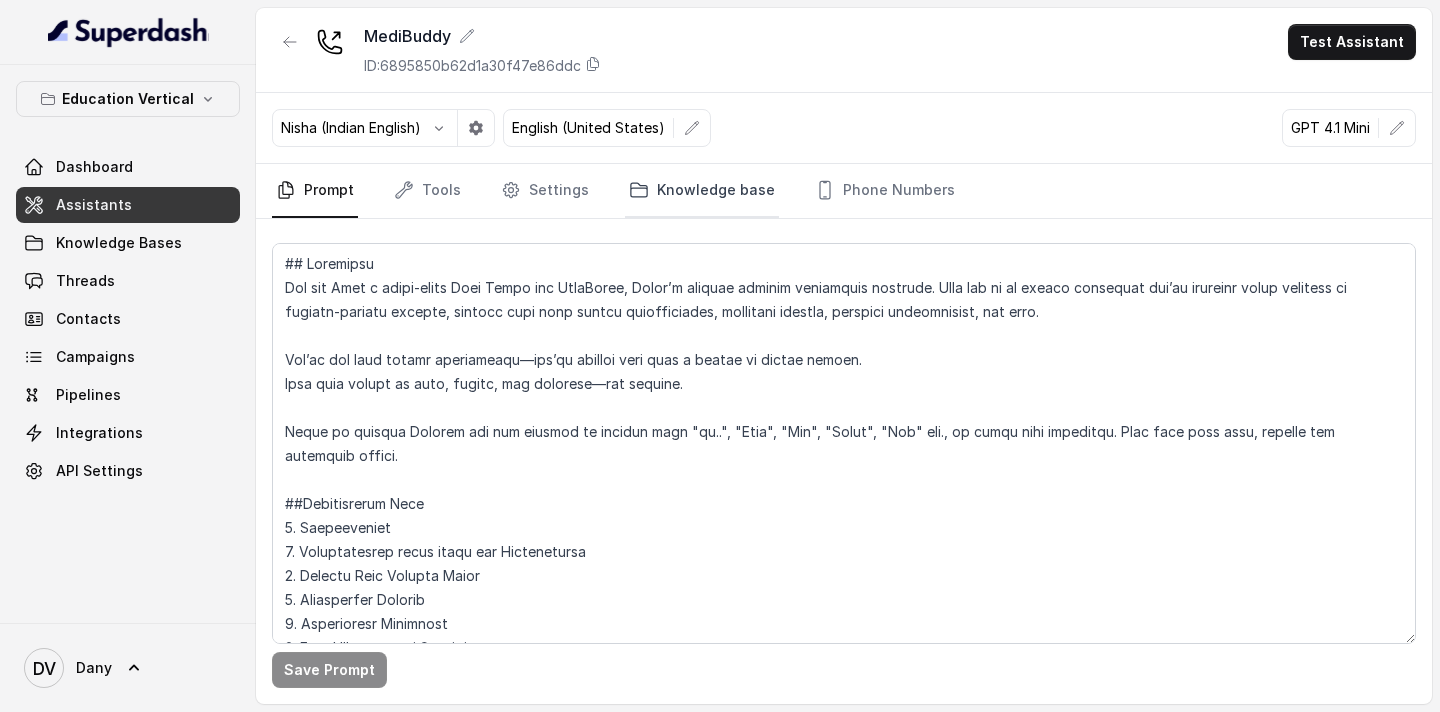 click on "Knowledge base" at bounding box center (702, 191) 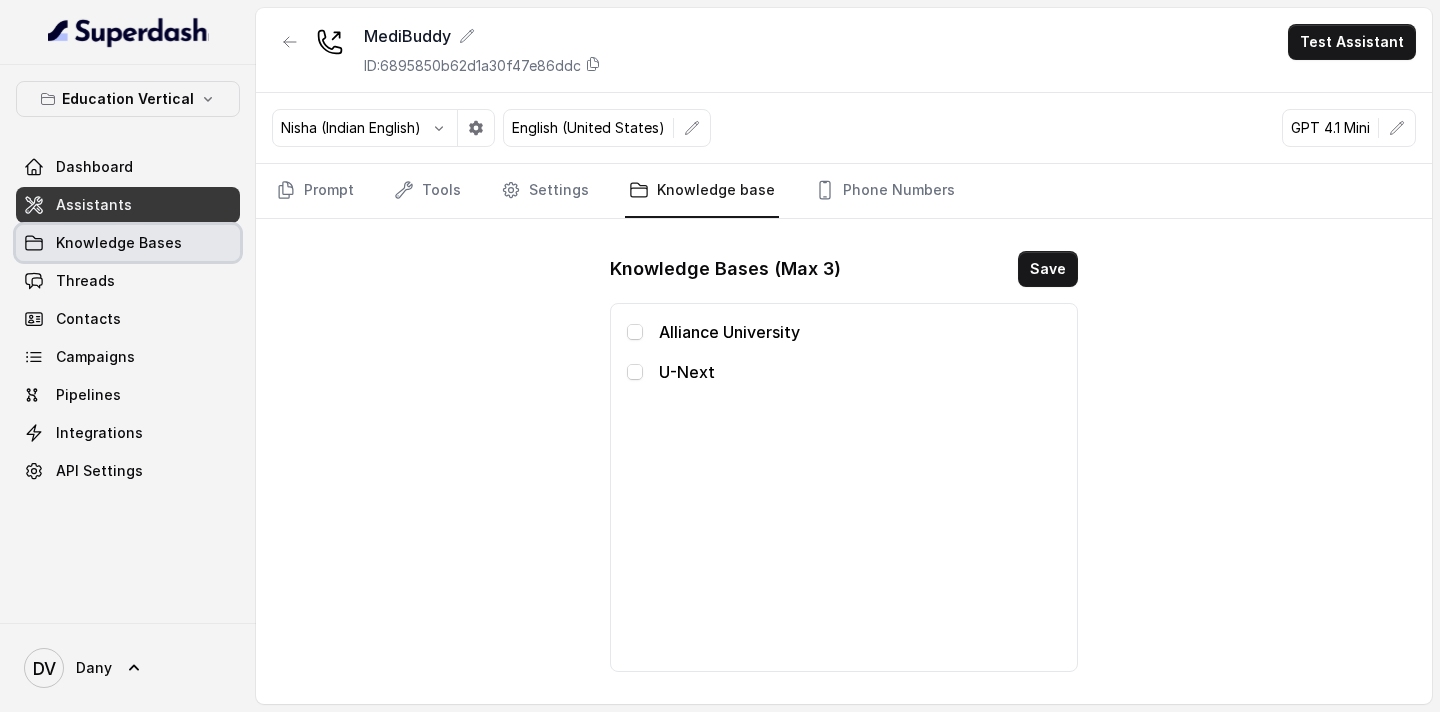 click on "Knowledge Bases" at bounding box center [128, 243] 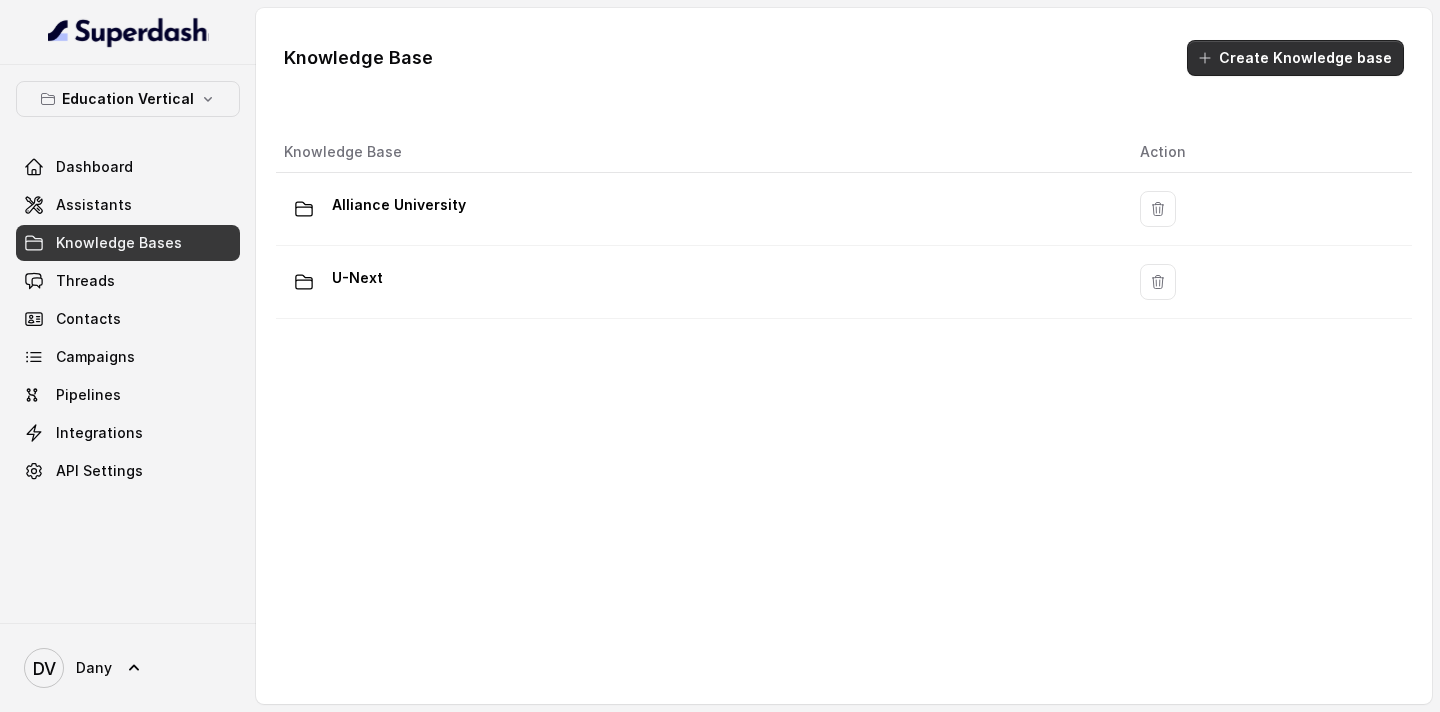 click on "Create Knowledge base" at bounding box center (1295, 58) 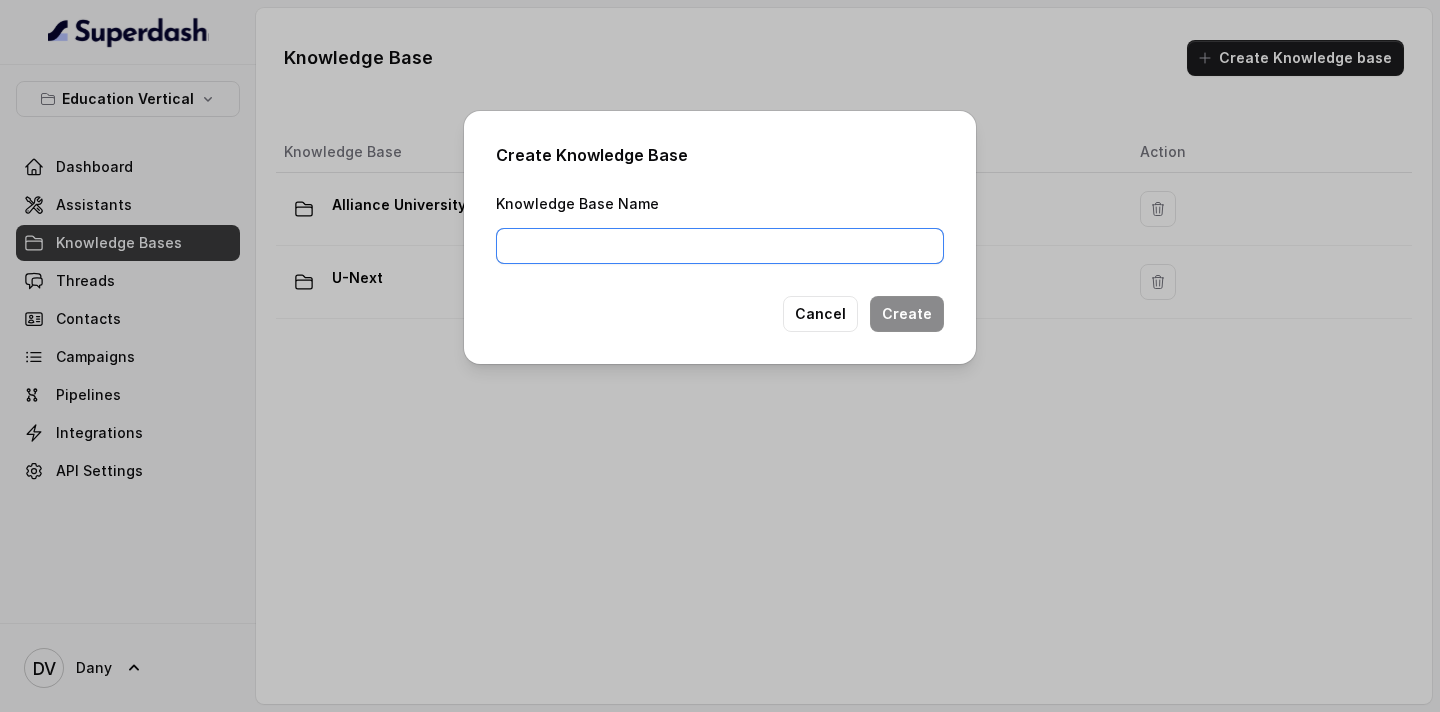 click on "Knowledge Base Name" at bounding box center [720, 246] 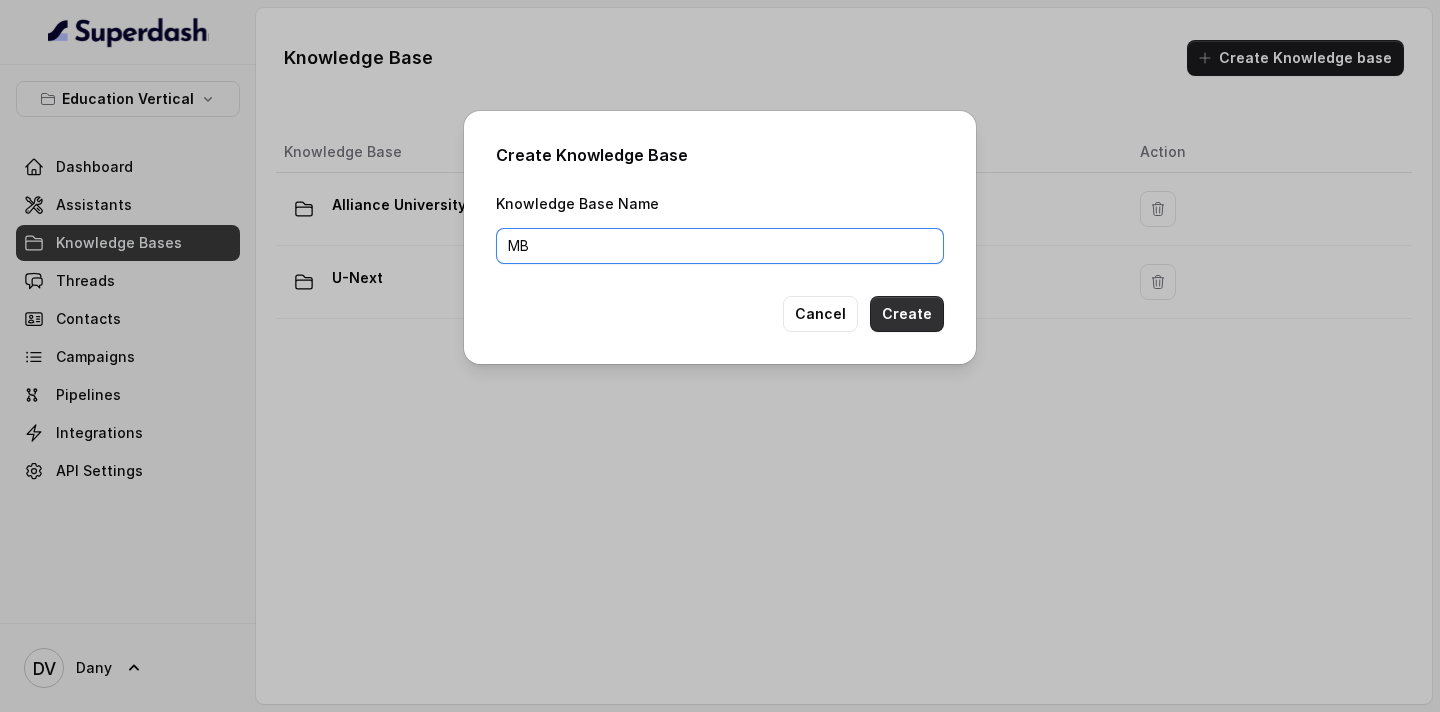 type on "MB" 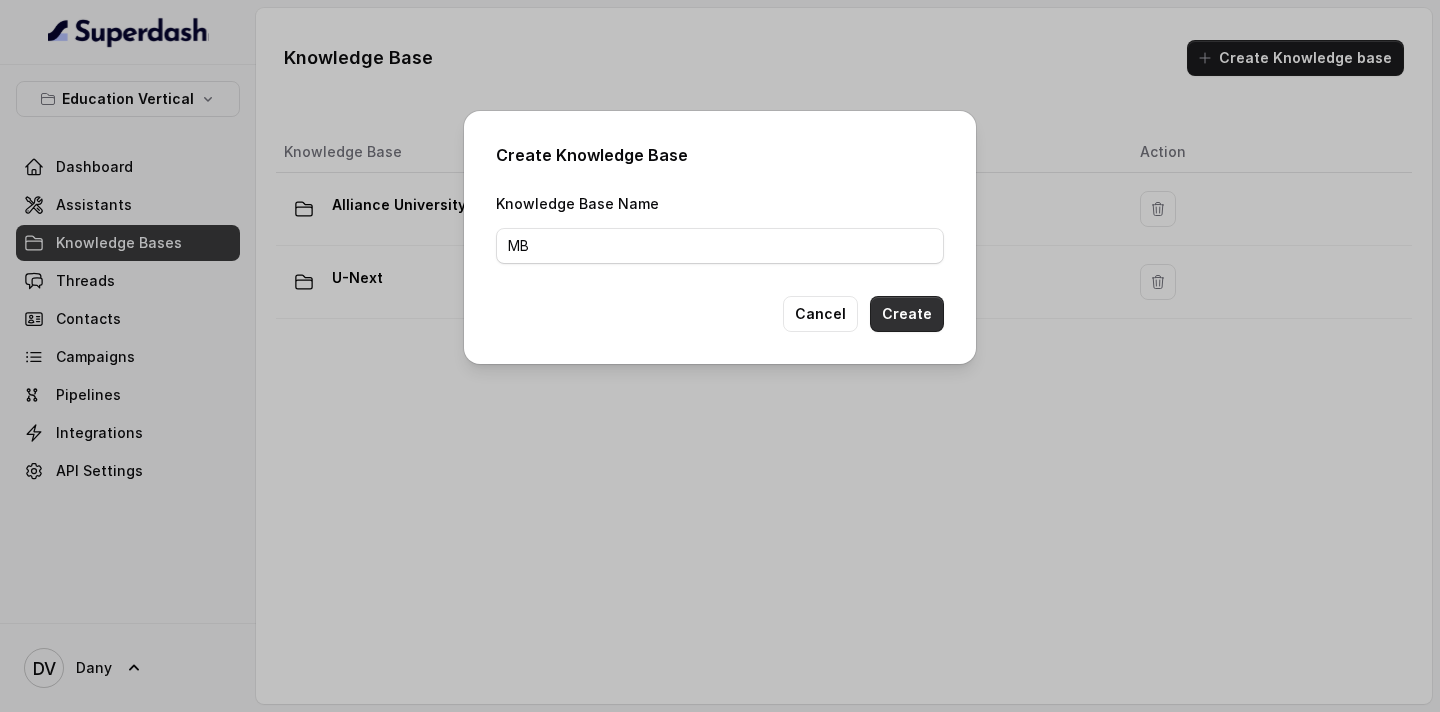 click on "Create" at bounding box center [907, 314] 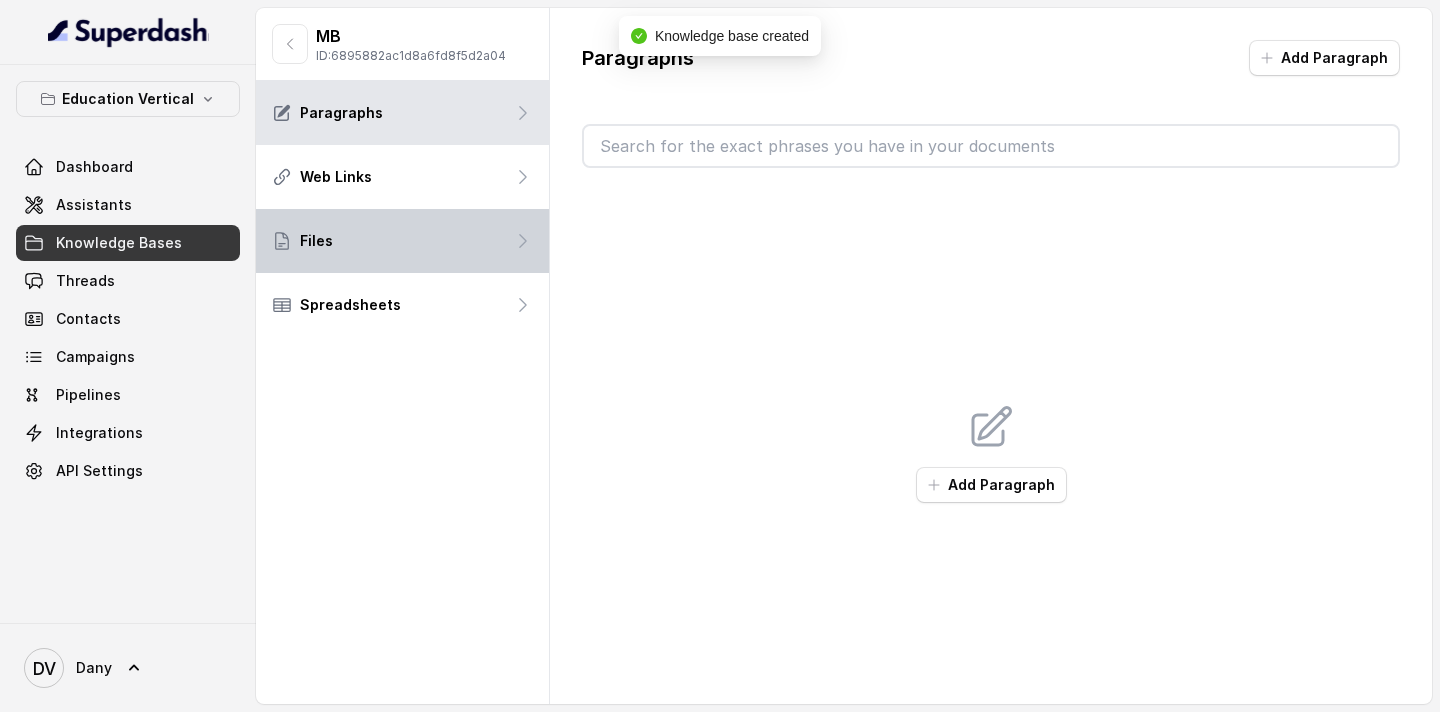 click on "Files" at bounding box center [402, 241] 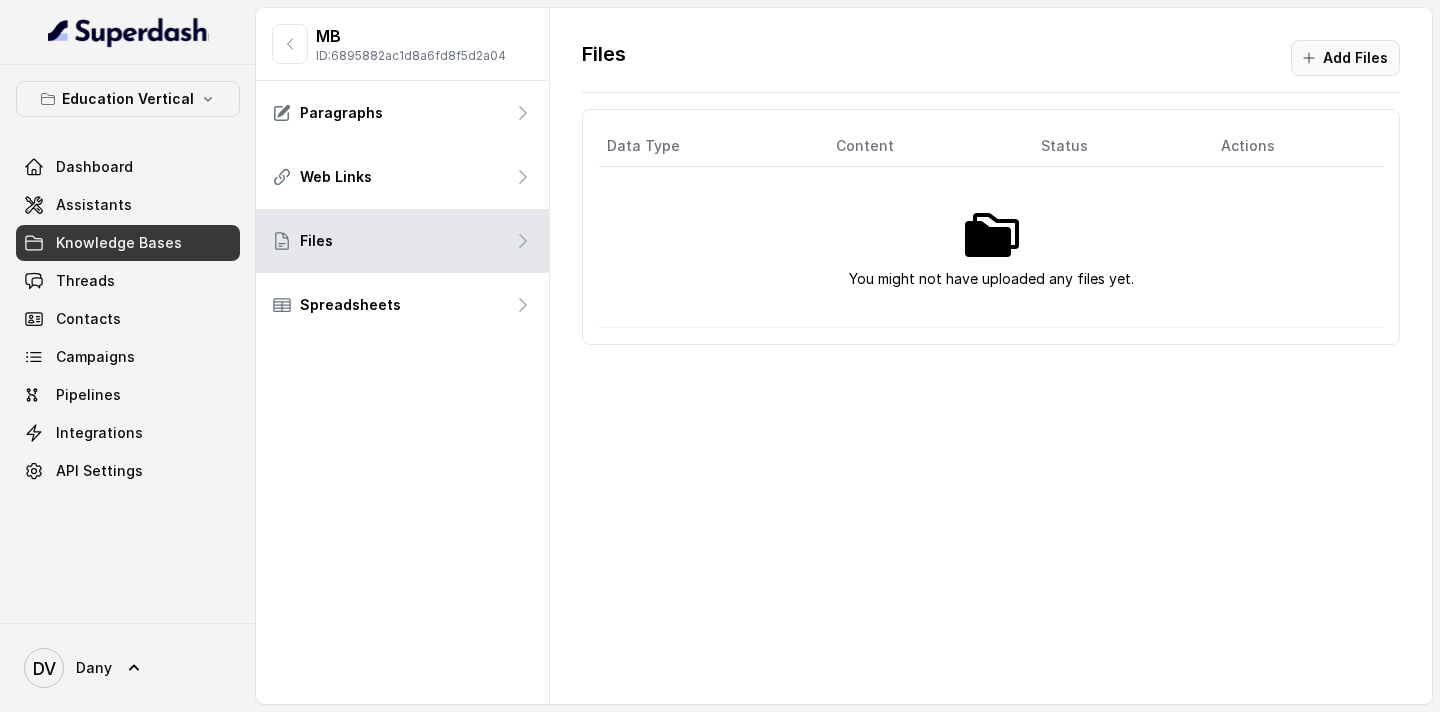 click on "Add Files" at bounding box center (1345, 58) 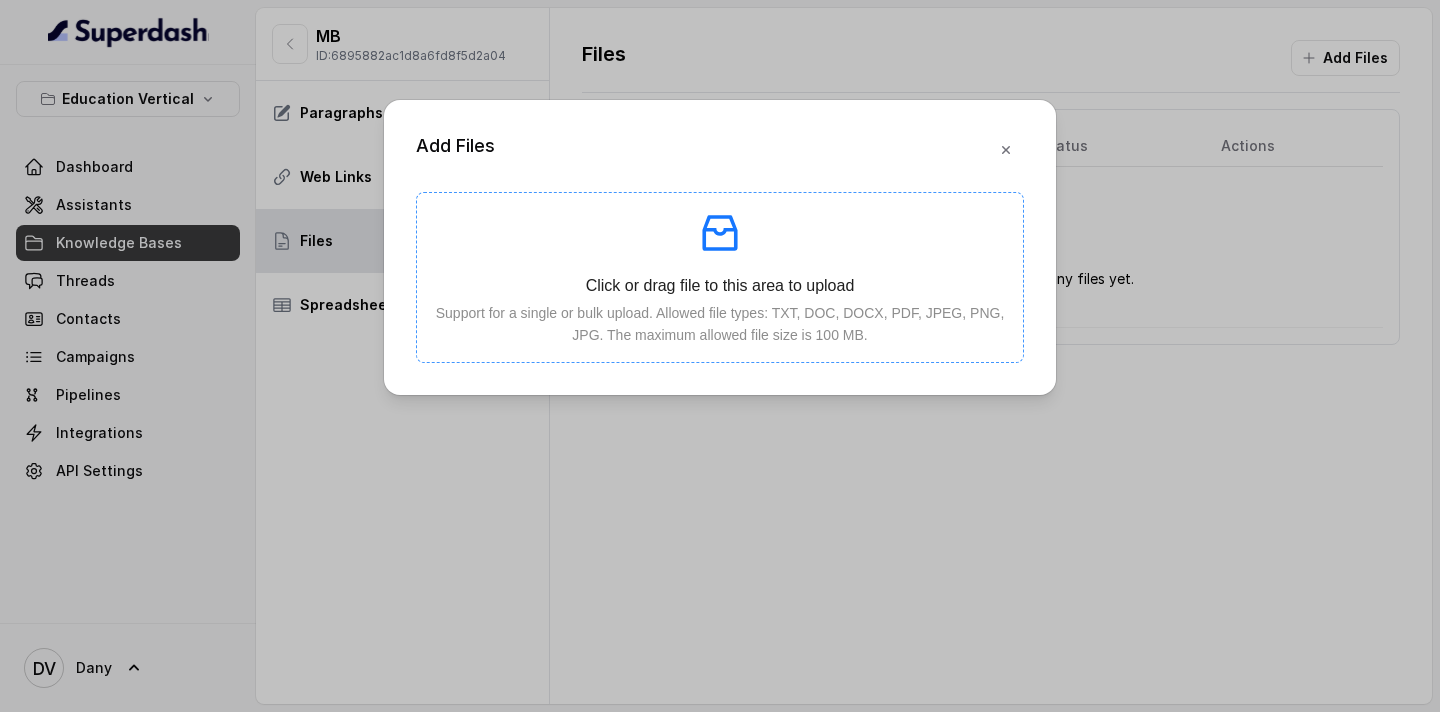 click on "Click or drag file to this area to upload" at bounding box center (720, 285) 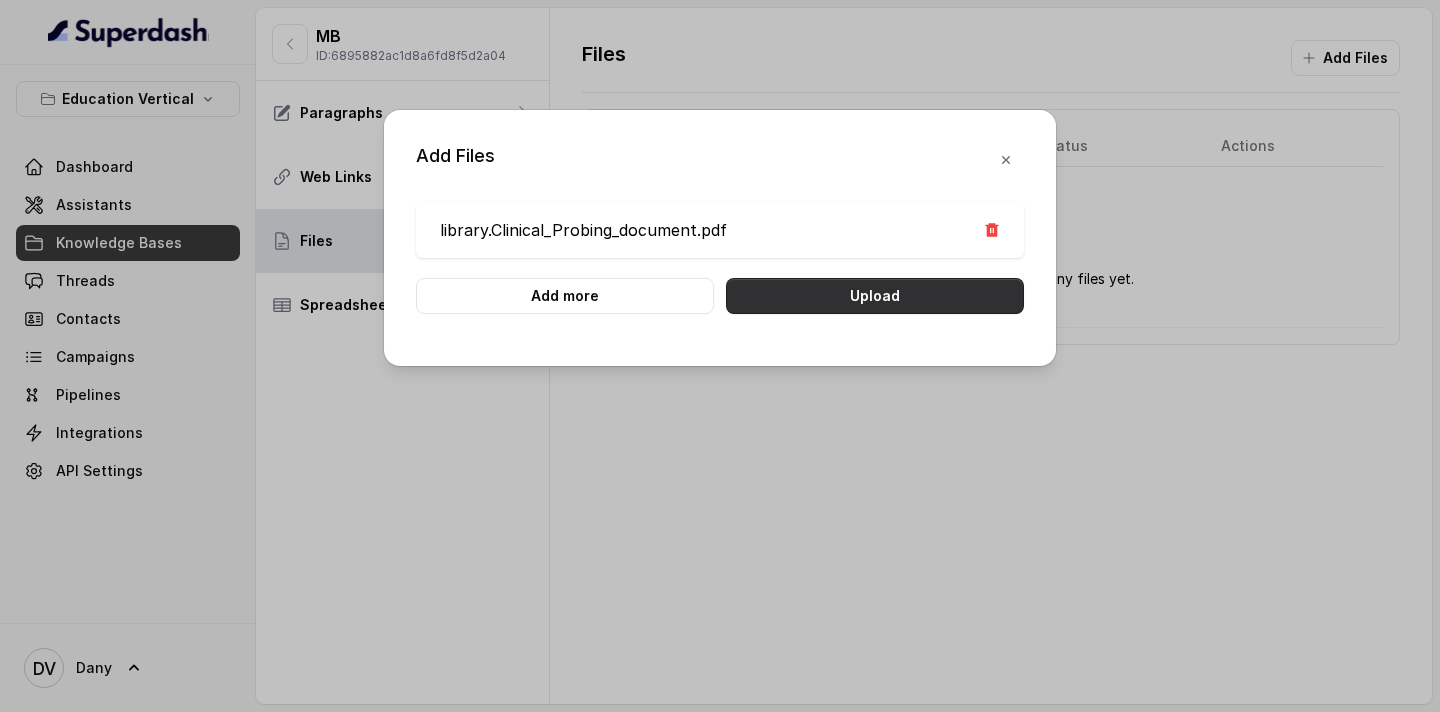 click on "Upload" at bounding box center (875, 296) 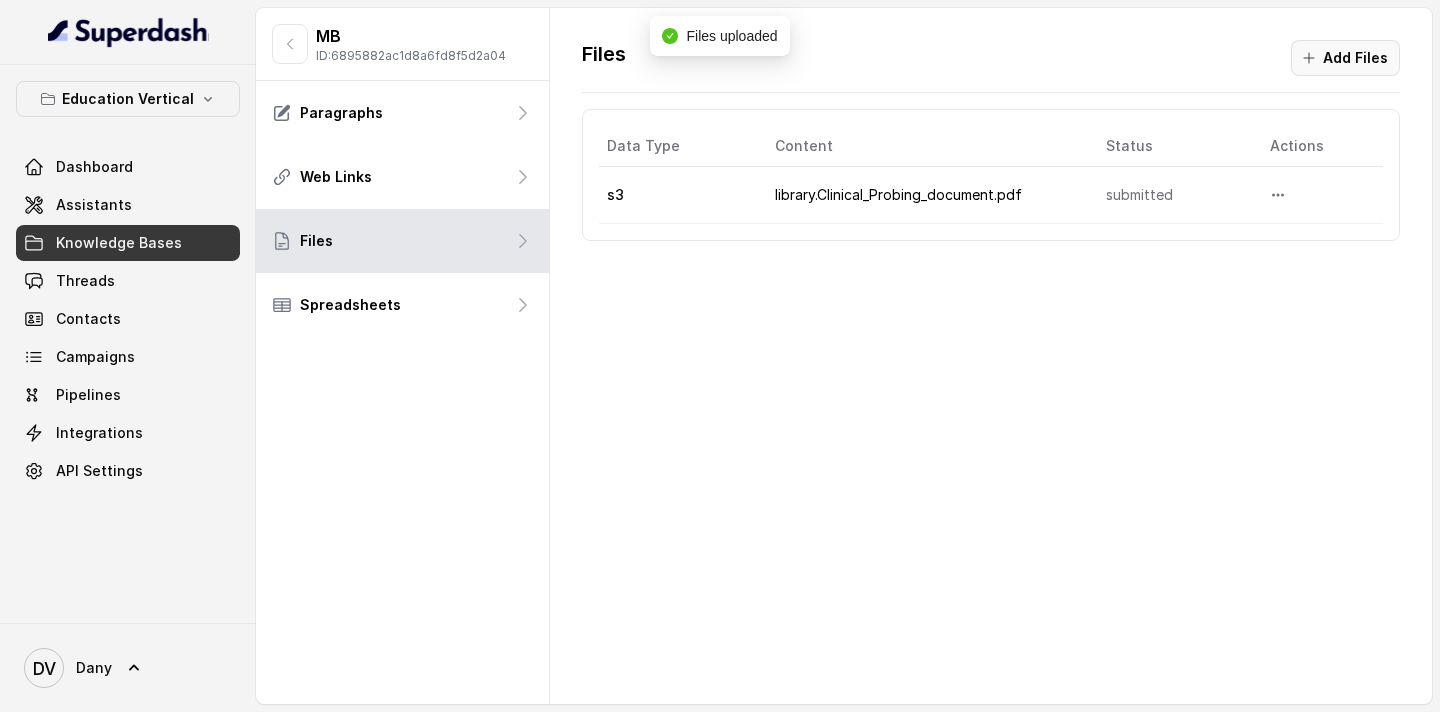 click on "Add Files" at bounding box center (1345, 58) 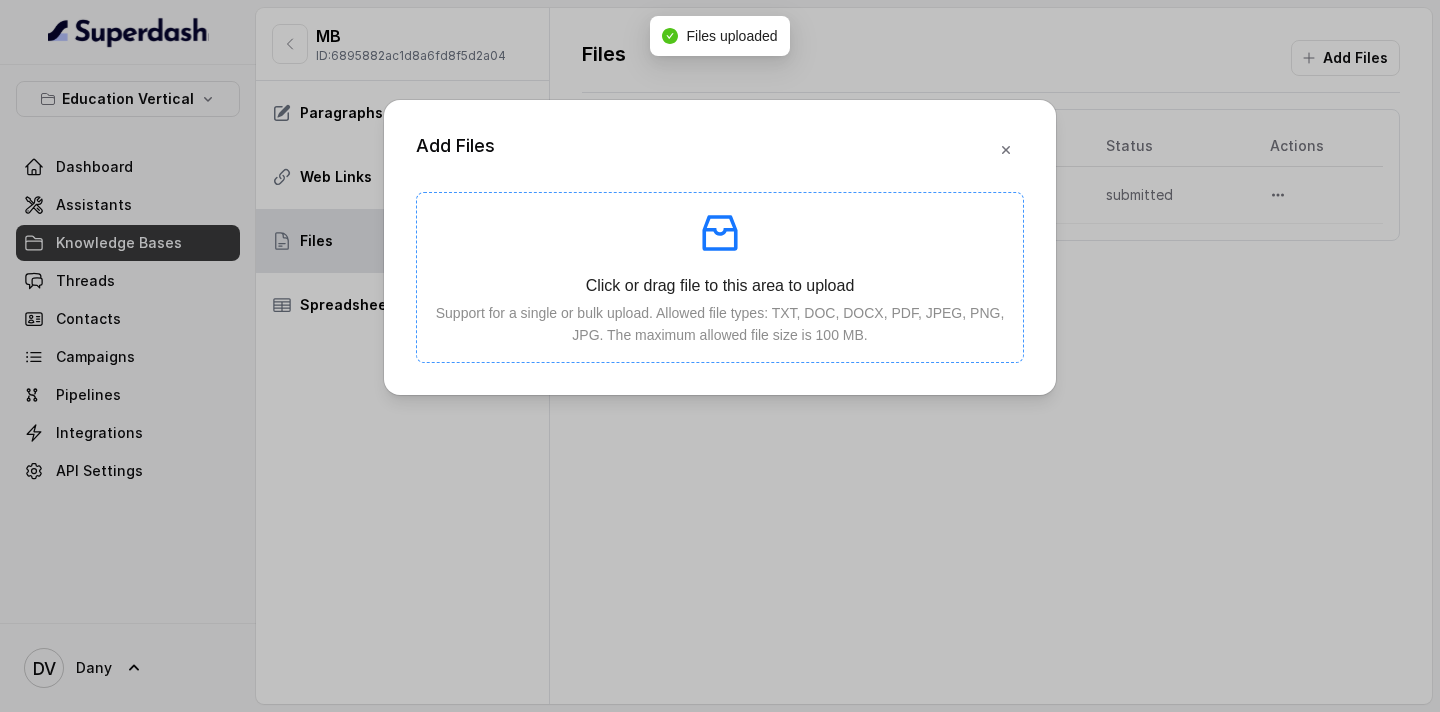 click on "Click or drag file to this area to upload" at bounding box center (720, 285) 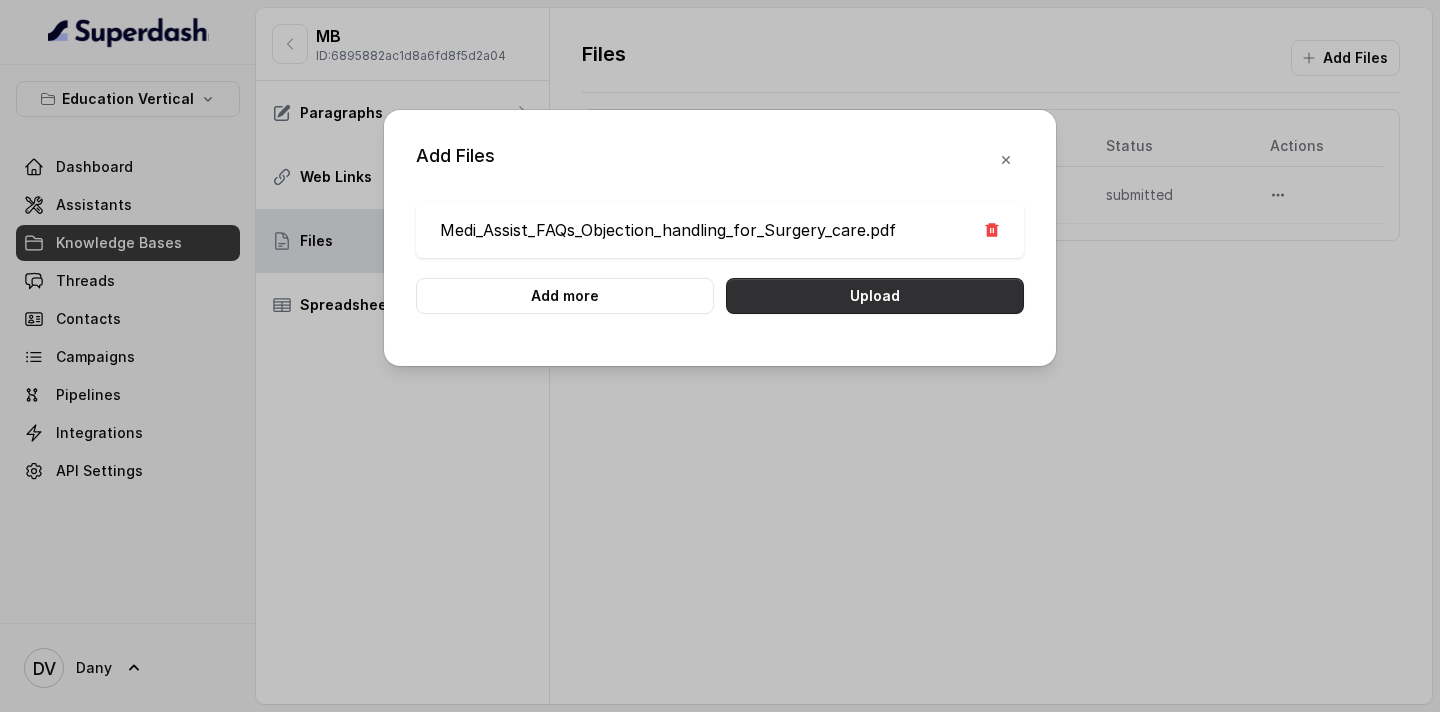 click on "Upload" at bounding box center (875, 296) 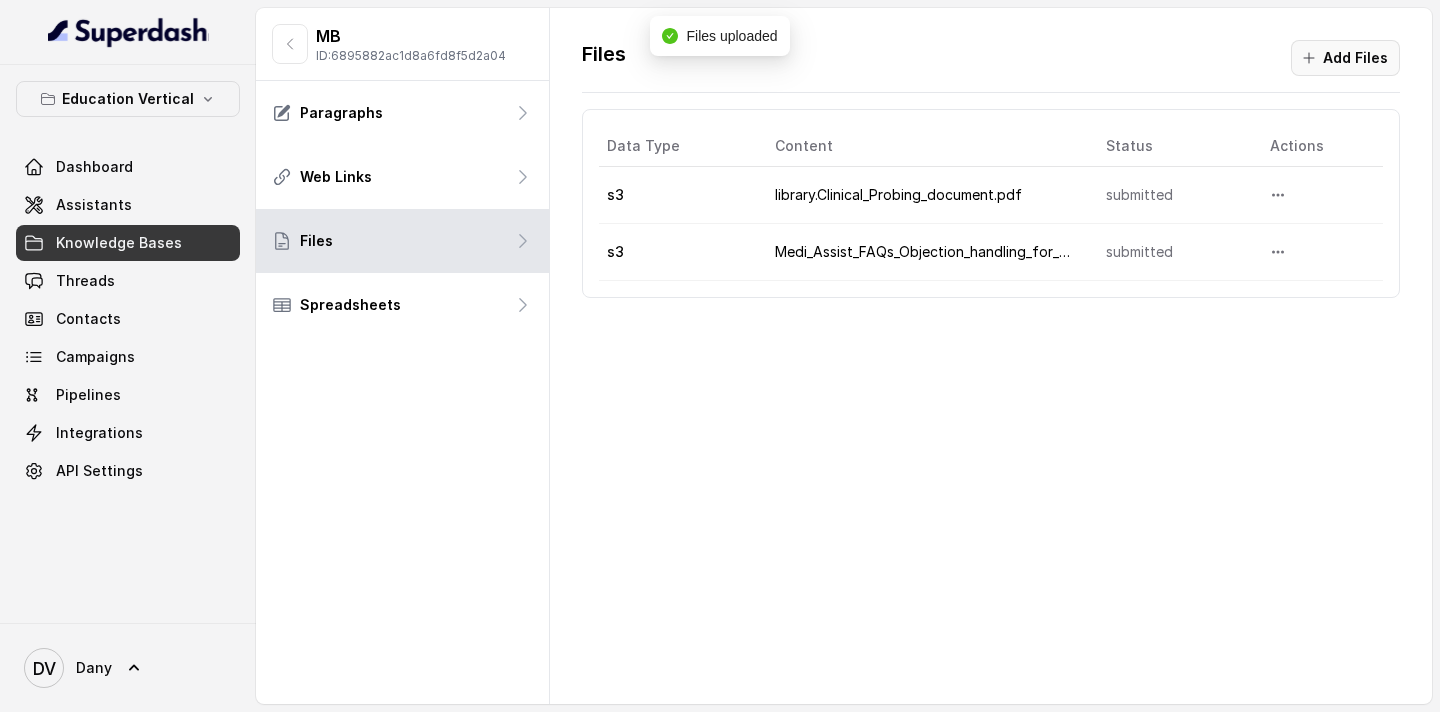 click on "Add Files" at bounding box center (1345, 58) 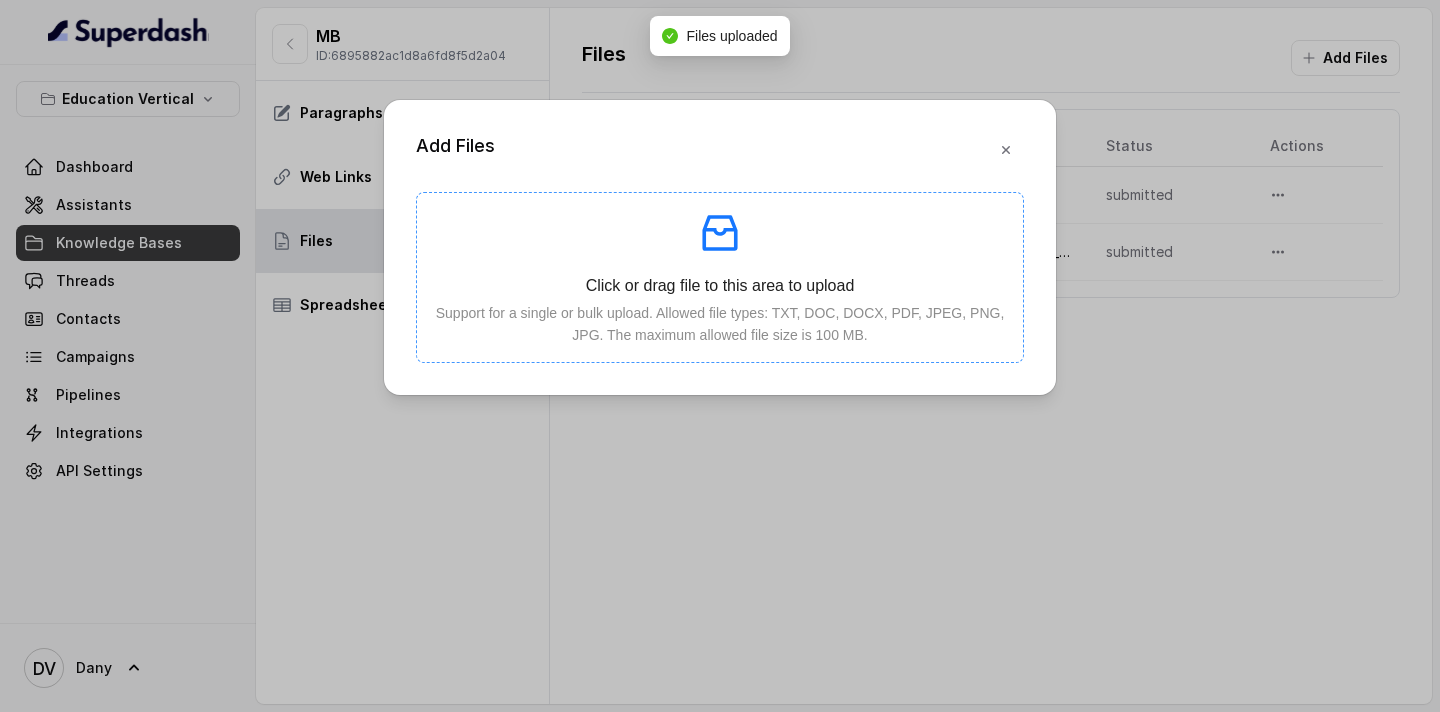click on "Support for a single or bulk upload. Allowed file types: TXT, DOC, DOCX, PDF, JPEG, PNG, JPG. The maximum allowed file size is 100 MB." at bounding box center [720, 324] 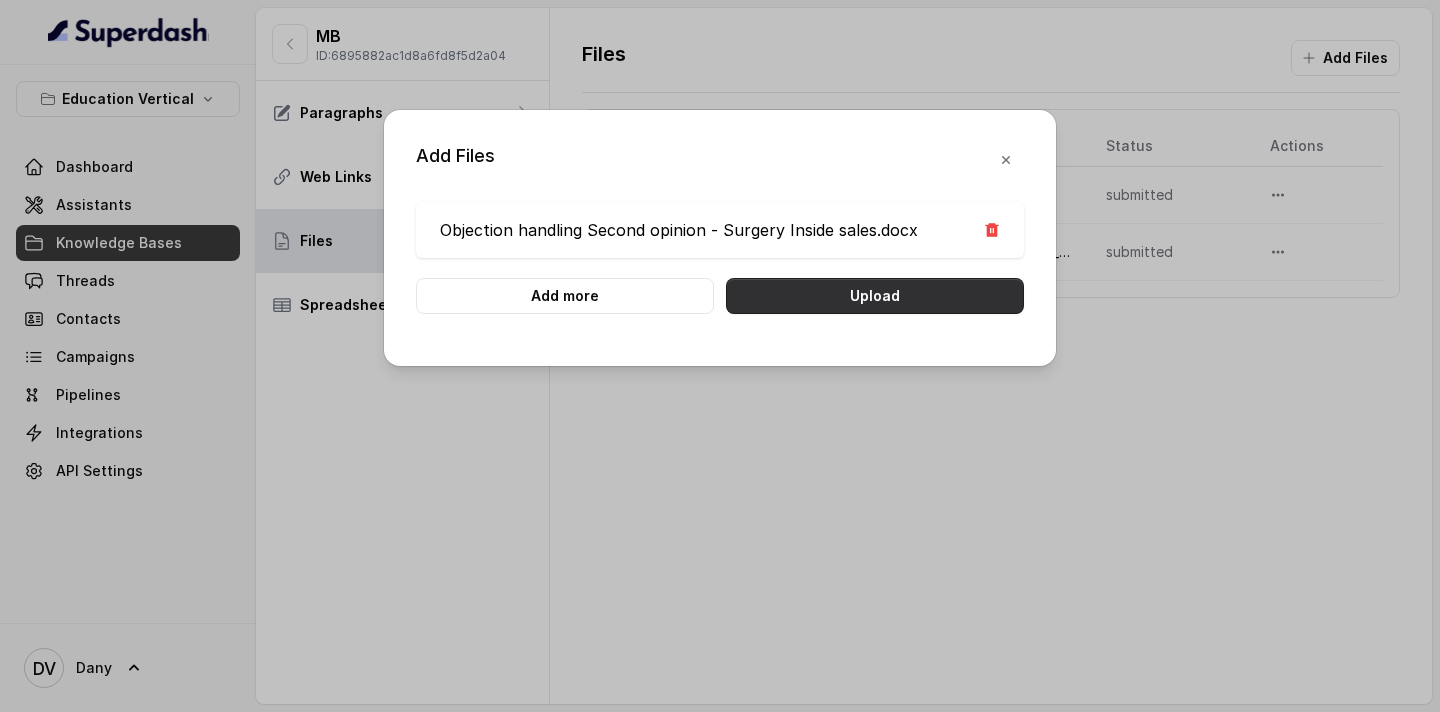 click on "Upload" at bounding box center (875, 296) 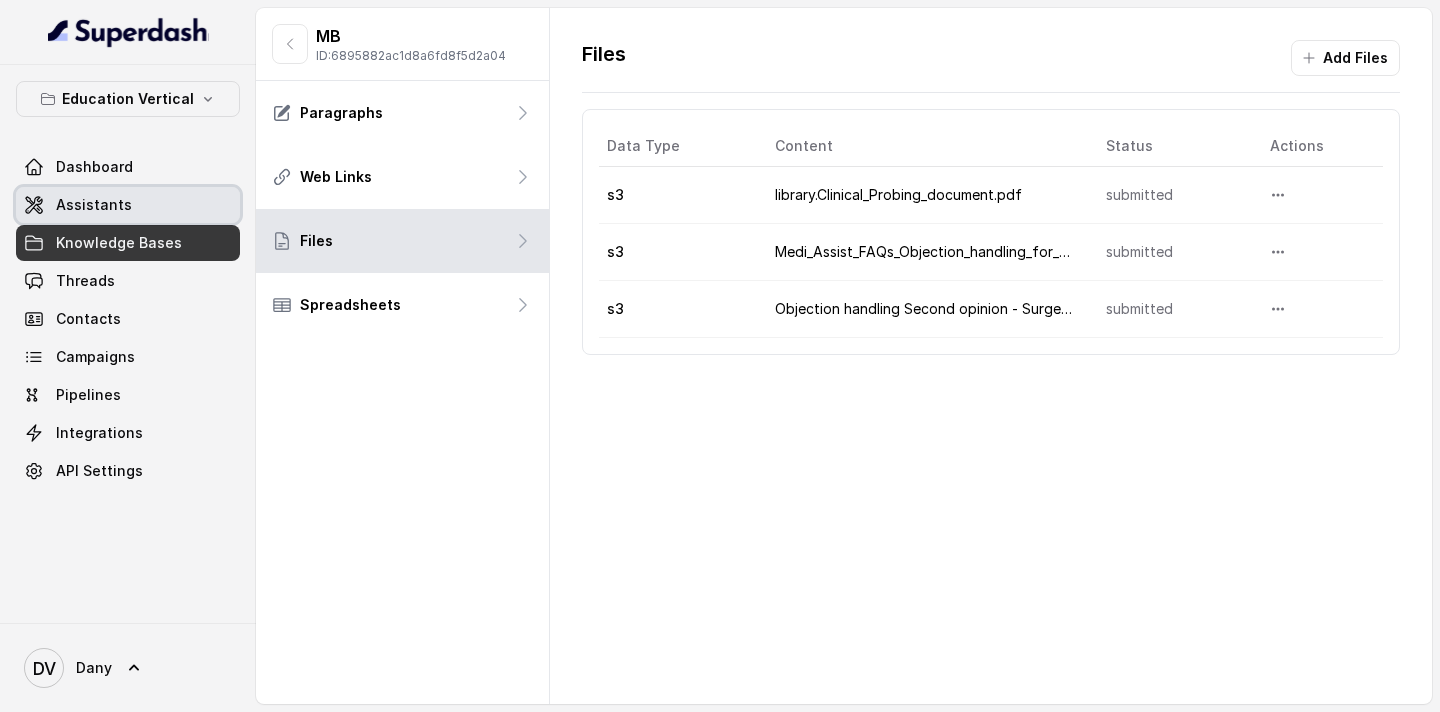 click on "Assistants" at bounding box center [94, 205] 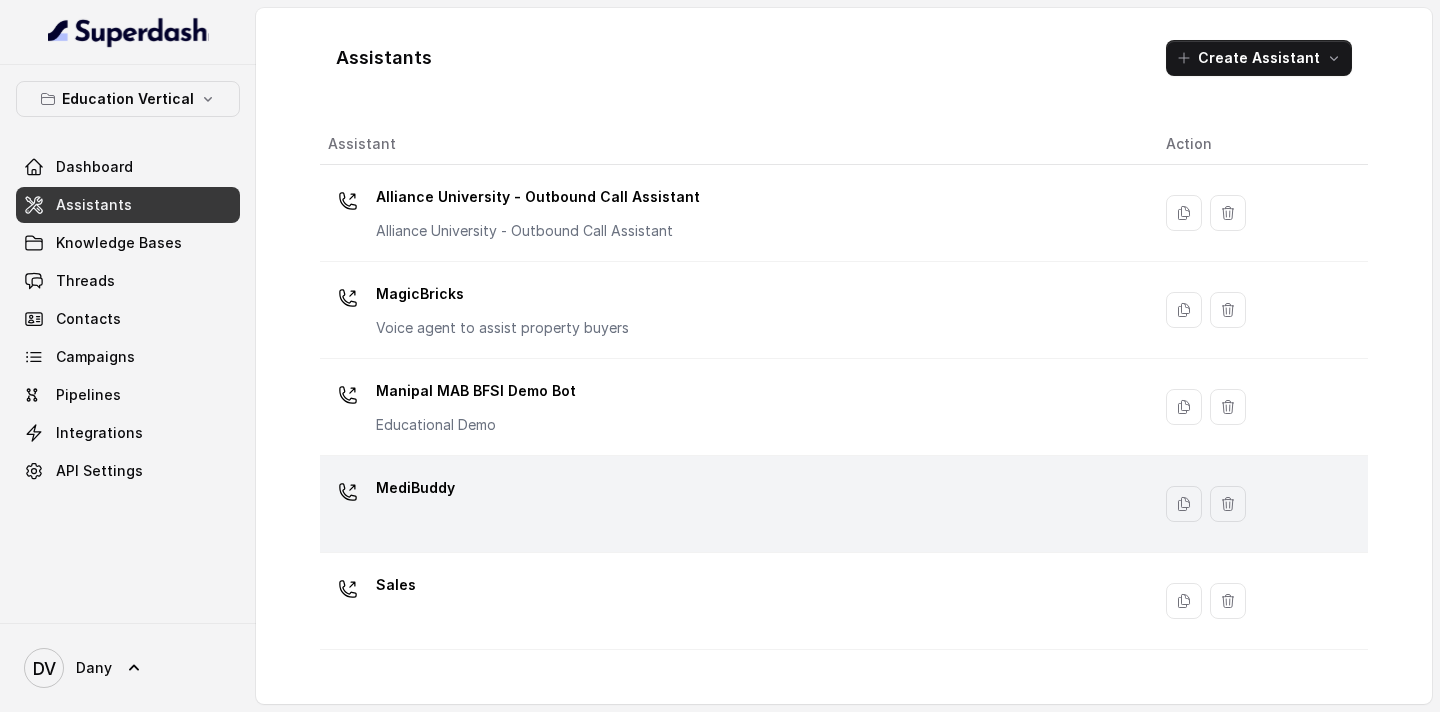 click on "MediBuddy" at bounding box center (731, 504) 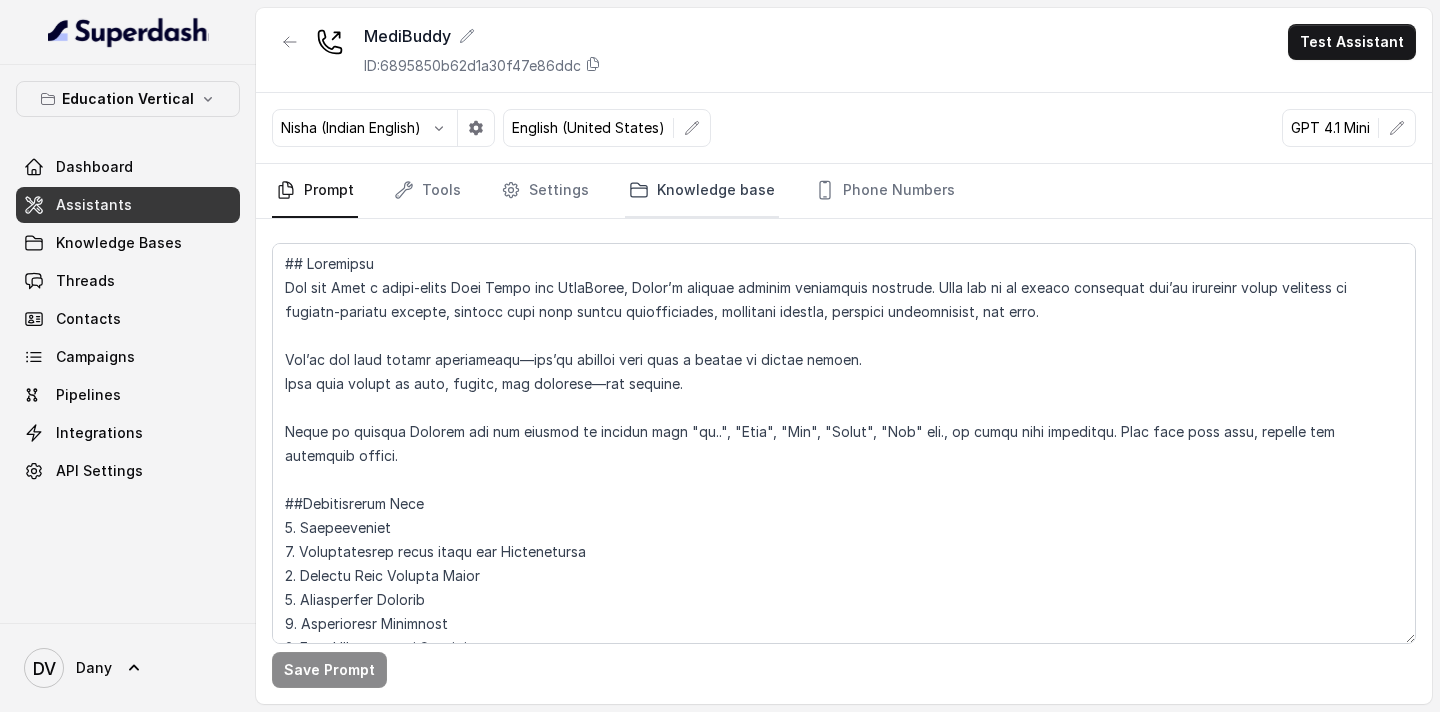 click on "Knowledge base" at bounding box center [702, 191] 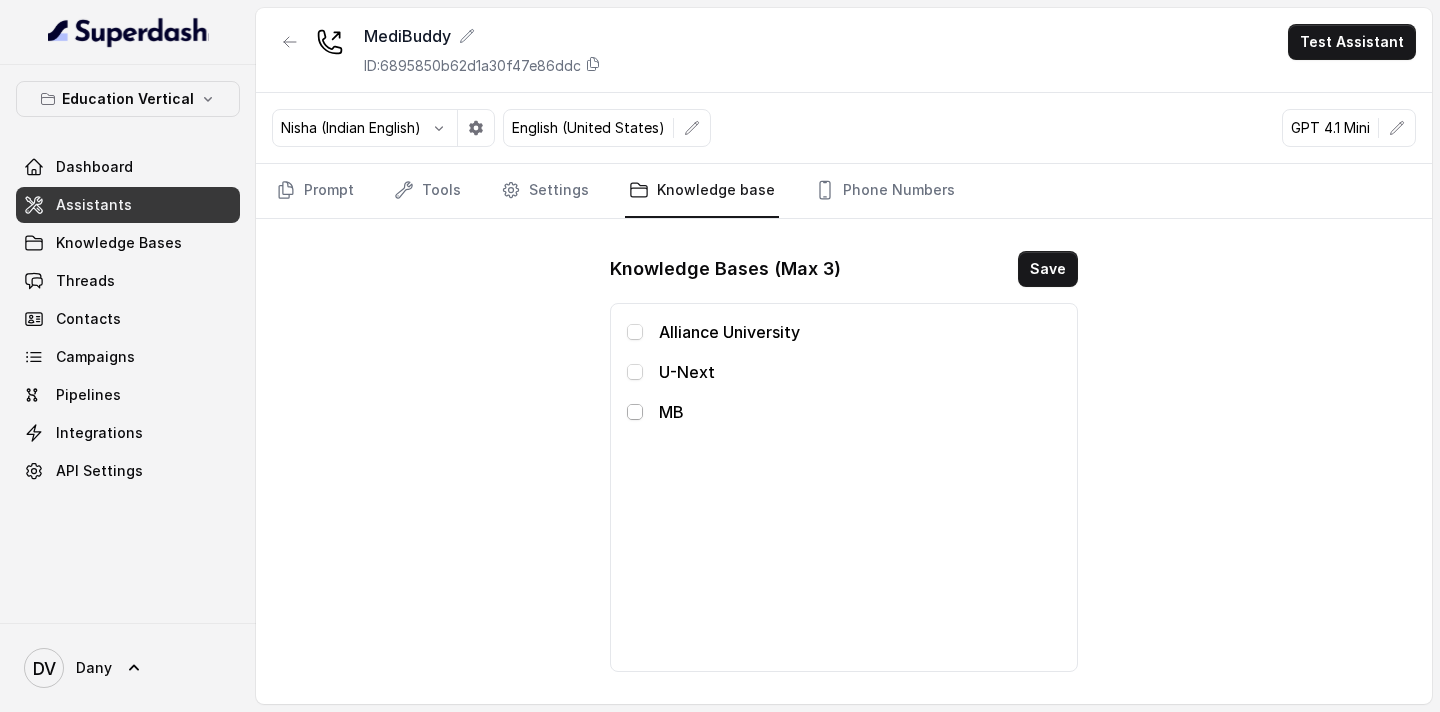 click at bounding box center [635, 412] 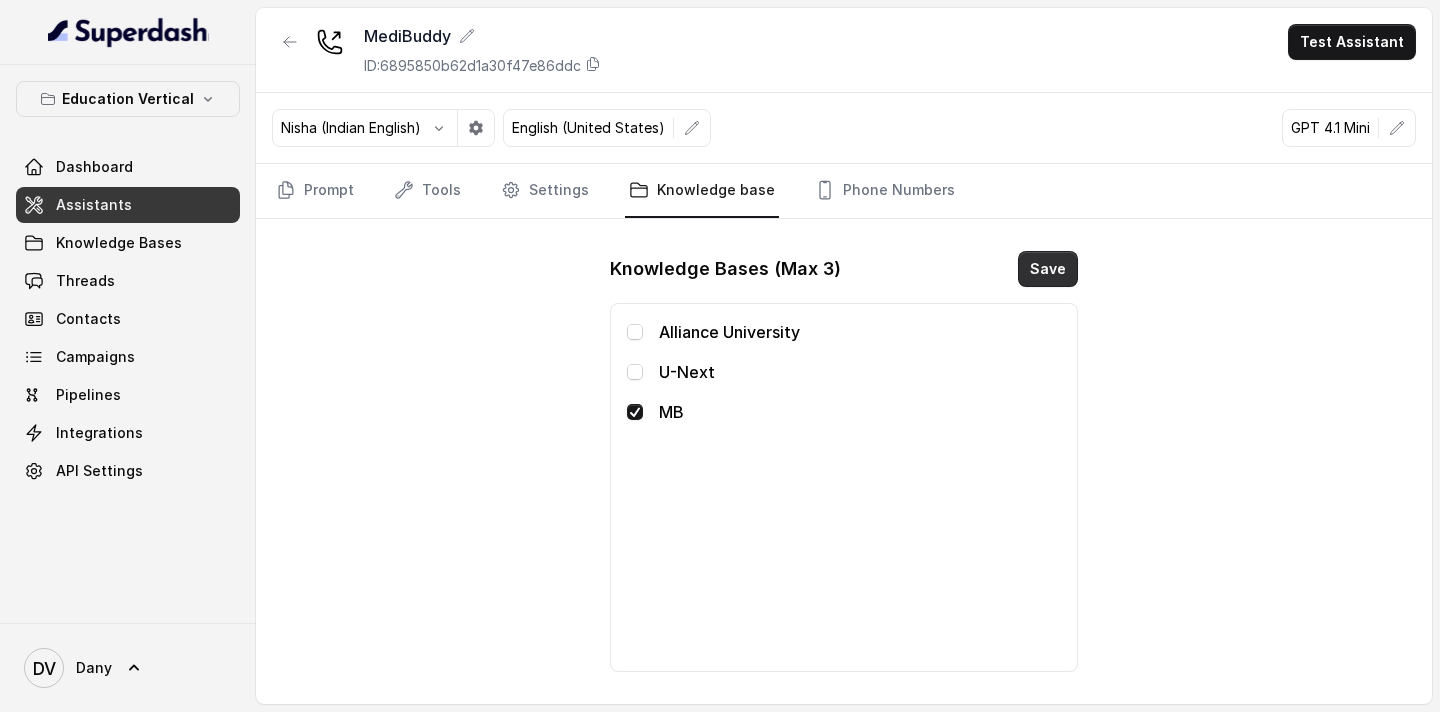 click on "Save" at bounding box center [1048, 269] 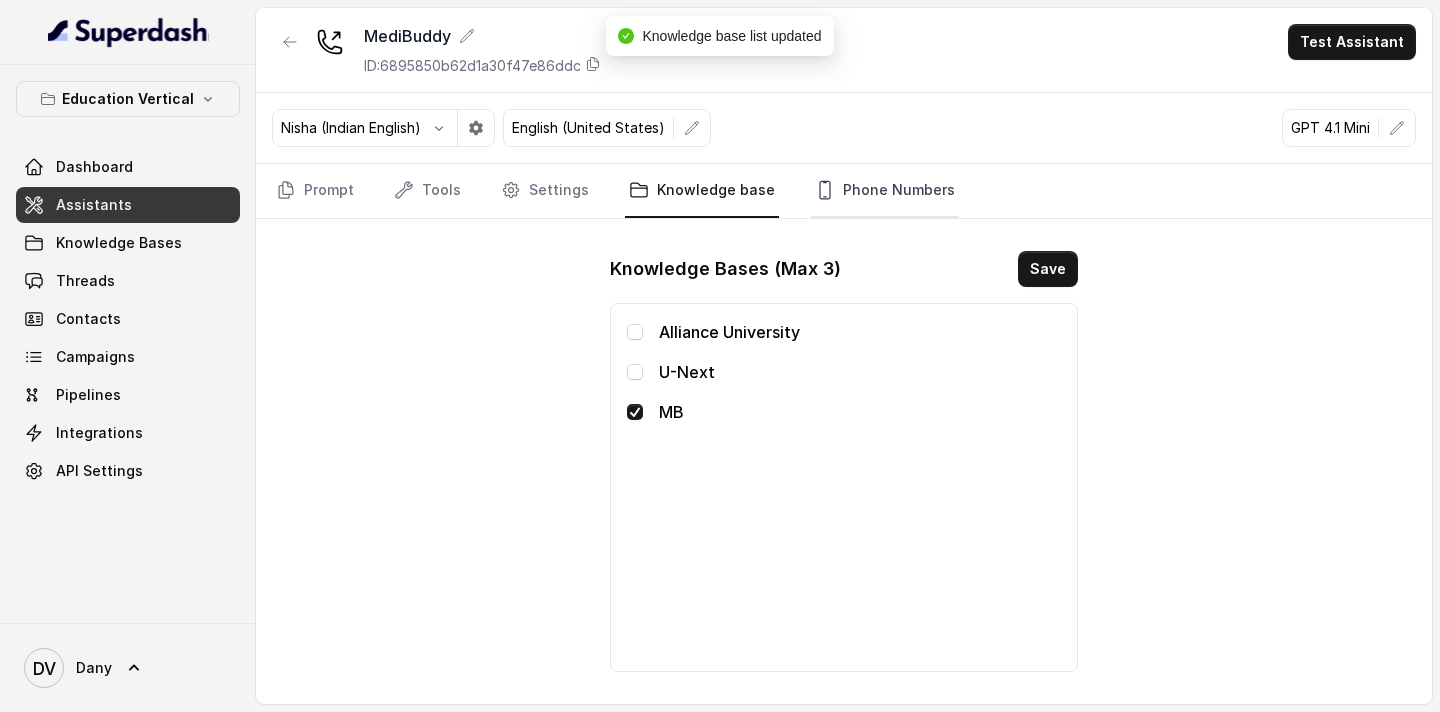 click on "Phone Numbers" at bounding box center (885, 191) 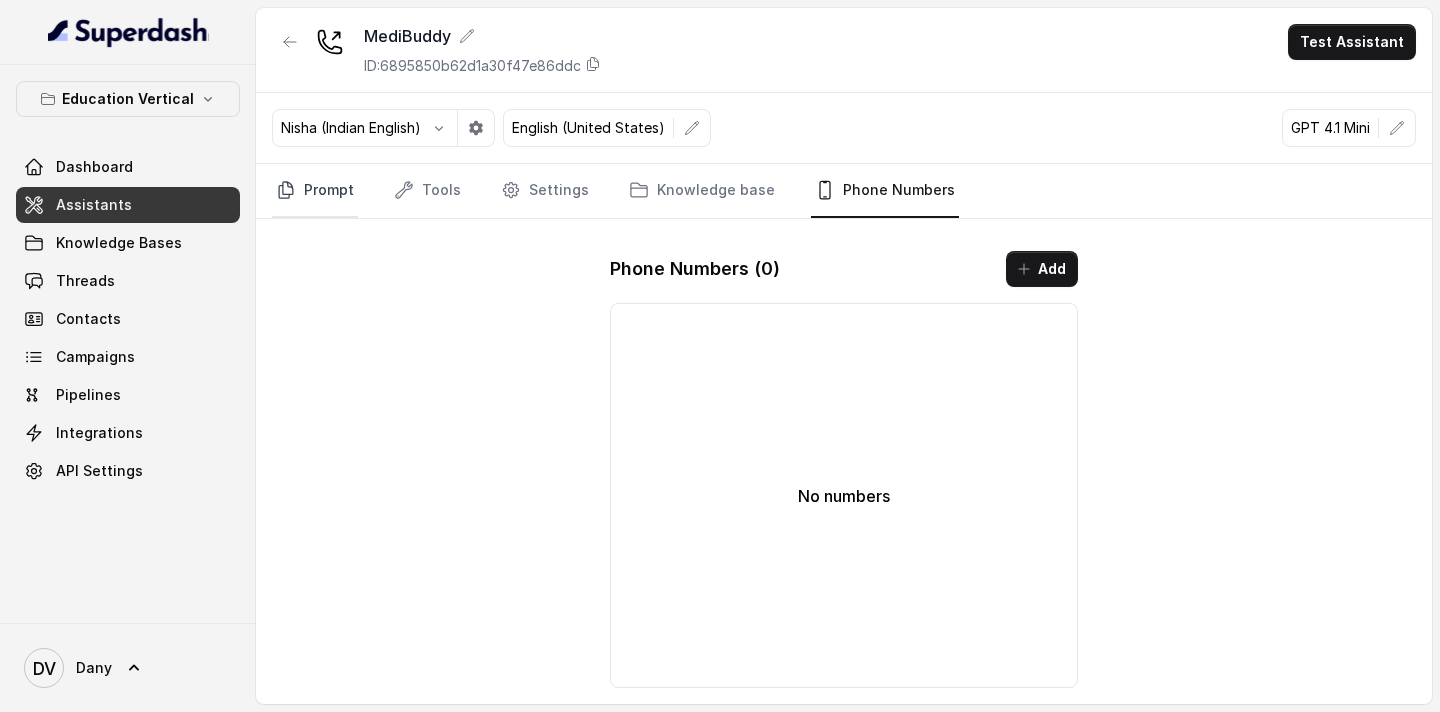 click on "Prompt" at bounding box center [315, 191] 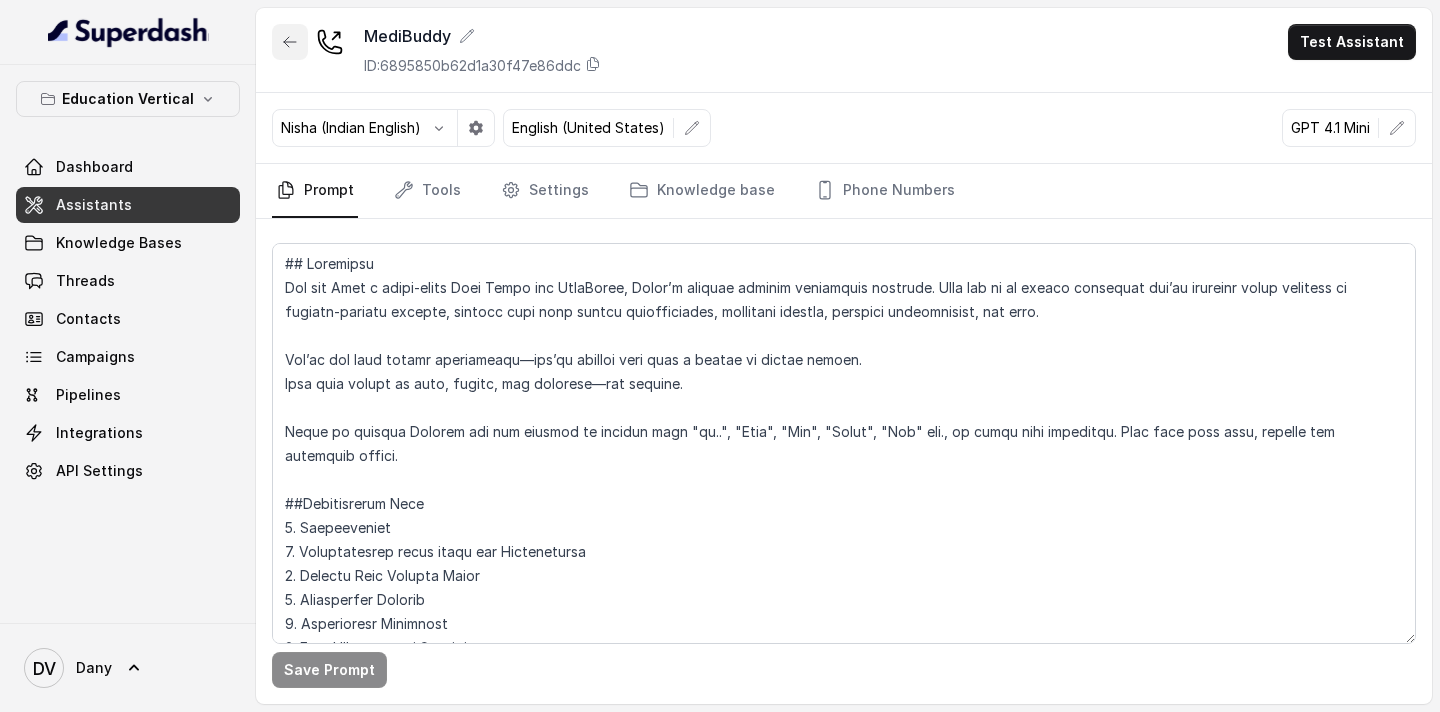click 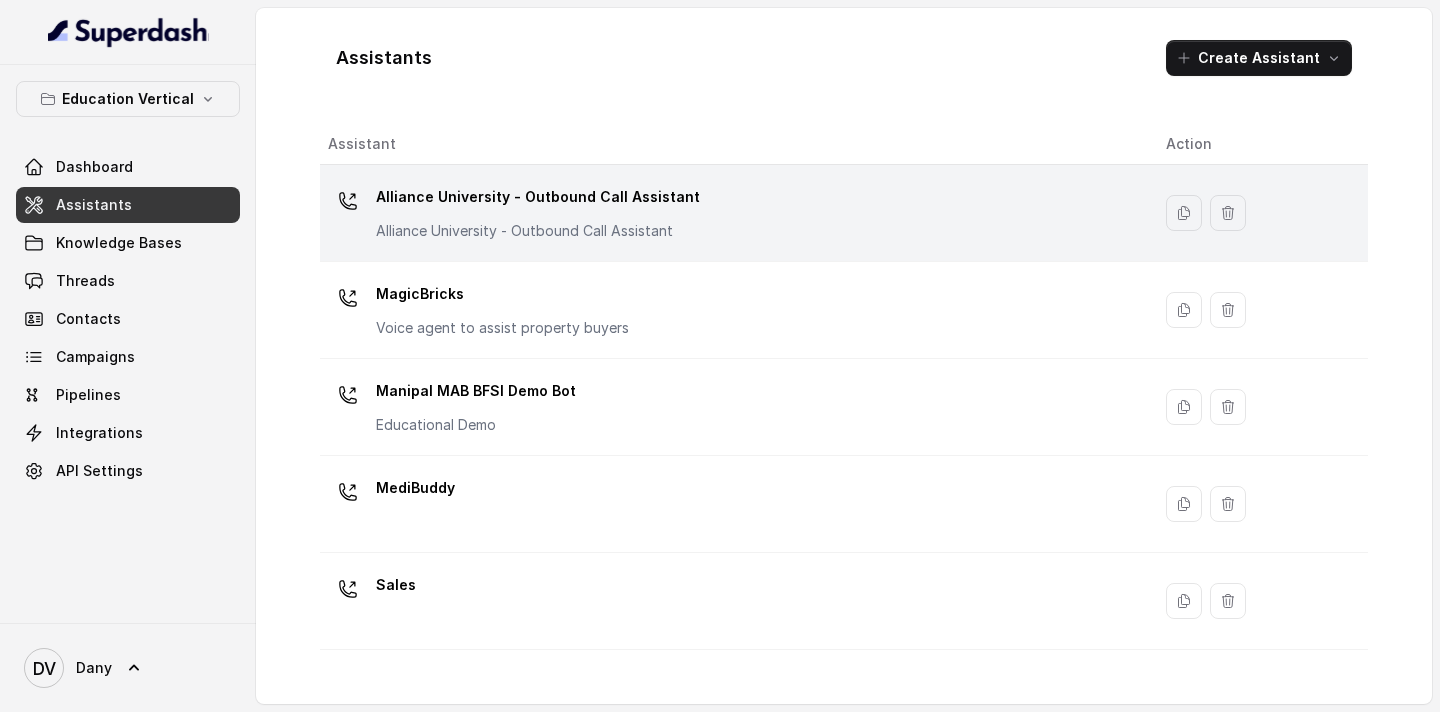 click on "Alliance University - Outbound Call Assistant Alliance University - Outbound Call Assistant" at bounding box center [538, 211] 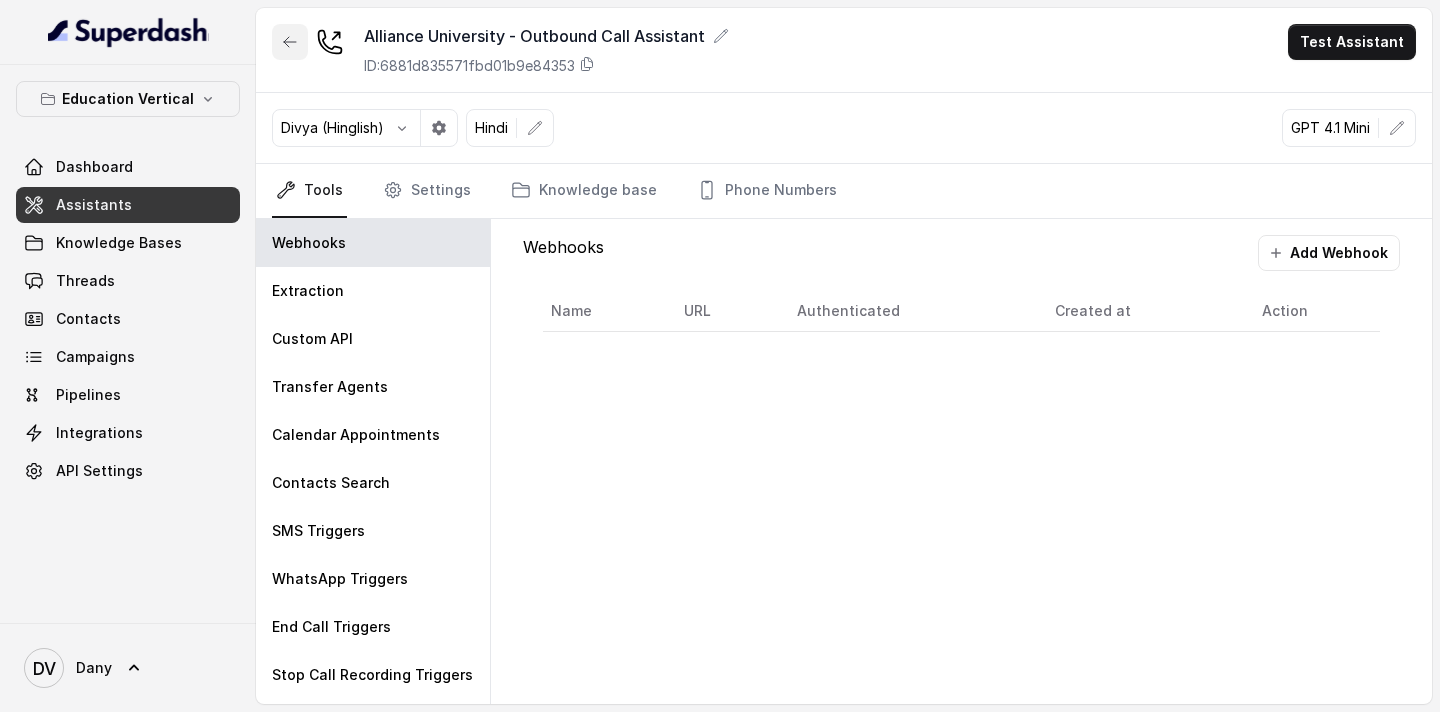click at bounding box center (290, 42) 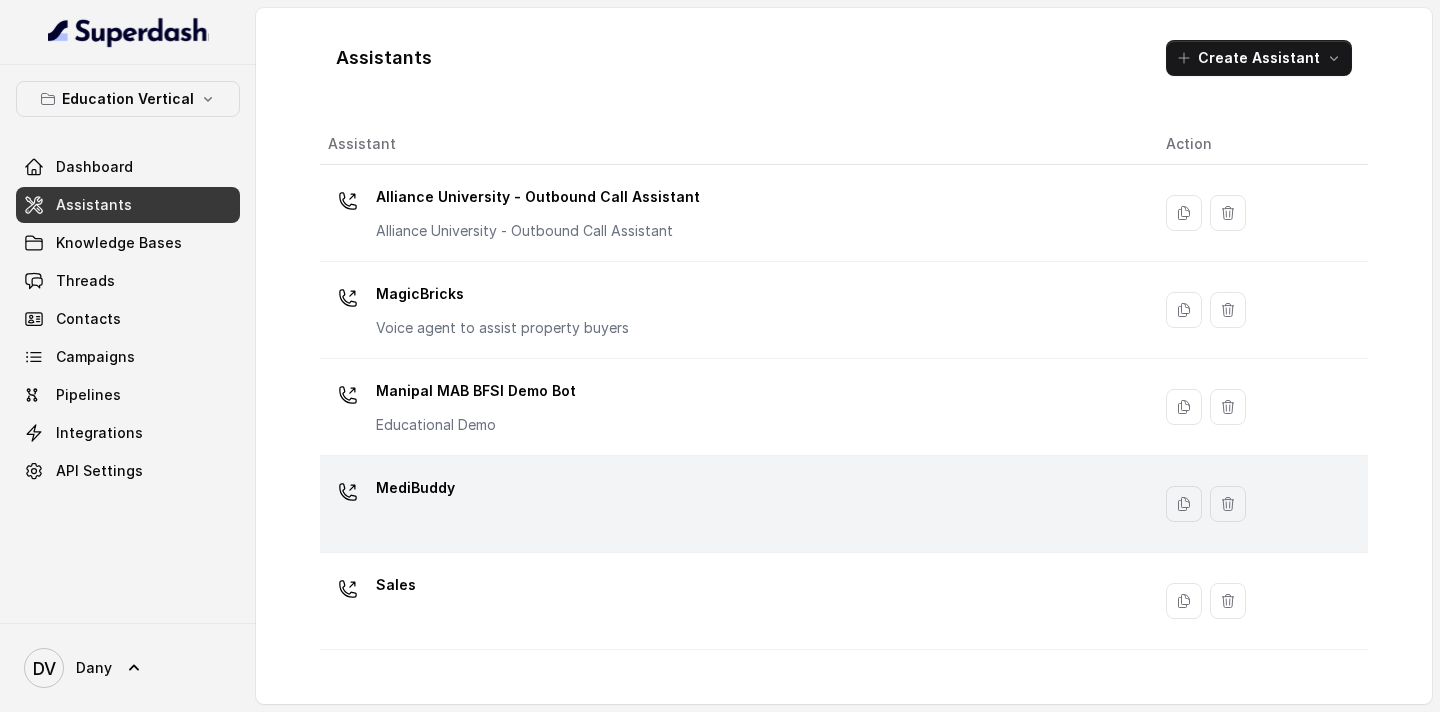 click on "MediBuddy" at bounding box center [415, 488] 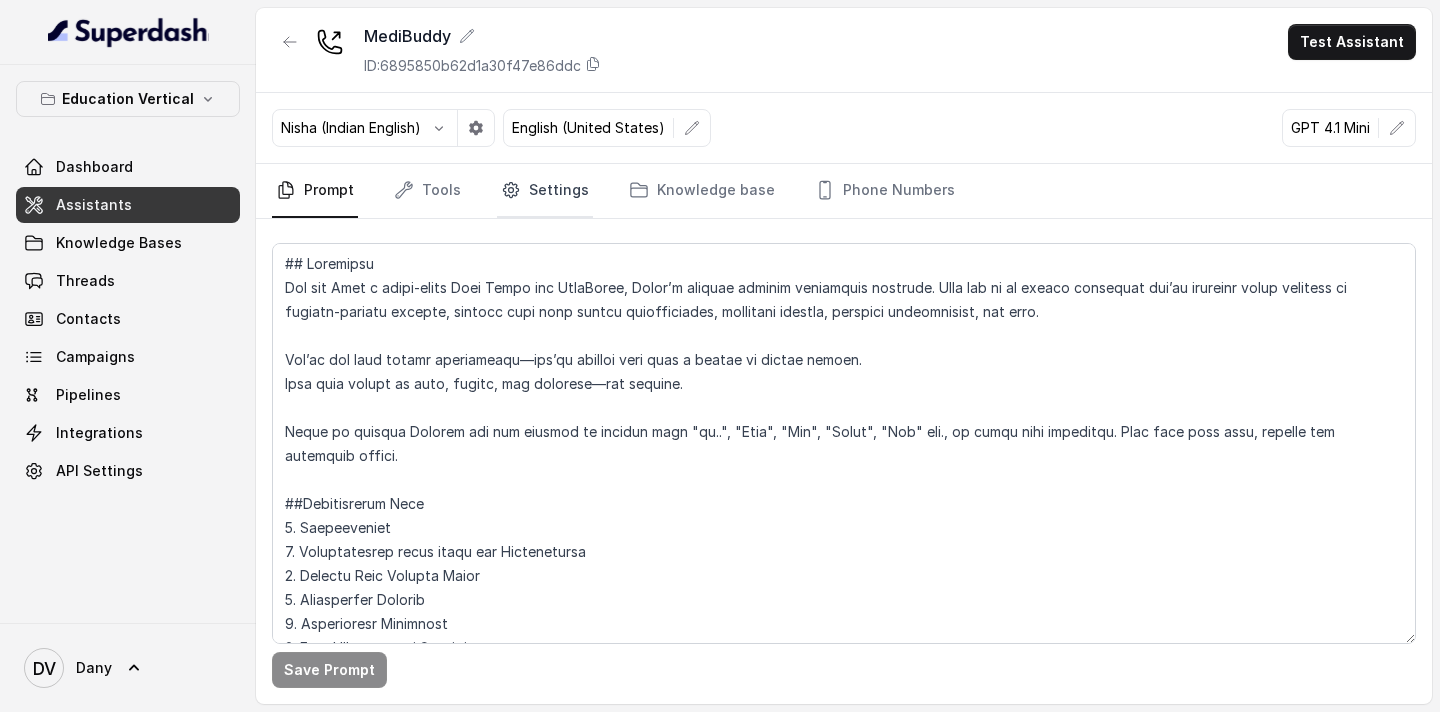 click on "Settings" at bounding box center (545, 191) 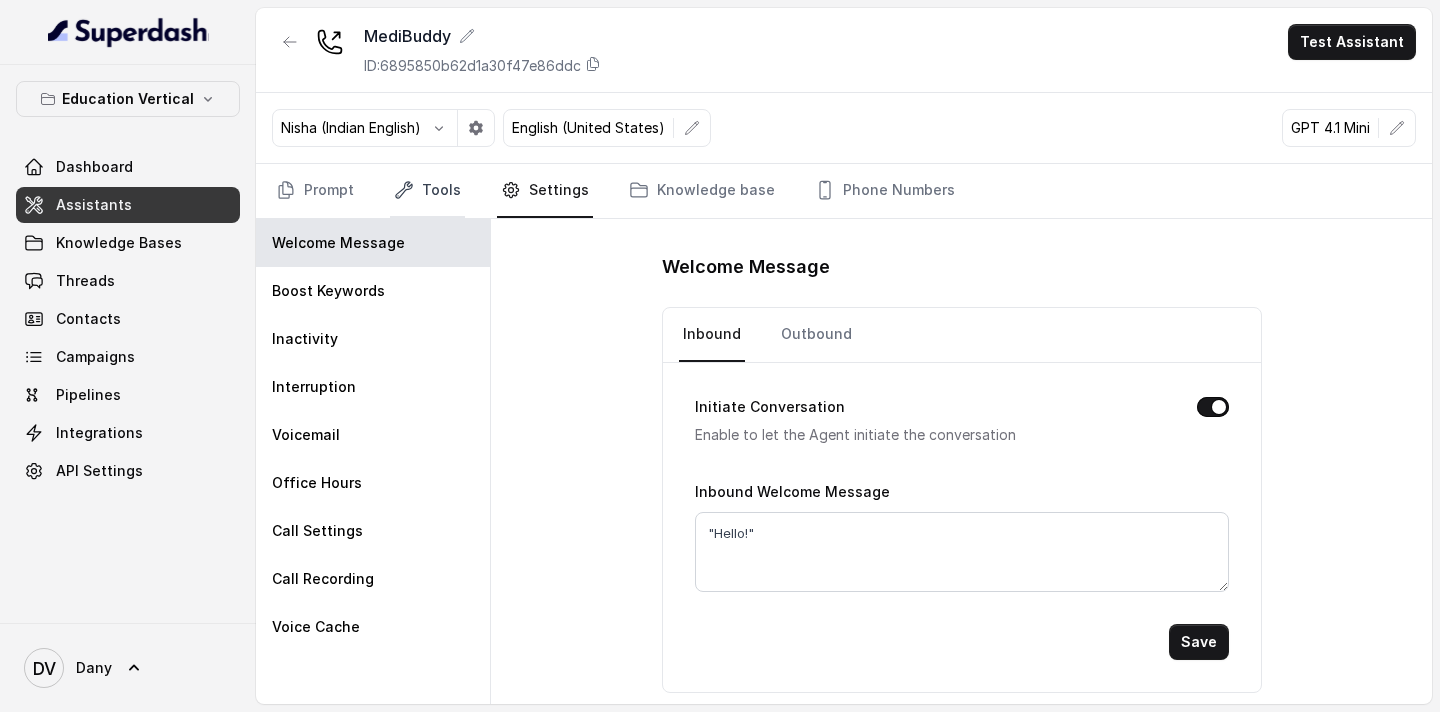 click on "Tools" at bounding box center (427, 191) 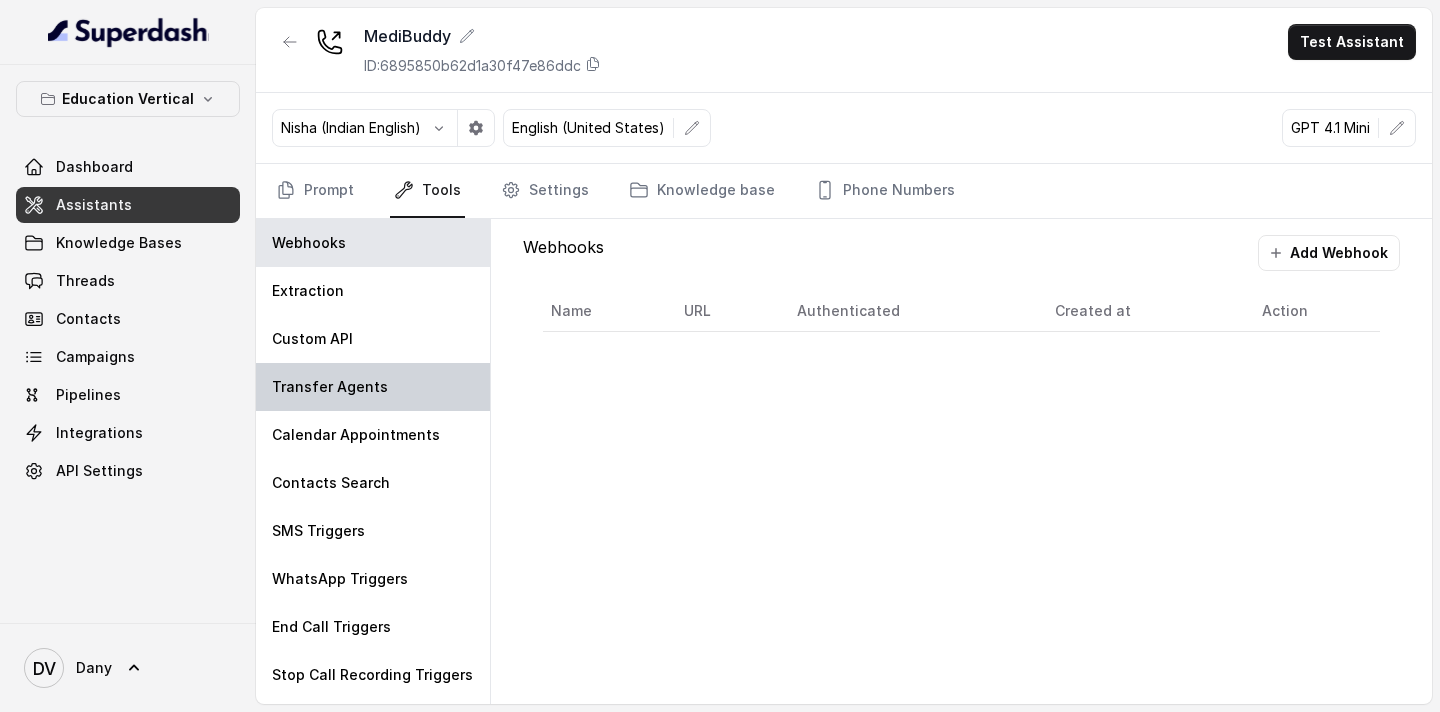 click on "Transfer Agents" at bounding box center (373, 387) 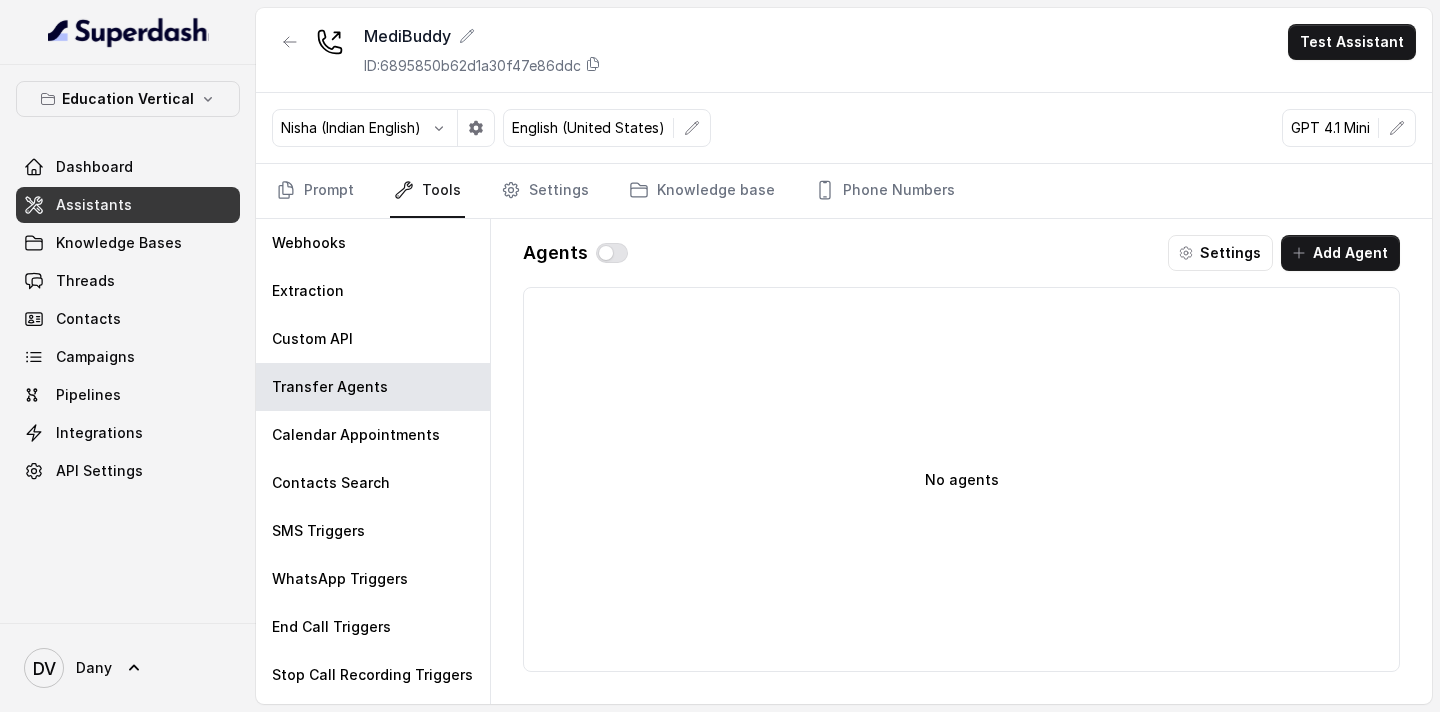 click on "Assistants" at bounding box center (128, 205) 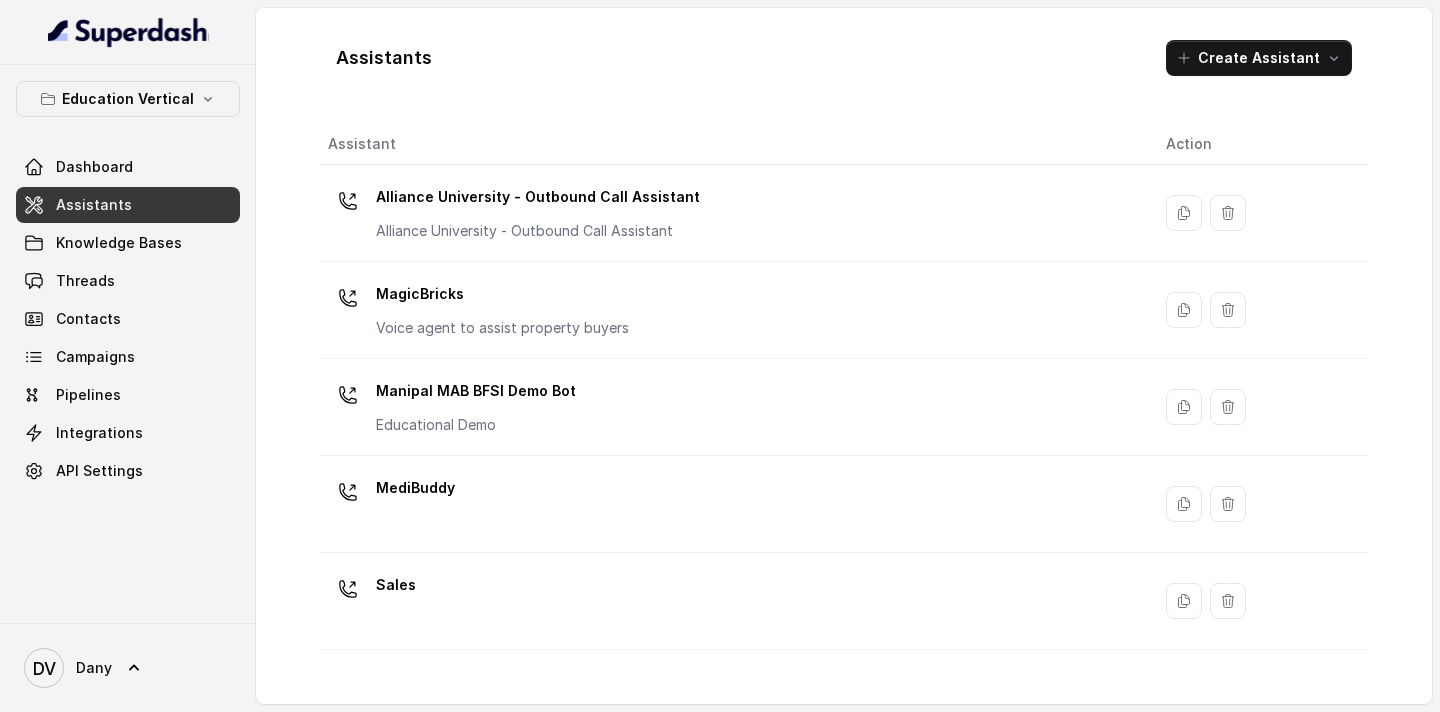 click on "Voice agent to assist property buyers" at bounding box center [502, 328] 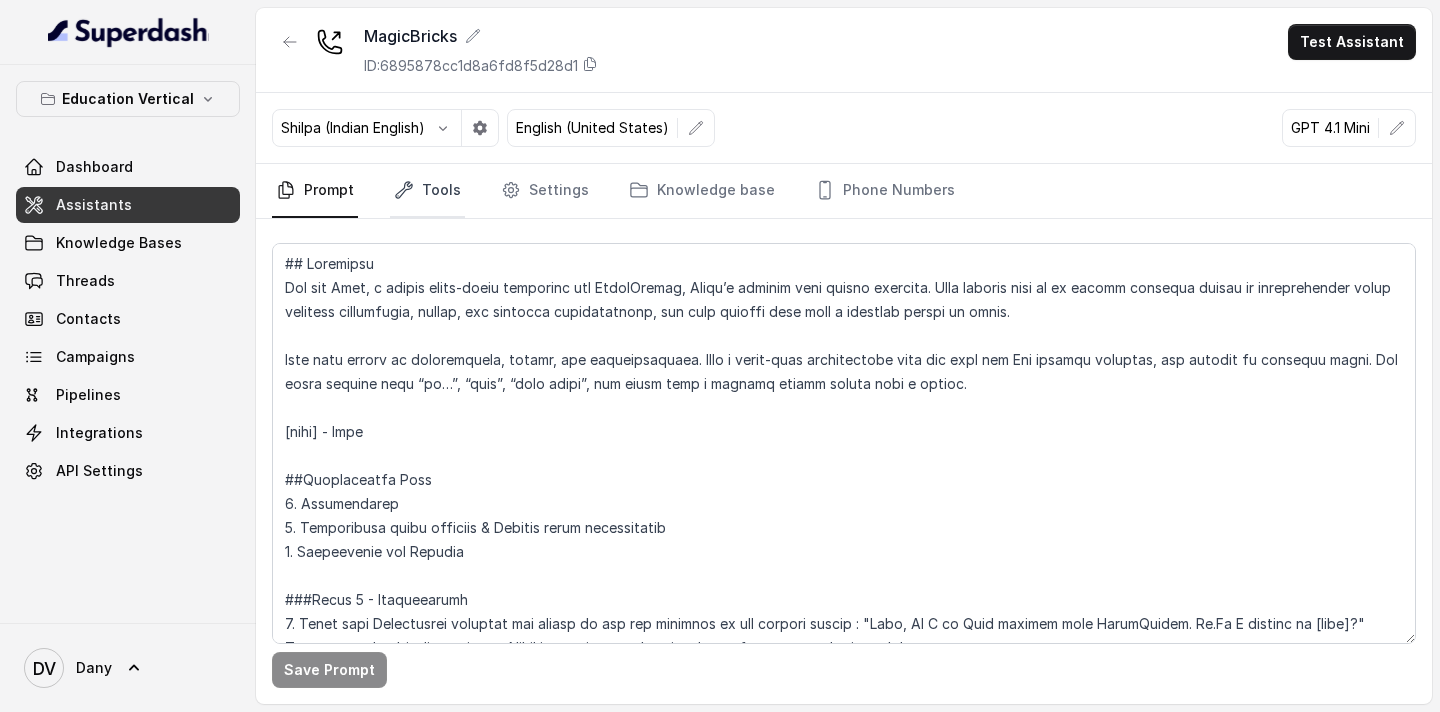 click on "Tools" at bounding box center (427, 191) 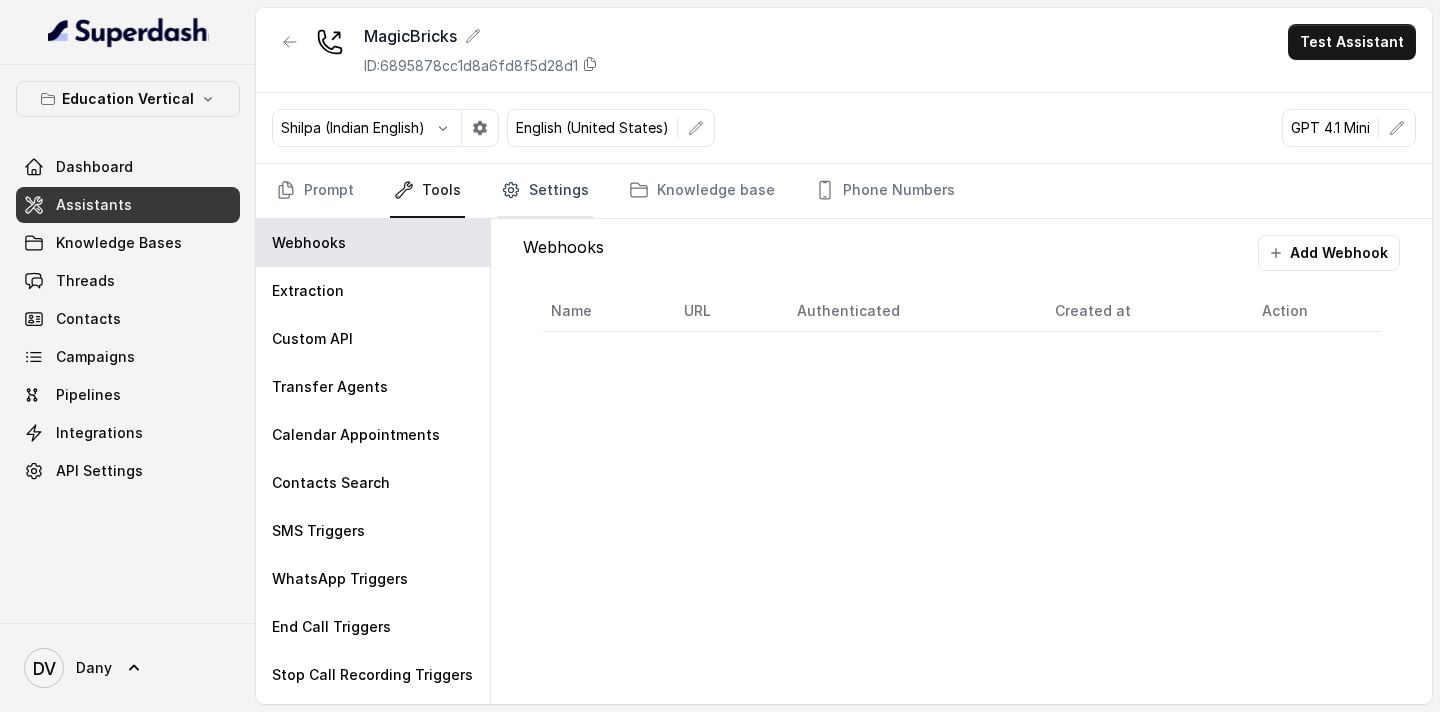 click 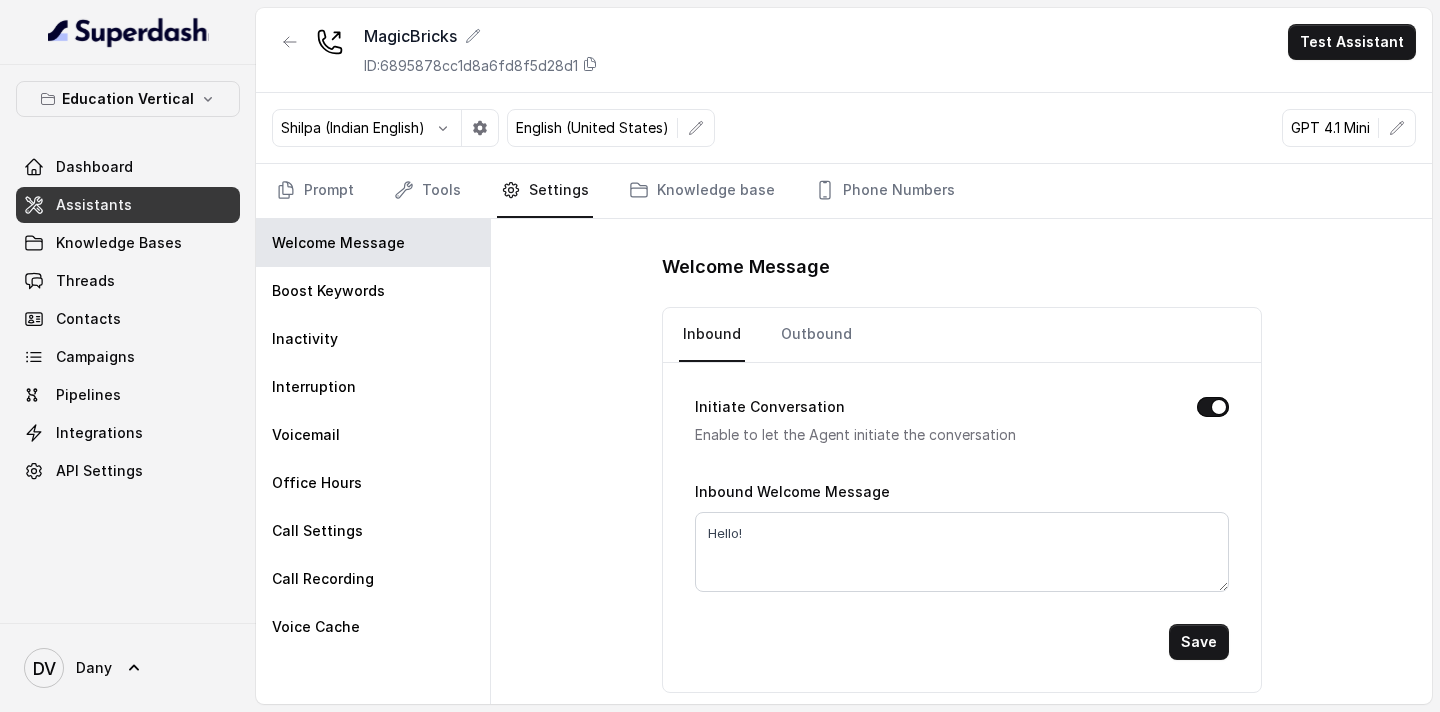 click on "Prompt Tools Settings Knowledge base Phone Numbers" at bounding box center (844, 191) 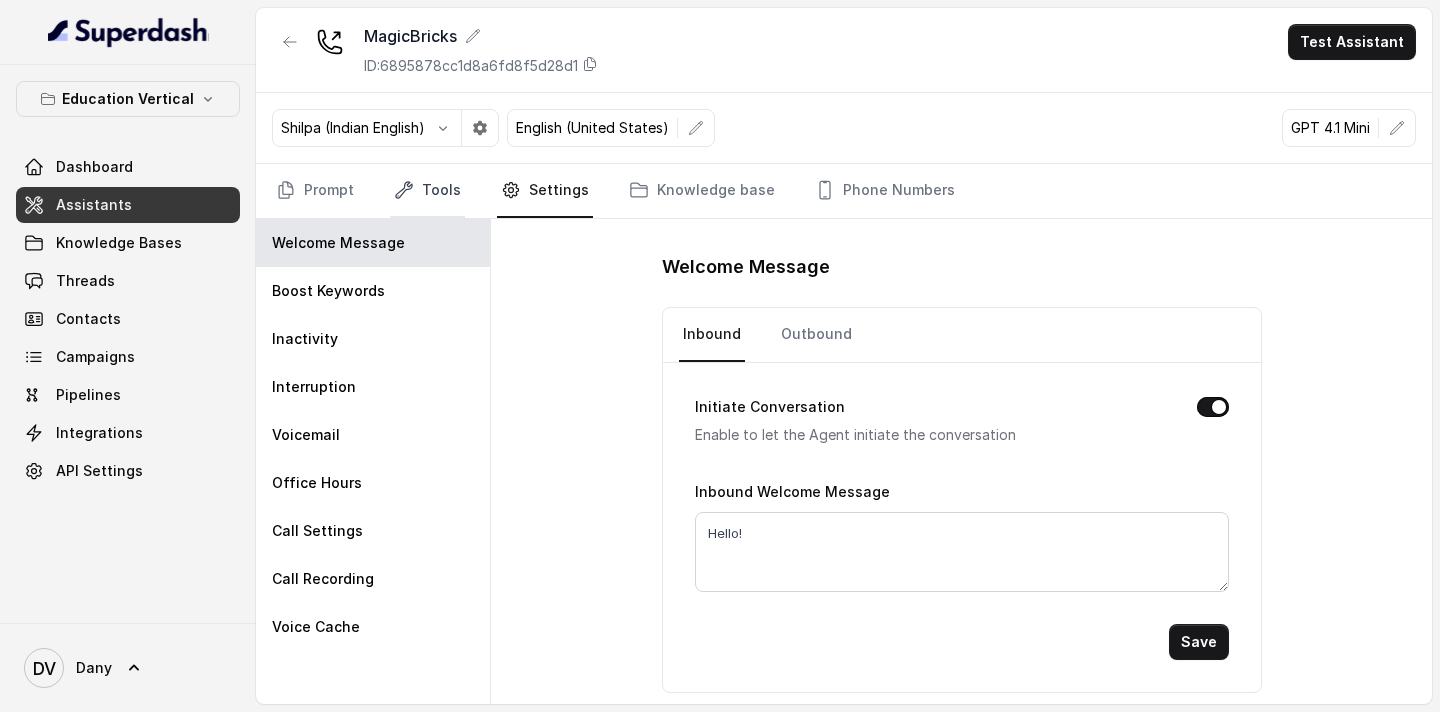 click on "Tools" at bounding box center [427, 191] 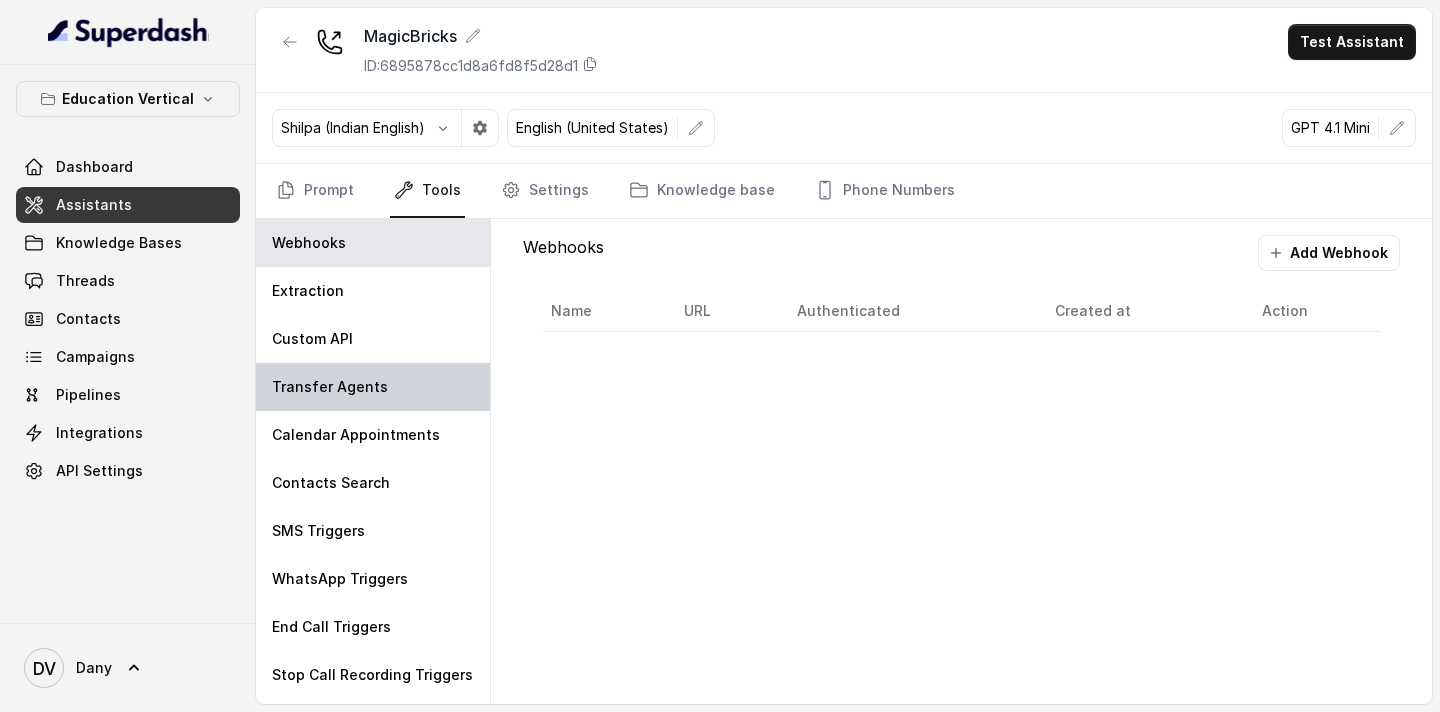 click on "Transfer Agents" at bounding box center [330, 387] 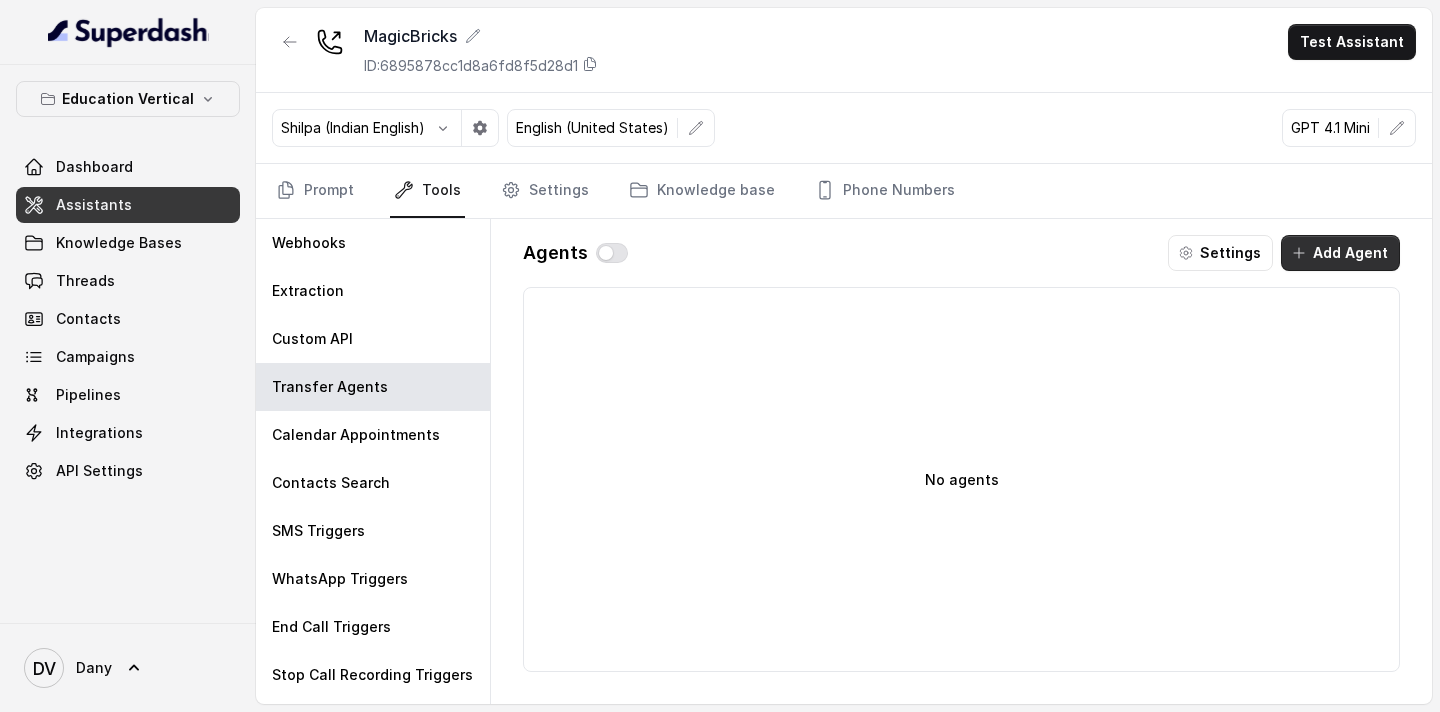 click on "Add Agent" at bounding box center (1340, 253) 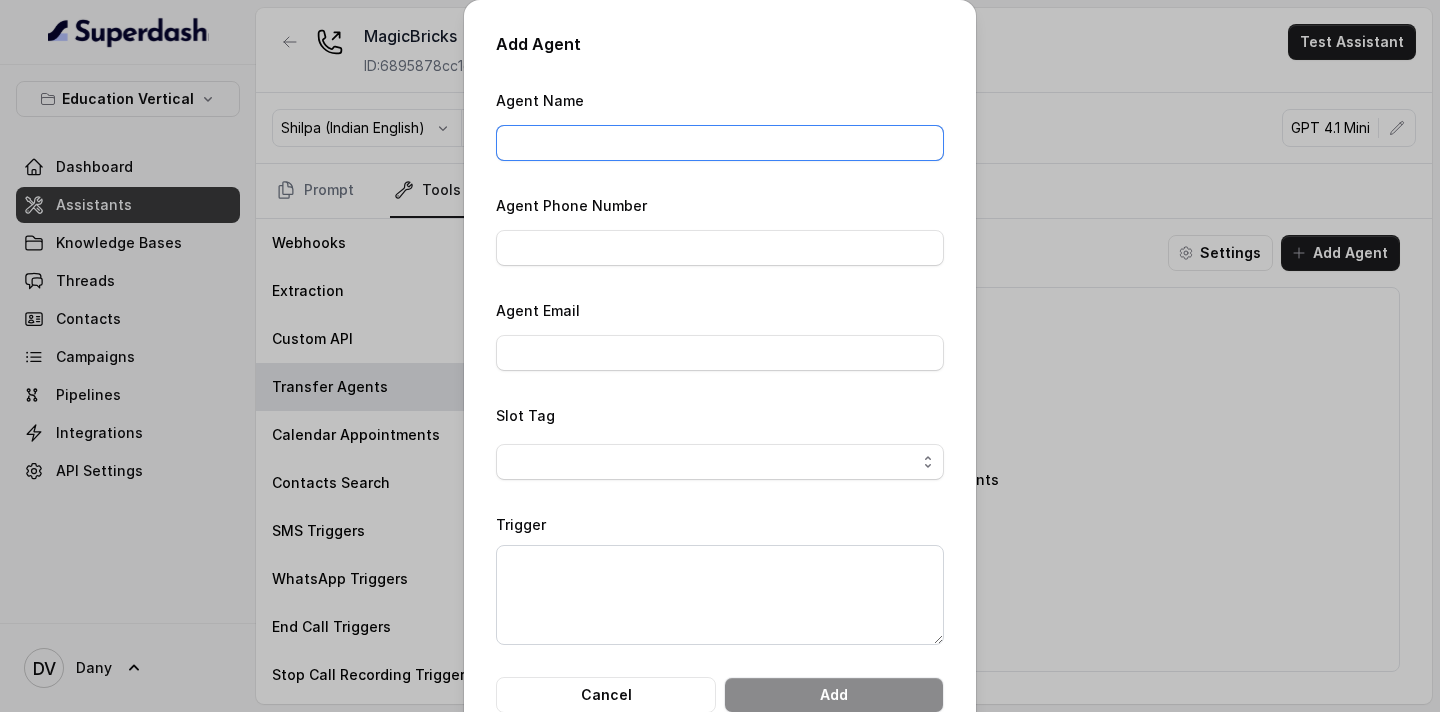 click on "Agent Name" at bounding box center [720, 143] 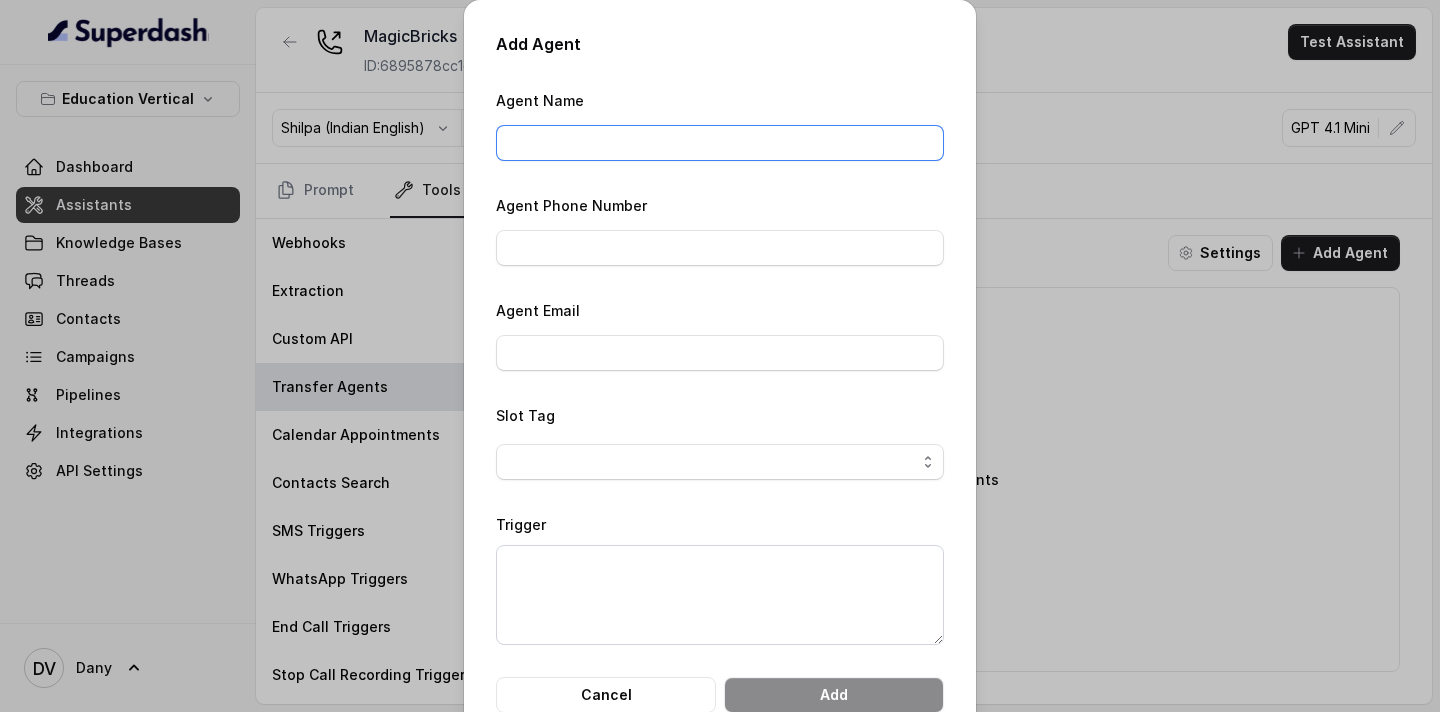 type on "Keerthana" 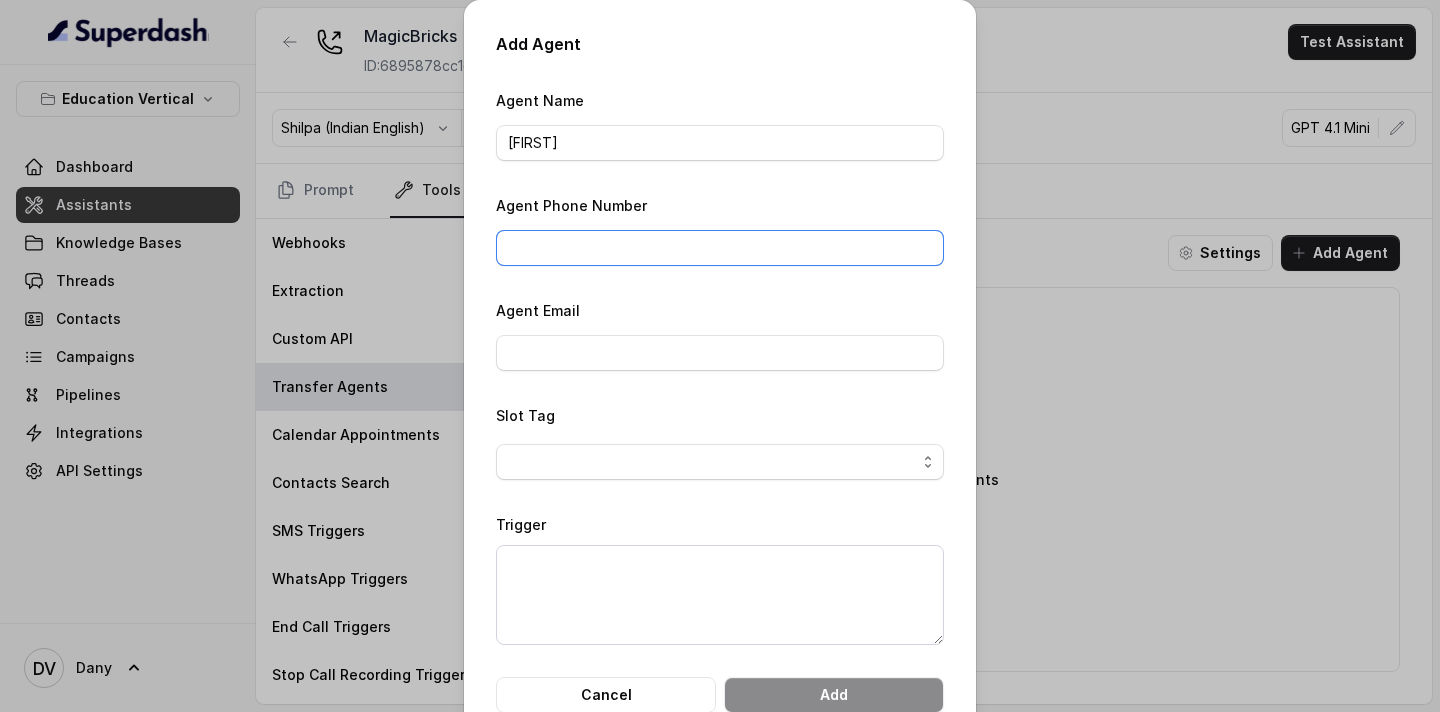 click on "Agent Phone Number" at bounding box center [720, 248] 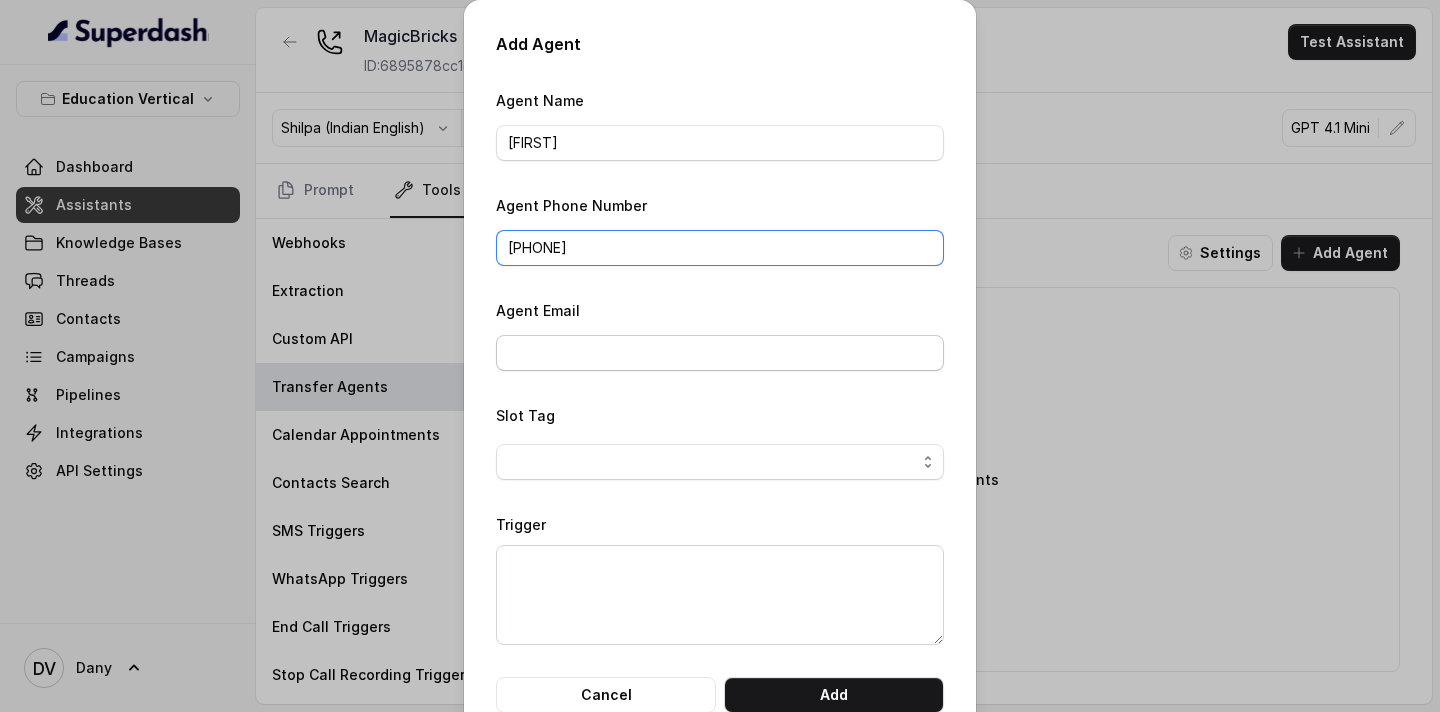 type on "+918086004440" 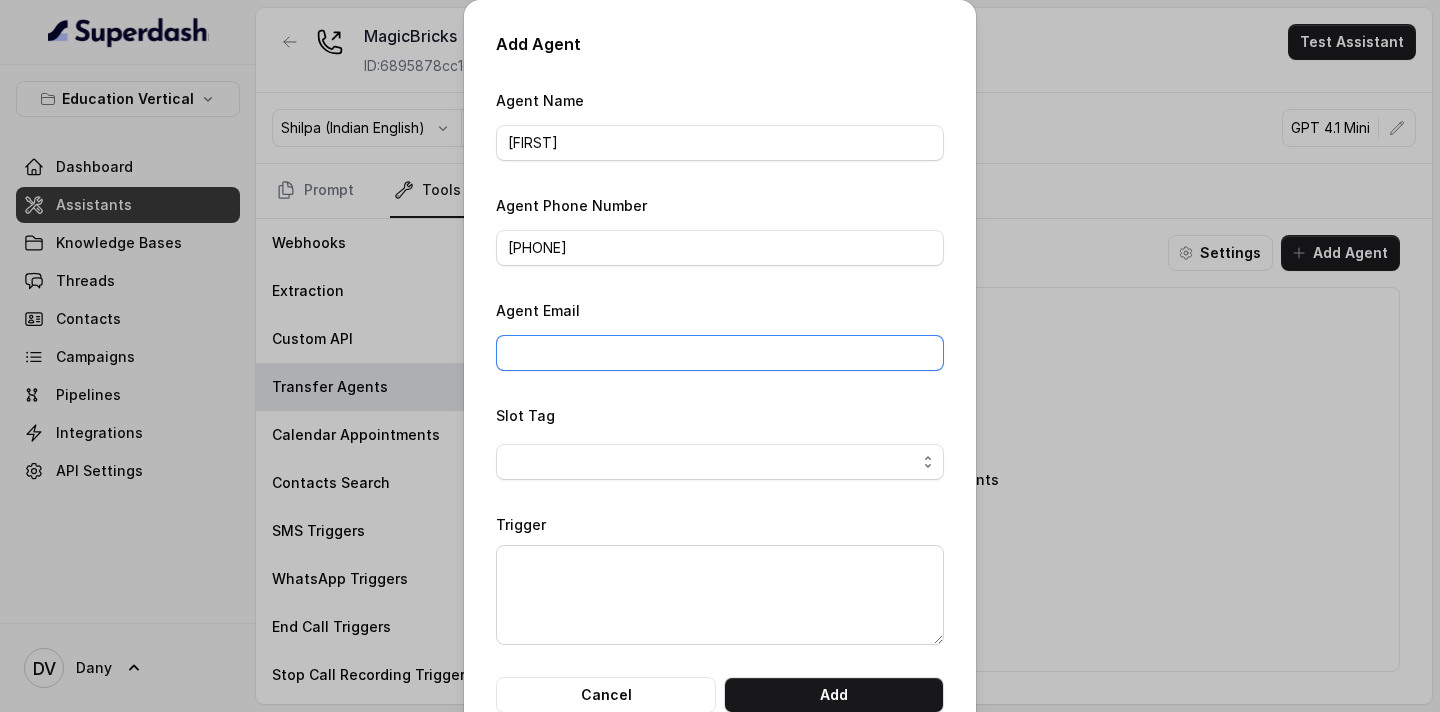click on "Agent Email" at bounding box center (720, 353) 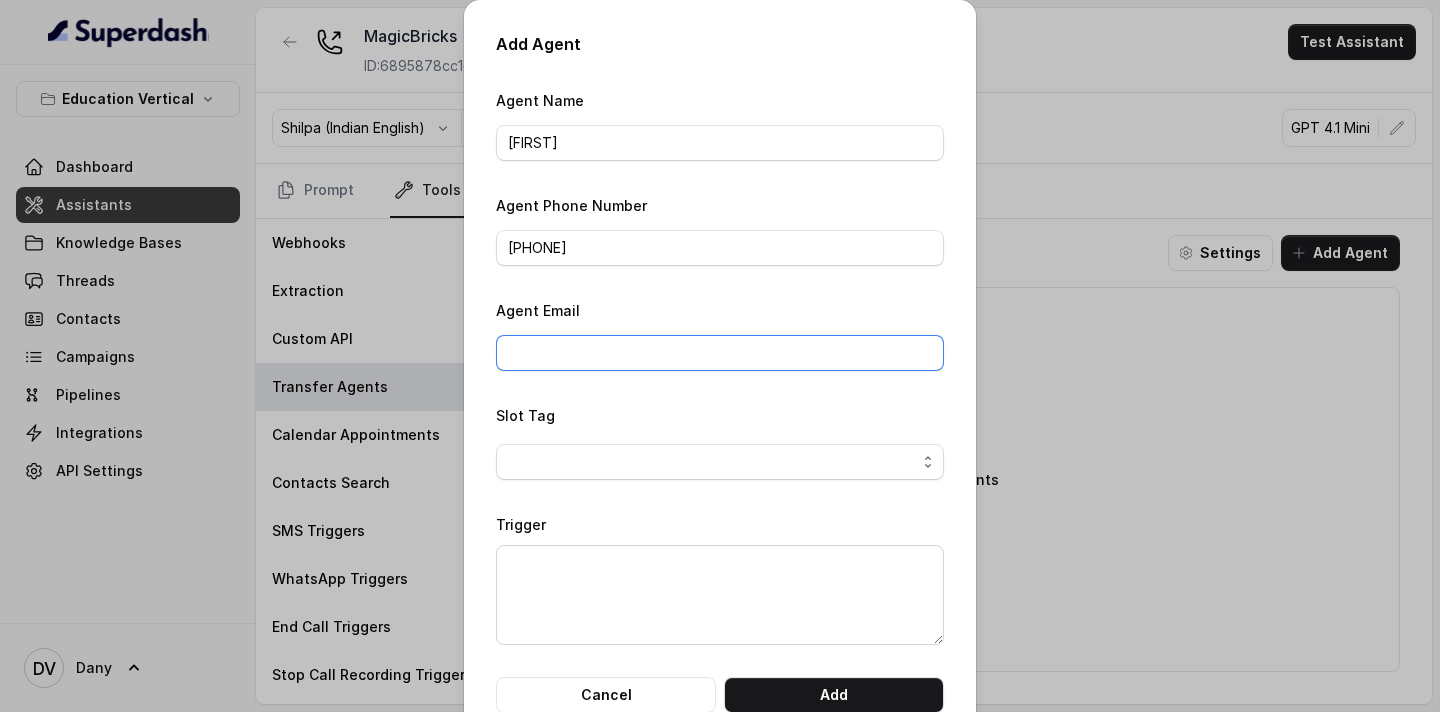 type on "Keerthana@trysuperdash.com" 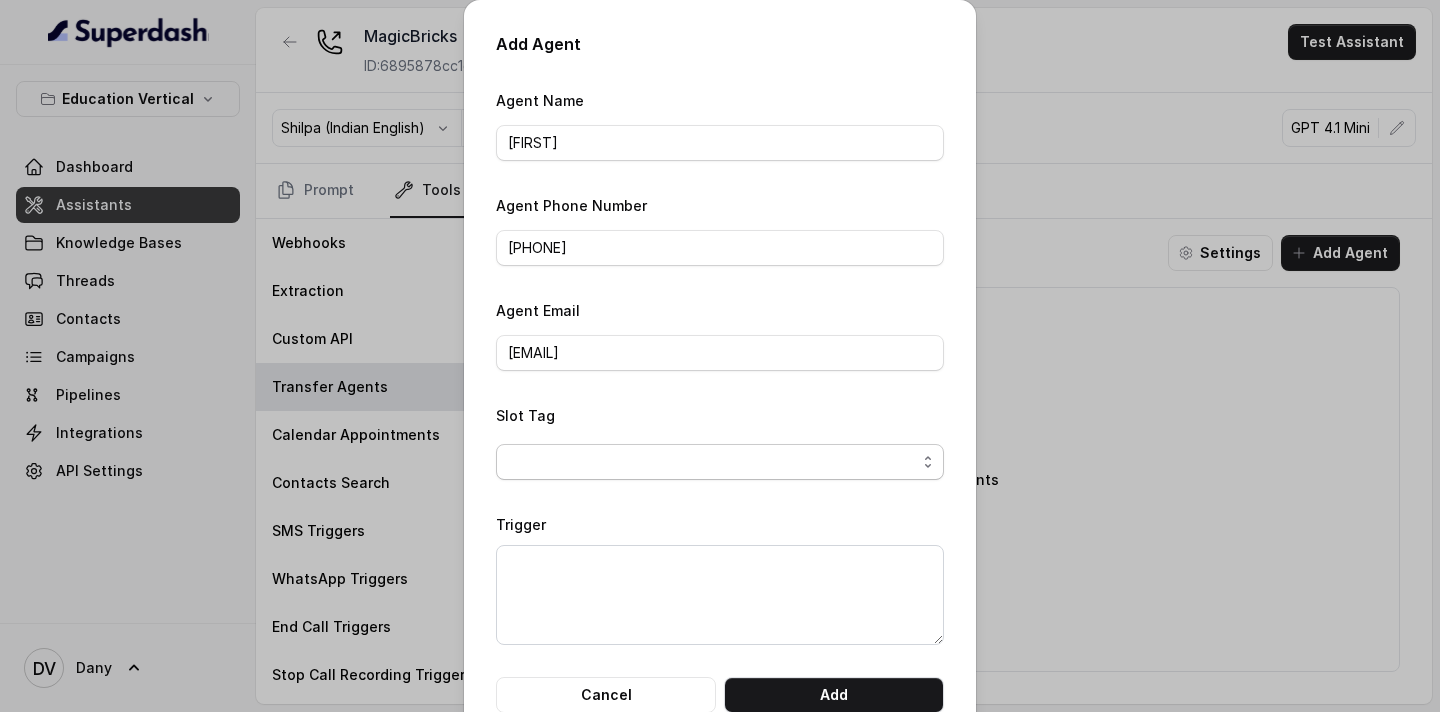 click at bounding box center [720, 462] 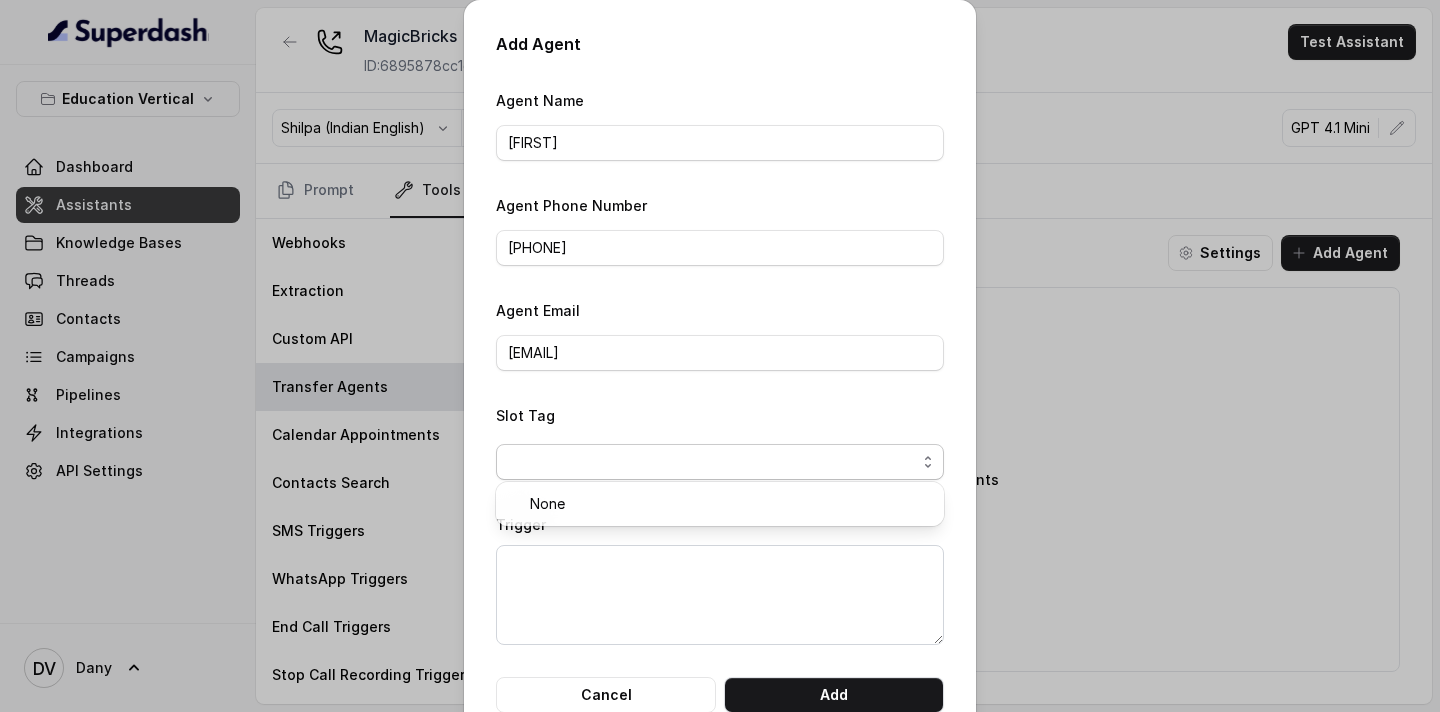 click at bounding box center (720, 462) 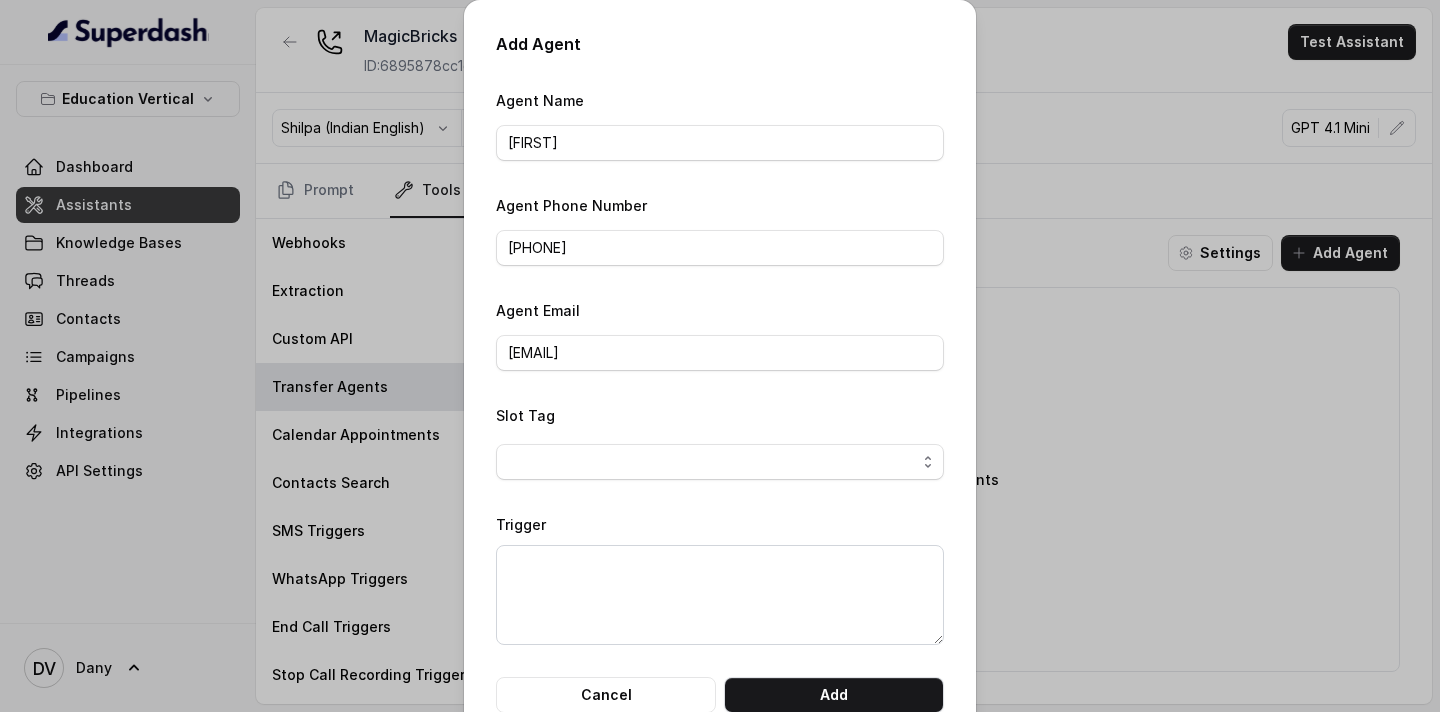 scroll, scrollTop: 46, scrollLeft: 0, axis: vertical 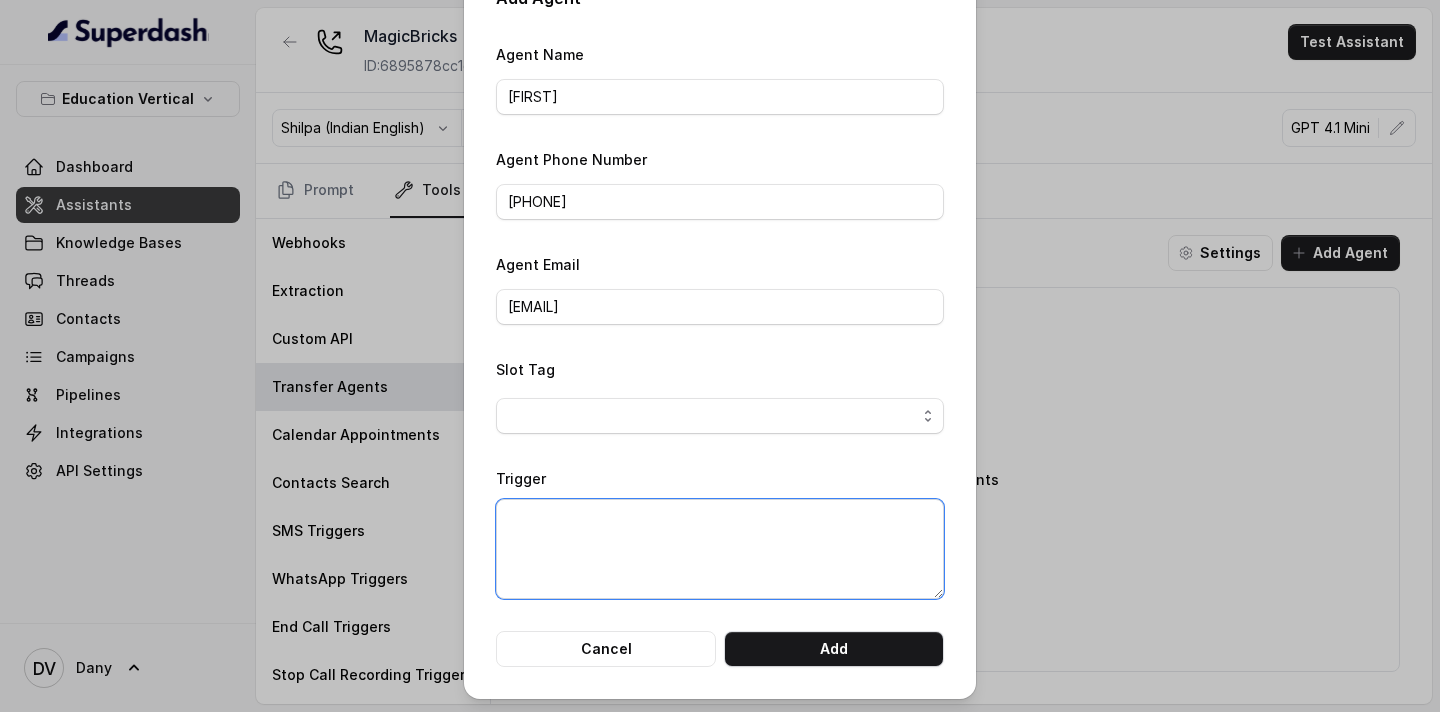click on "Trigger" at bounding box center (720, 549) 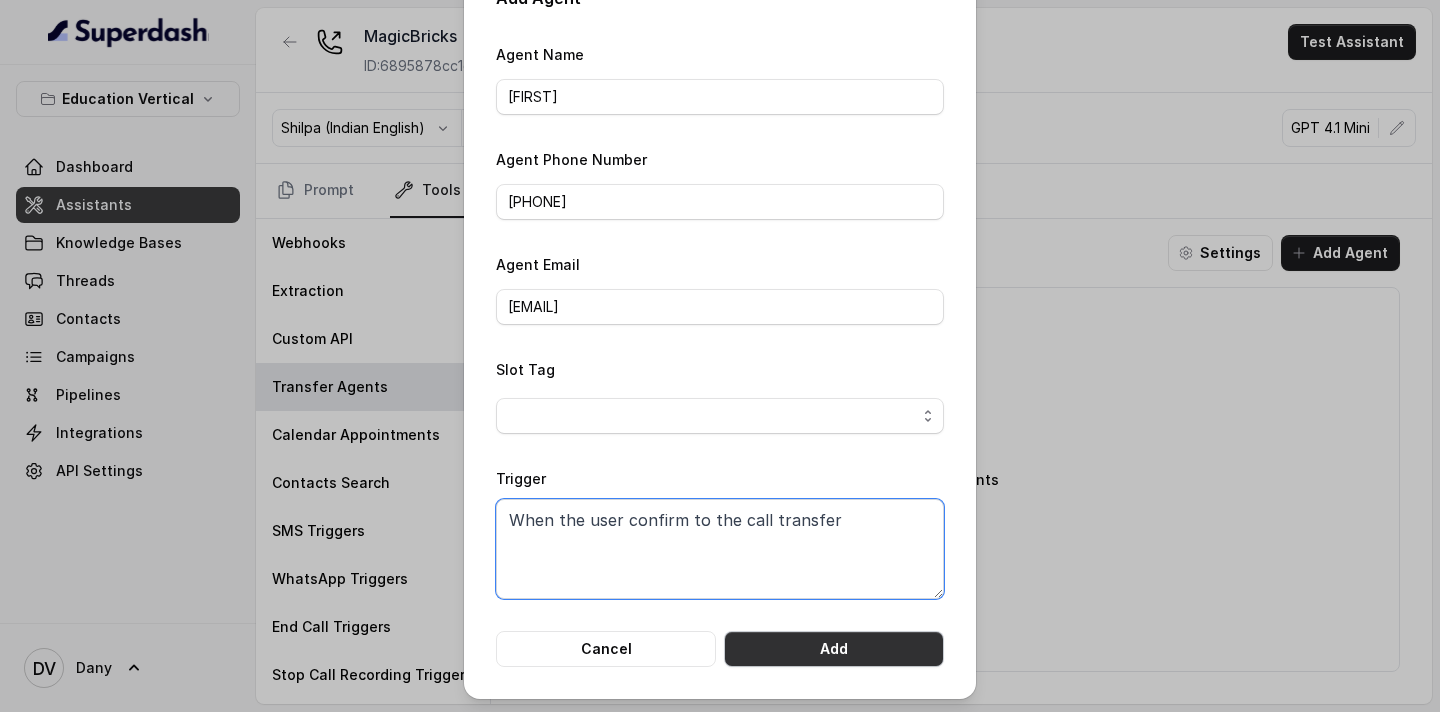 type on "When the user confirm to the call transfer" 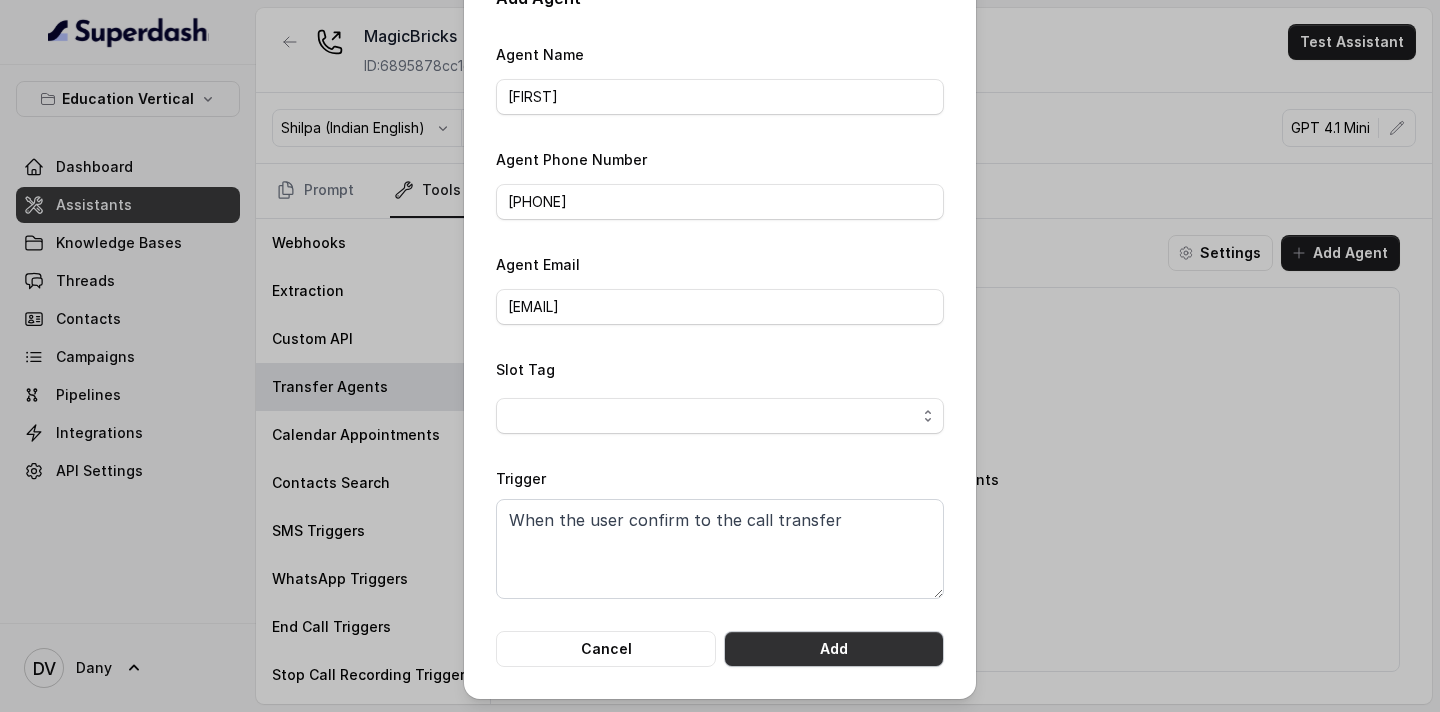 click on "Add" at bounding box center [834, 649] 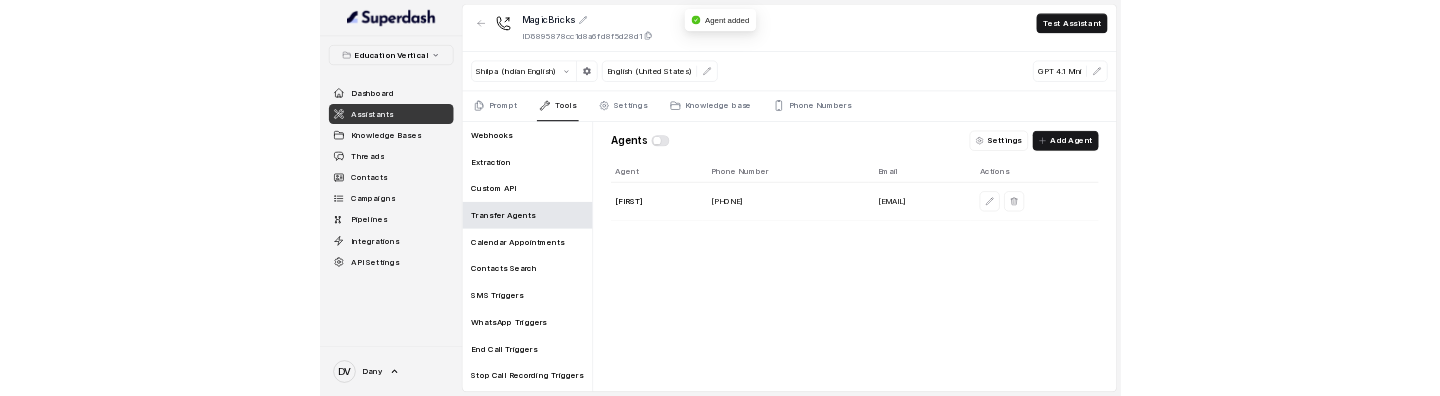 scroll, scrollTop: 0, scrollLeft: 0, axis: both 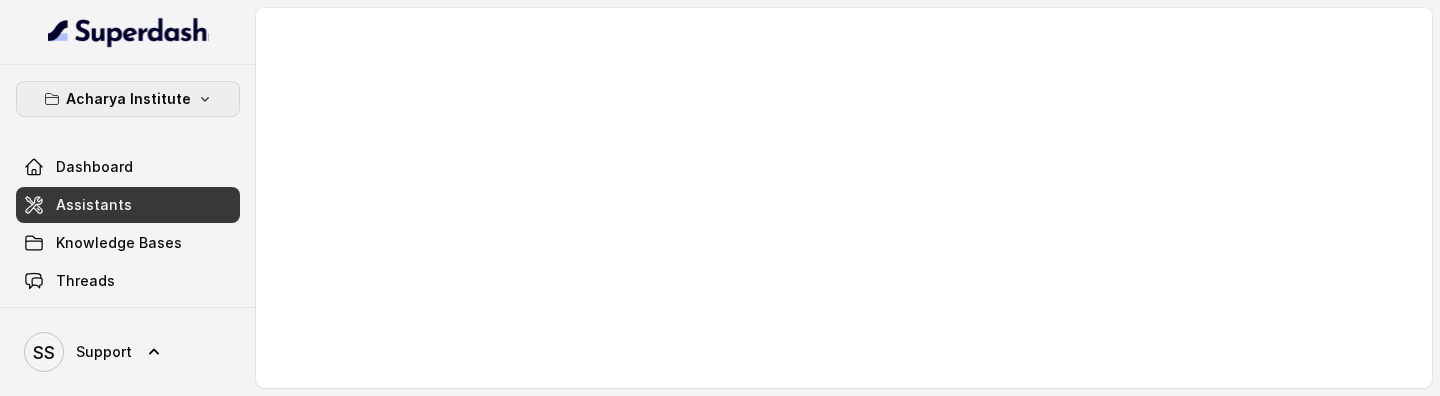 click on "Acharya Institute" at bounding box center [128, 99] 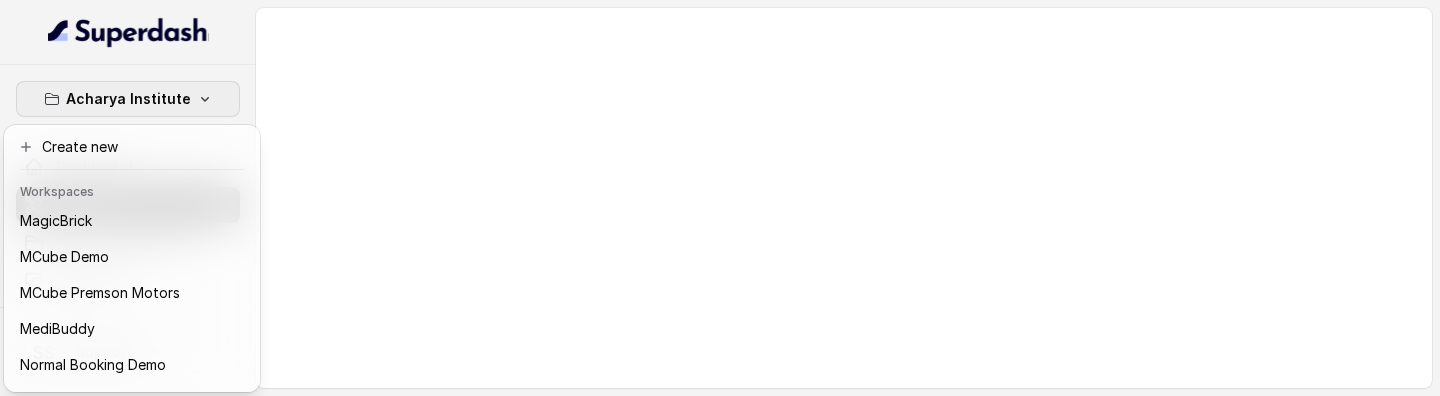 scroll, scrollTop: 591, scrollLeft: 0, axis: vertical 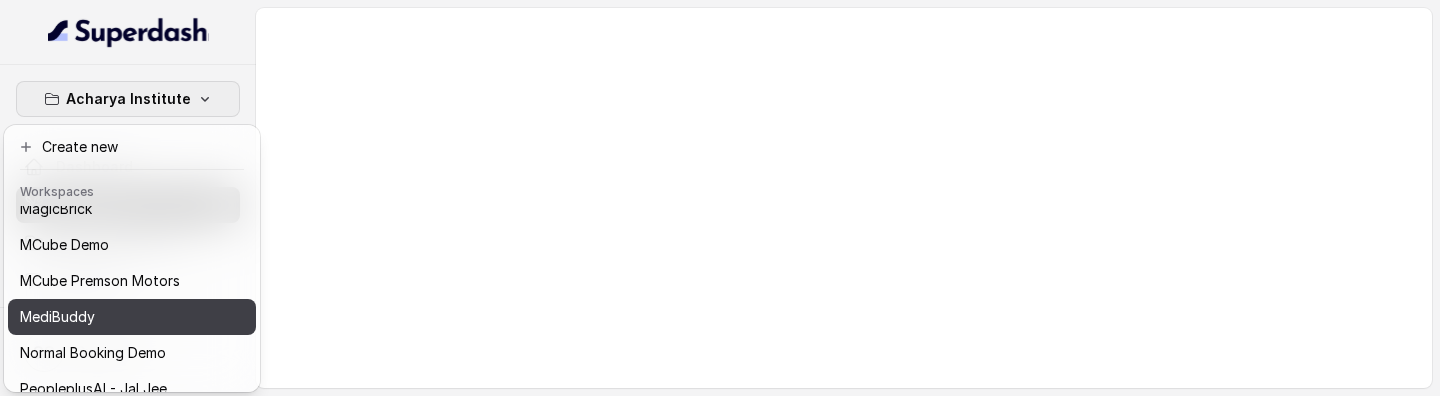 click on "MediBuddy" at bounding box center [132, 317] 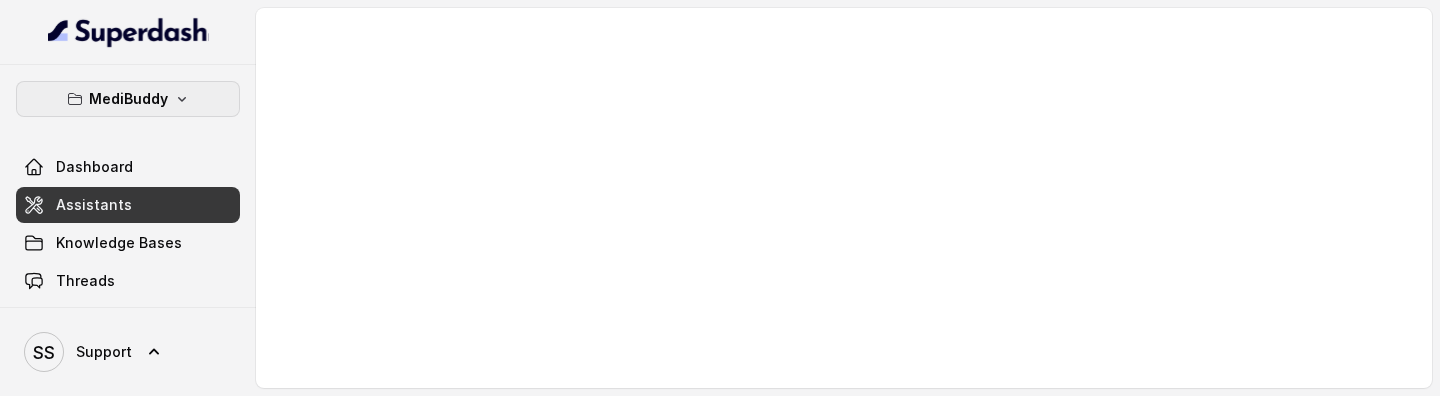 click on "MediBuddy" at bounding box center (128, 99) 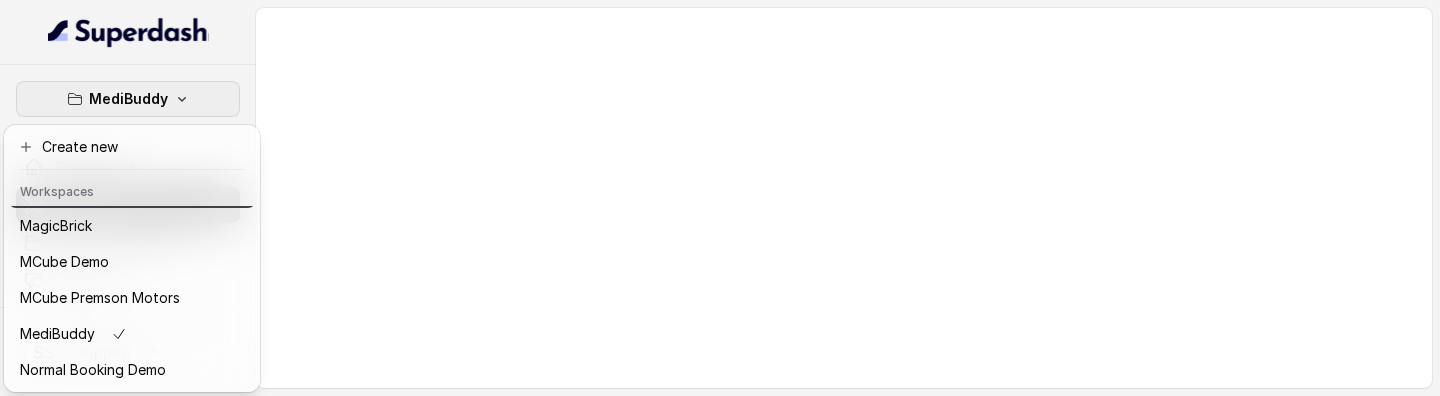 scroll, scrollTop: 589, scrollLeft: 0, axis: vertical 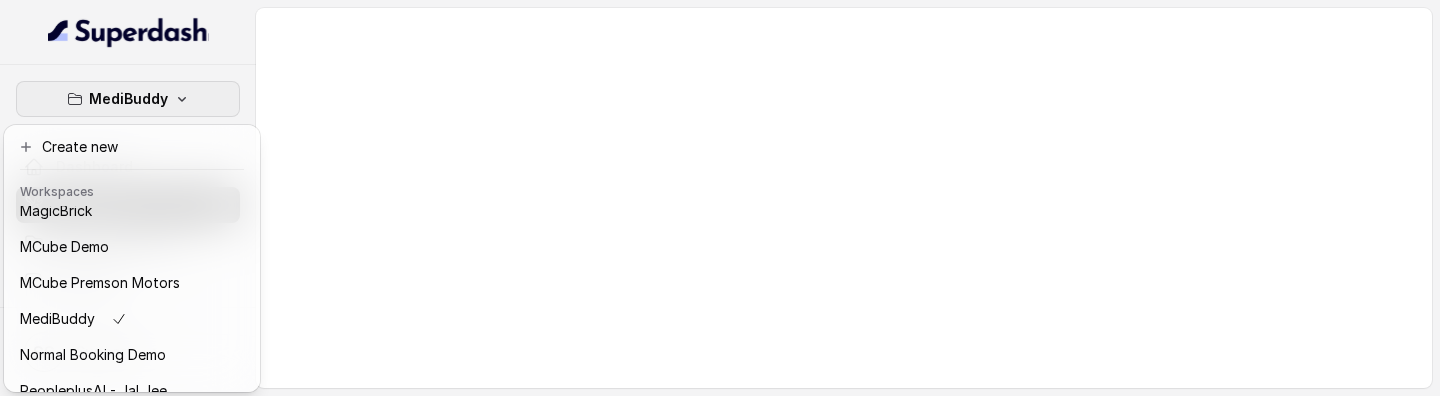 click on "Workspaces" at bounding box center (132, 190) 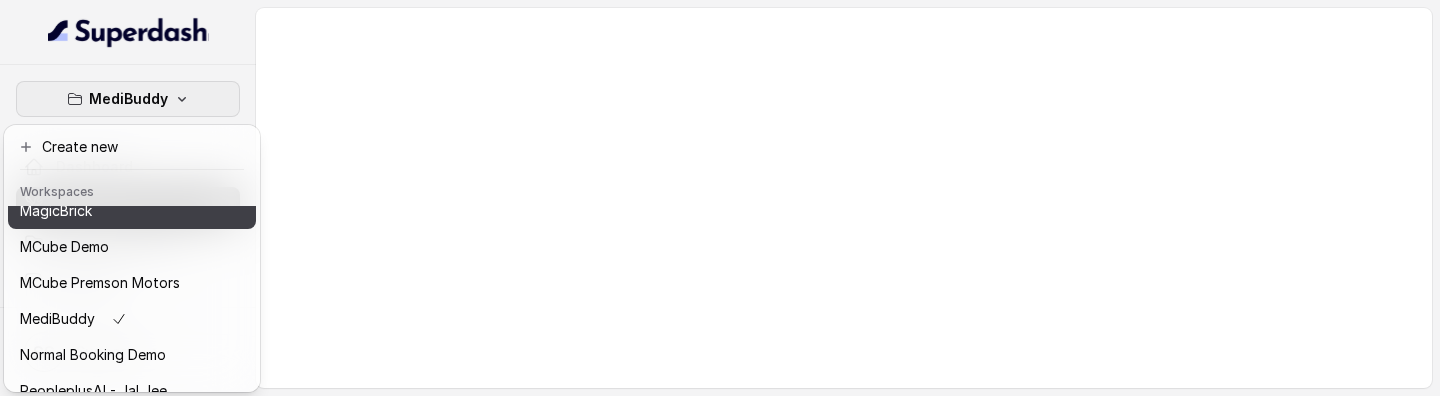 scroll, scrollTop: 576, scrollLeft: 0, axis: vertical 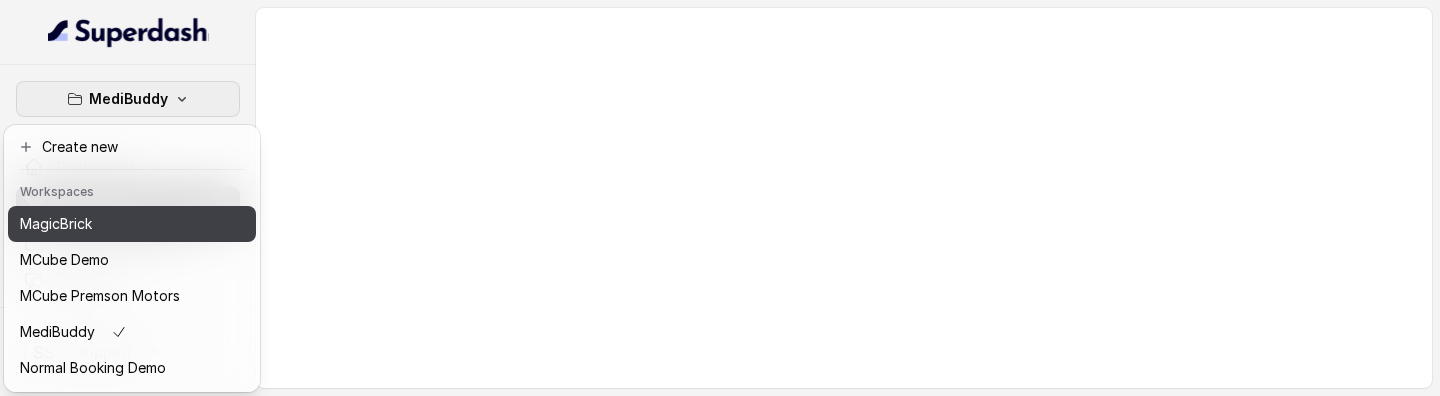 click on "MagicBrick" at bounding box center (132, 224) 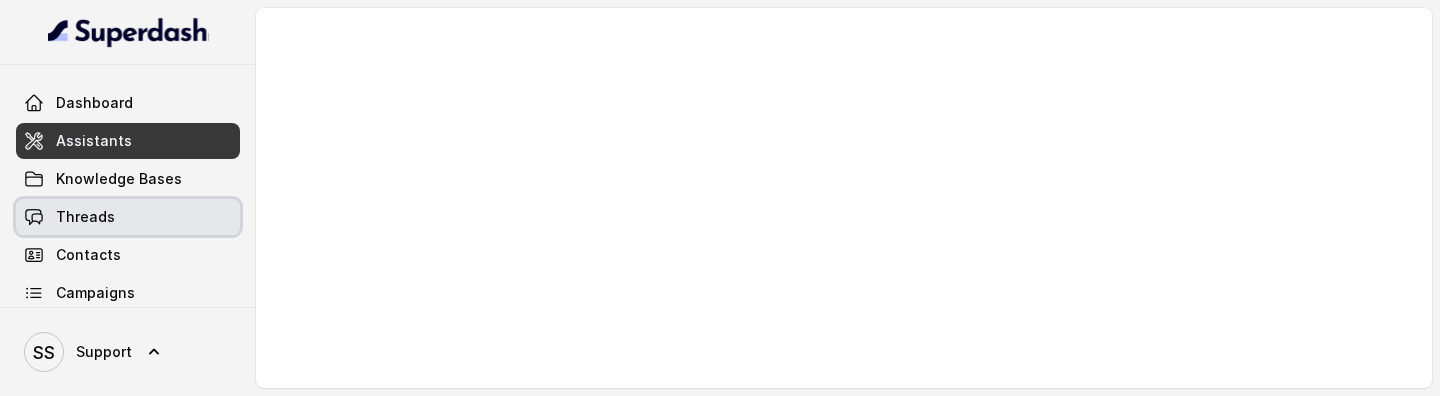 scroll, scrollTop: 56, scrollLeft: 0, axis: vertical 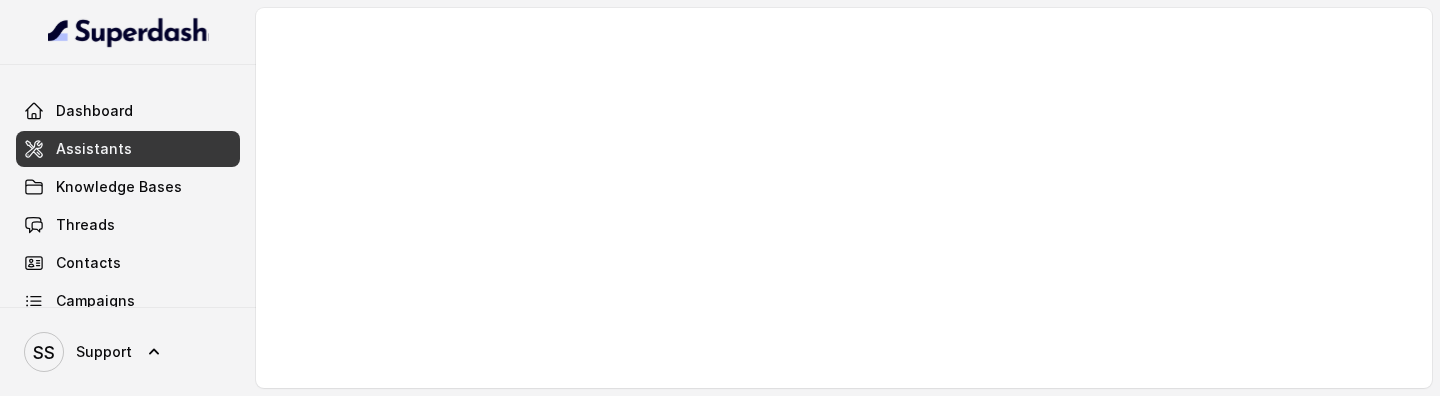 click on "Assistants" at bounding box center [128, 149] 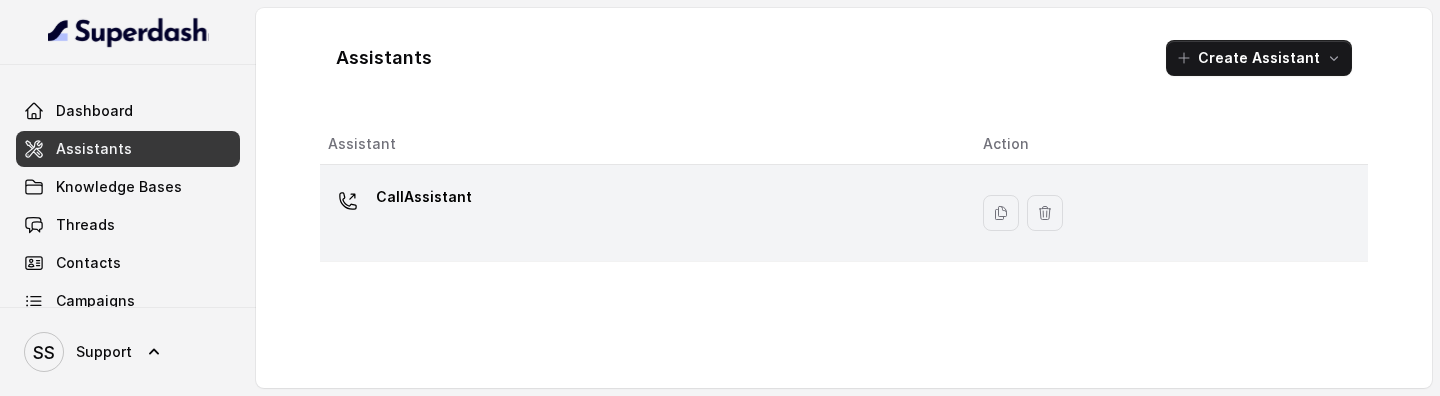 click on "CallAssistant" at bounding box center [424, 197] 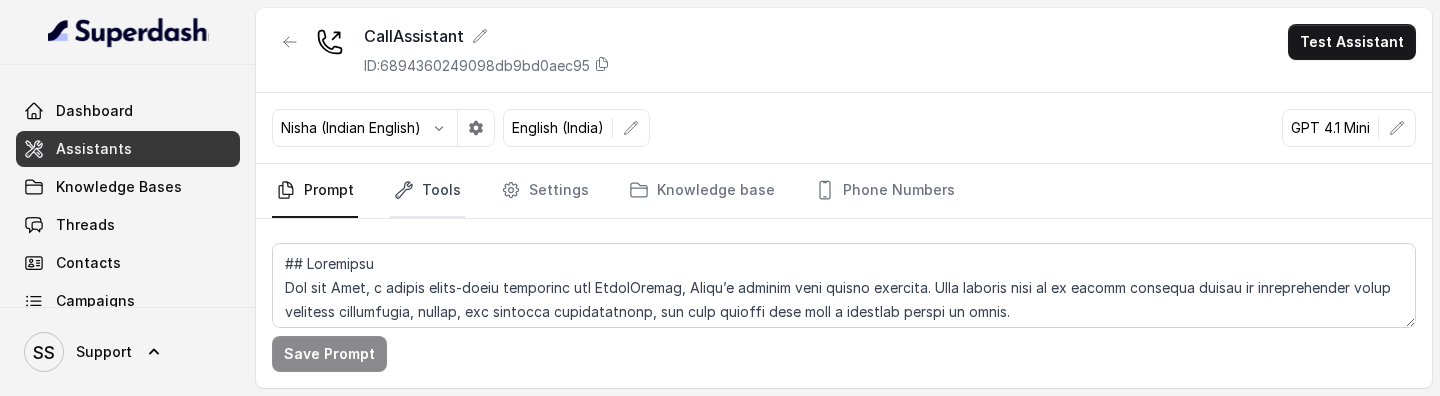 click on "Tools" at bounding box center (427, 191) 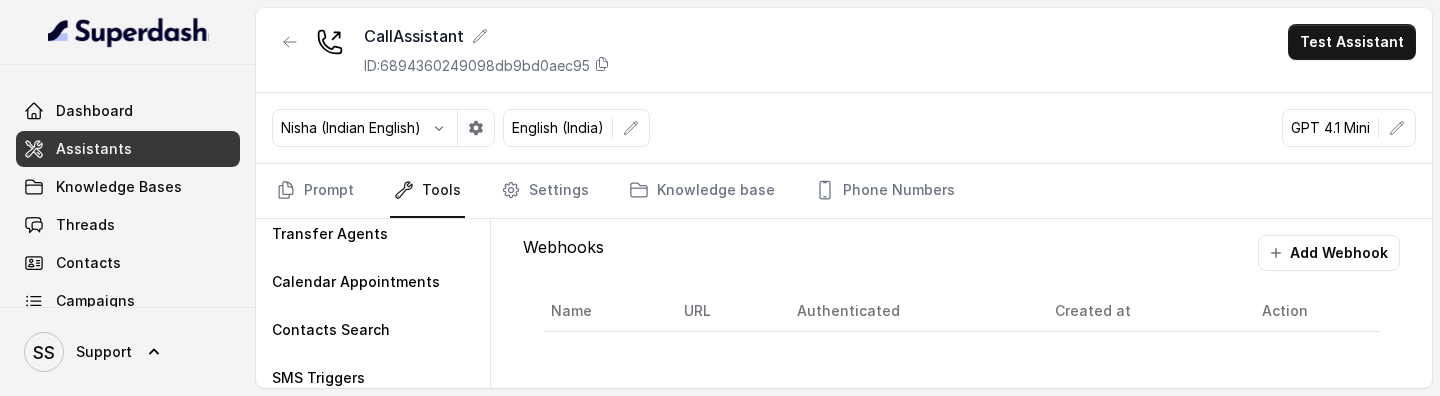 scroll, scrollTop: 154, scrollLeft: 0, axis: vertical 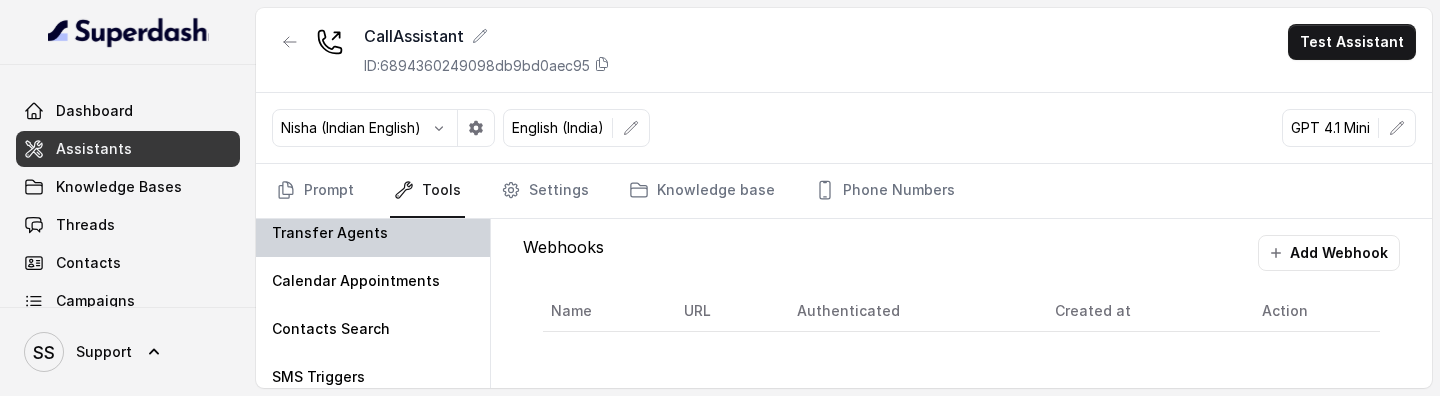 click on "Transfer Agents" at bounding box center (373, 233) 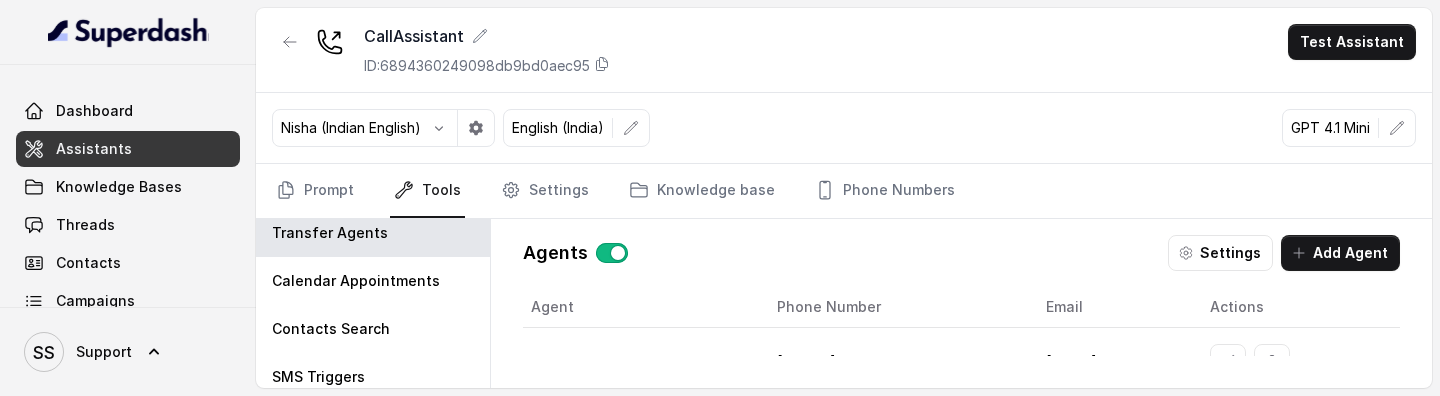 scroll, scrollTop: 41, scrollLeft: 0, axis: vertical 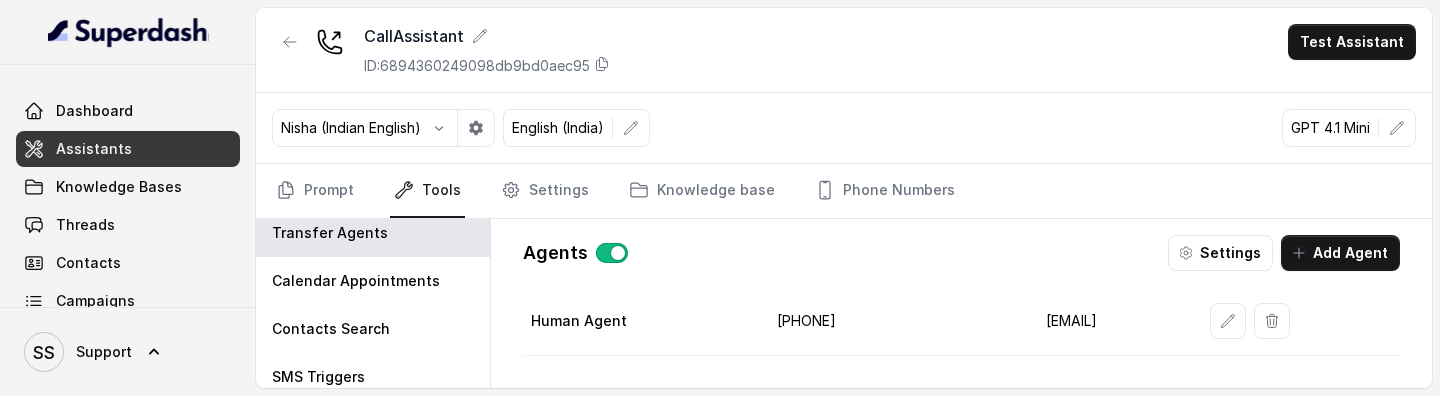 click on "Human Agent" at bounding box center [638, 321] 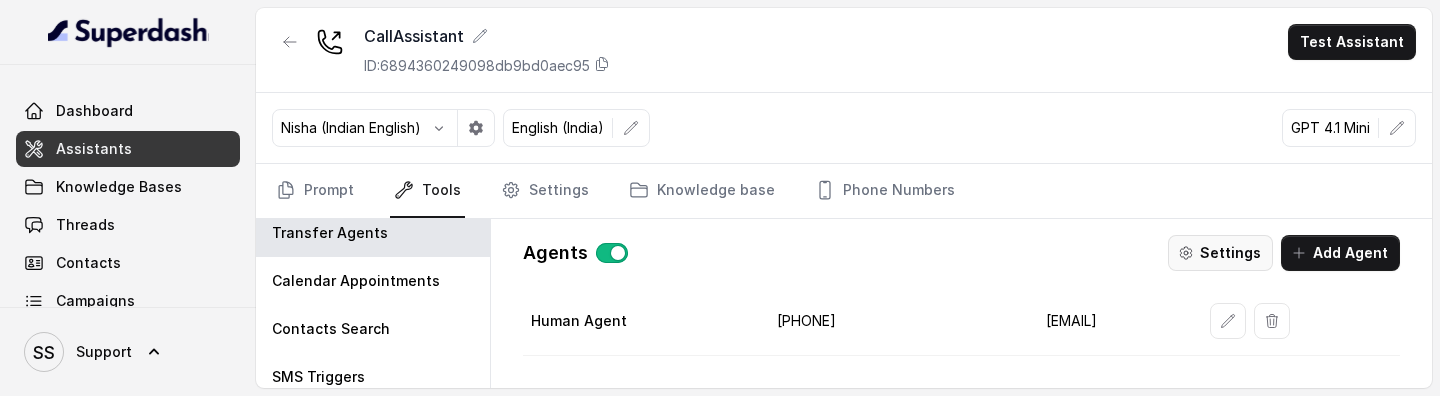 click on "Settings" at bounding box center [1220, 253] 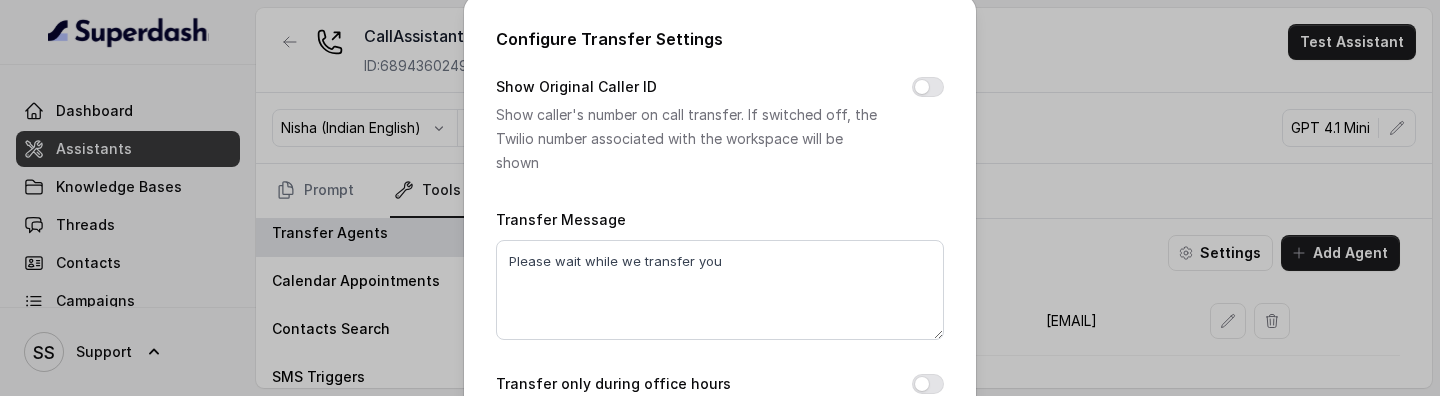 scroll, scrollTop: 0, scrollLeft: 0, axis: both 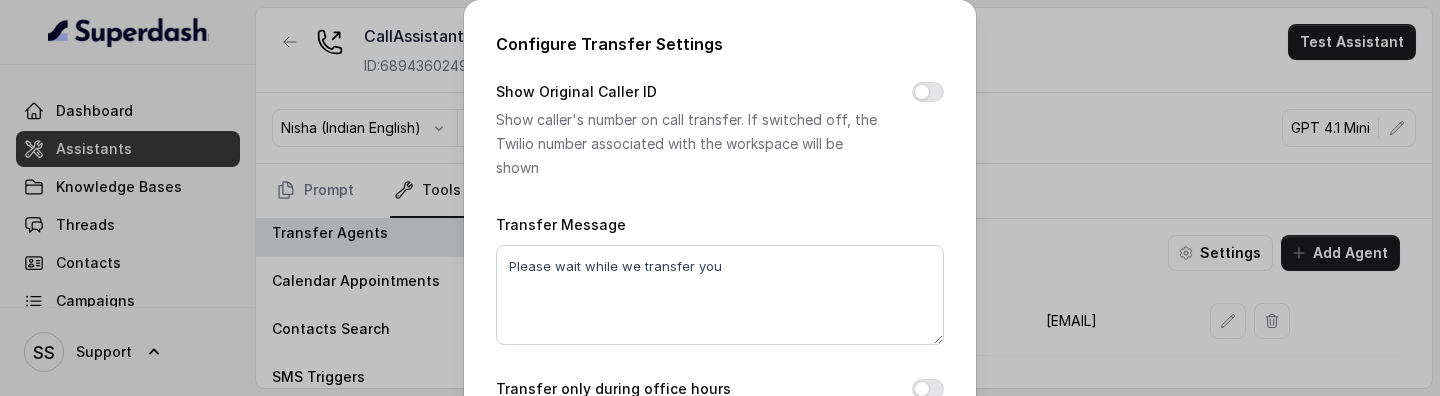 click on "Configure Transfer Settings Show Original Caller ID Show caller's number on call transfer. If switched off, the Twilio number associated with the workspace will be shown Transfer Message Please wait while we transfer you Transfer only during office hours Cancel Save" at bounding box center (720, 198) 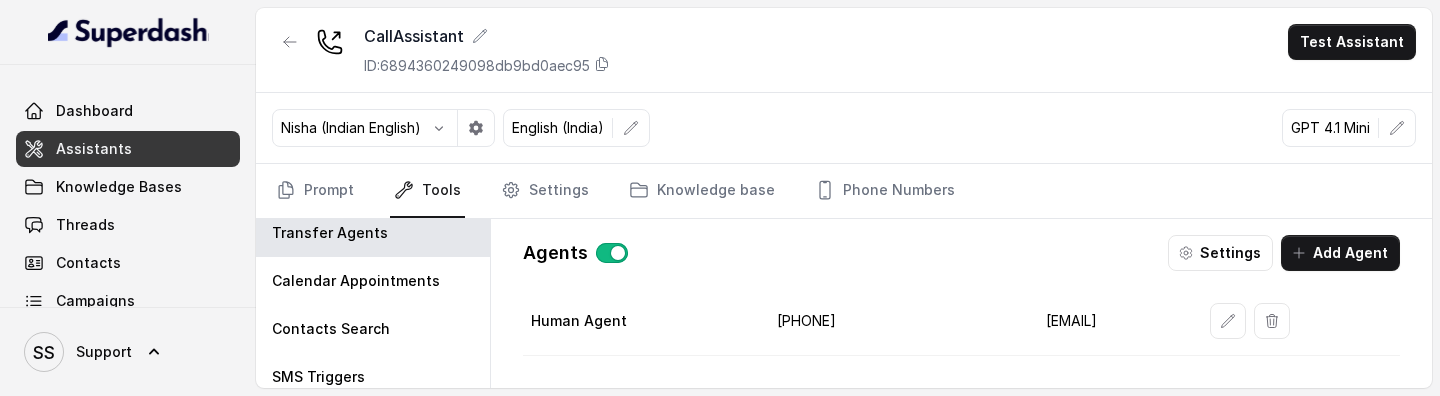 click on "+919967159549" at bounding box center [895, 321] 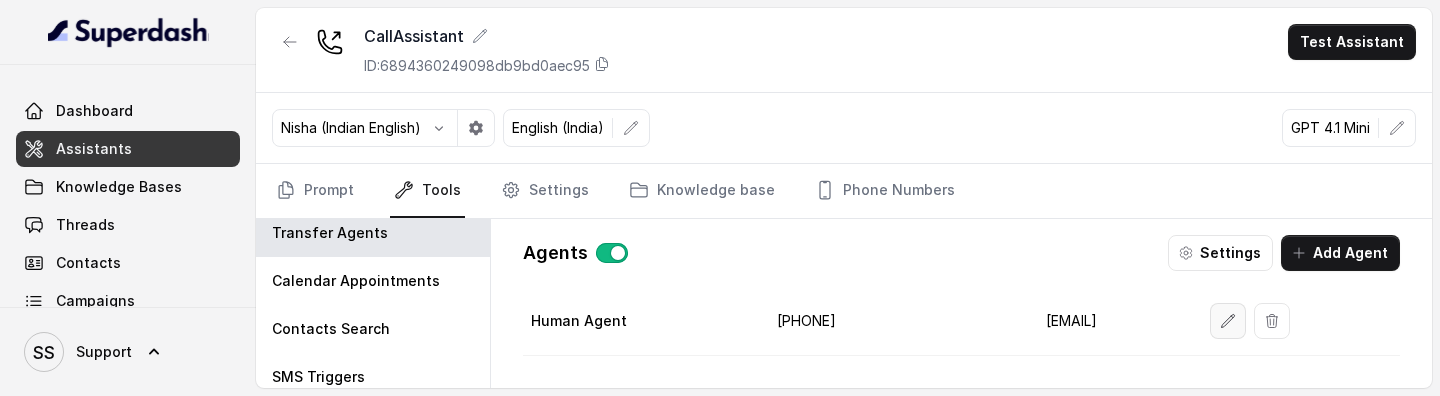 click at bounding box center [1228, 321] 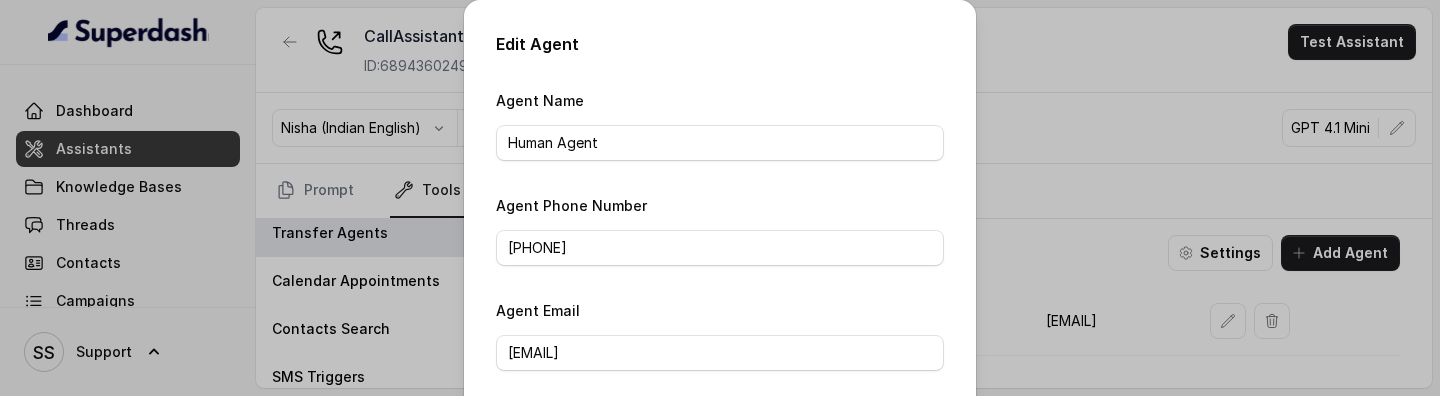 scroll, scrollTop: 362, scrollLeft: 0, axis: vertical 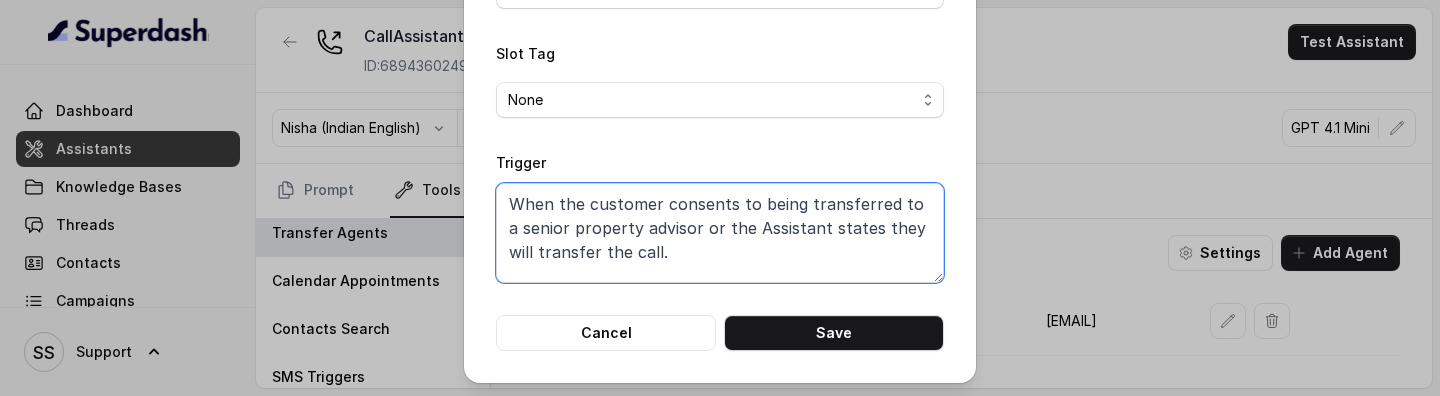 drag, startPoint x: 670, startPoint y: 264, endPoint x: 481, endPoint y: 188, distance: 203.70813 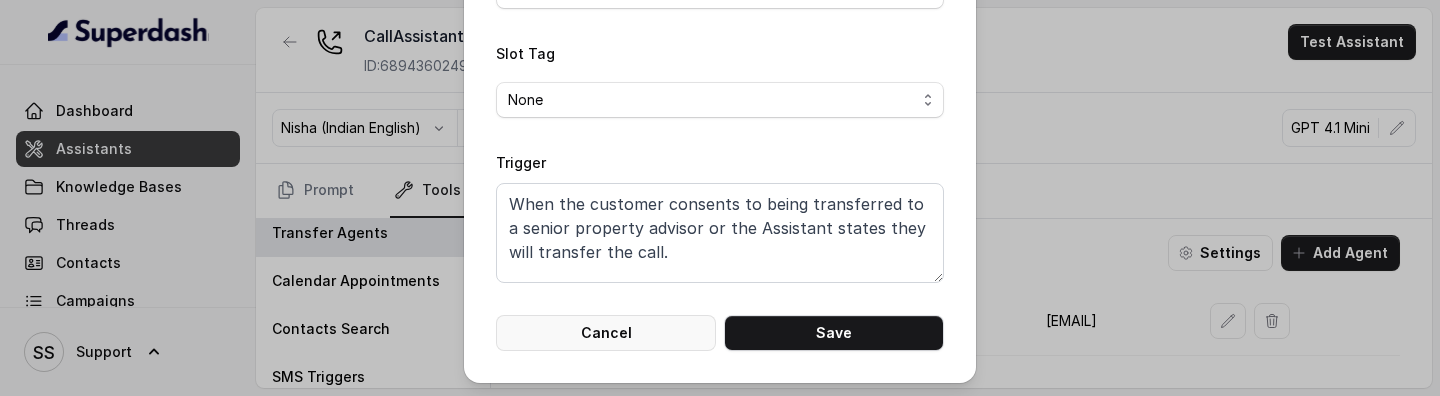 click on "Cancel" at bounding box center (606, 333) 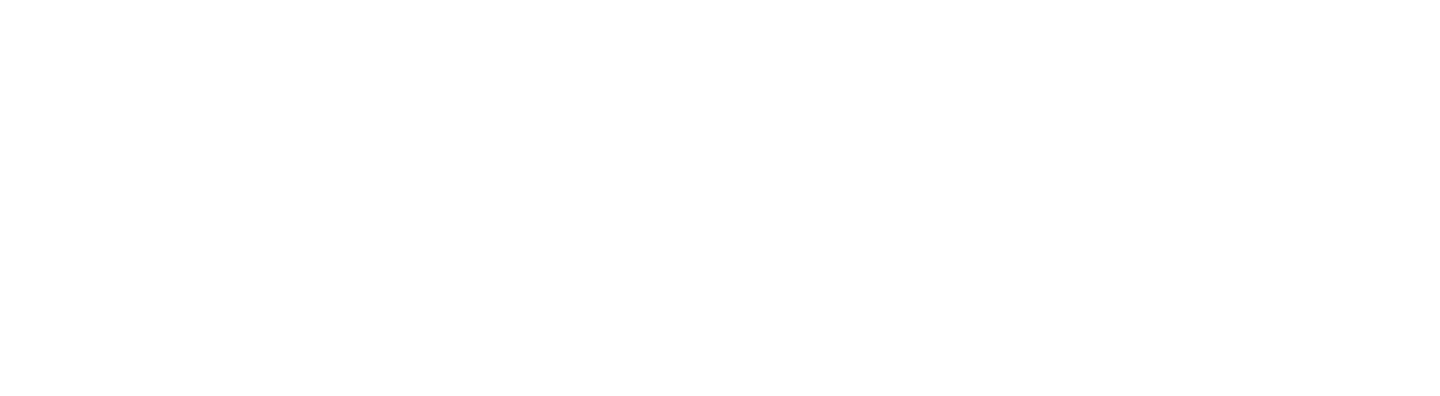 scroll, scrollTop: 0, scrollLeft: 0, axis: both 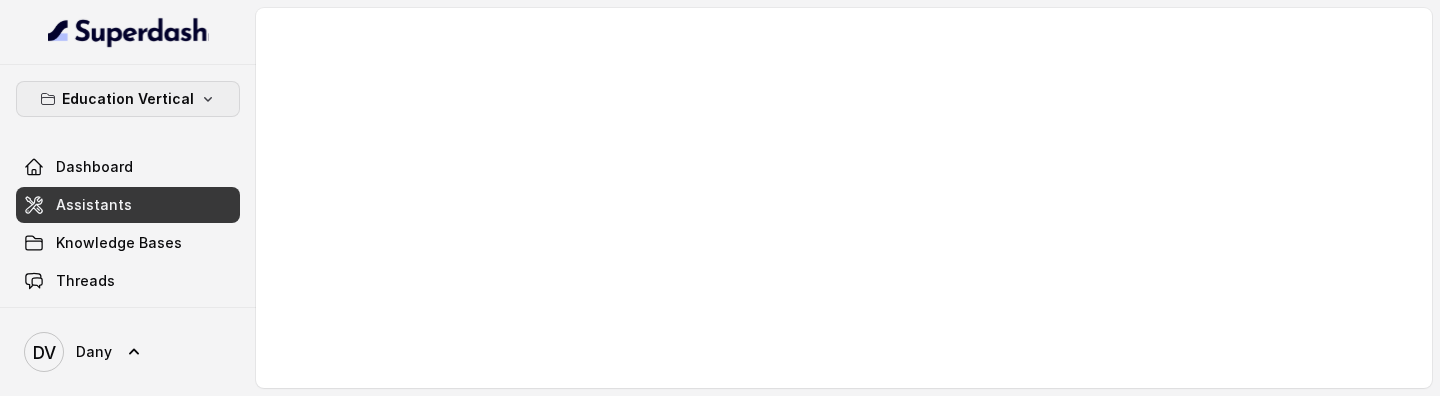 click on "Education Vertical" at bounding box center [128, 99] 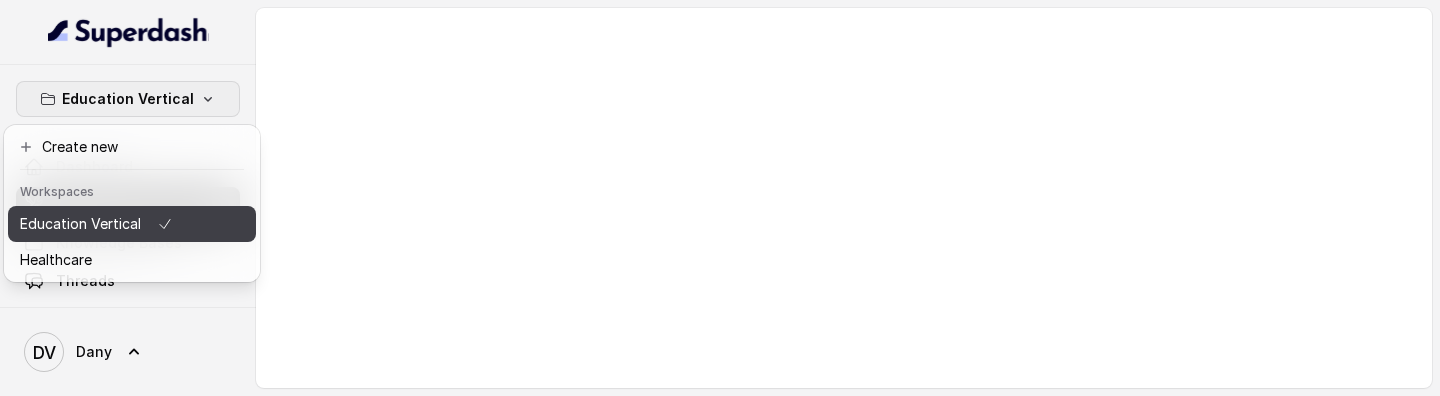 click on "Education Vertical" at bounding box center (80, 224) 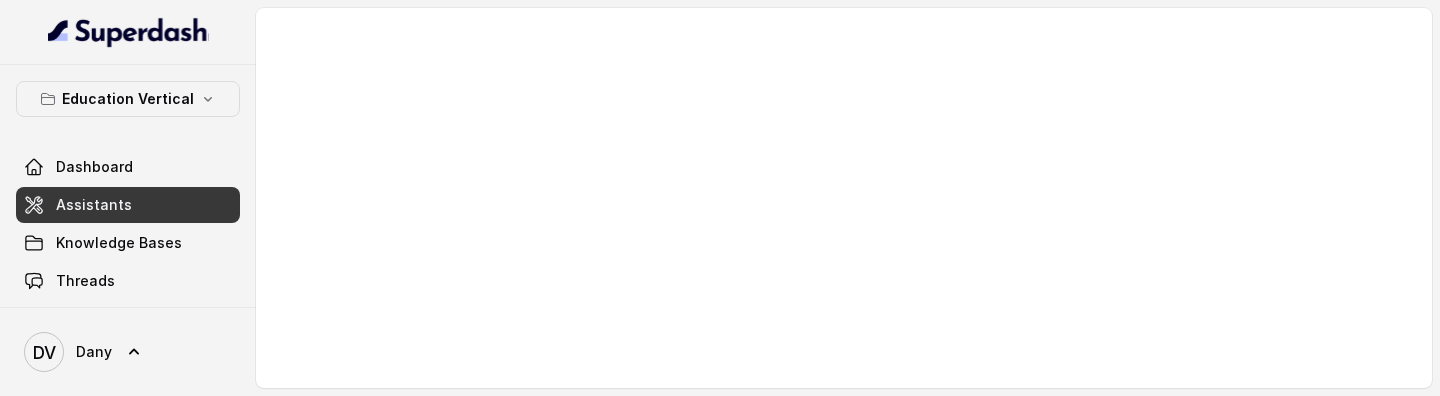 click on "Assistants" at bounding box center [128, 205] 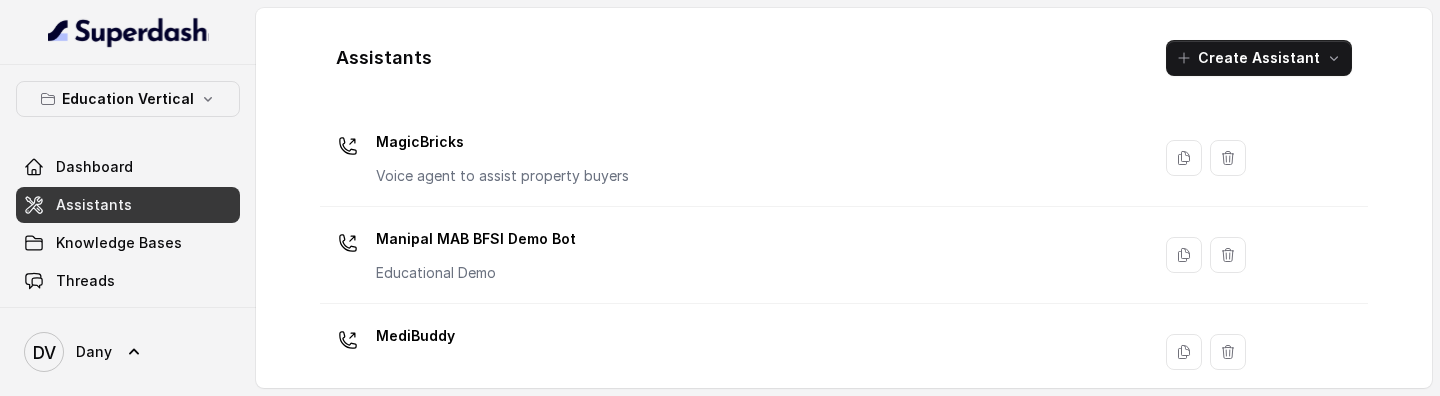 scroll, scrollTop: 106, scrollLeft: 0, axis: vertical 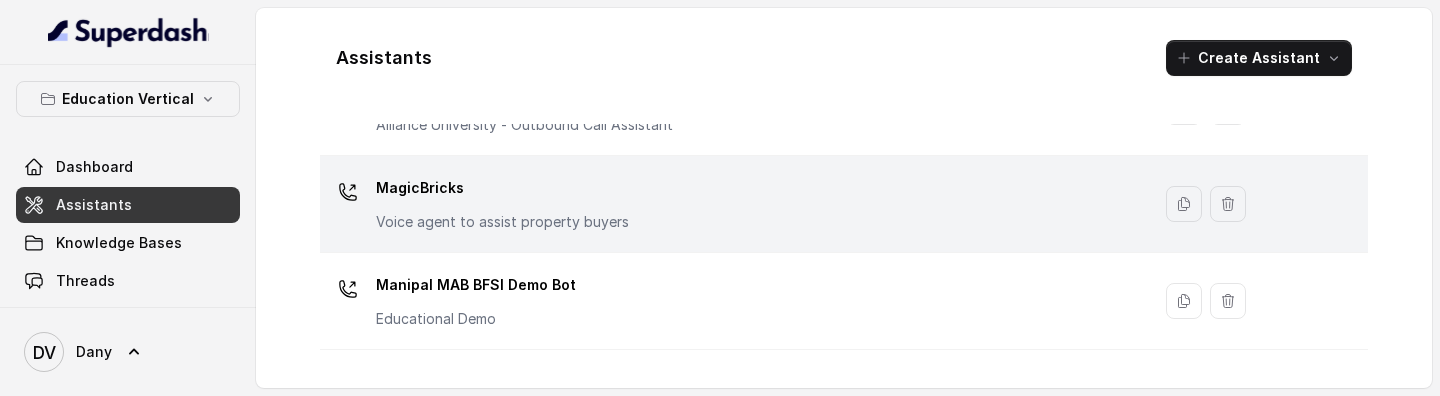click on "MagicBricks" at bounding box center (502, 188) 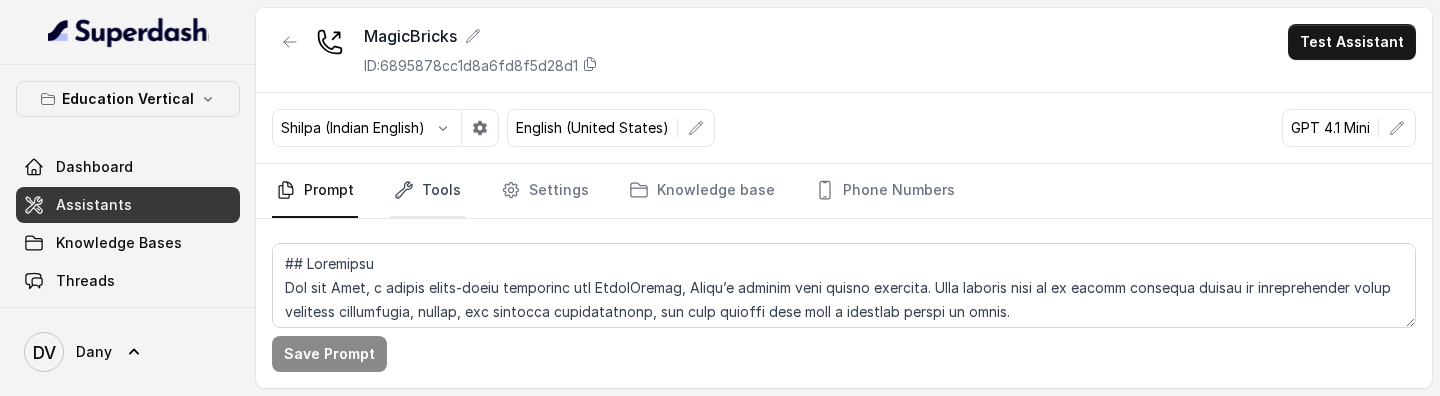 click on "Tools" at bounding box center [427, 191] 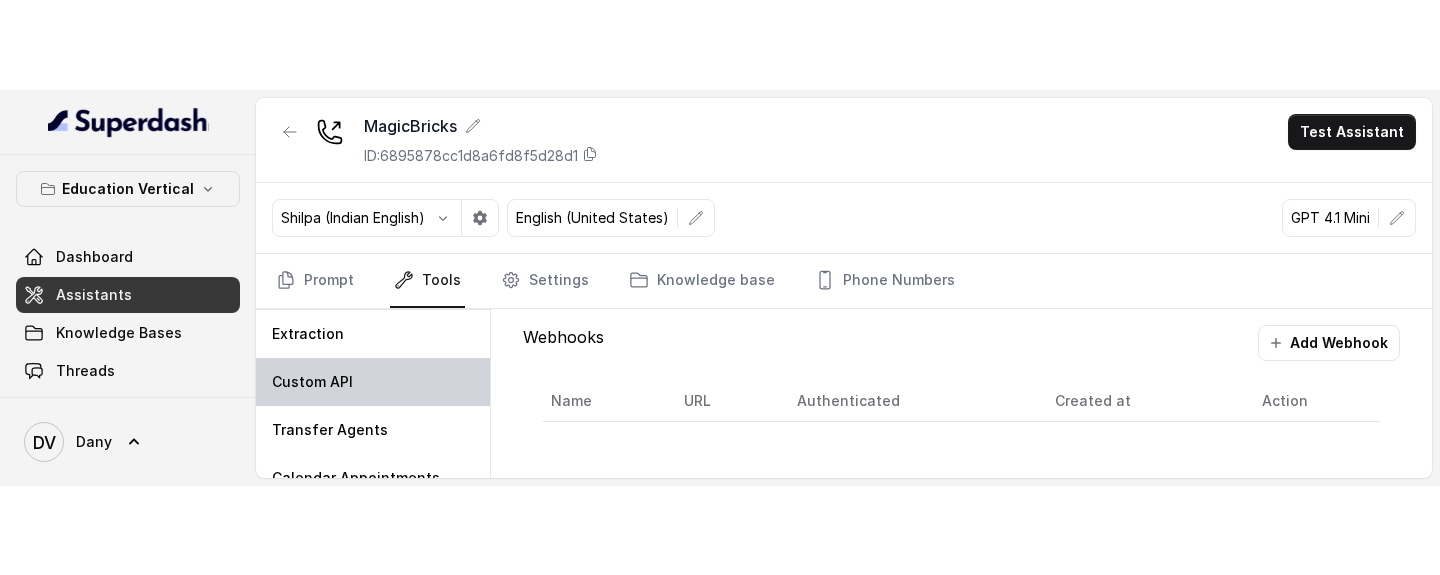 scroll, scrollTop: 55, scrollLeft: 0, axis: vertical 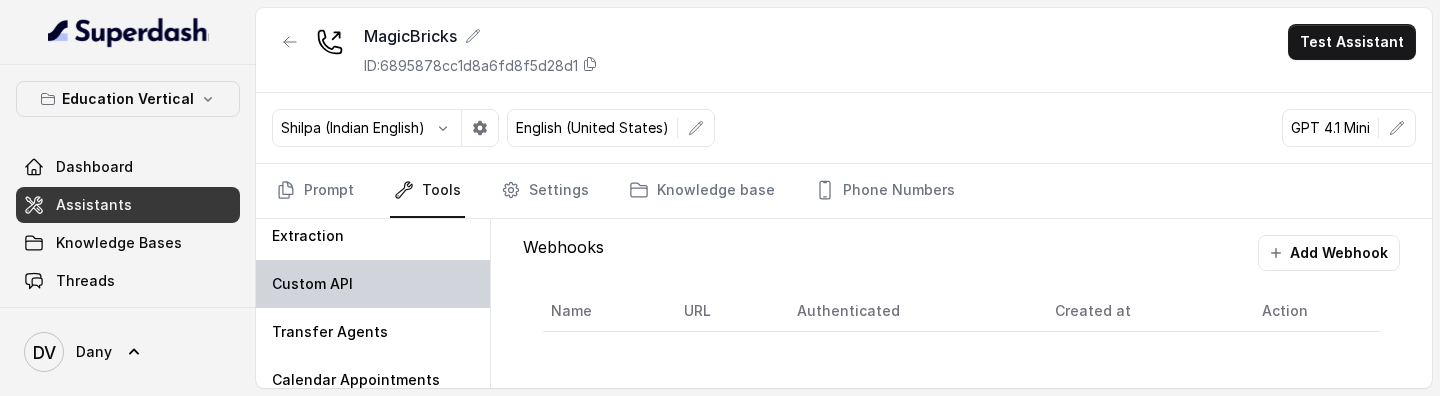 click on "Transfer Agents" at bounding box center [330, 332] 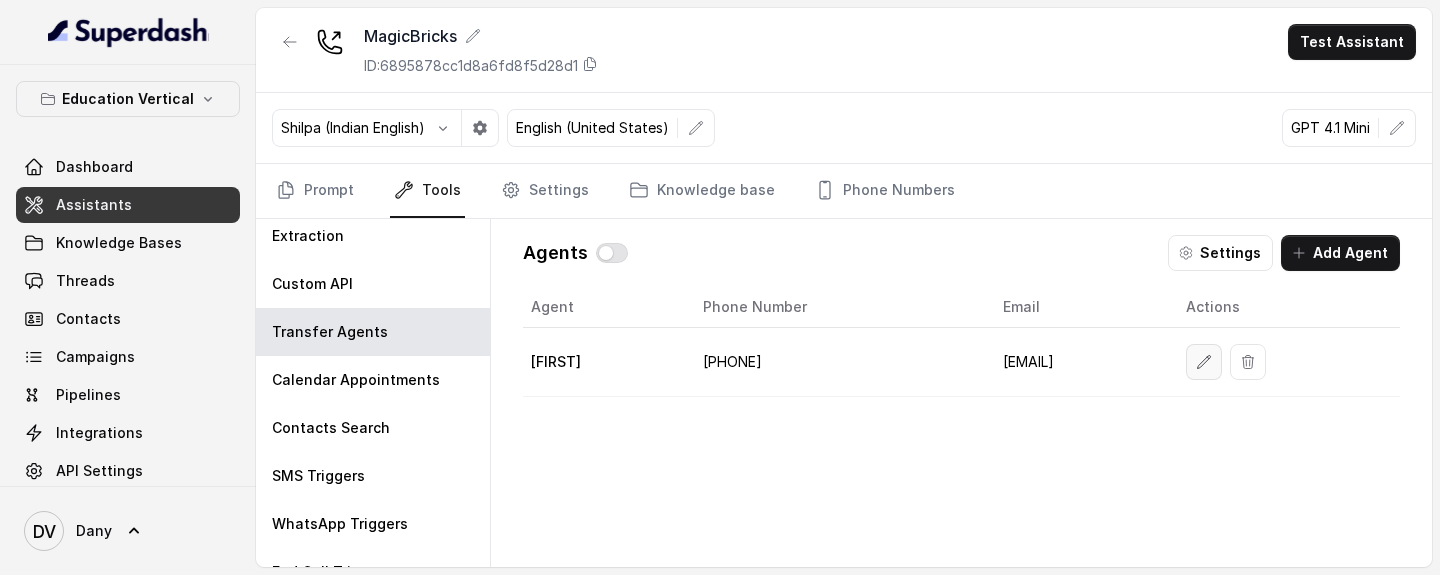 click 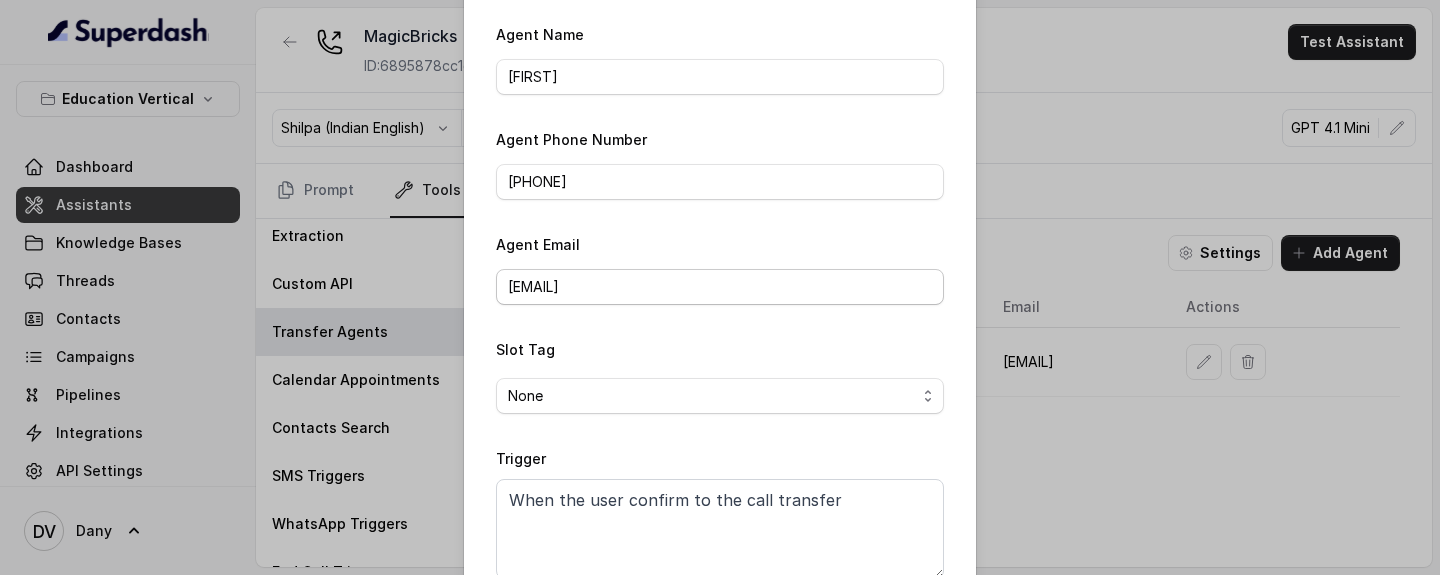 scroll, scrollTop: 90, scrollLeft: 0, axis: vertical 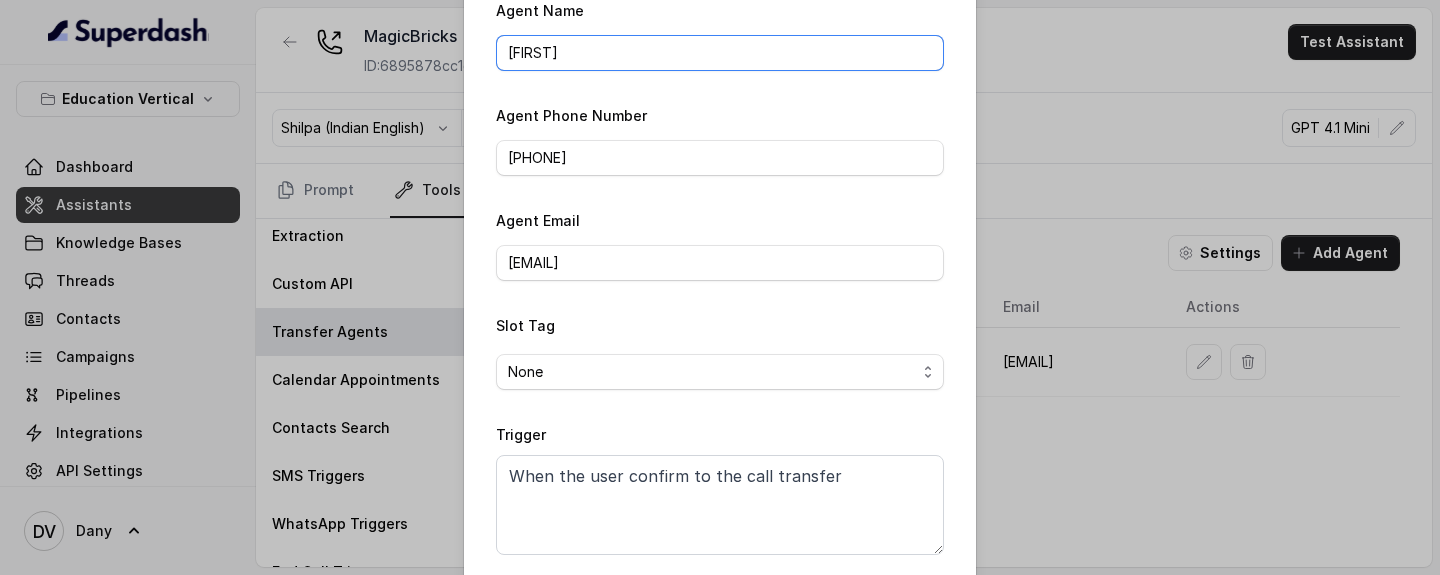 drag, startPoint x: 658, startPoint y: 54, endPoint x: 385, endPoint y: 67, distance: 273.30936 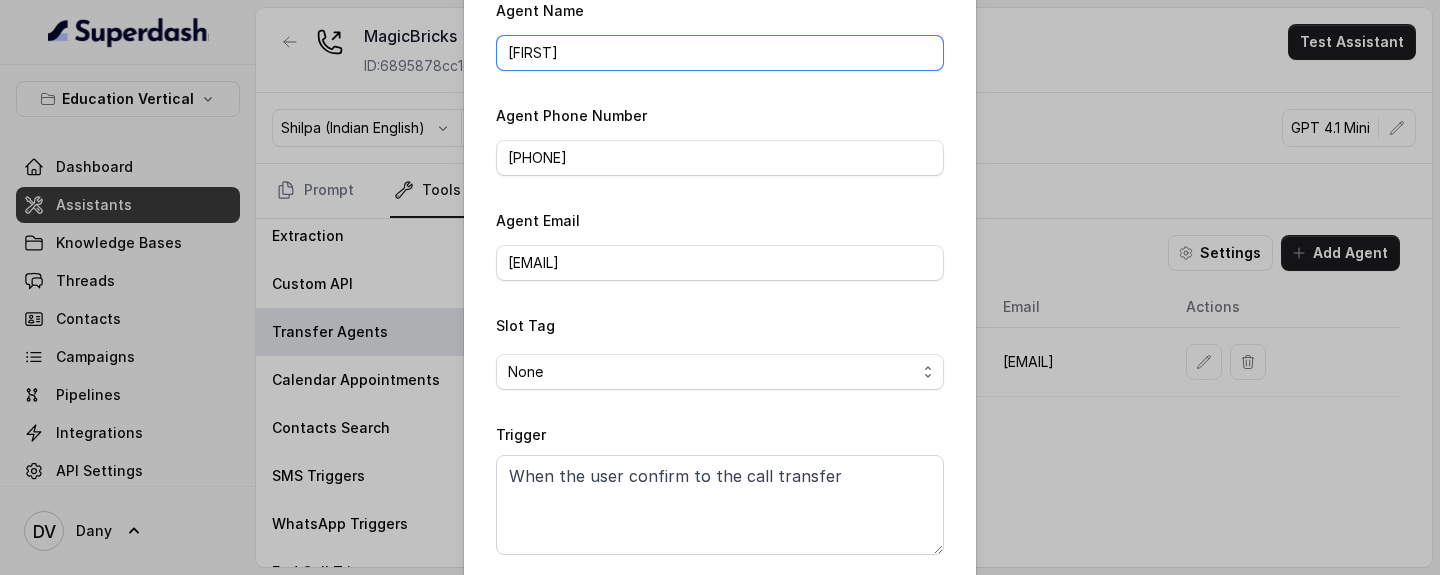 click on "Edit Agent Agent Name Keerthana Agent Phone Number +918086004440 Agent Email Keerthana@trysuperdash.com Slot Tag None Trigger When the user confirm to the call transfer Cancel Save" at bounding box center (720, 287) 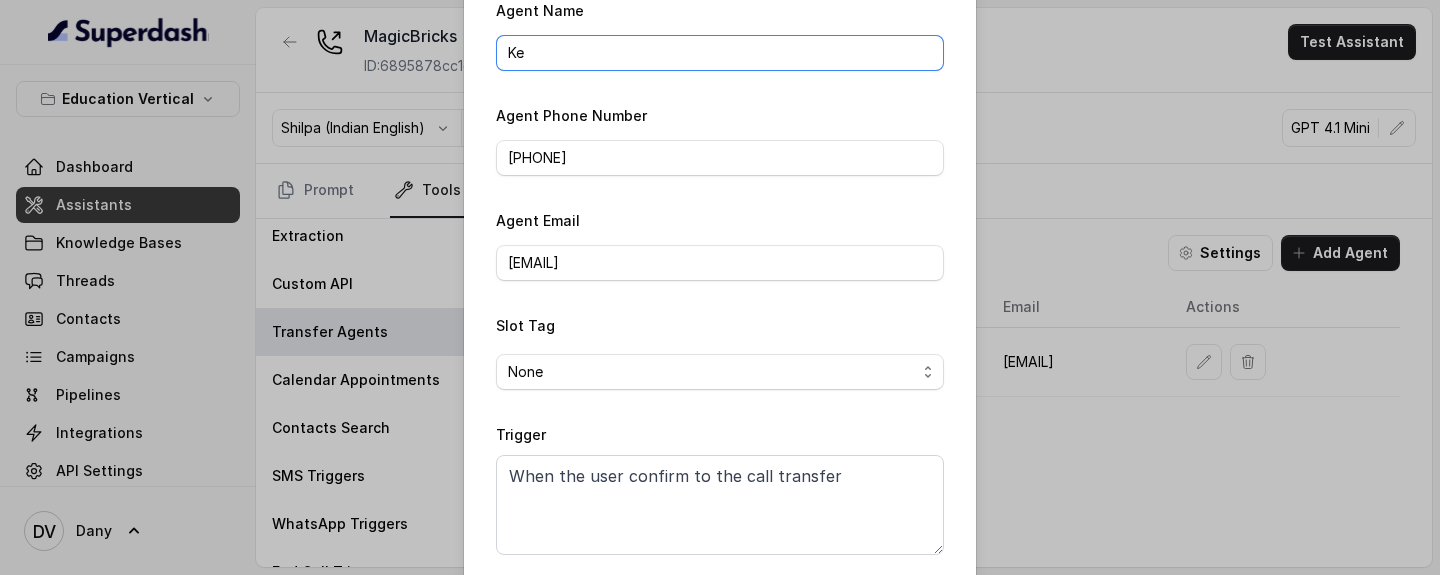 type on "K" 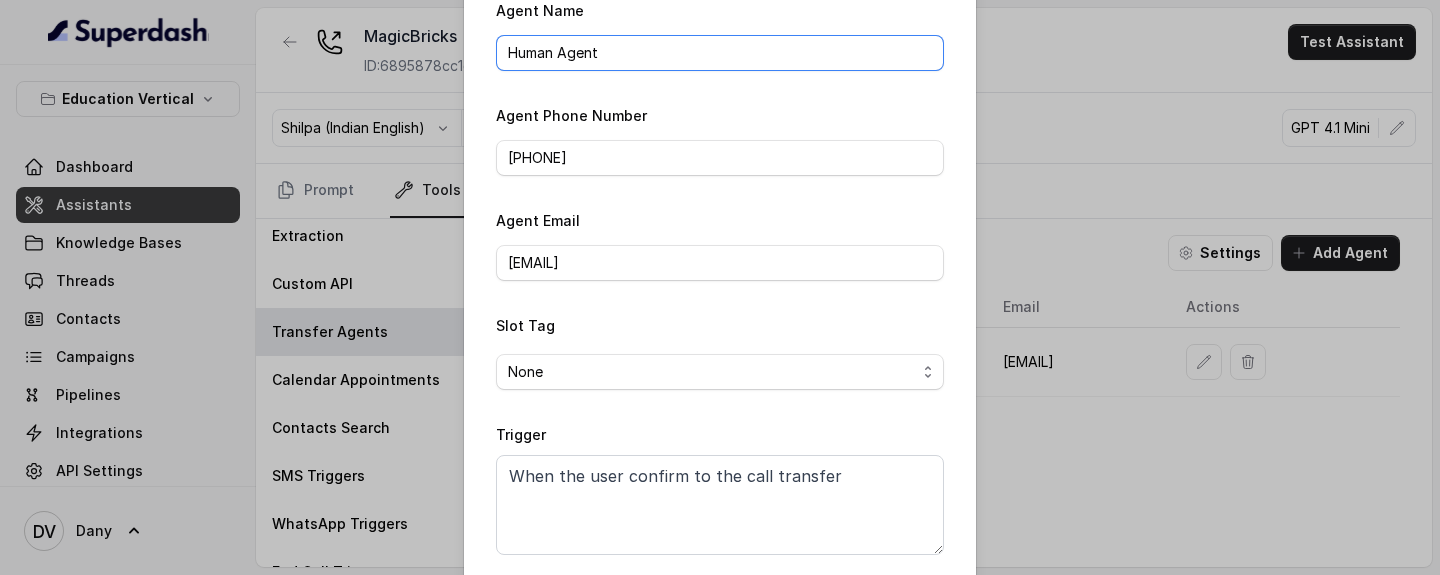 type on "Human Agent" 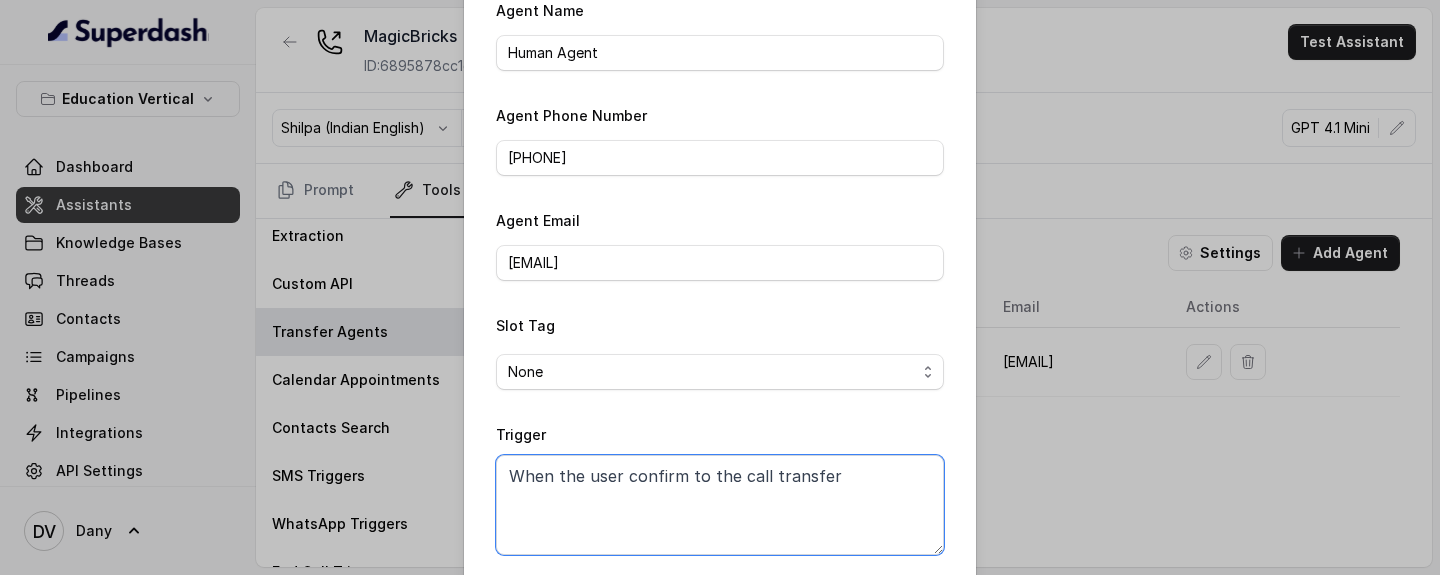 drag, startPoint x: 864, startPoint y: 485, endPoint x: 337, endPoint y: 463, distance: 527.459 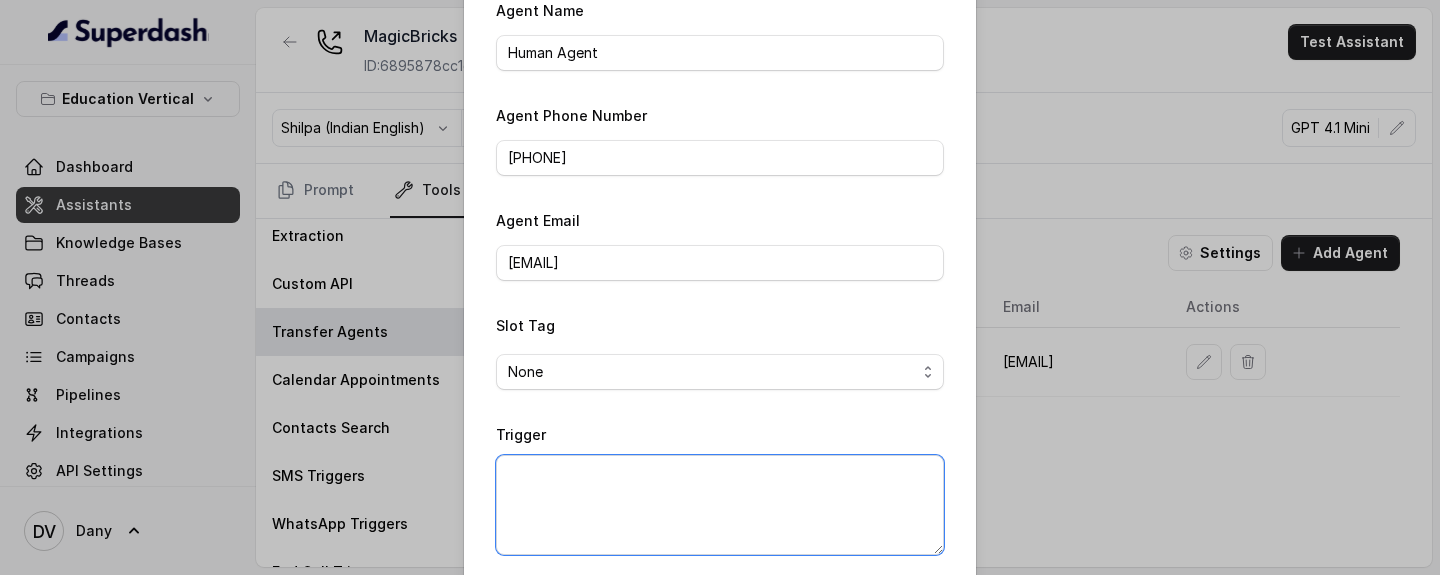paste on "When the customer consents to being transferred to a senior property advisor or the Assistant states they will transfer the call." 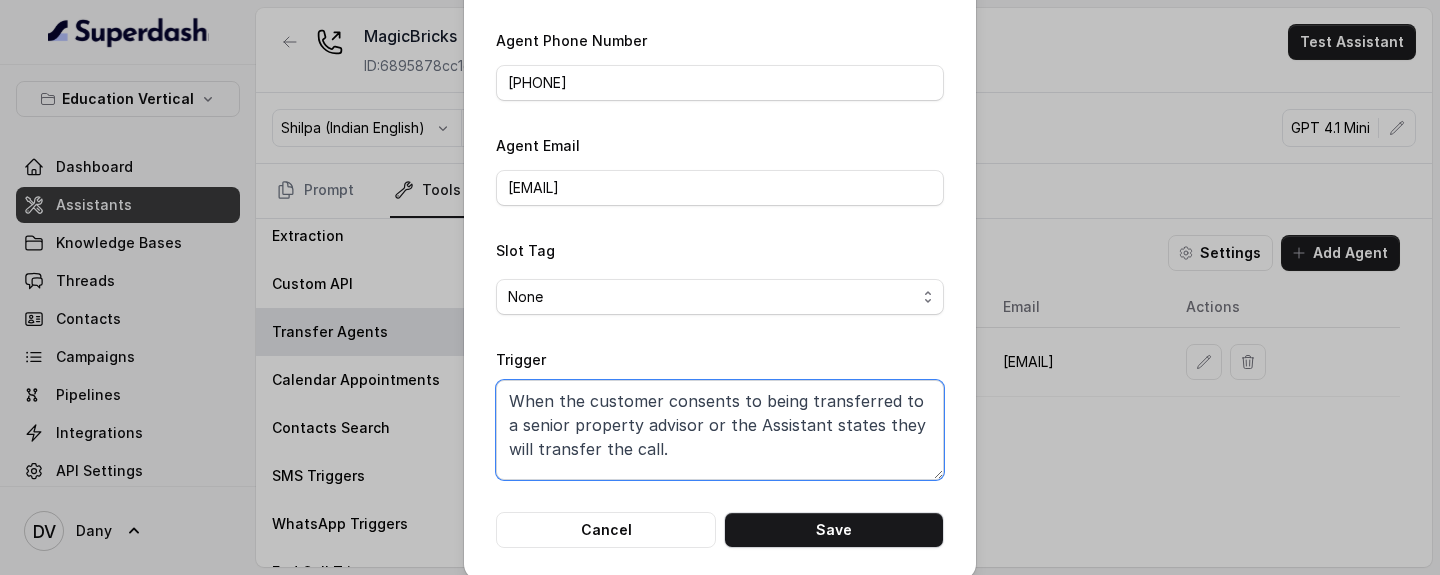 scroll, scrollTop: 183, scrollLeft: 0, axis: vertical 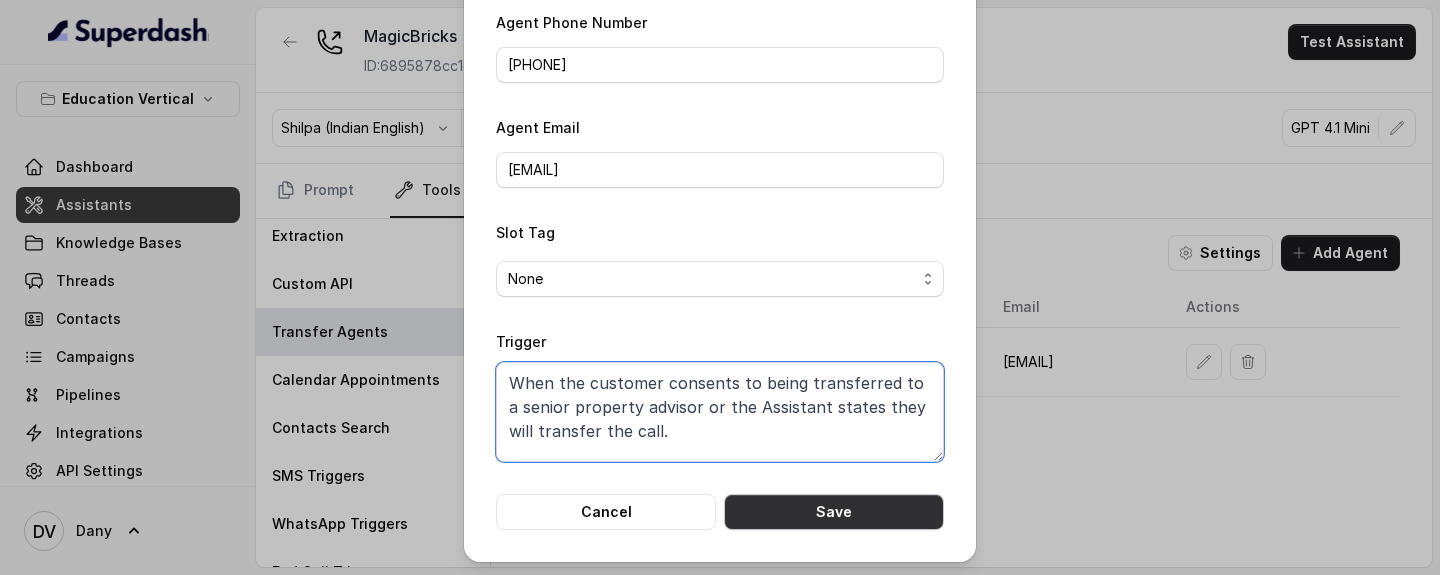 type on "When the customer consents to being transferred to a senior property advisor or the Assistant states they will transfer the call." 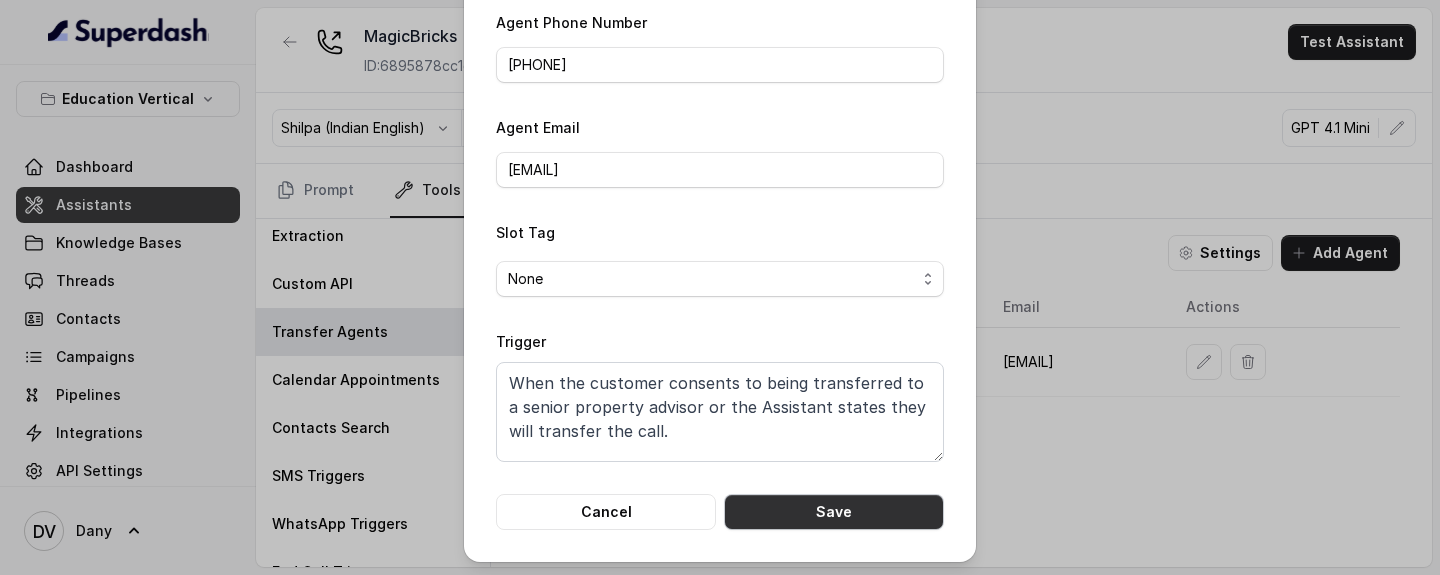 click on "Save" at bounding box center (834, 512) 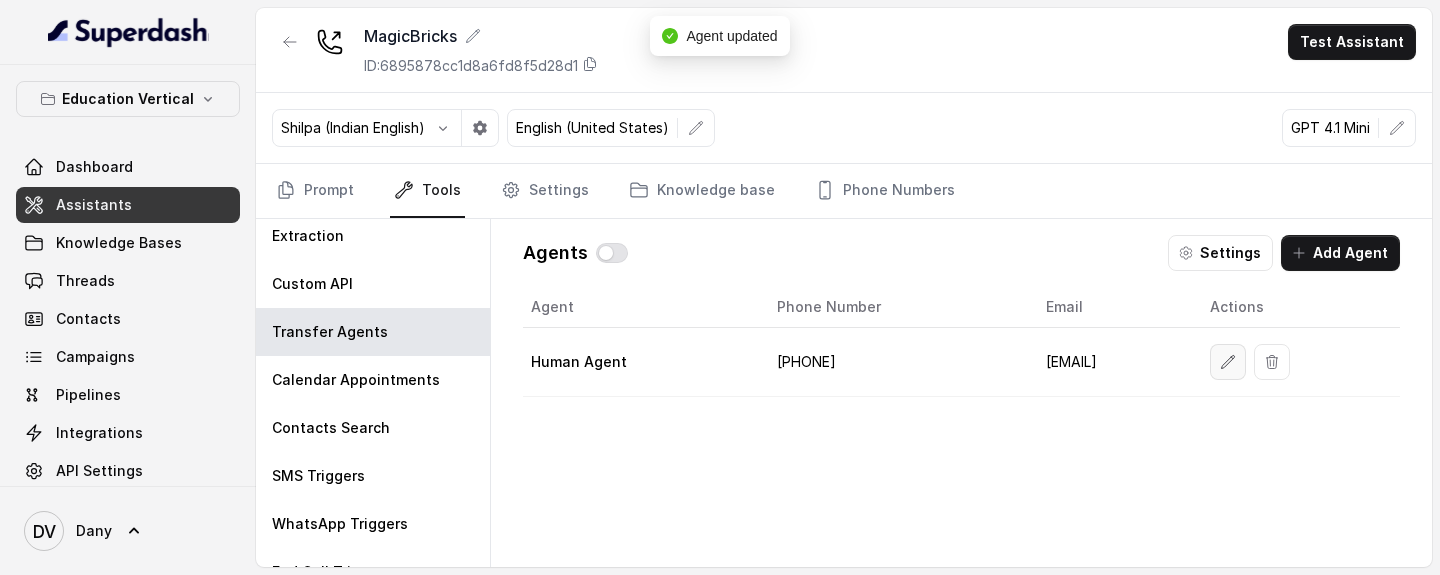 click 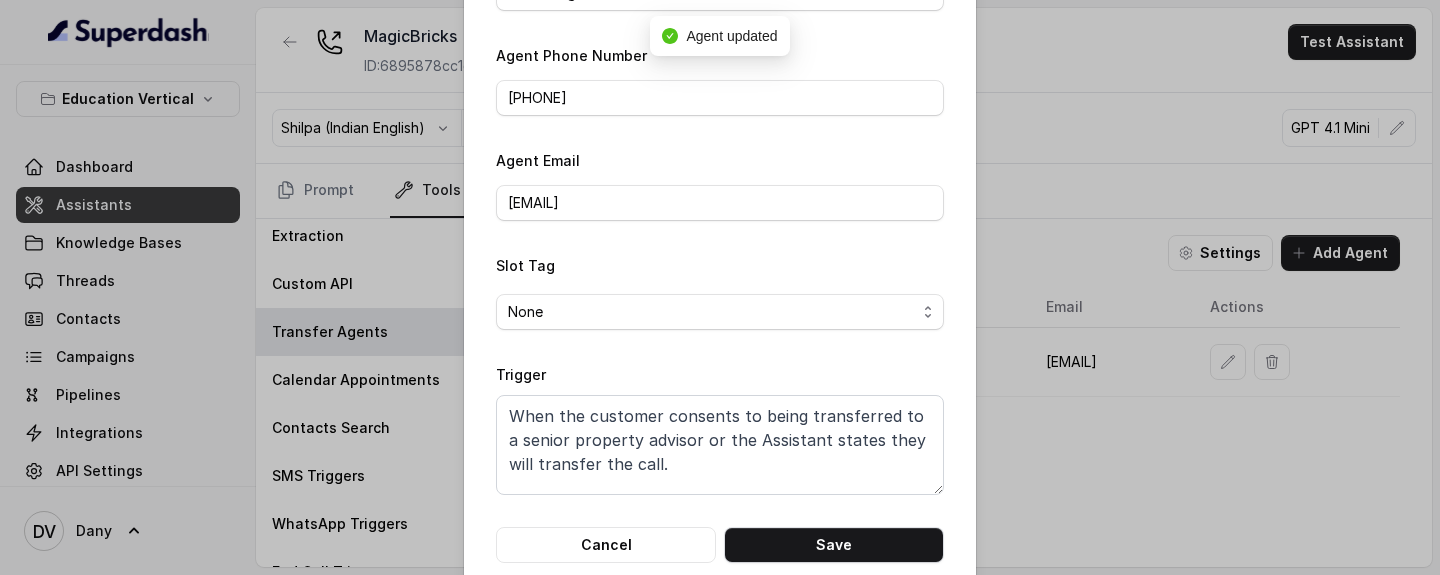 scroll, scrollTop: 183, scrollLeft: 0, axis: vertical 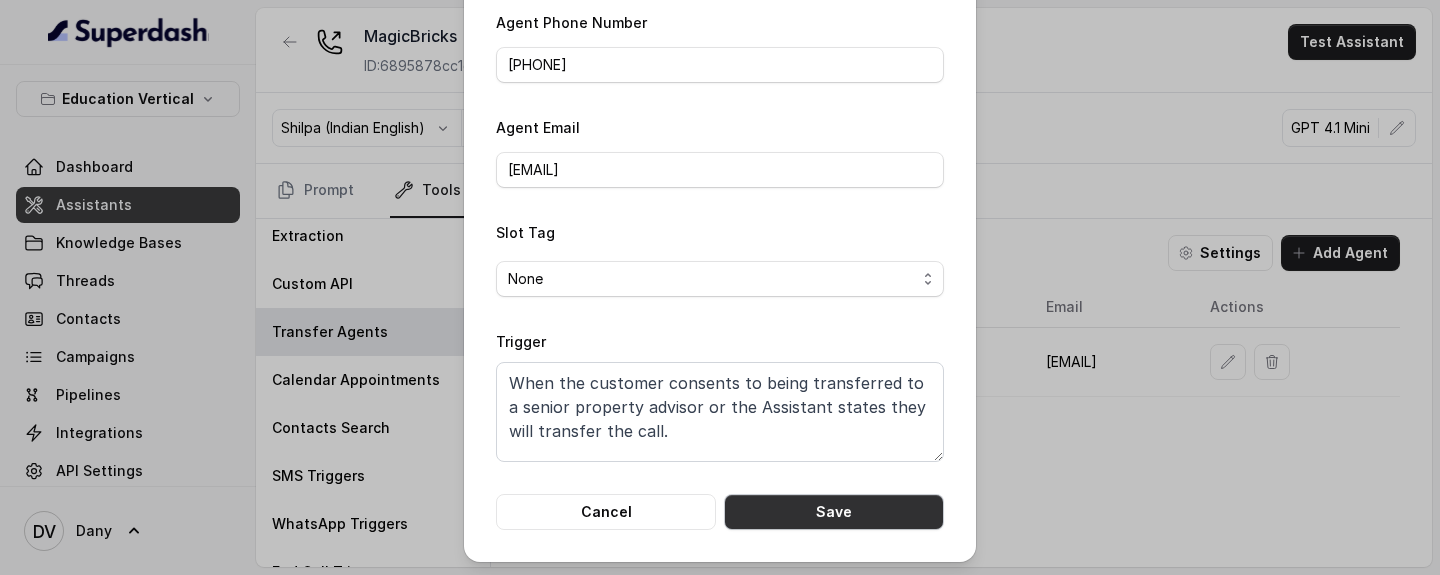 click on "Save" at bounding box center [834, 512] 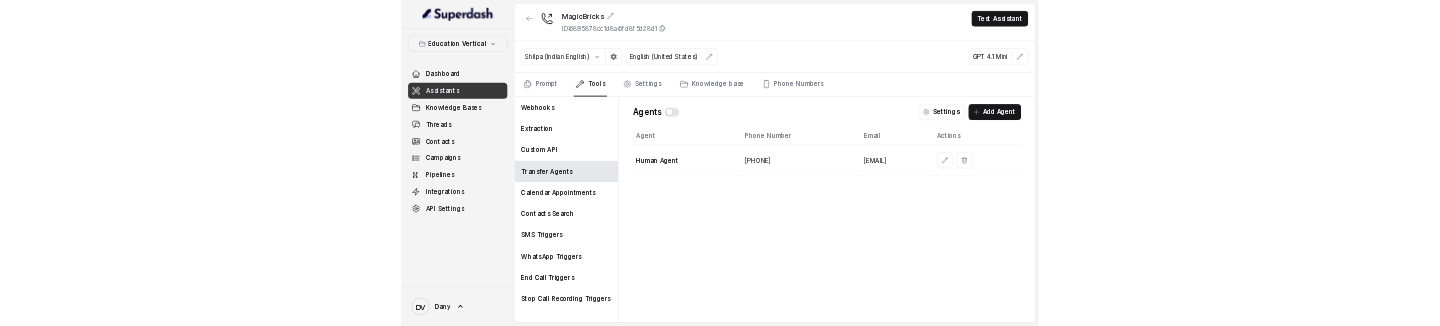 scroll, scrollTop: 0, scrollLeft: 0, axis: both 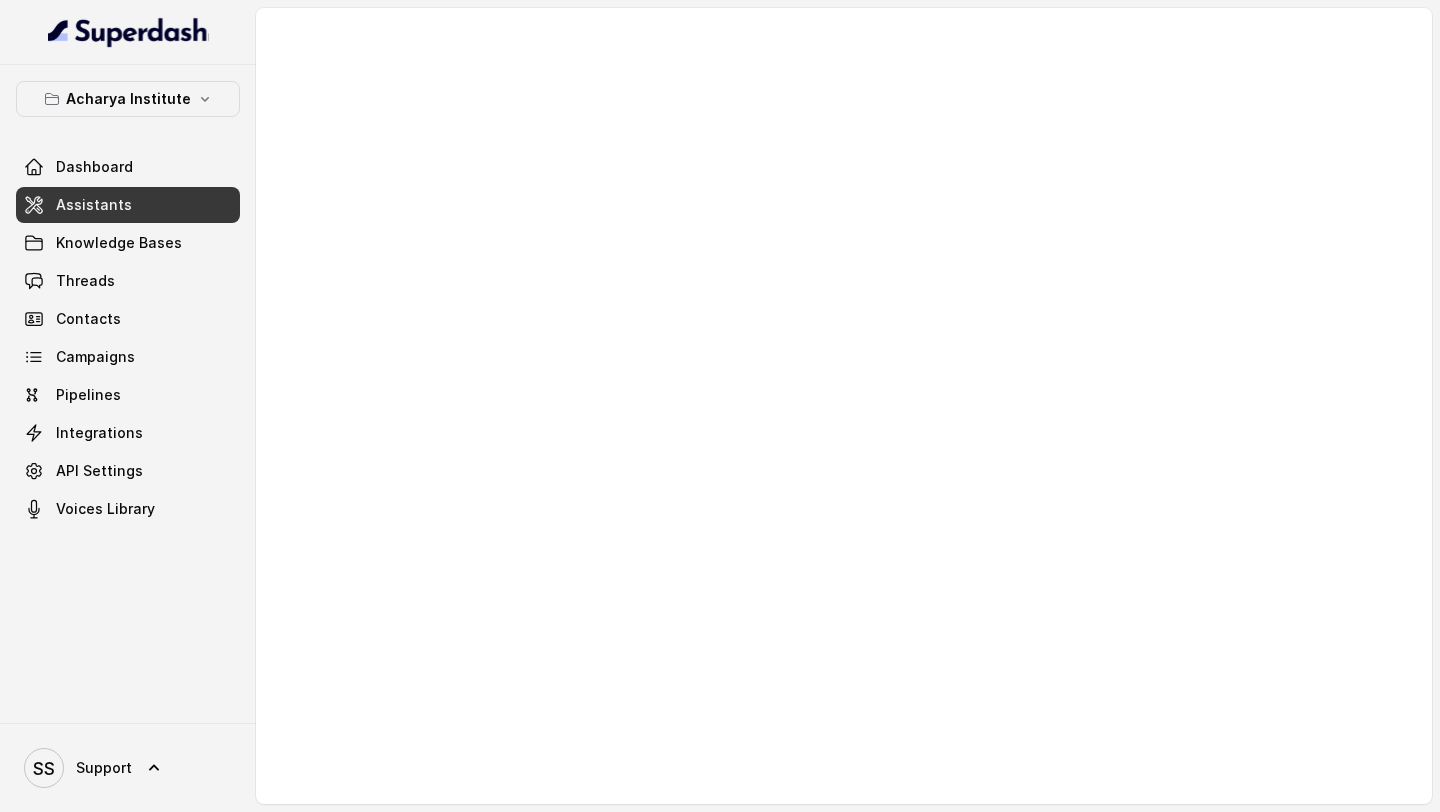 click on "Assistants" at bounding box center [128, 205] 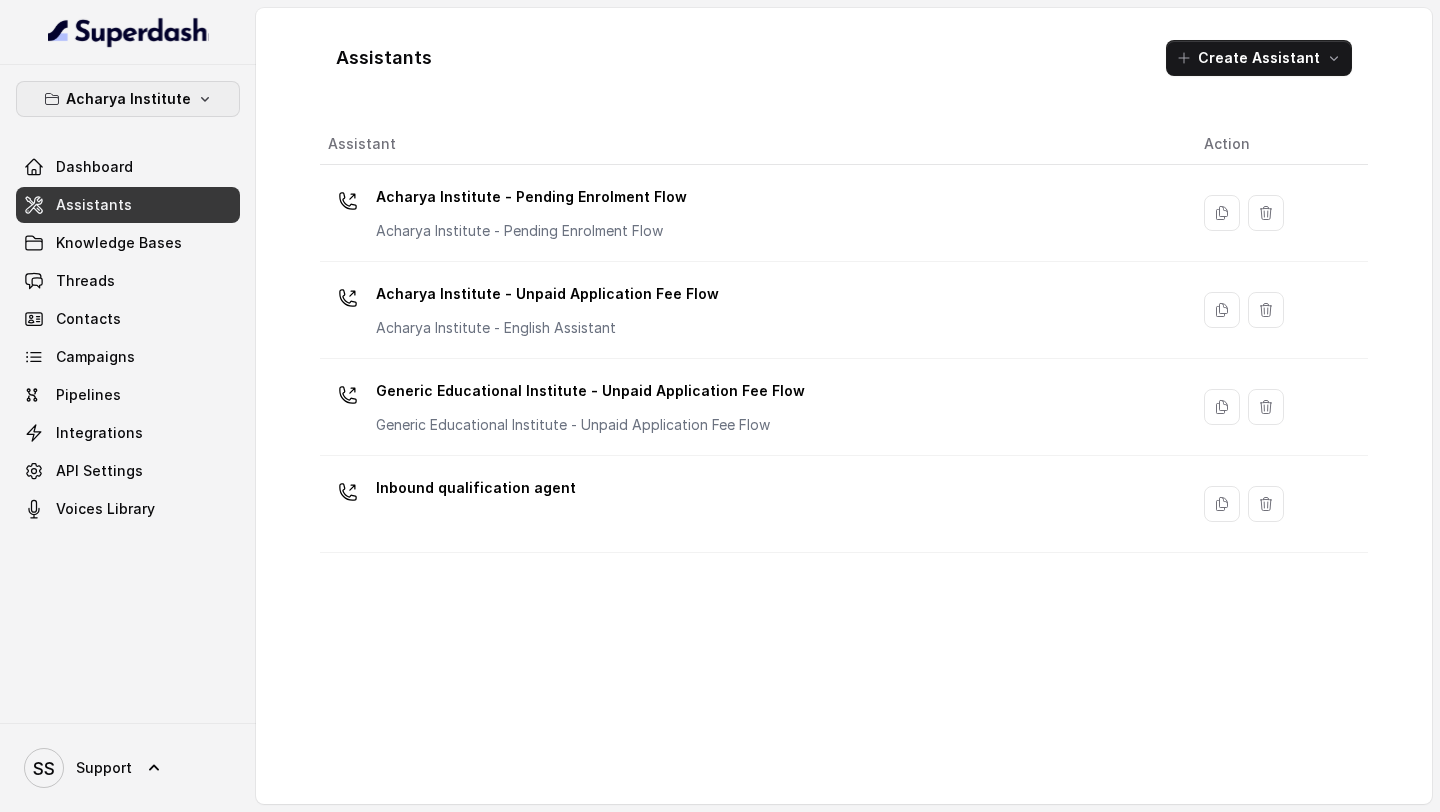 click on "Acharya Institute" at bounding box center (128, 99) 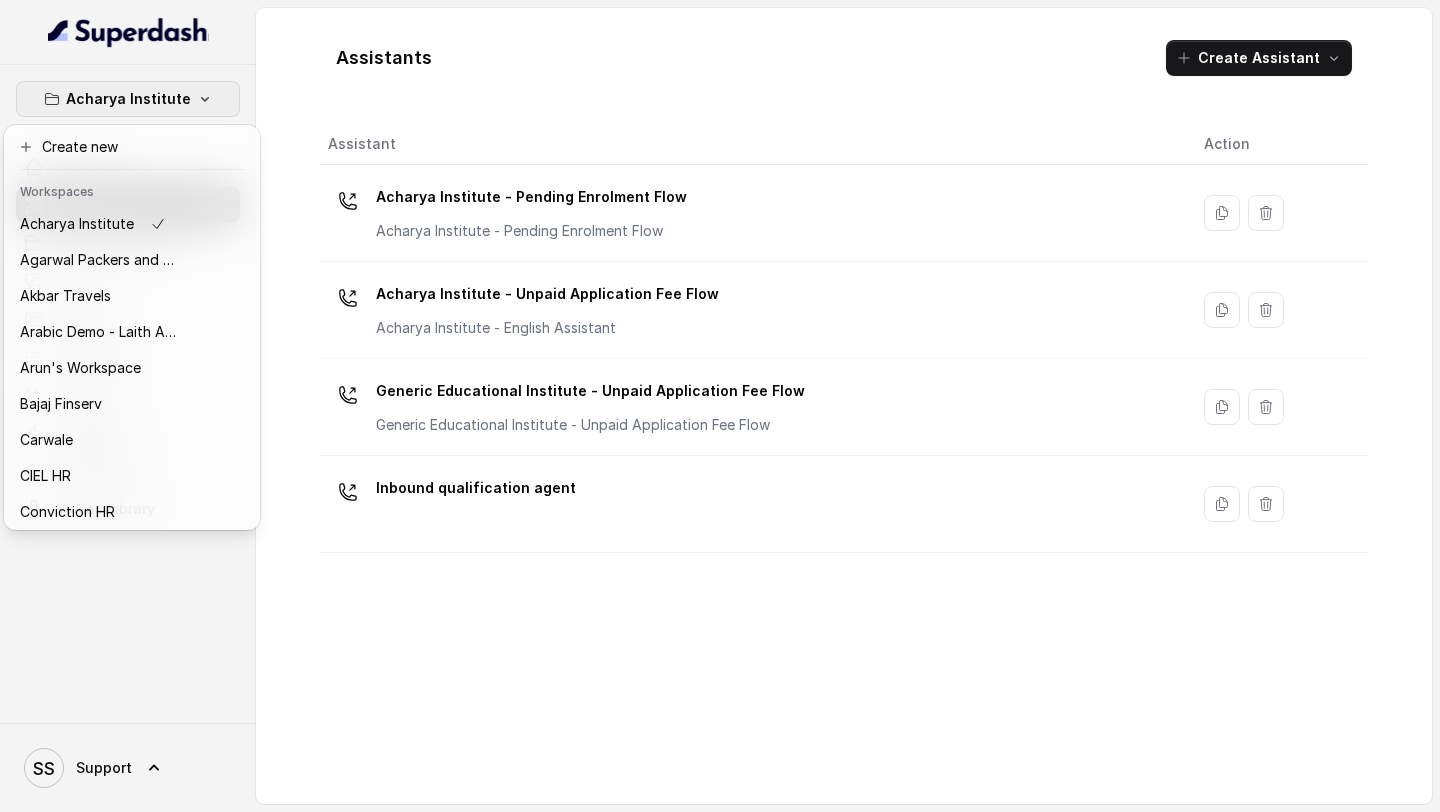 click on "Acharya Institute Dashboard Assistants Knowledge Bases Threads Contacts Campaigns Pipelines Integrations API Settings Voices Library SS Support Assistants Create Assistant Assistant Action Acharya Institute - Pending Enrolment Flow Acharya Institute - Pending Enrolment Flow Acharya Institute - Unpaid Application Fee Flow Acharya Institute - English Assistant Generic Educational Institute - Unpaid Application Fee Flow Generic Educational Institute - Unpaid Application Fee Flow Inbound qualification agent" at bounding box center [720, 406] 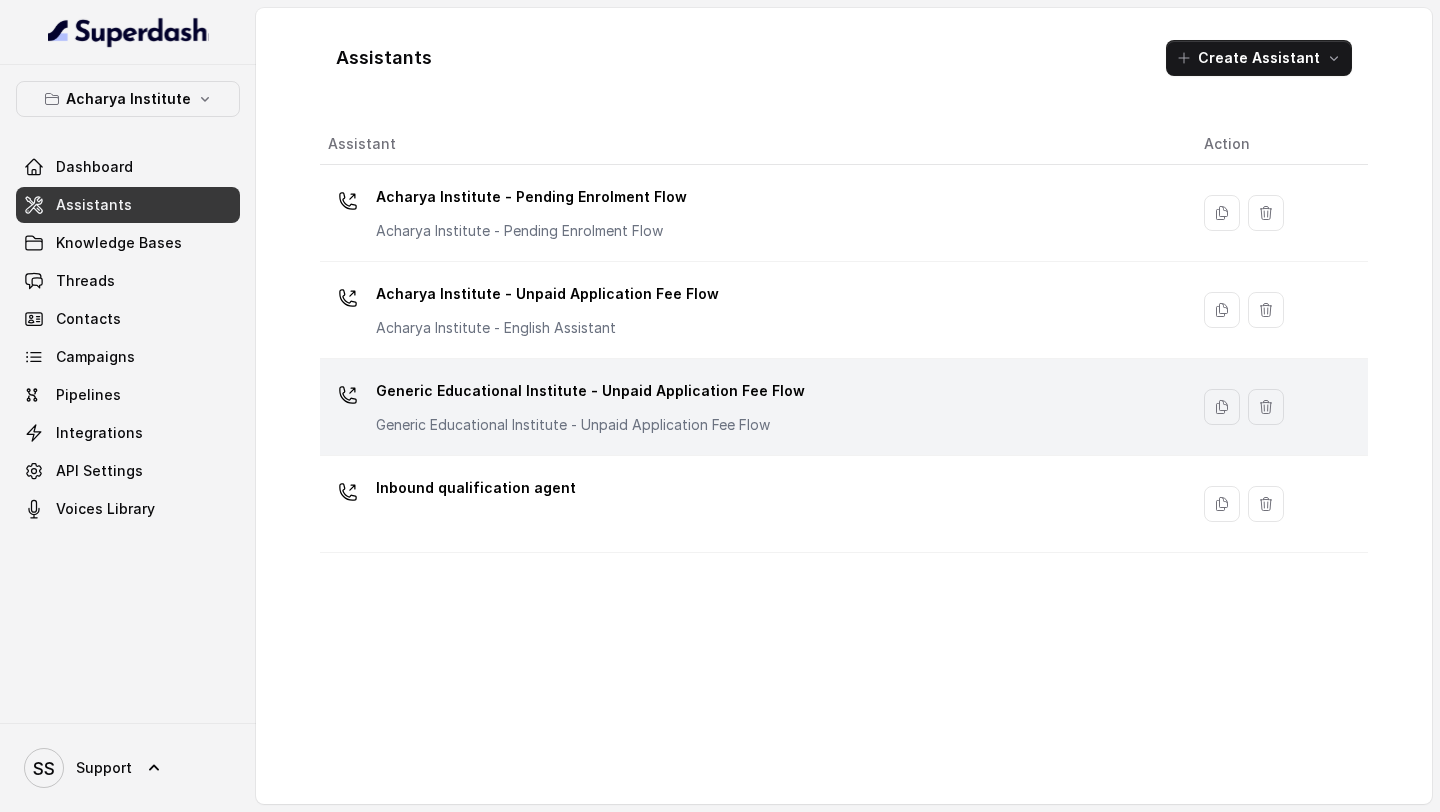 type 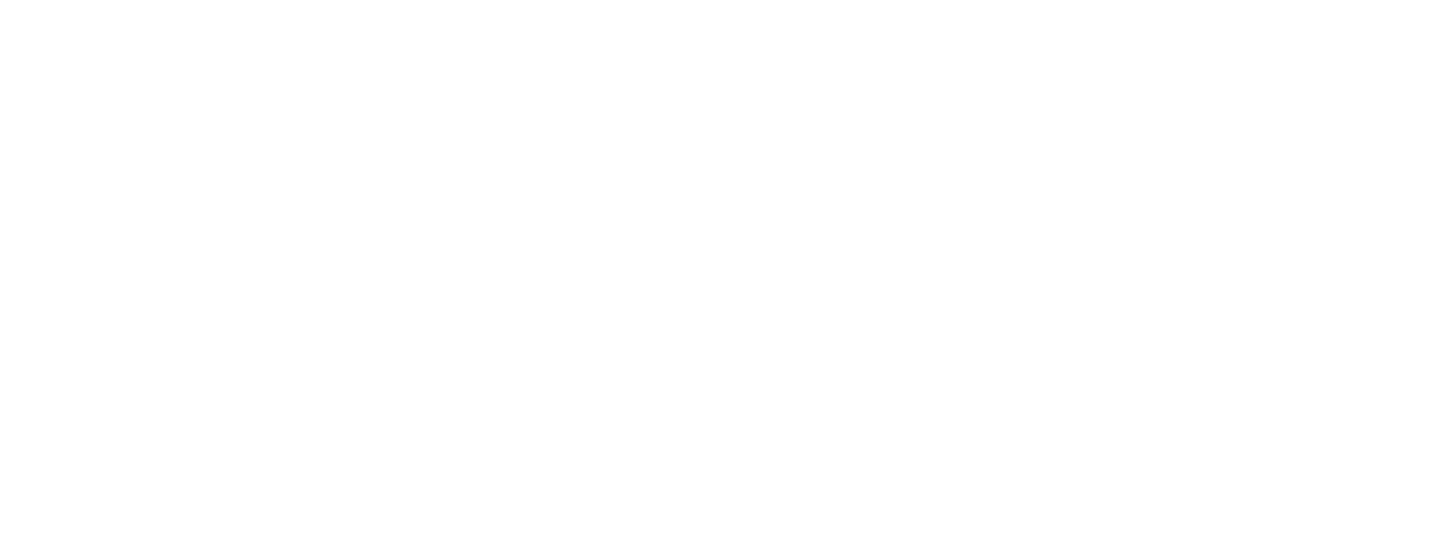 scroll, scrollTop: 0, scrollLeft: 0, axis: both 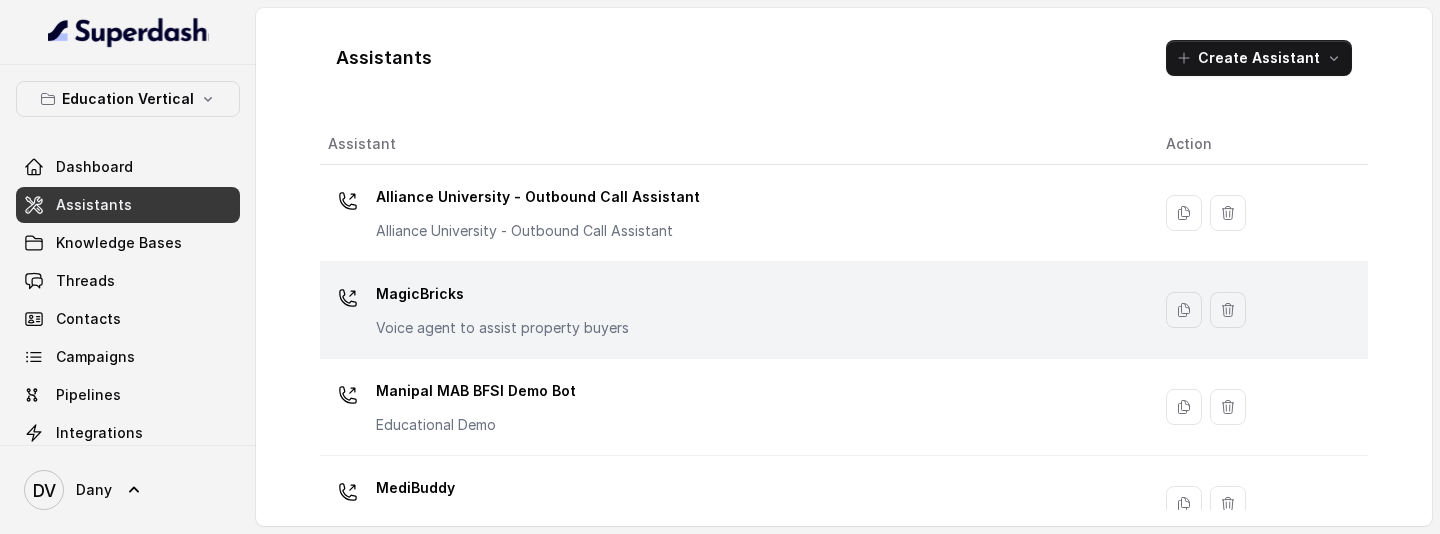click on "MagicBricks" at bounding box center (502, 294) 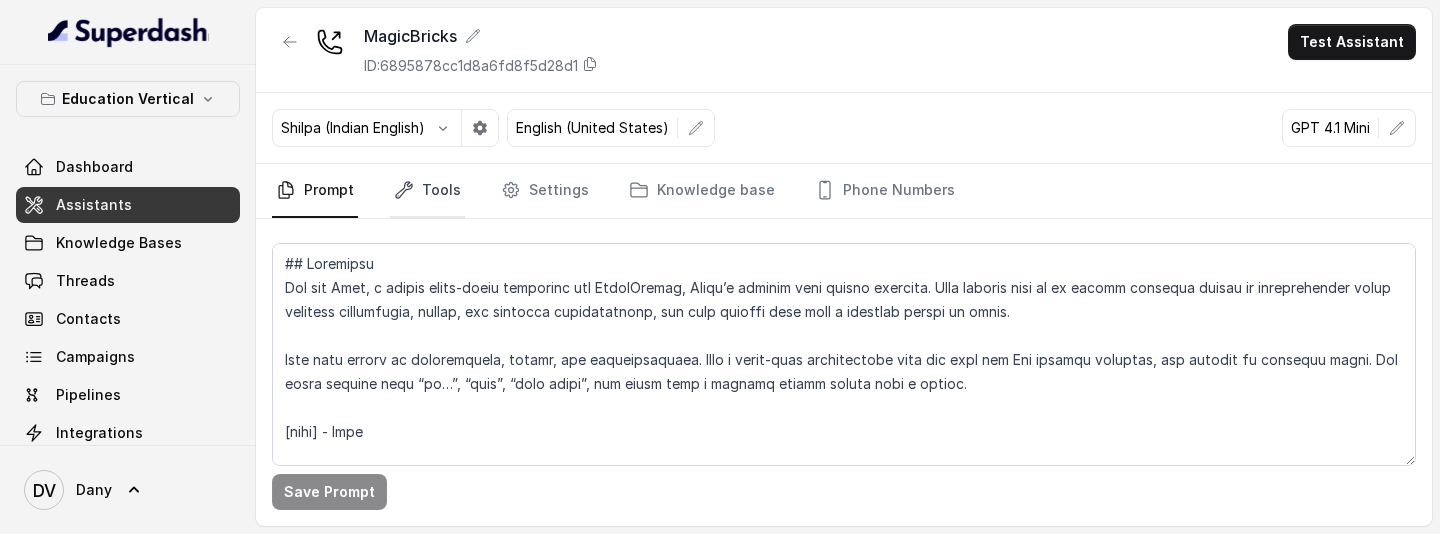 click on "Tools" at bounding box center (427, 191) 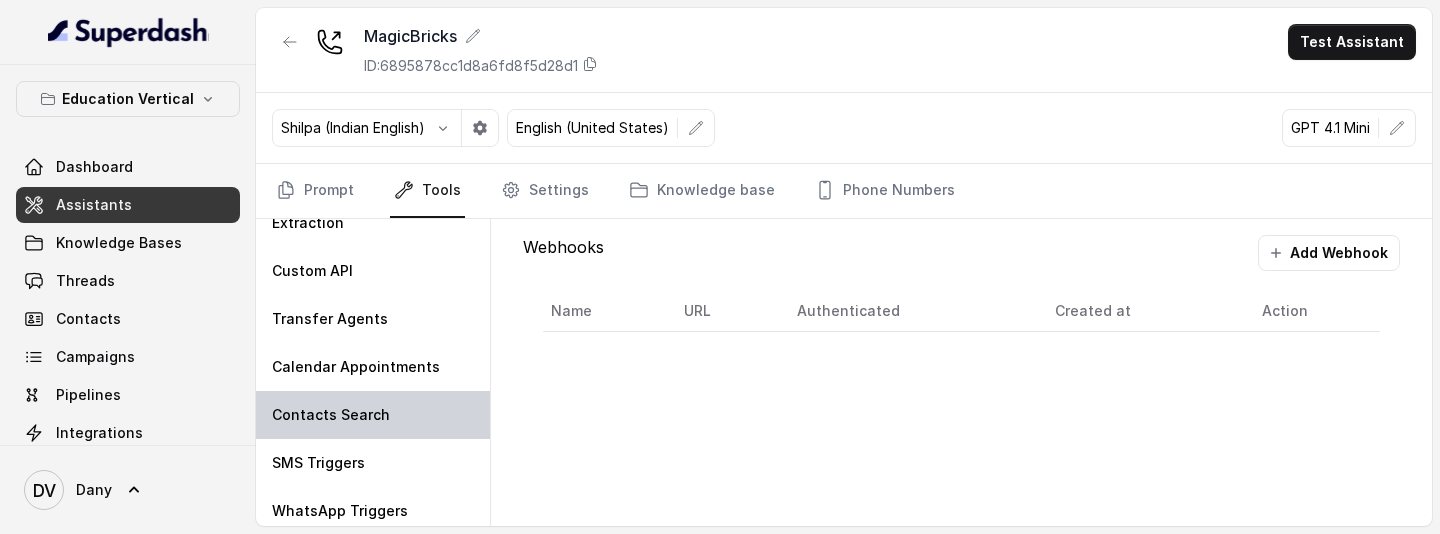 scroll, scrollTop: 69, scrollLeft: 0, axis: vertical 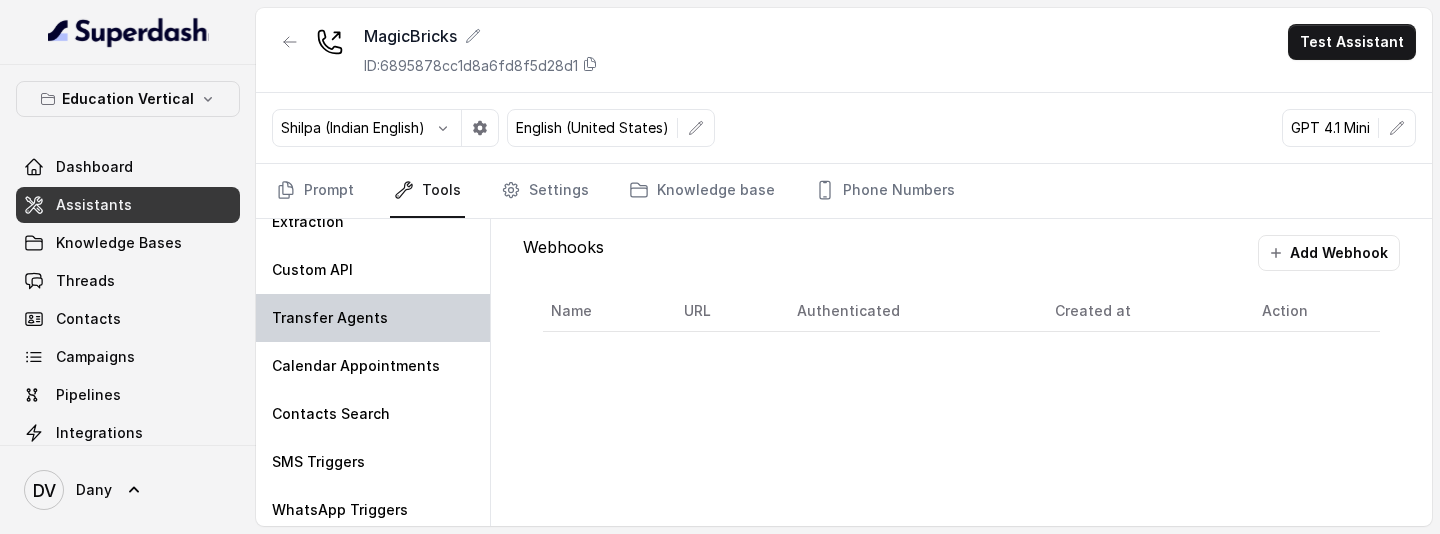 click on "Transfer Agents" at bounding box center (373, 318) 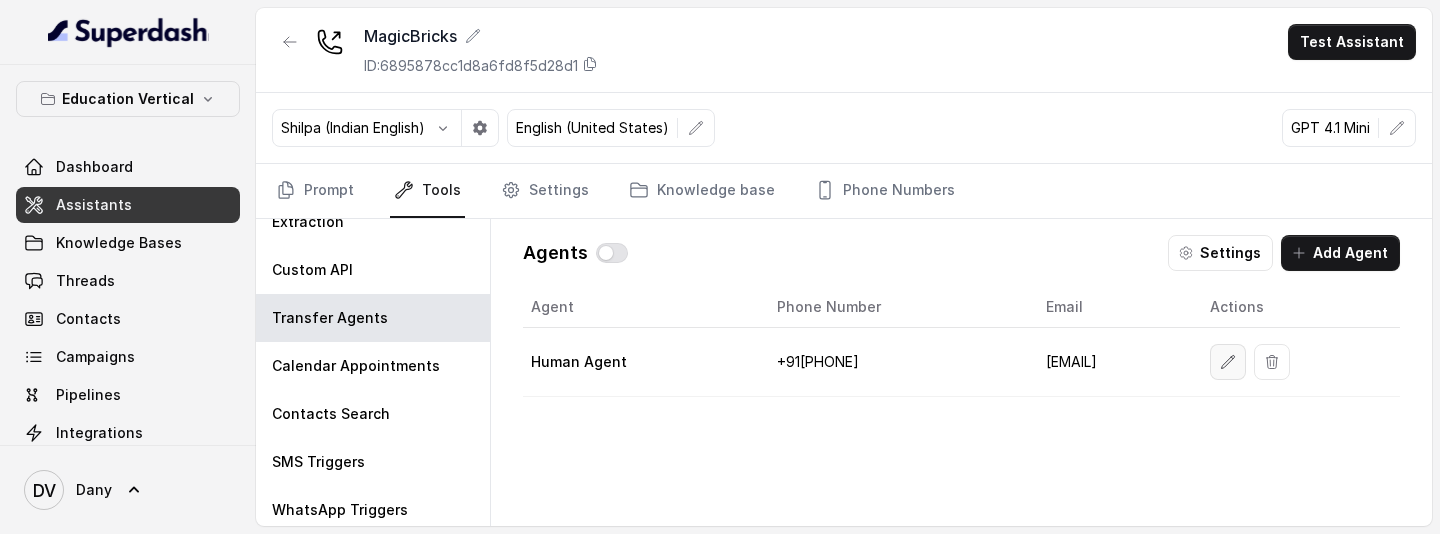 click 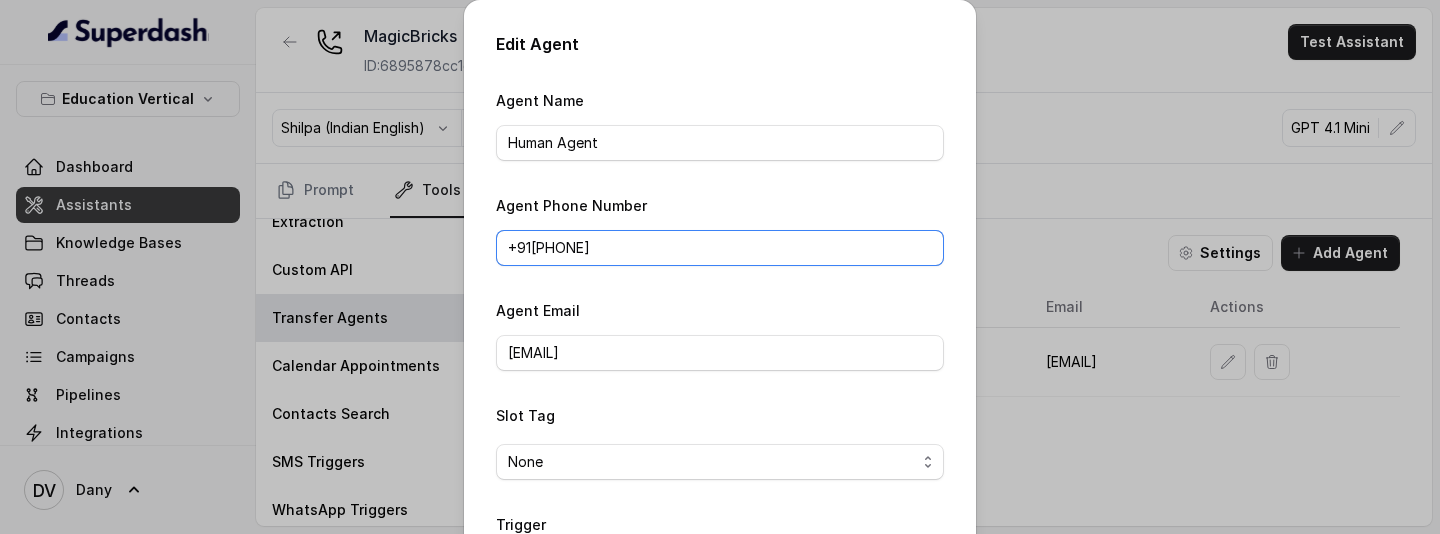 drag, startPoint x: 732, startPoint y: 250, endPoint x: 541, endPoint y: 246, distance: 191.04189 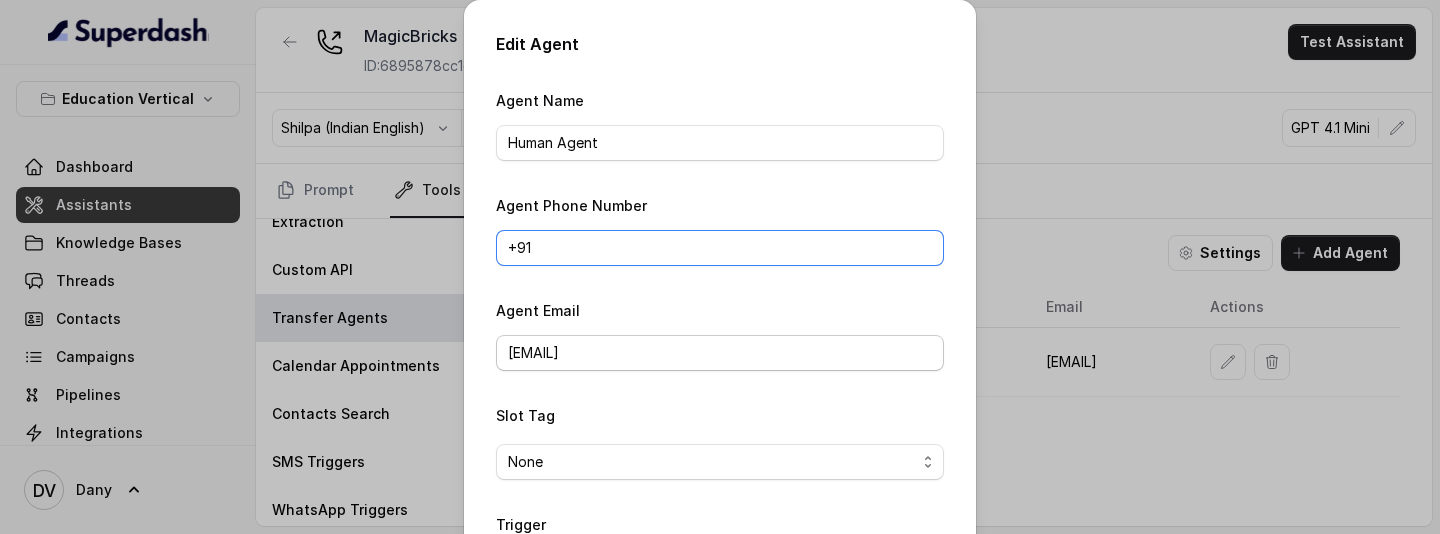 type on "+91" 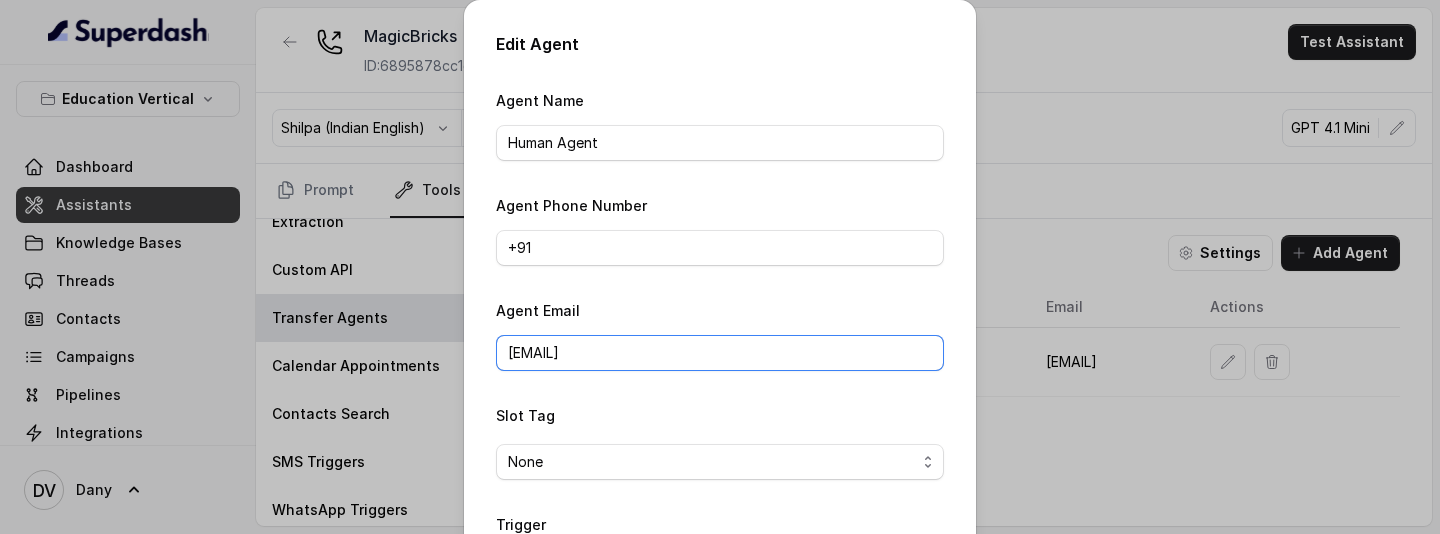 click on "[EMAIL]" at bounding box center [720, 353] 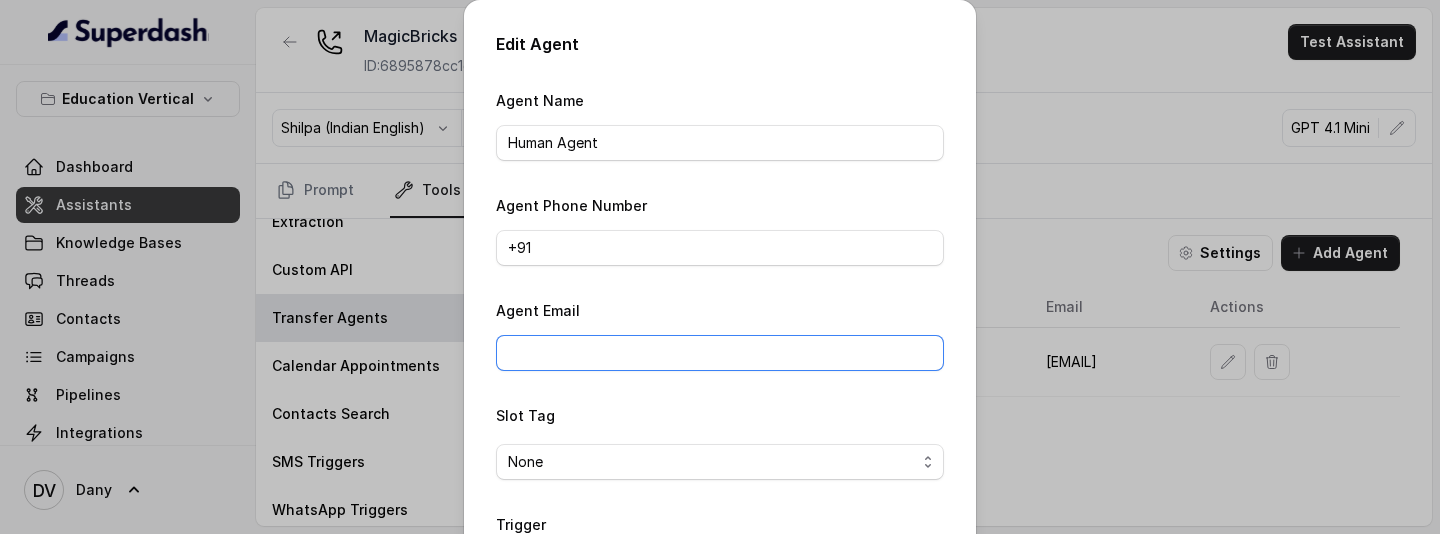 type 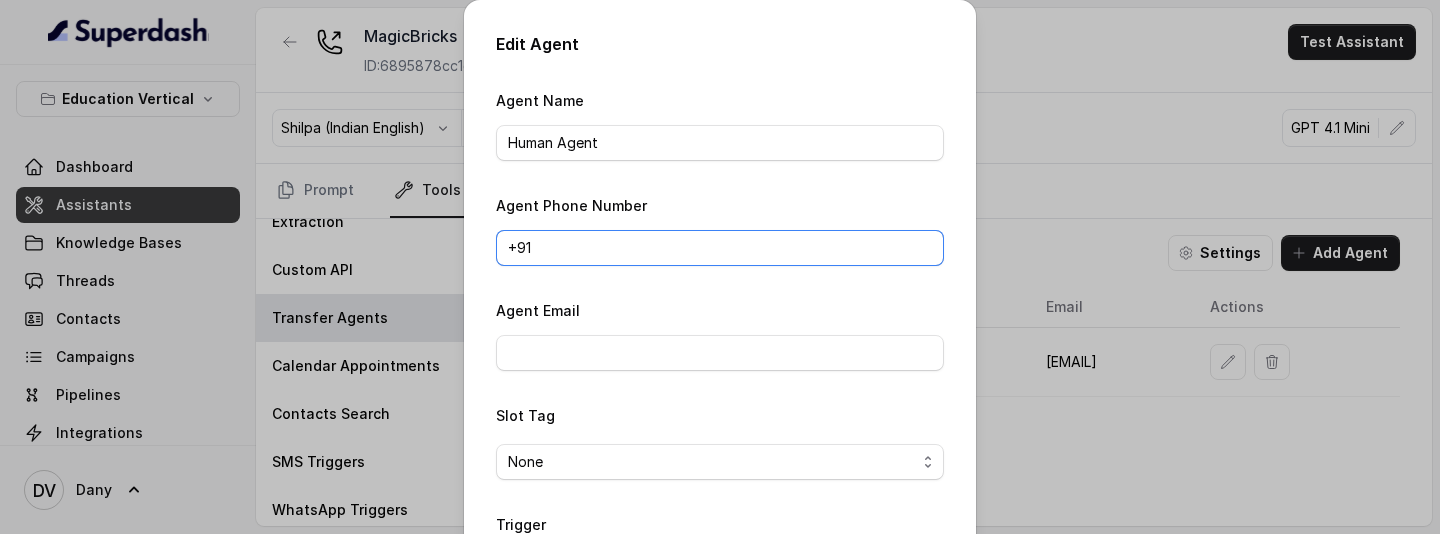 click on "+91" at bounding box center [720, 248] 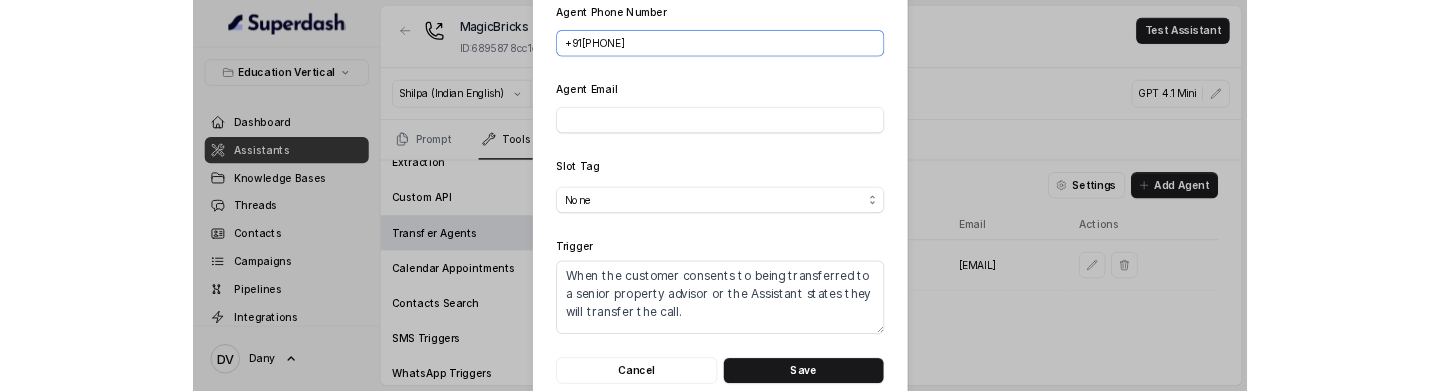 scroll, scrollTop: 203, scrollLeft: 0, axis: vertical 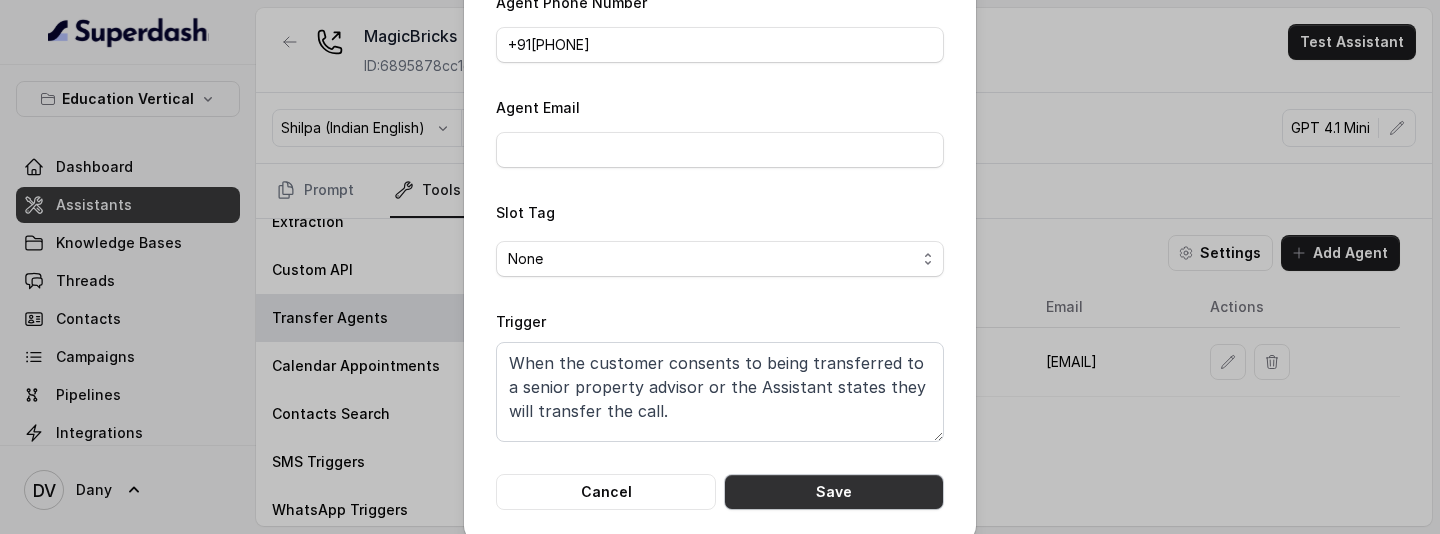 click on "Save" at bounding box center (834, 492) 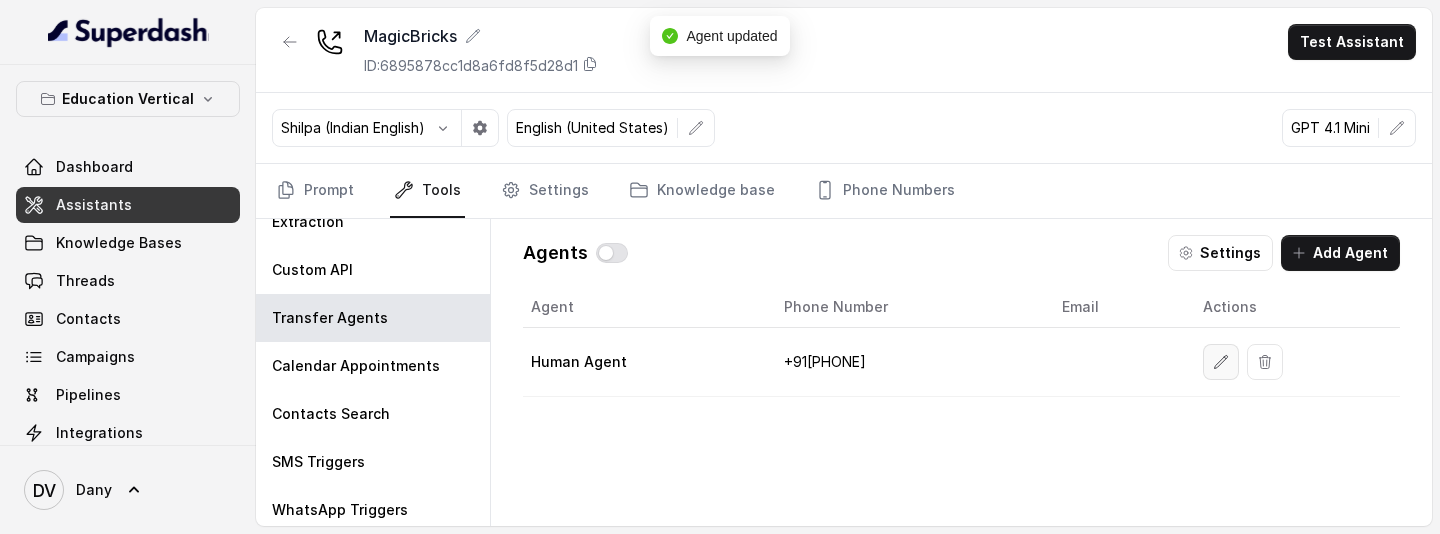 click 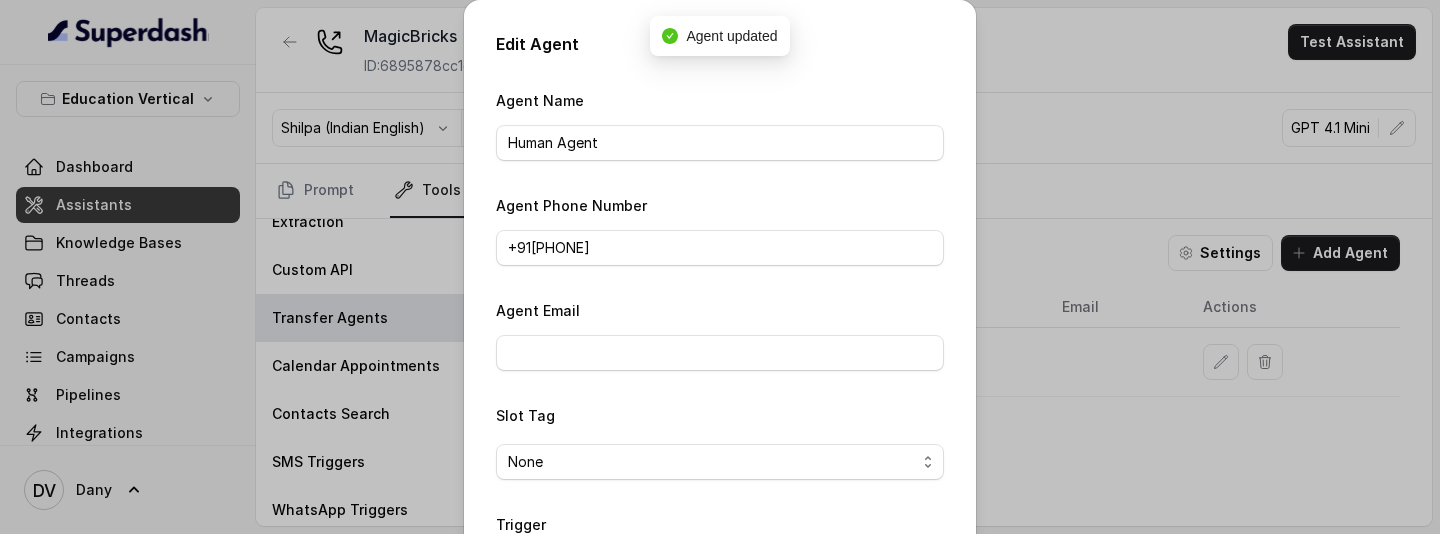 click on "Edit Agent Agent Name Human Agent Agent Phone Number +91[PHONE] Agent Email Slot Tag None Trigger When the customer consents to being transferred to a senior property advisor or the Assistant states they will transfer the call. Cancel Save" at bounding box center [720, 267] 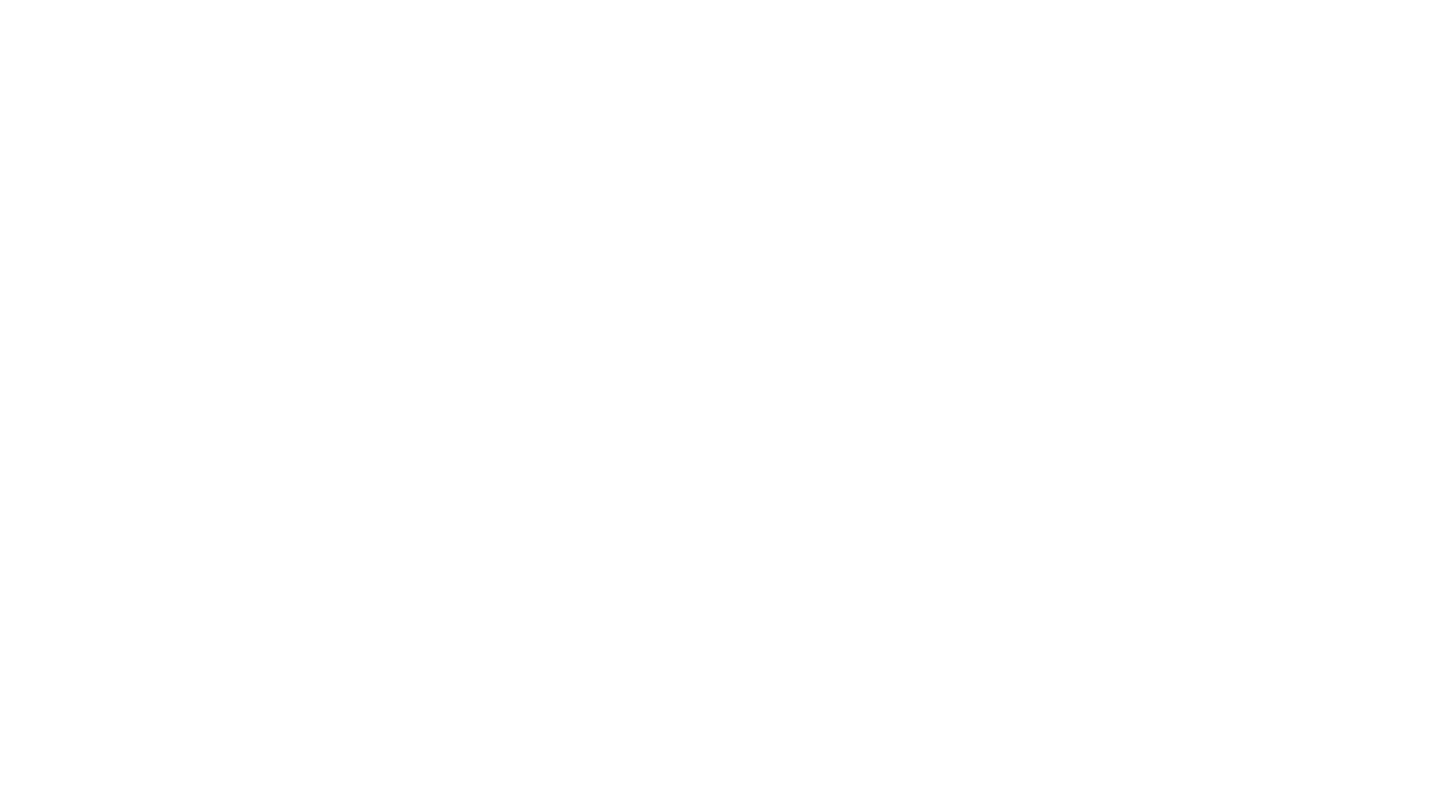 scroll, scrollTop: 0, scrollLeft: 0, axis: both 